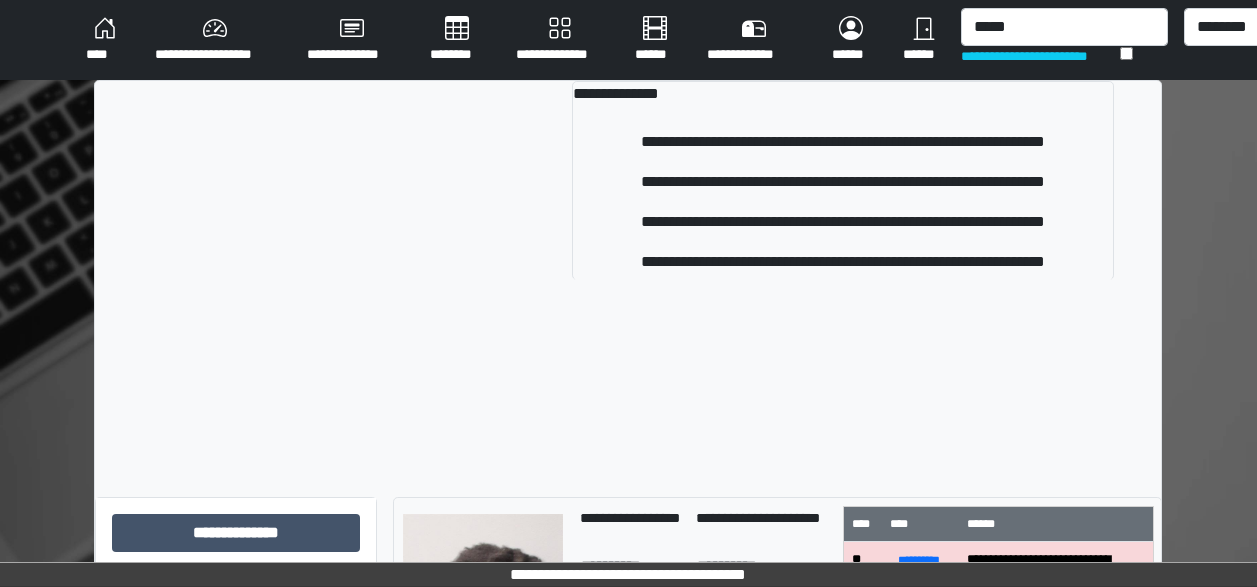 scroll, scrollTop: 43, scrollLeft: 0, axis: vertical 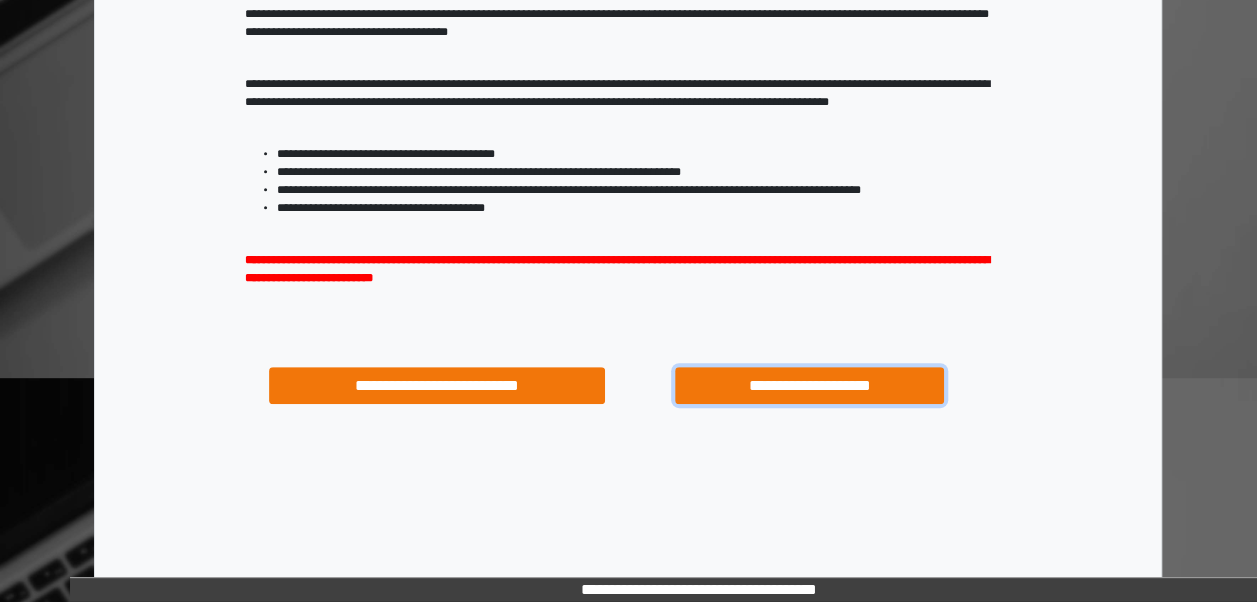 click on "**********" at bounding box center (809, 385) 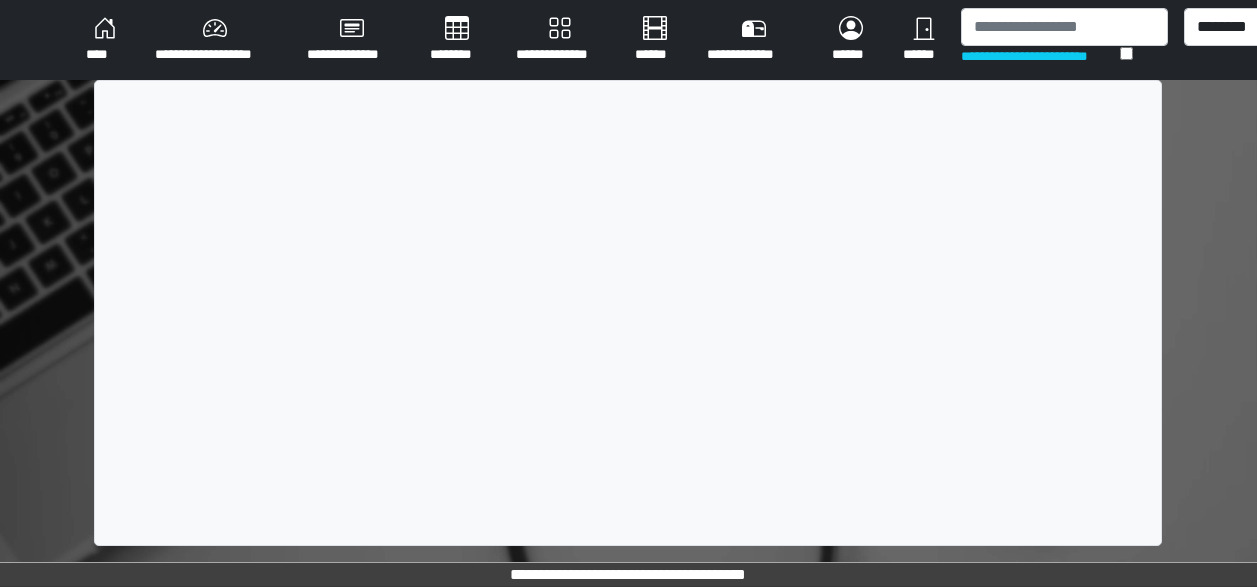 scroll, scrollTop: 0, scrollLeft: 0, axis: both 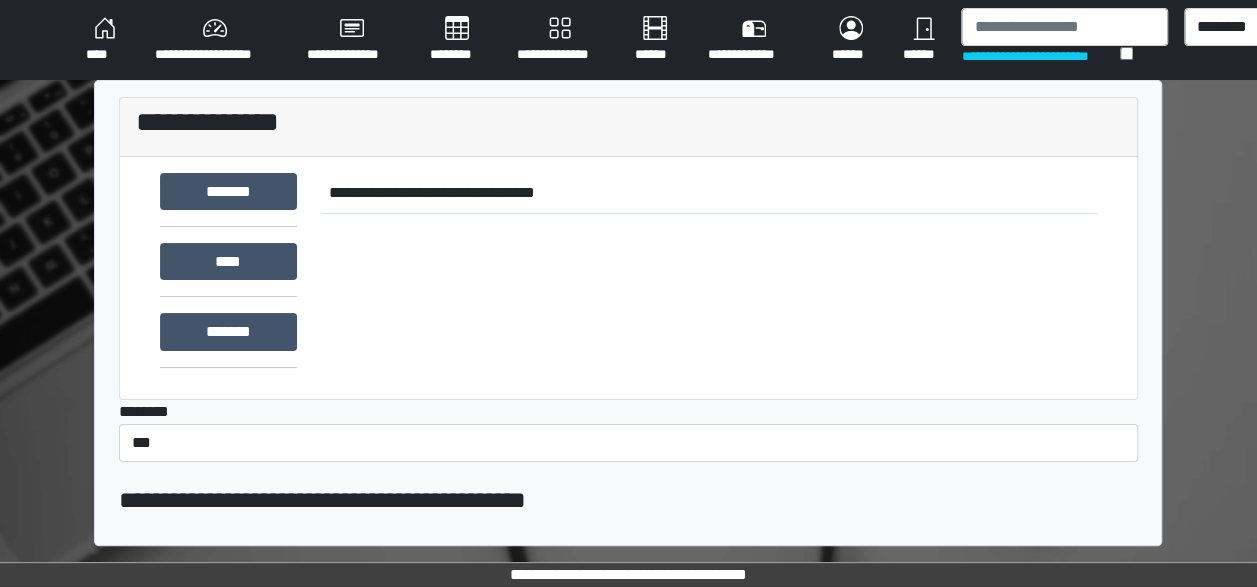 click on "****" at bounding box center [104, 40] 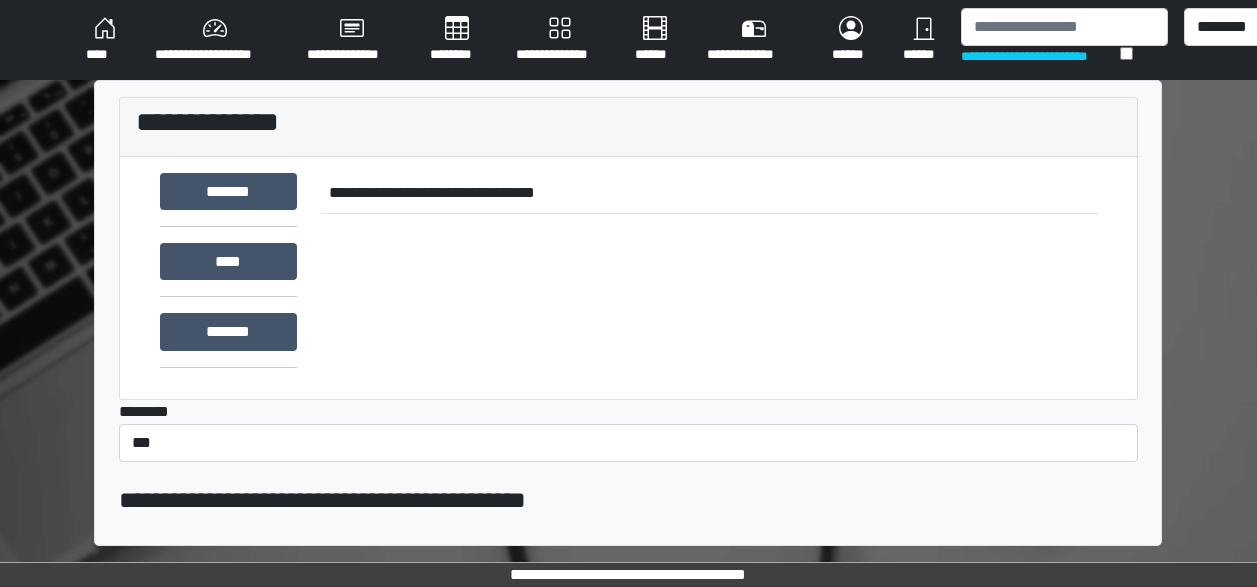 scroll, scrollTop: 0, scrollLeft: 0, axis: both 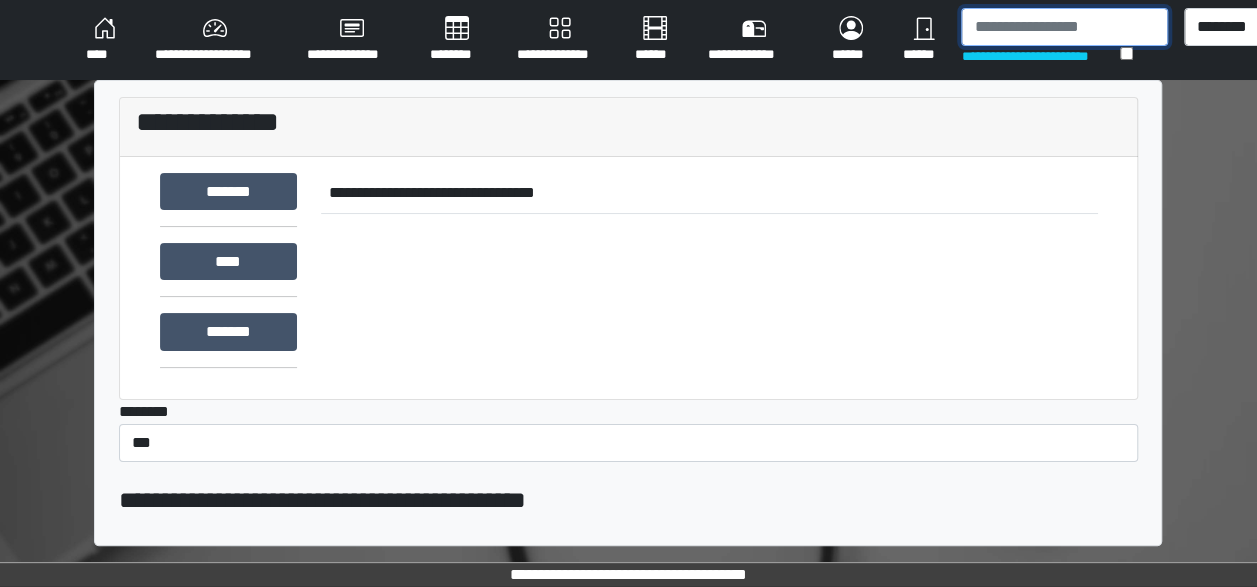 click at bounding box center [1064, 27] 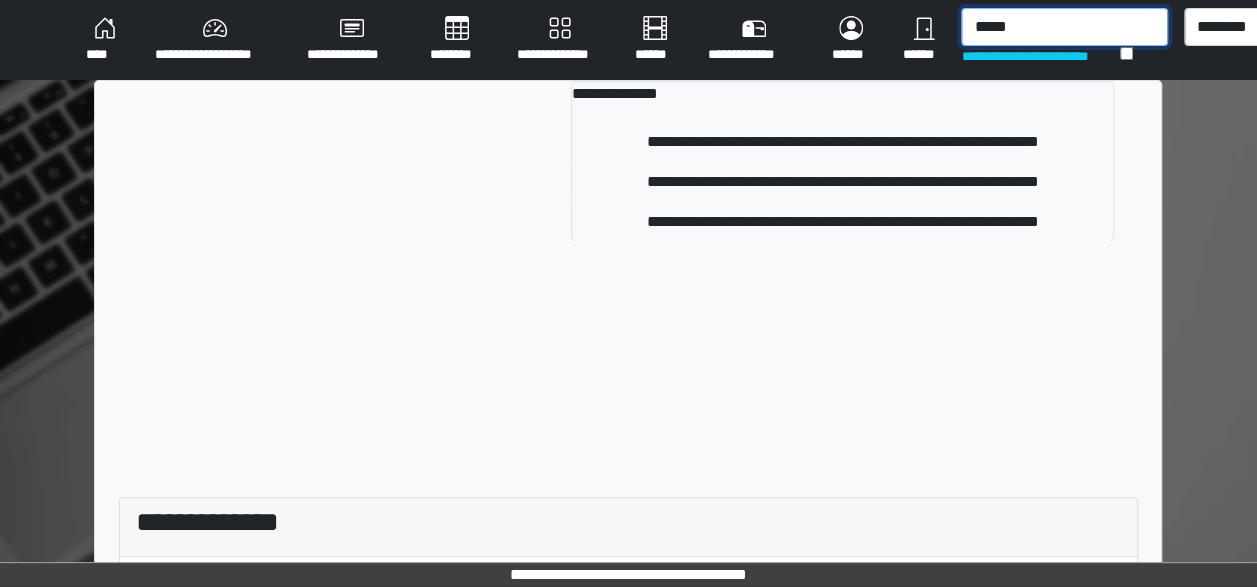 type on "*****" 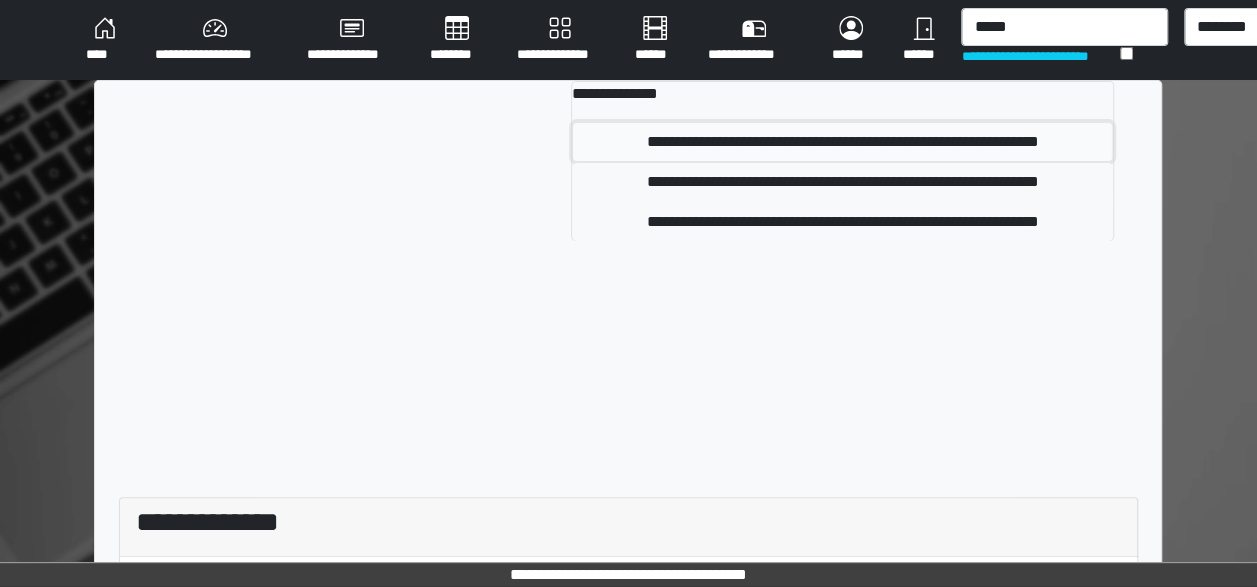 click on "**********" at bounding box center [842, 142] 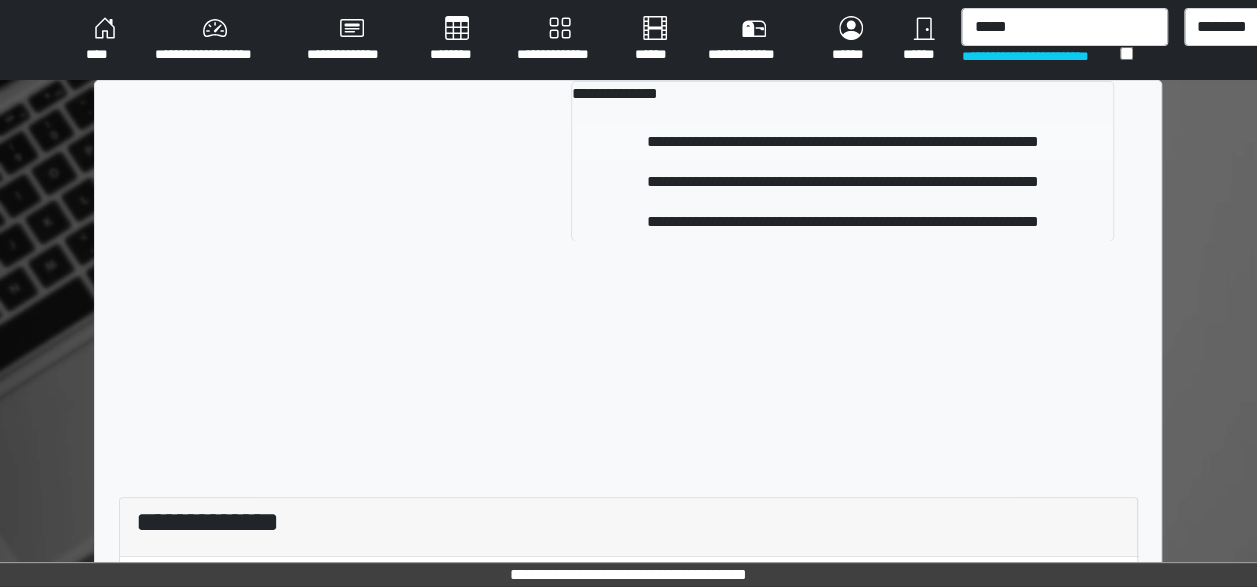 type 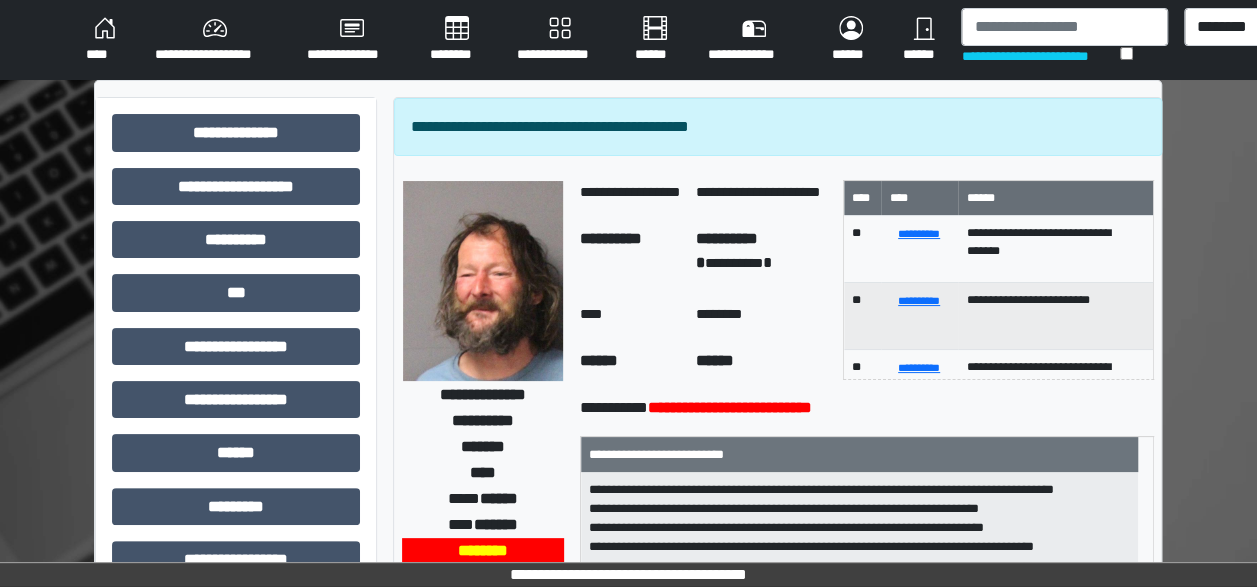 scroll, scrollTop: 74, scrollLeft: 0, axis: vertical 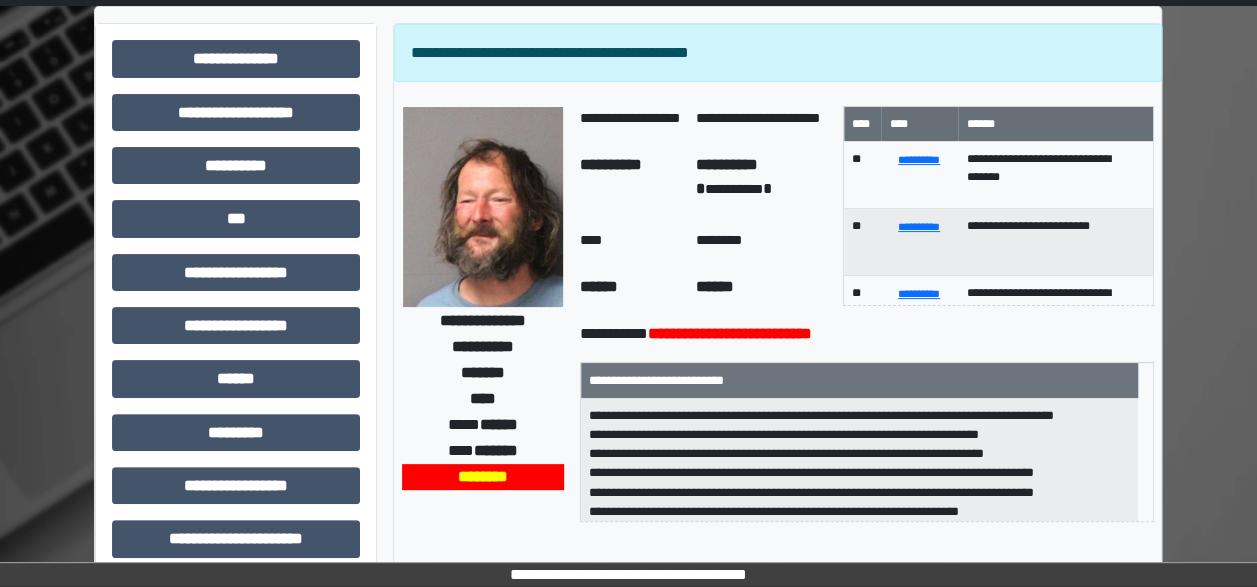 click on "**********" at bounding box center (236, 546) 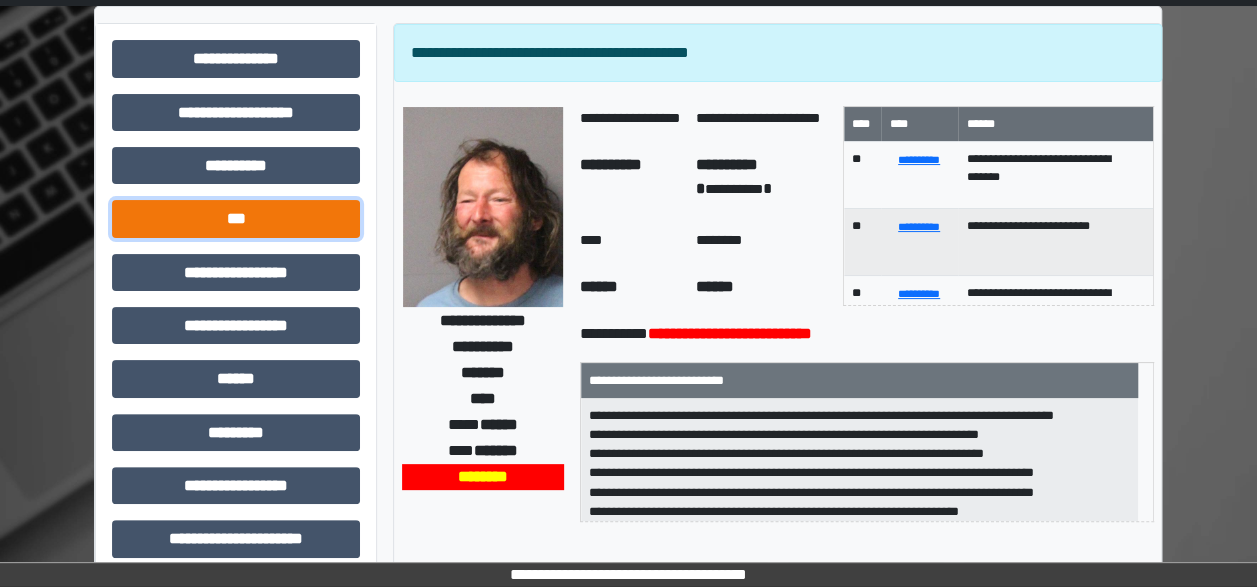 click on "***" at bounding box center (236, 218) 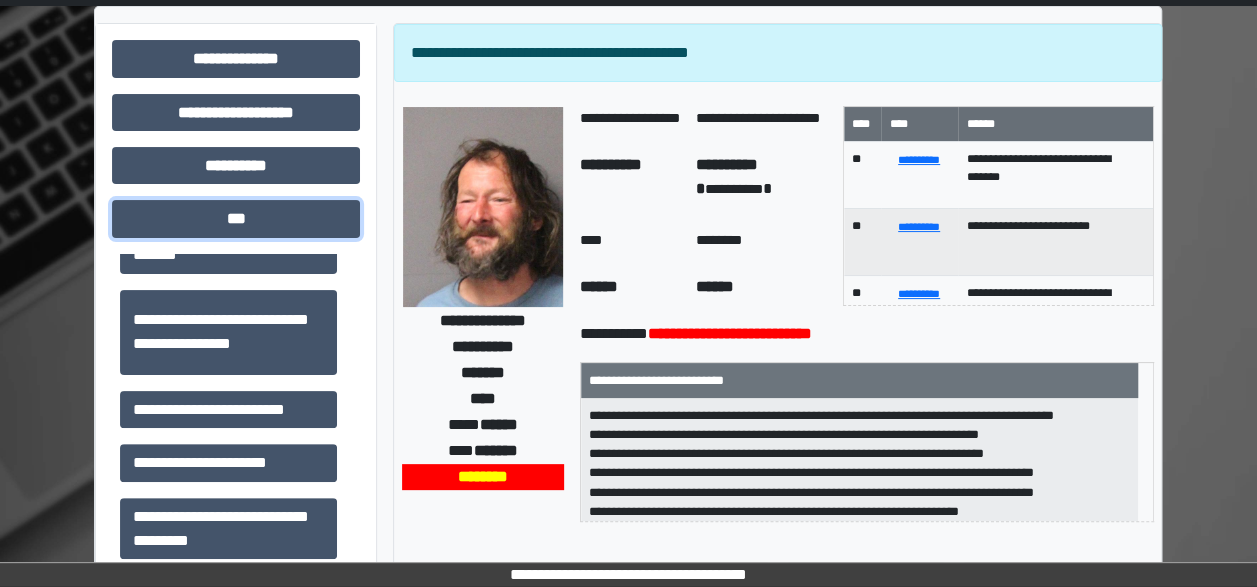 scroll, scrollTop: 202, scrollLeft: 0, axis: vertical 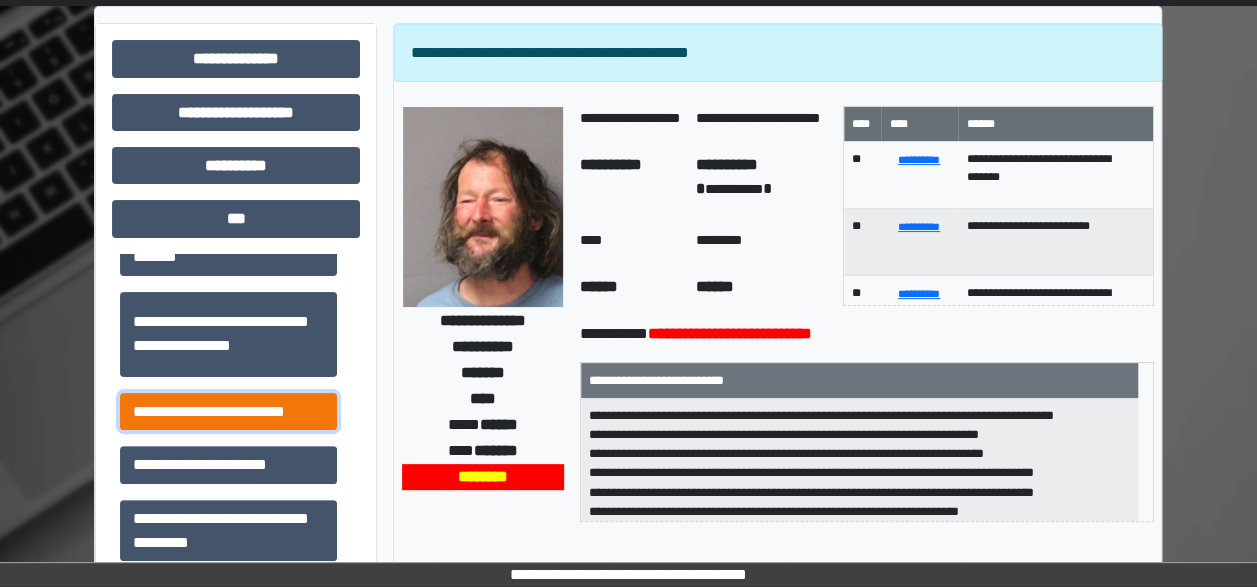 click on "**********" at bounding box center [228, 411] 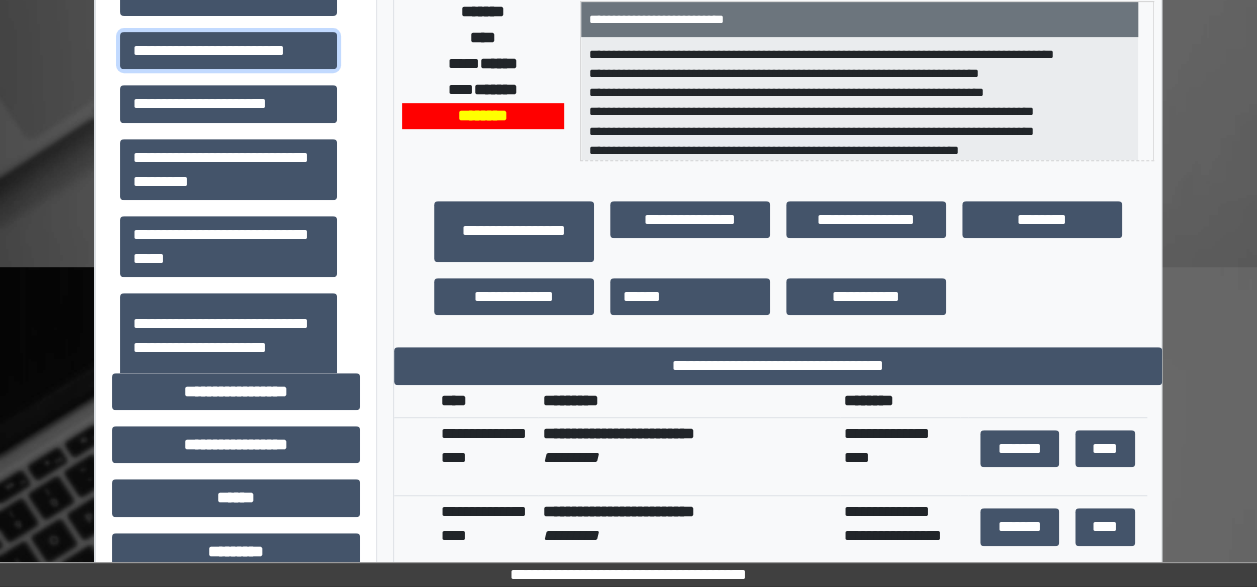 scroll, scrollTop: 526, scrollLeft: 0, axis: vertical 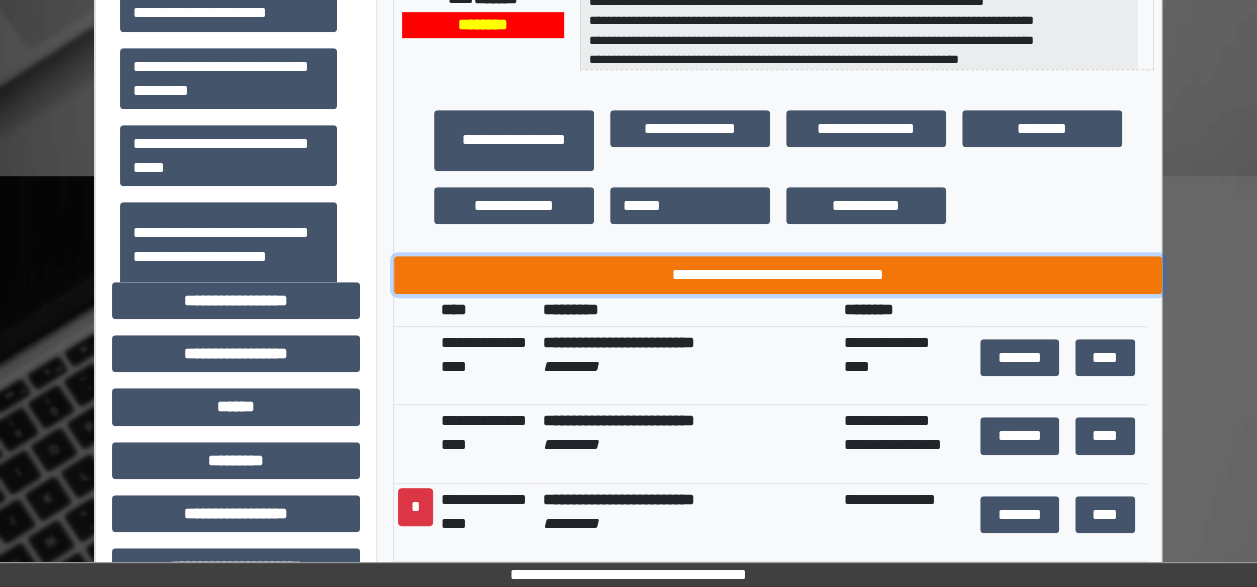 click on "**********" at bounding box center (778, 274) 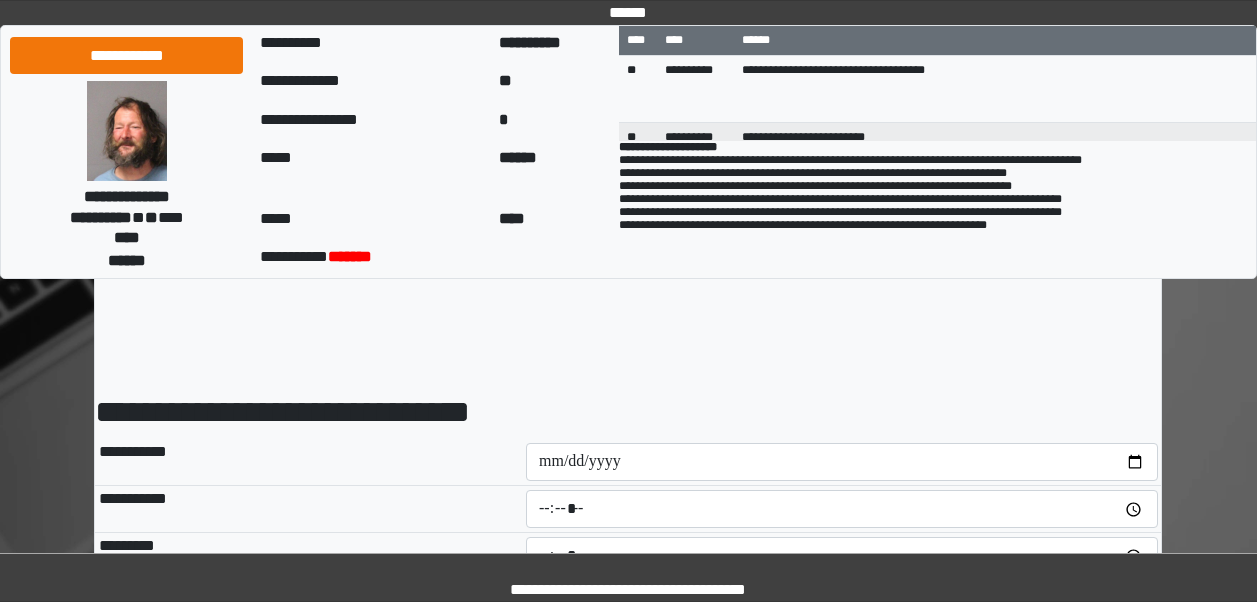 scroll, scrollTop: 0, scrollLeft: 0, axis: both 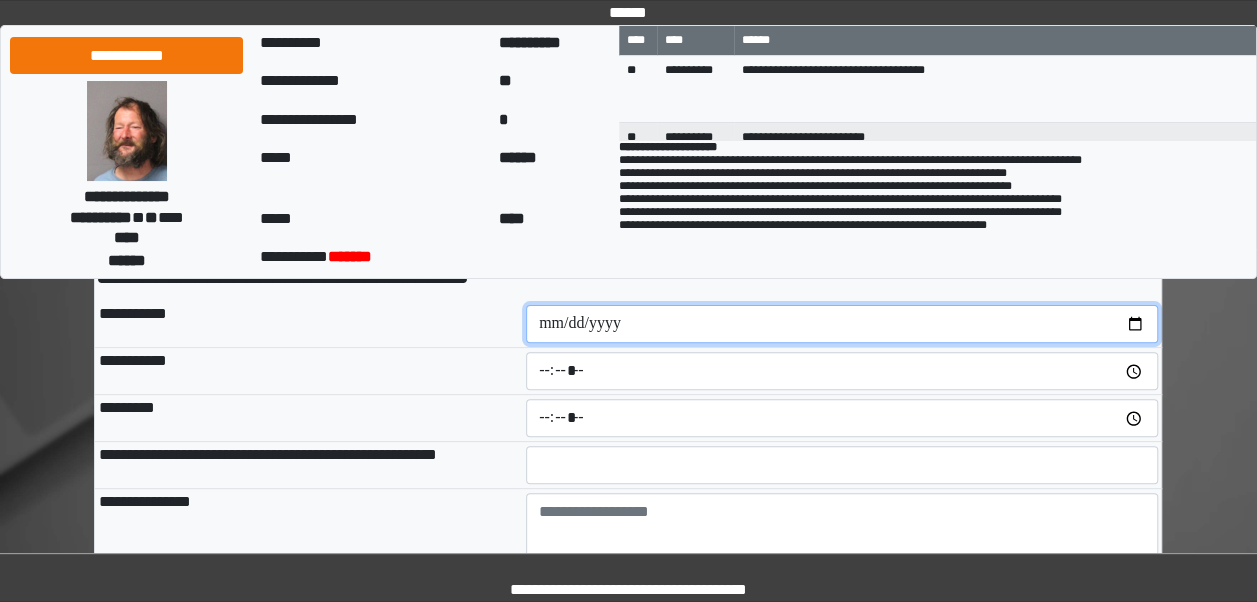 click at bounding box center (842, 324) 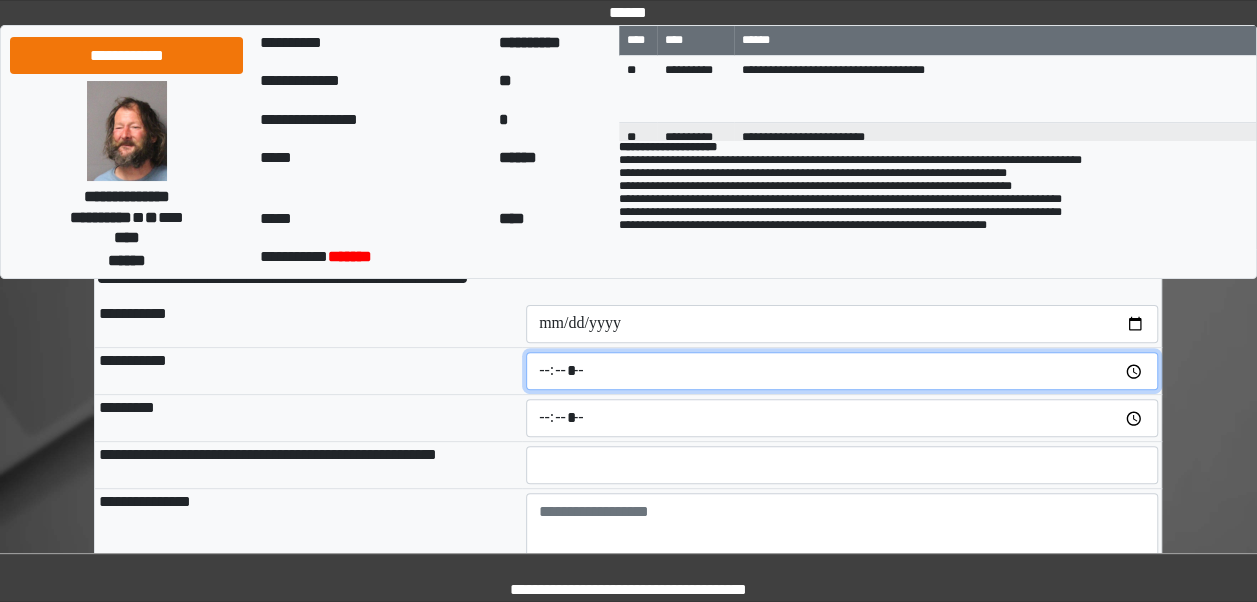 click at bounding box center [842, 371] 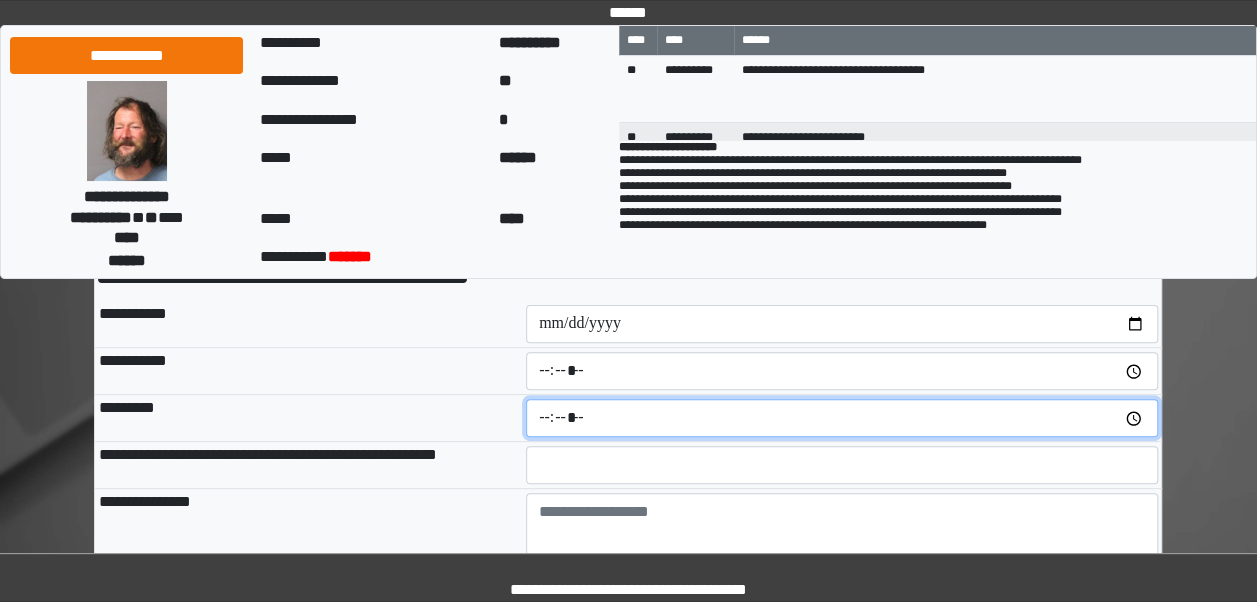 click at bounding box center [842, 418] 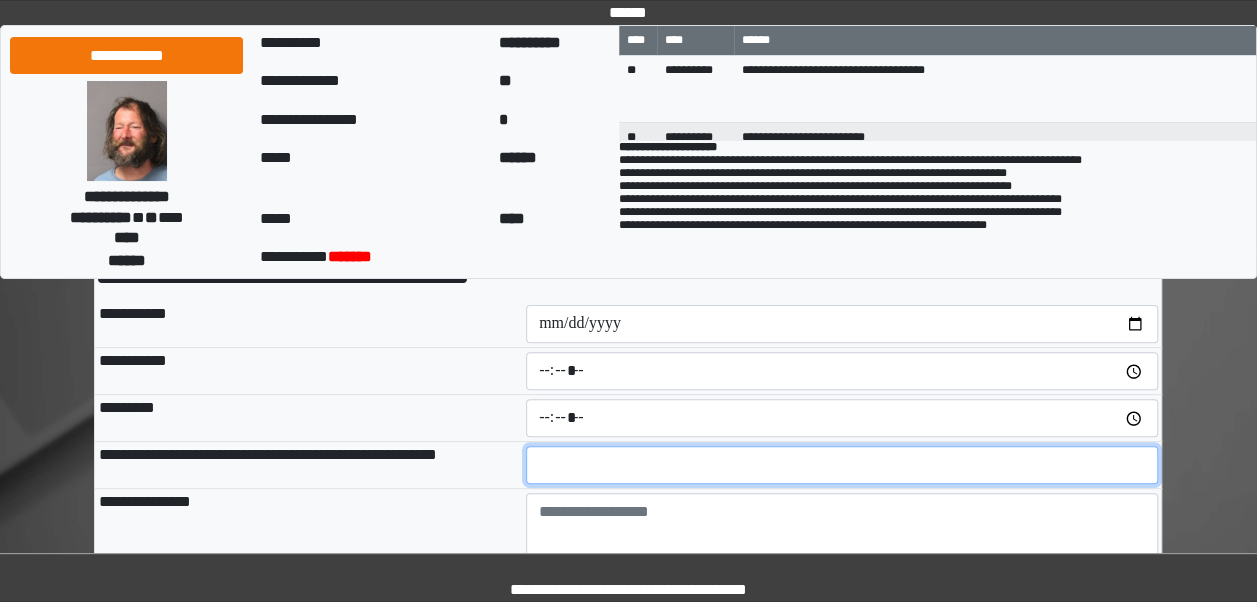 click at bounding box center [842, 465] 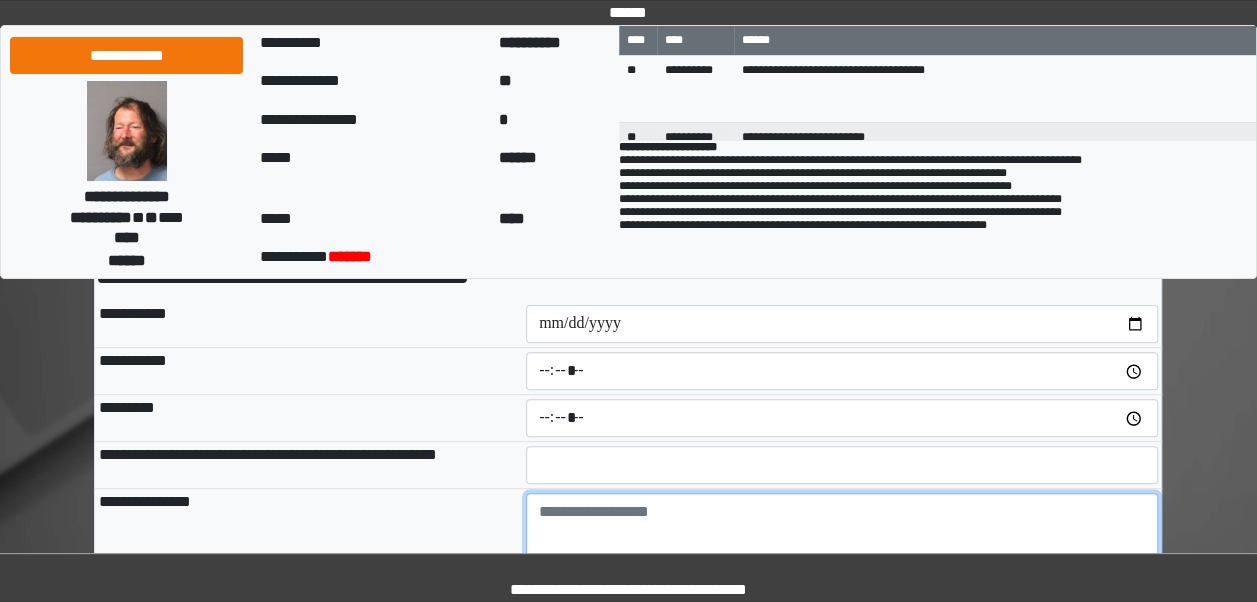click at bounding box center [842, 548] 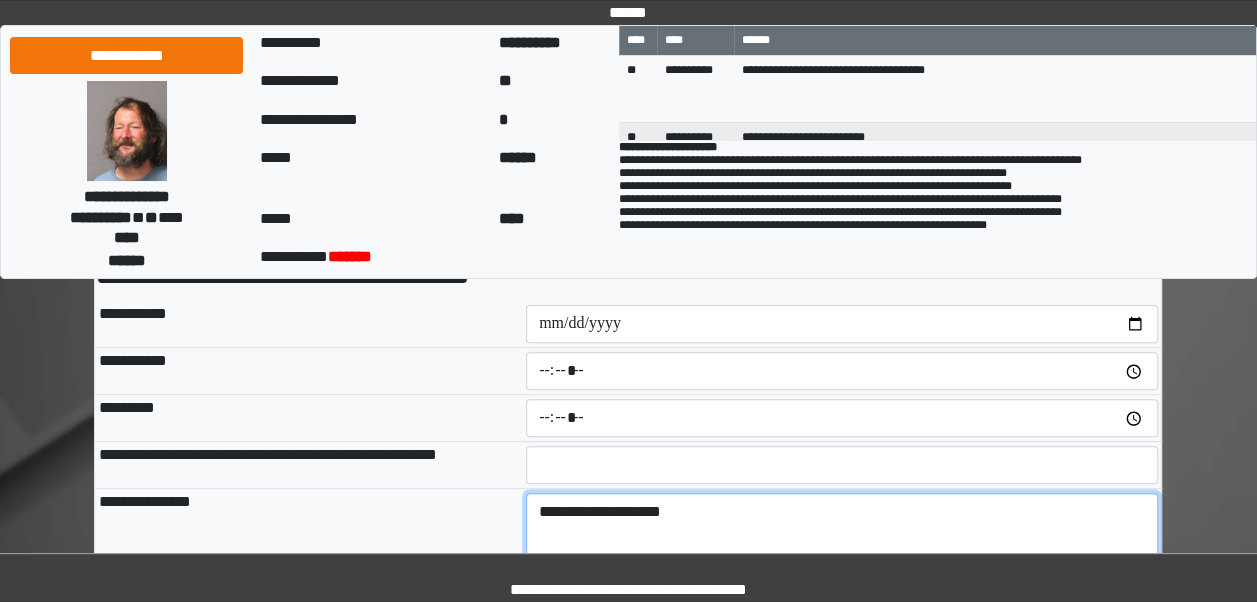 type on "*" 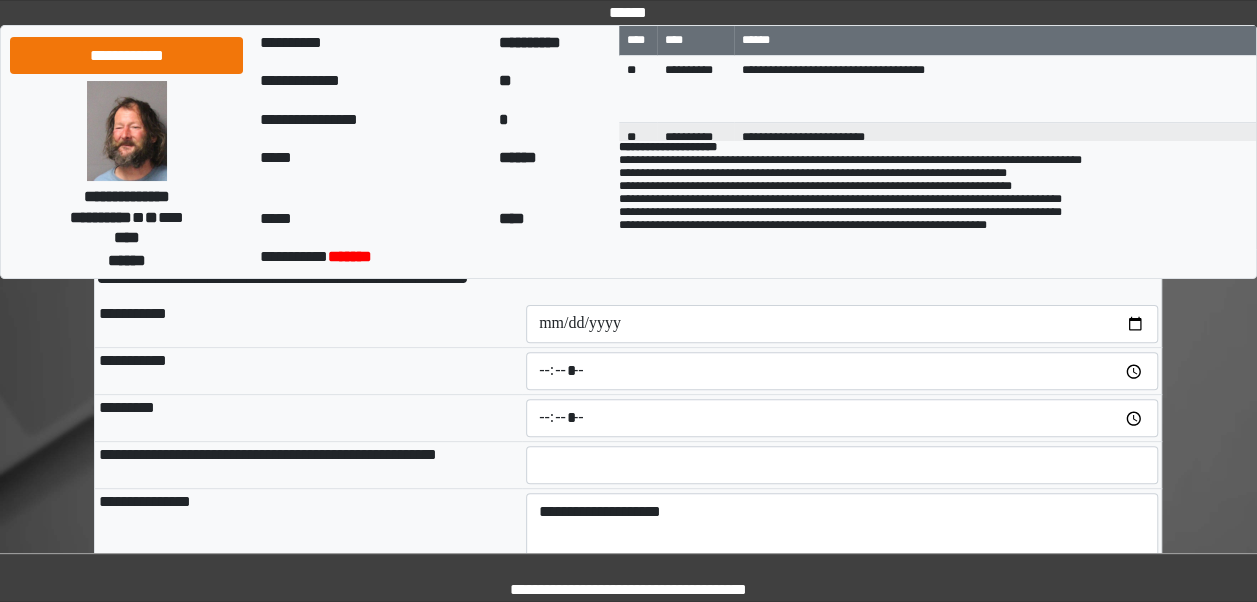 type on "**********" 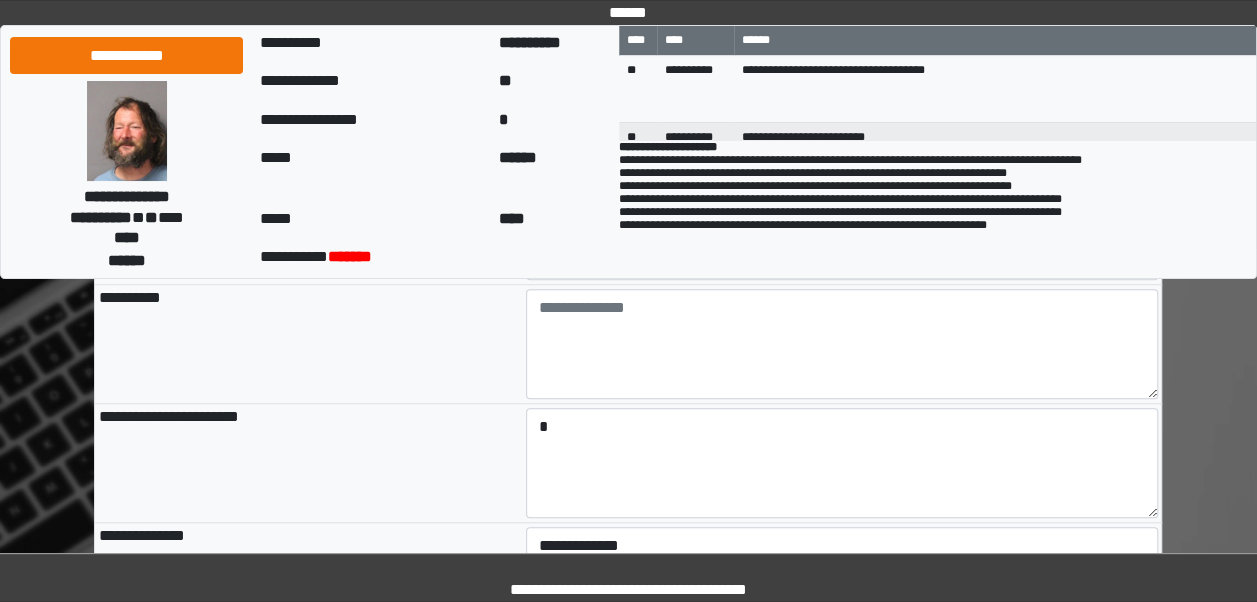 scroll, scrollTop: 576, scrollLeft: 0, axis: vertical 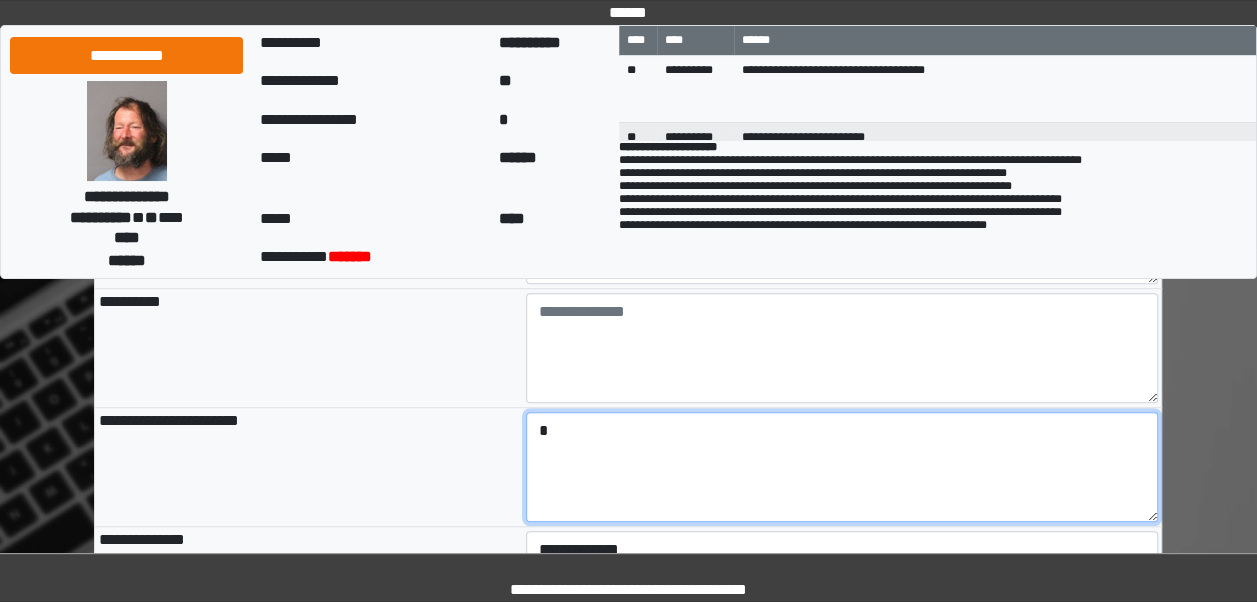 click on "*" at bounding box center (842, 467) 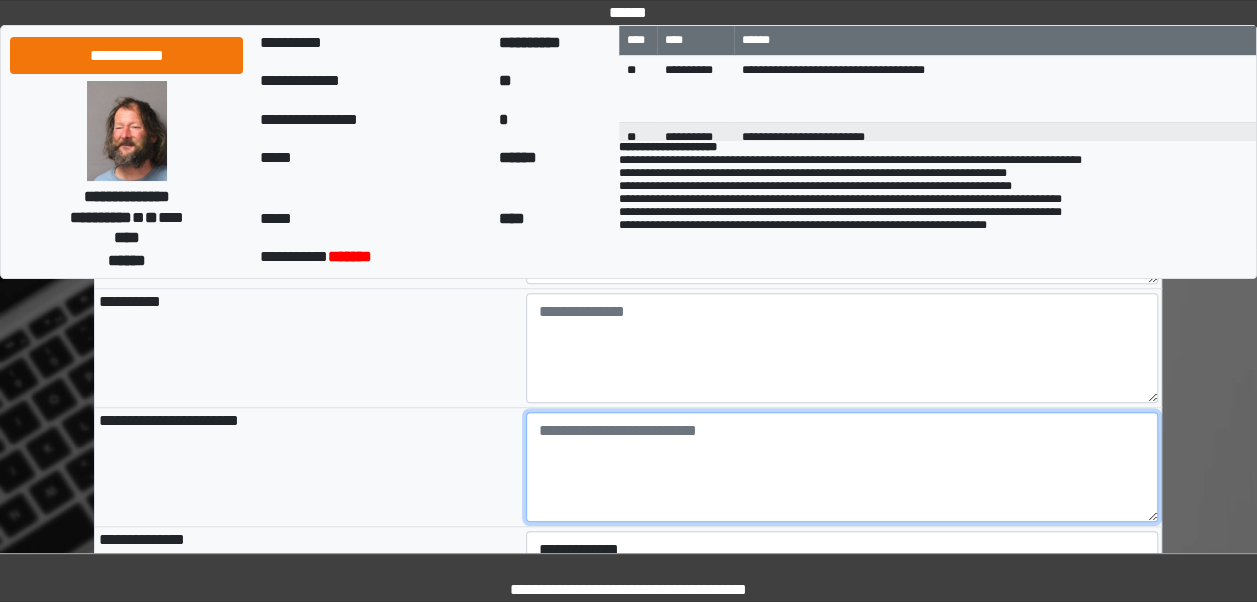type on "*" 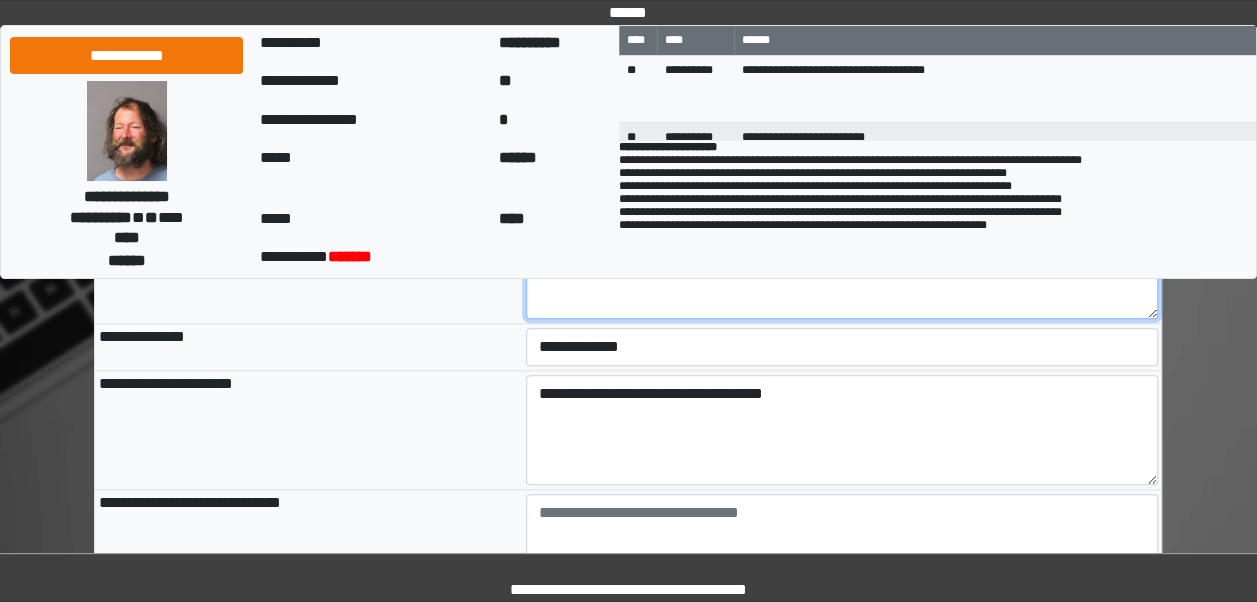 scroll, scrollTop: 797, scrollLeft: 0, axis: vertical 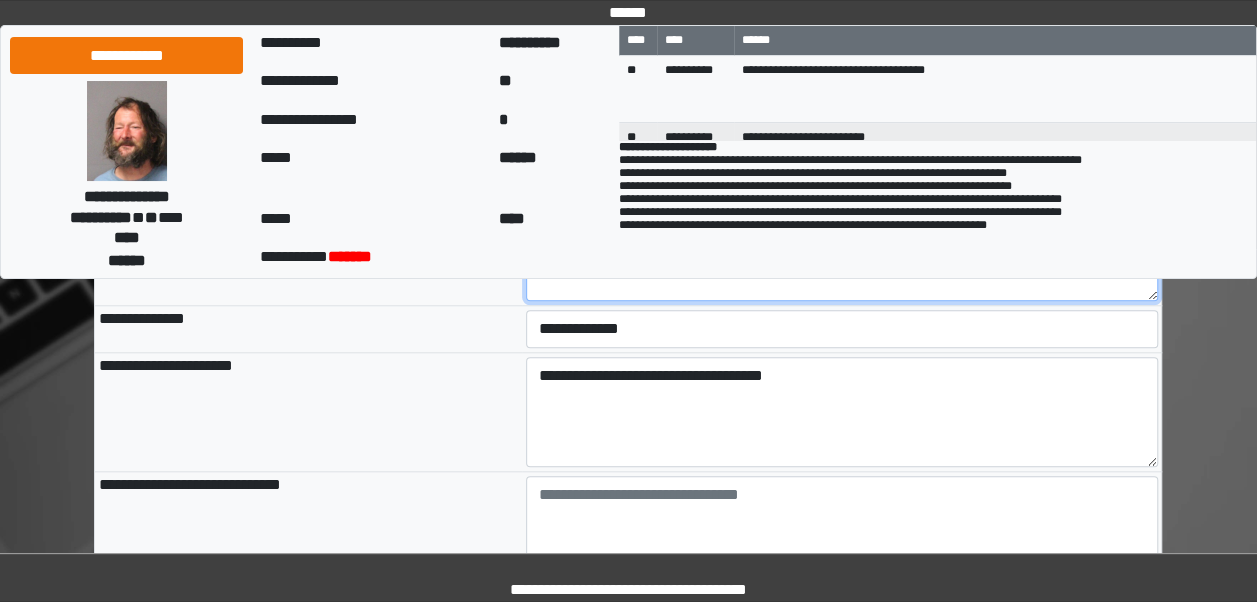 type on "*" 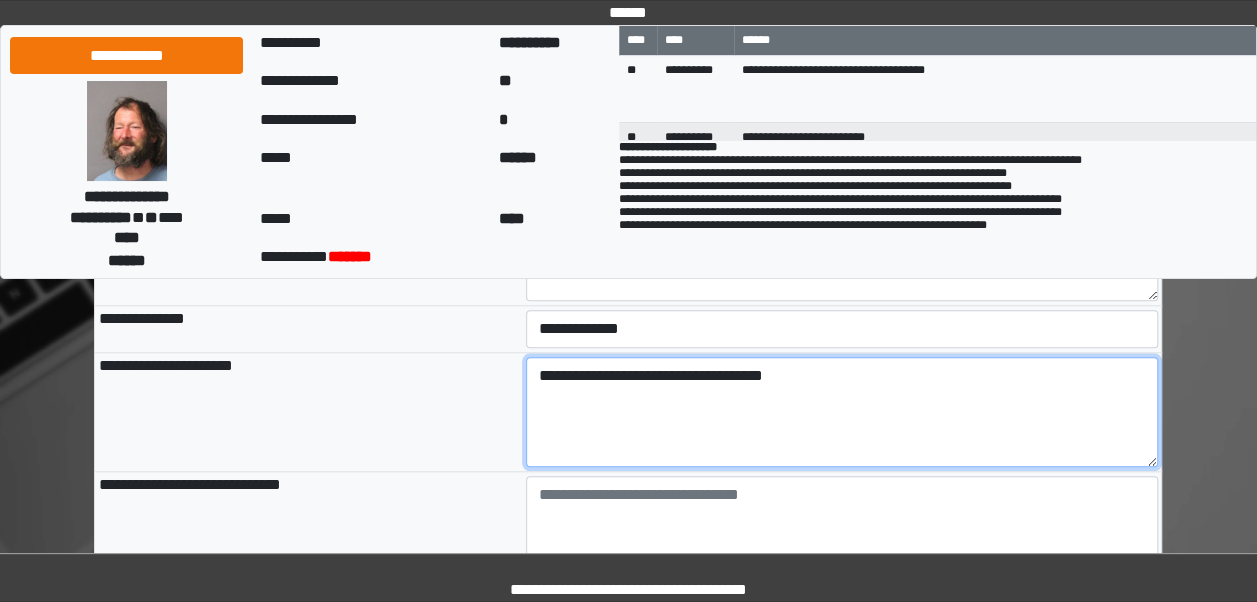 drag, startPoint x: 821, startPoint y: 375, endPoint x: 300, endPoint y: 382, distance: 521.047 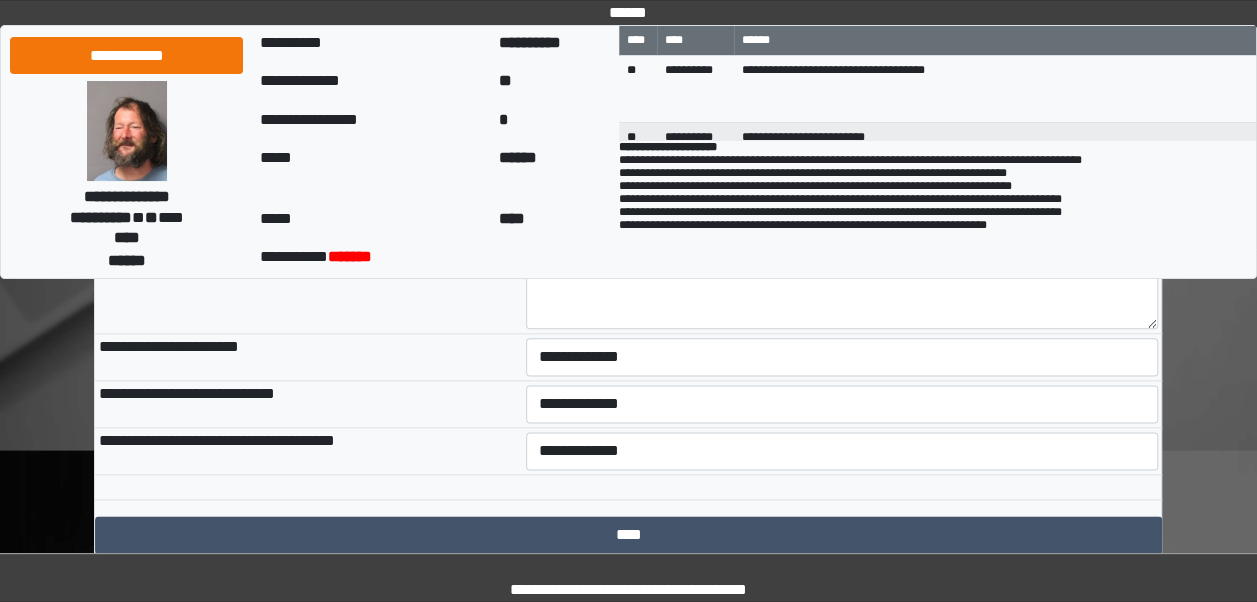 scroll, scrollTop: 1052, scrollLeft: 0, axis: vertical 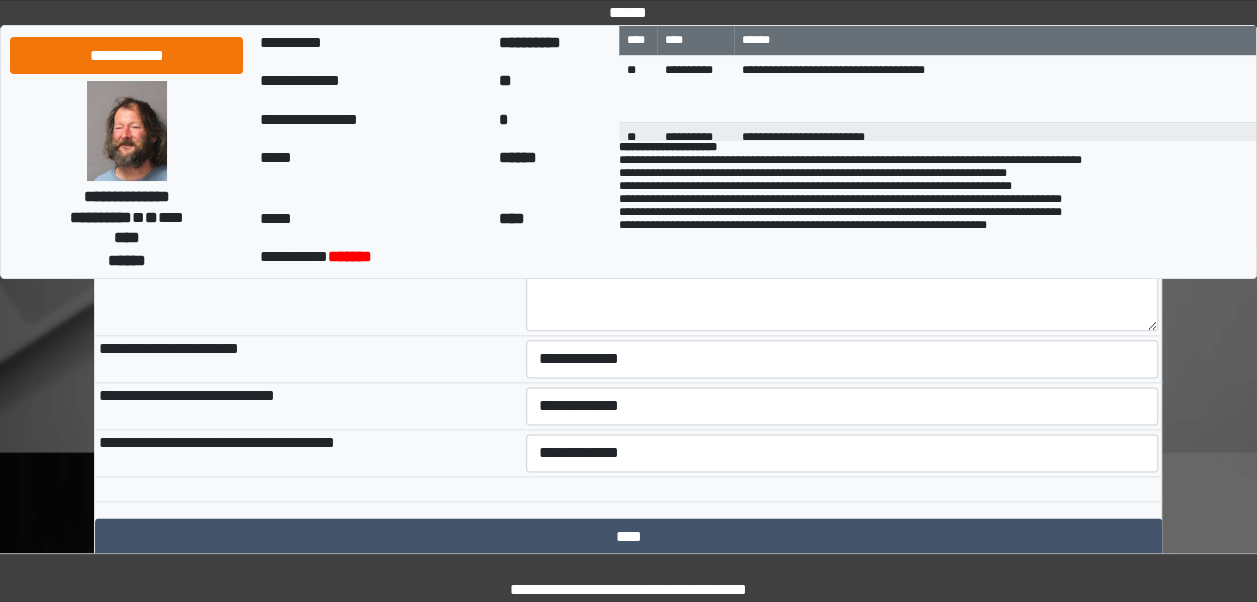type on "**********" 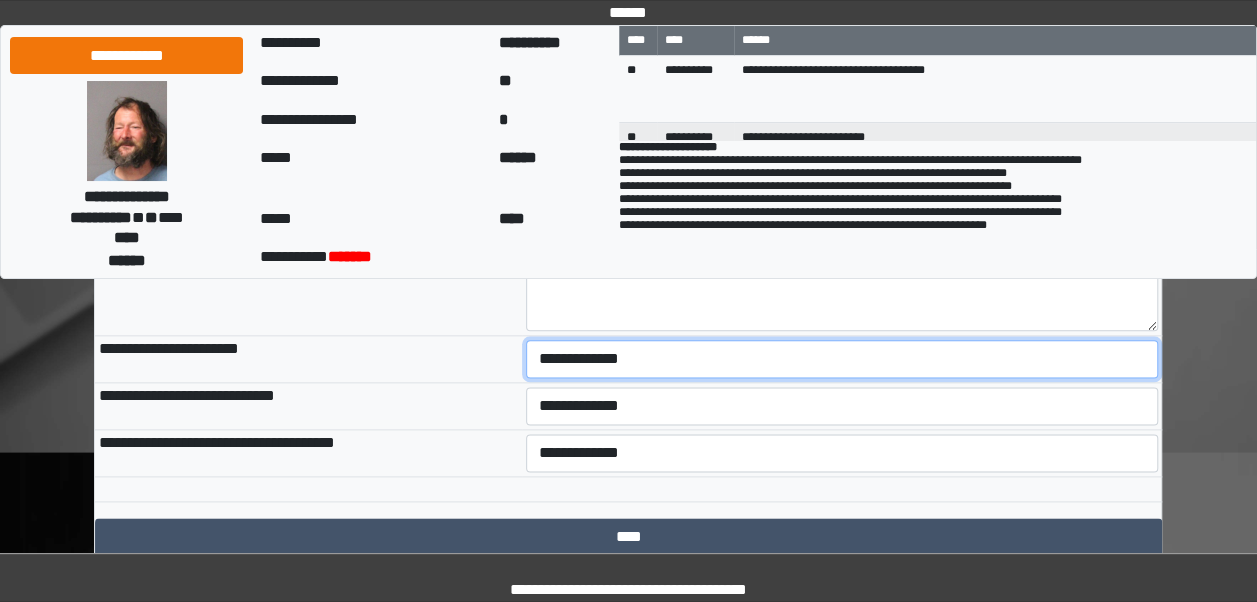 click on "**********" at bounding box center (842, 359) 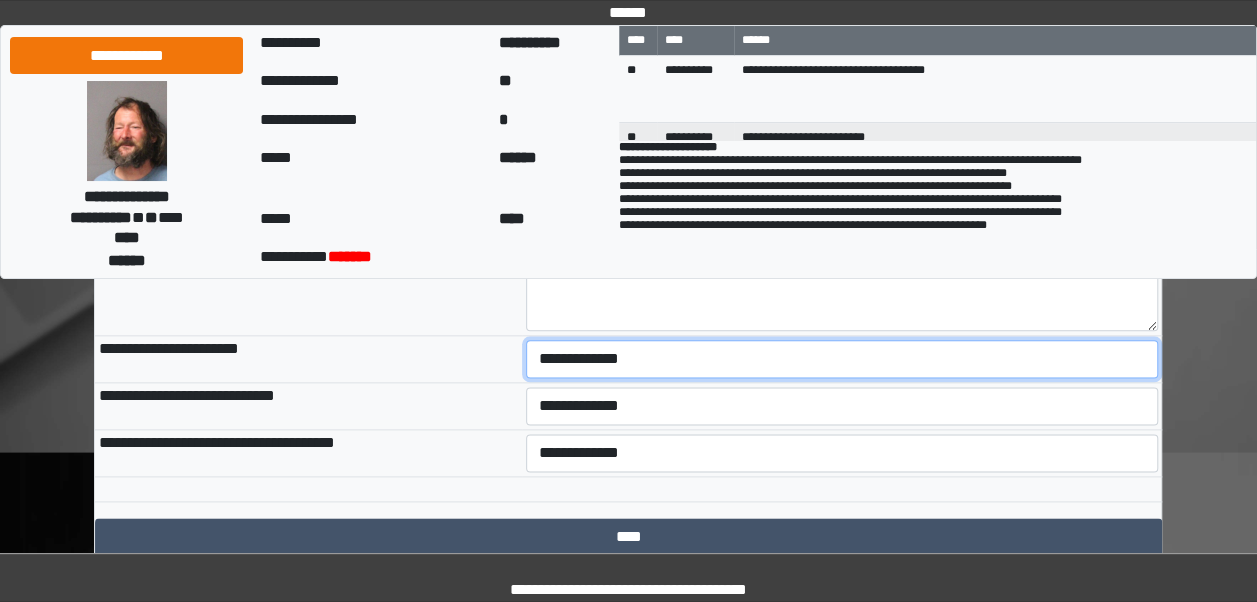 select on "***" 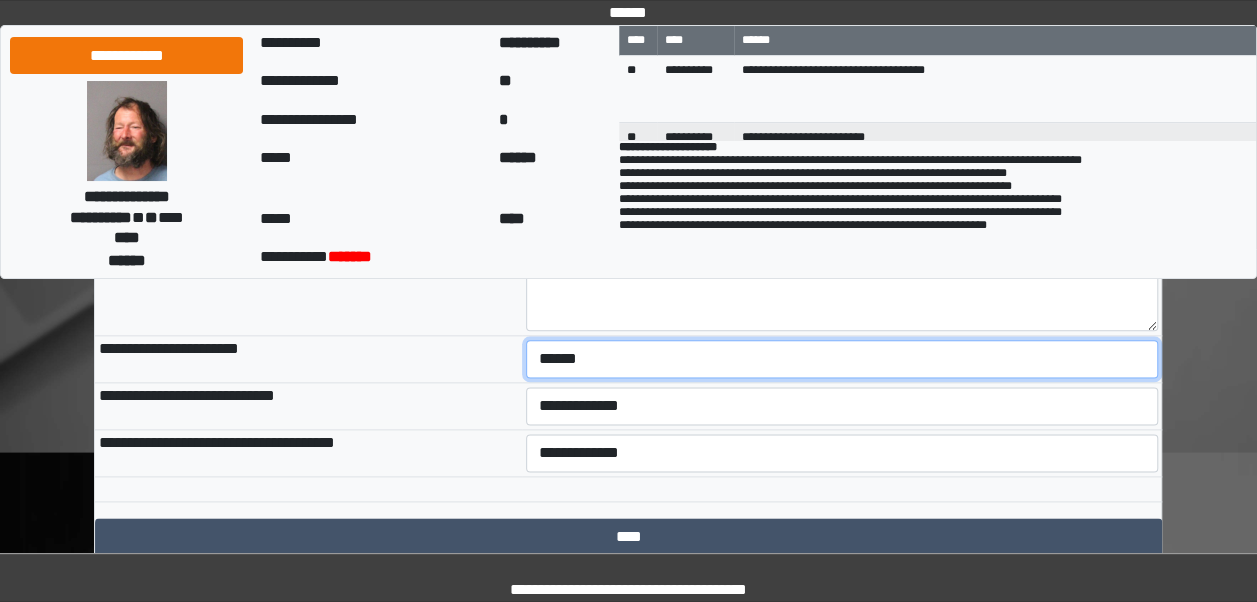 click on "**********" at bounding box center [842, 359] 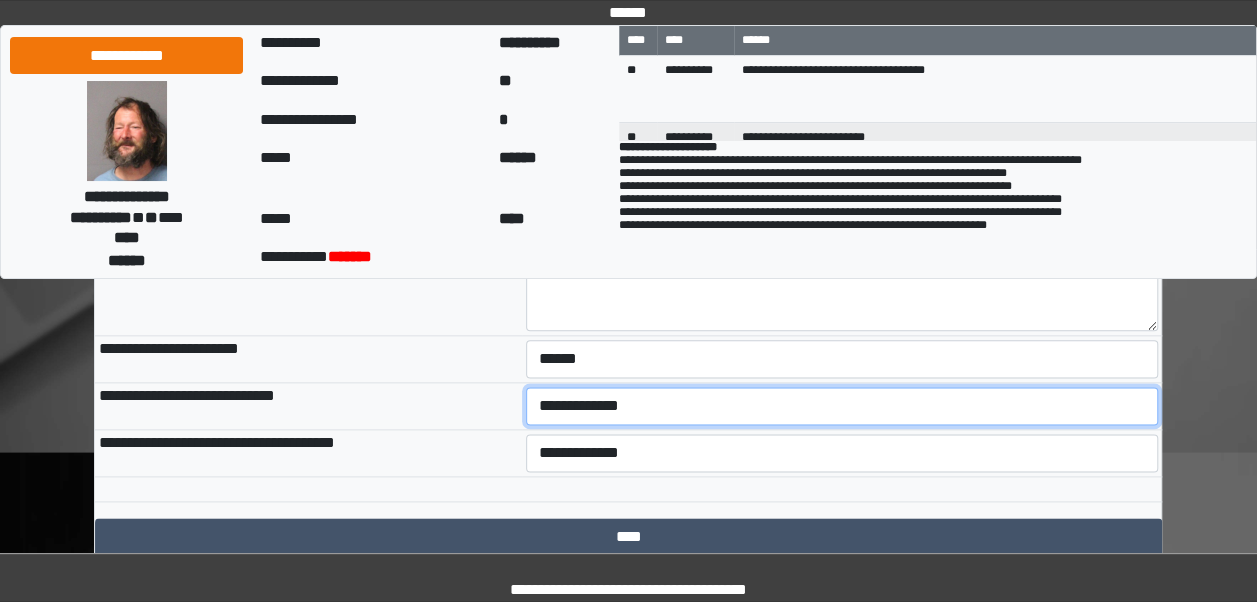 click on "**********" at bounding box center [842, 406] 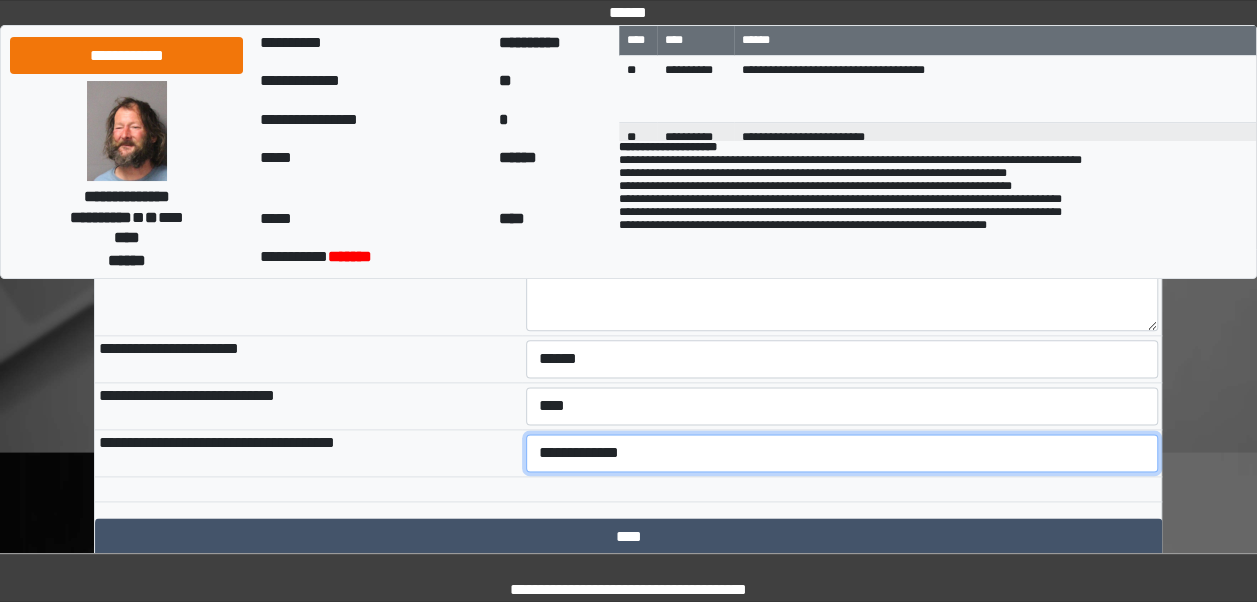 click on "**********" at bounding box center (842, 453) 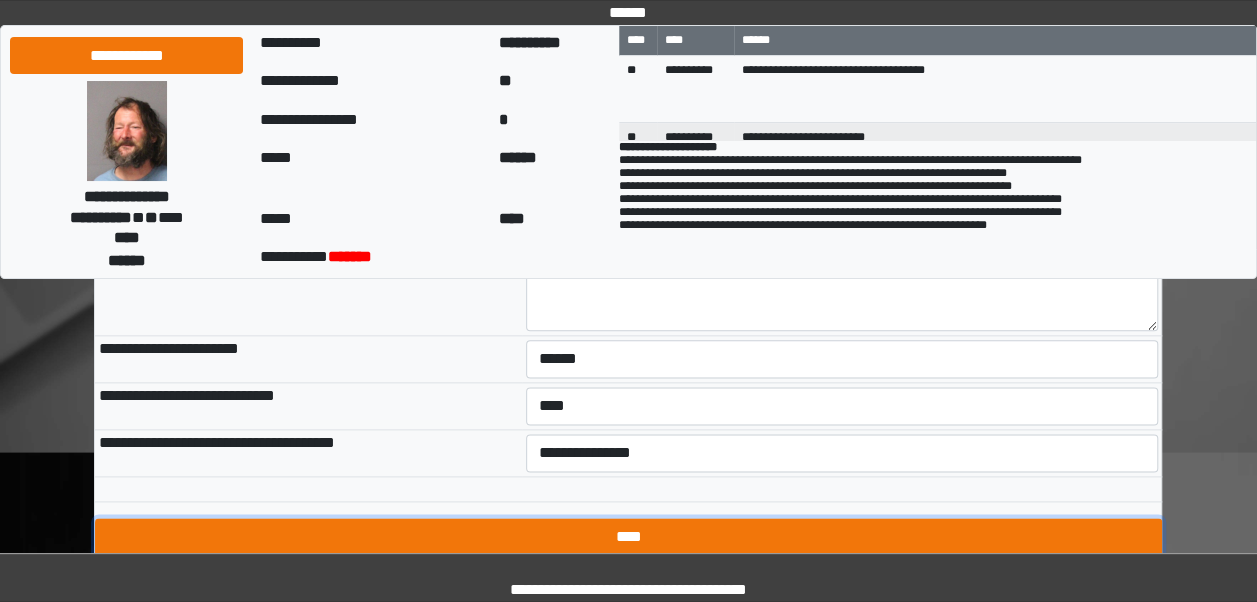 click on "****" at bounding box center [628, 537] 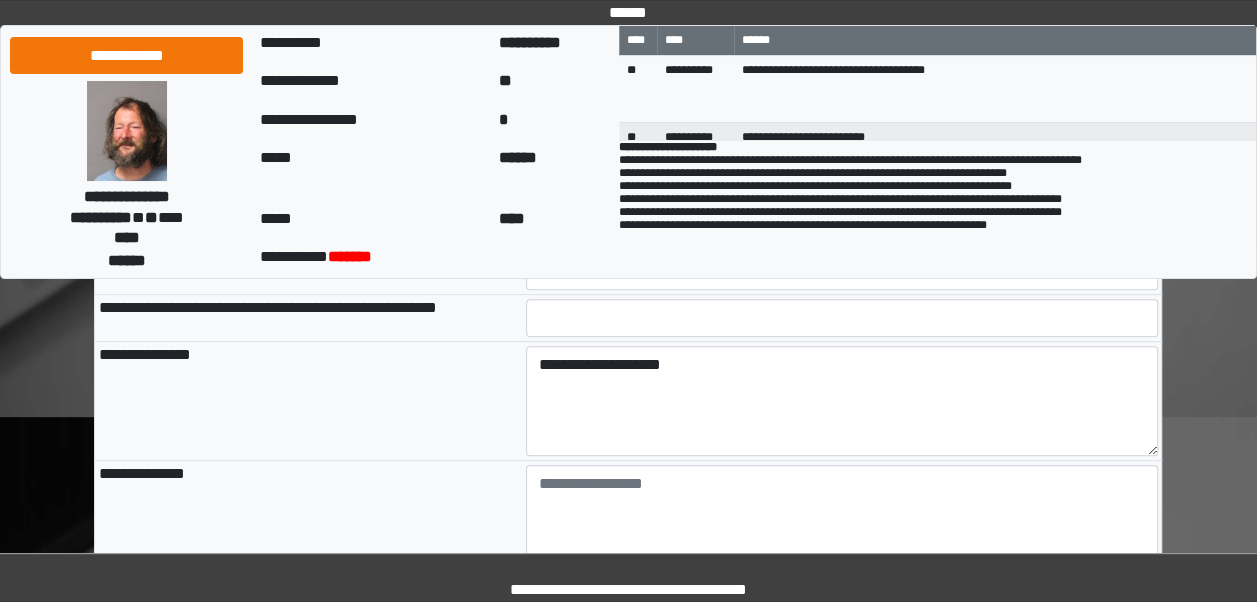 scroll, scrollTop: 206, scrollLeft: 0, axis: vertical 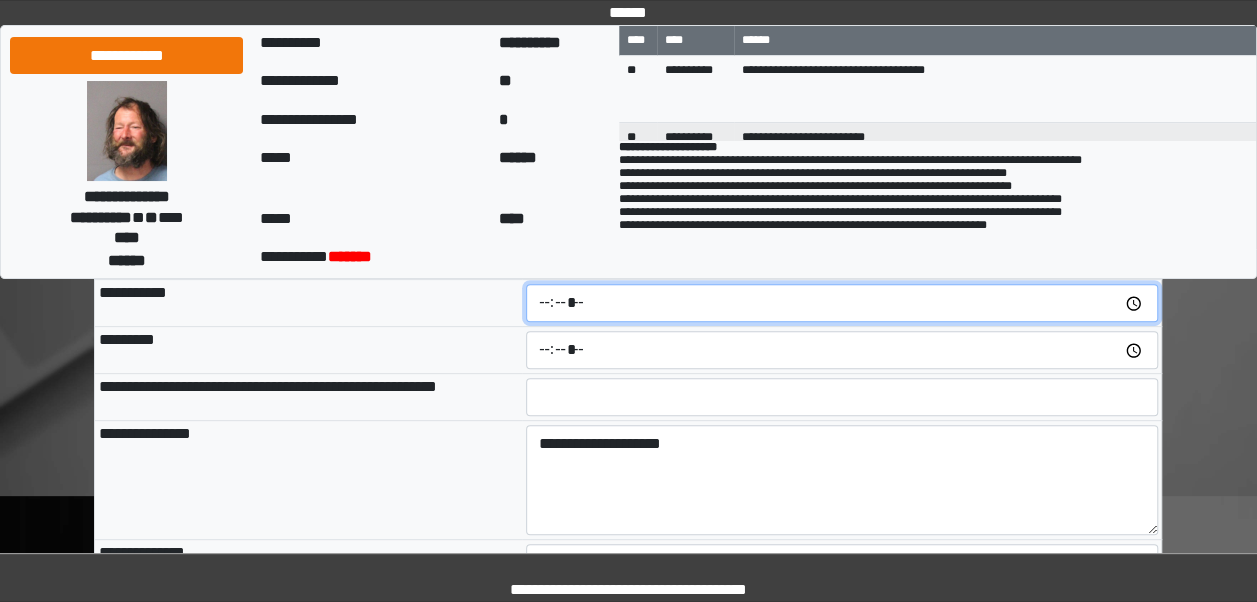 click at bounding box center [842, 303] 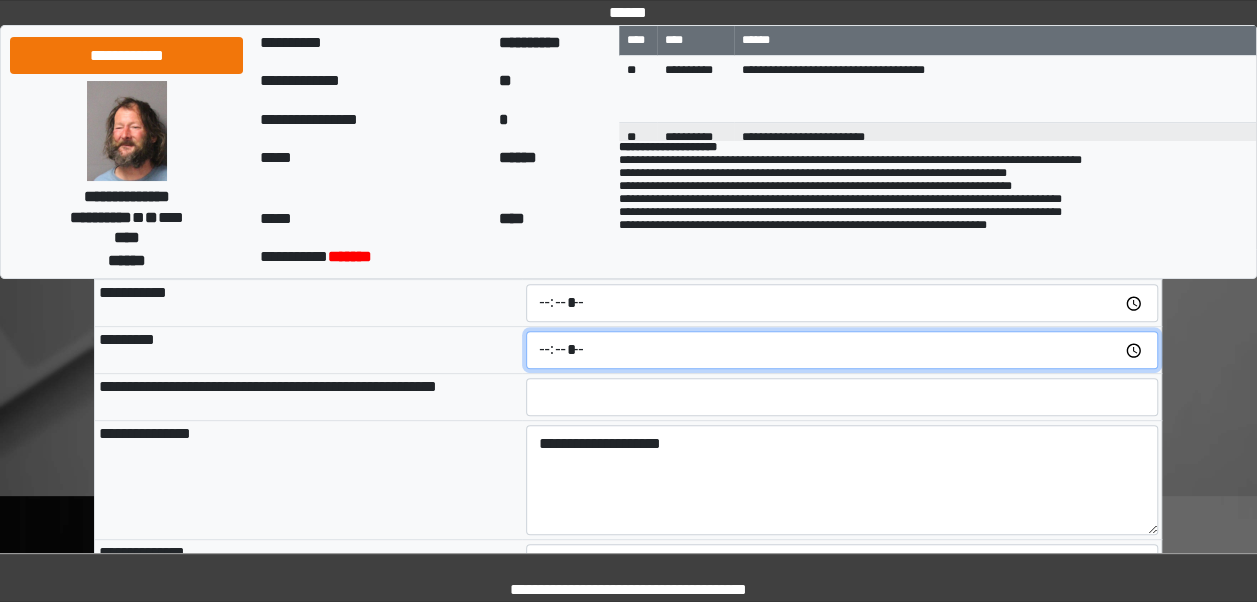 click at bounding box center (842, 350) 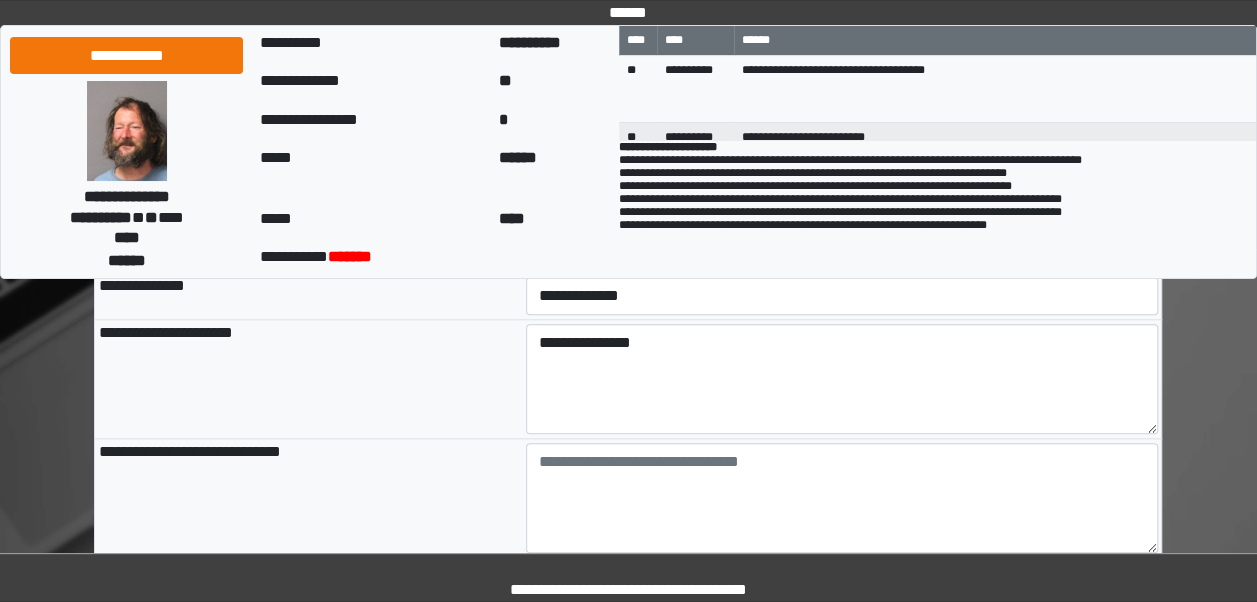 scroll, scrollTop: 1120, scrollLeft: 0, axis: vertical 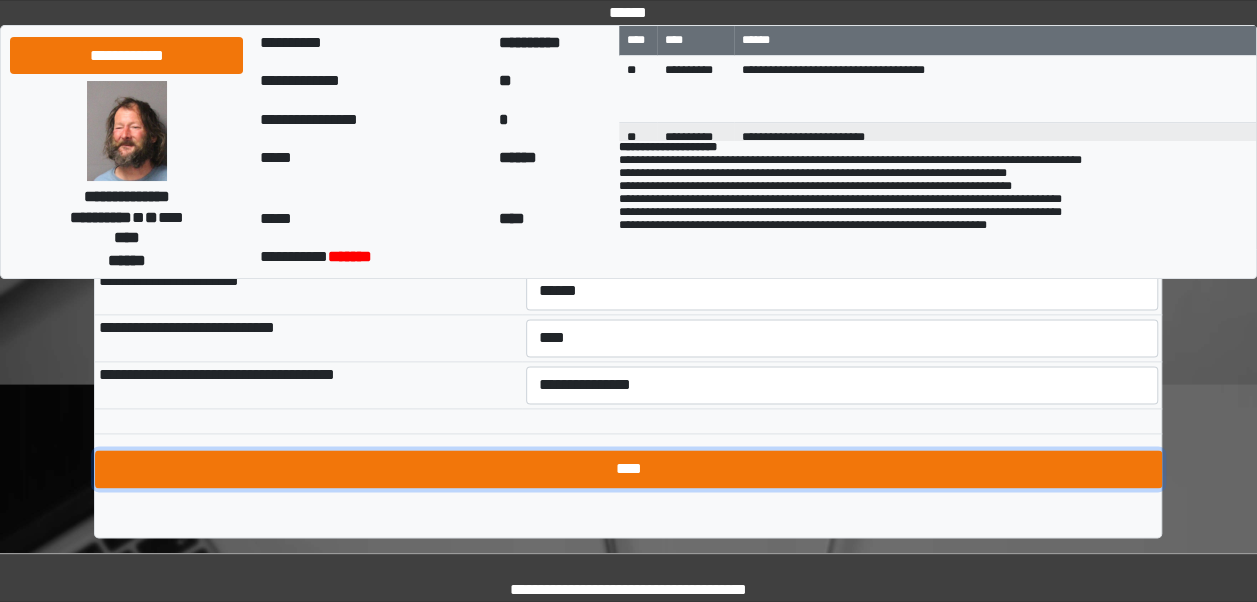 click on "****" at bounding box center [628, 469] 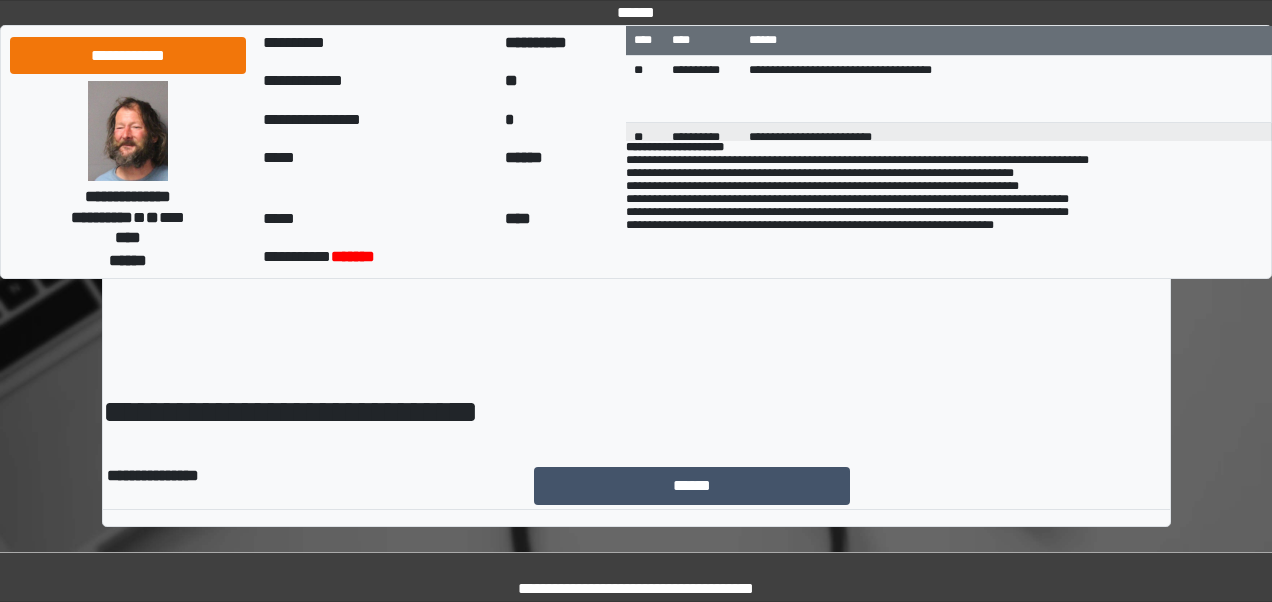 scroll, scrollTop: 0, scrollLeft: 0, axis: both 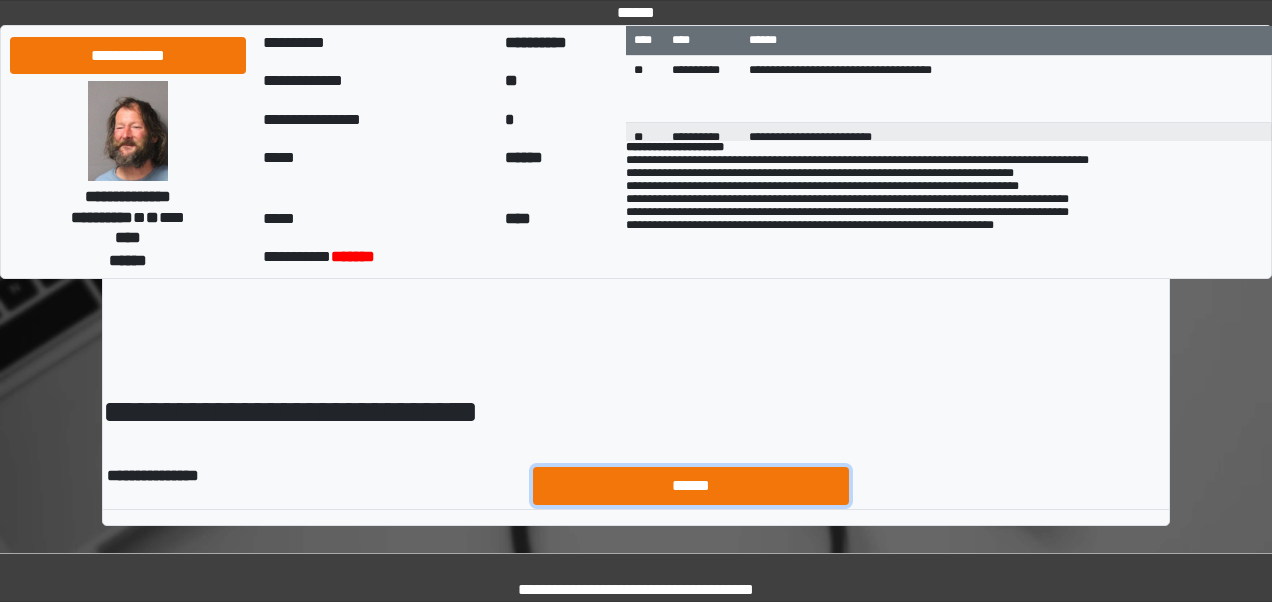 click on "******" at bounding box center [691, 485] 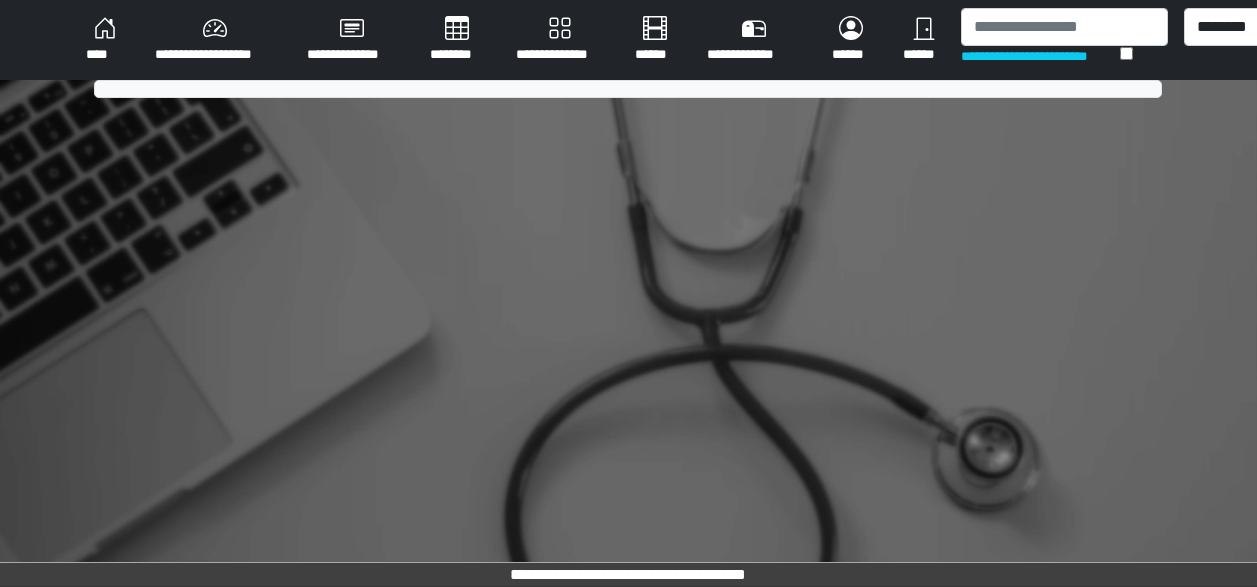 scroll, scrollTop: 0, scrollLeft: 0, axis: both 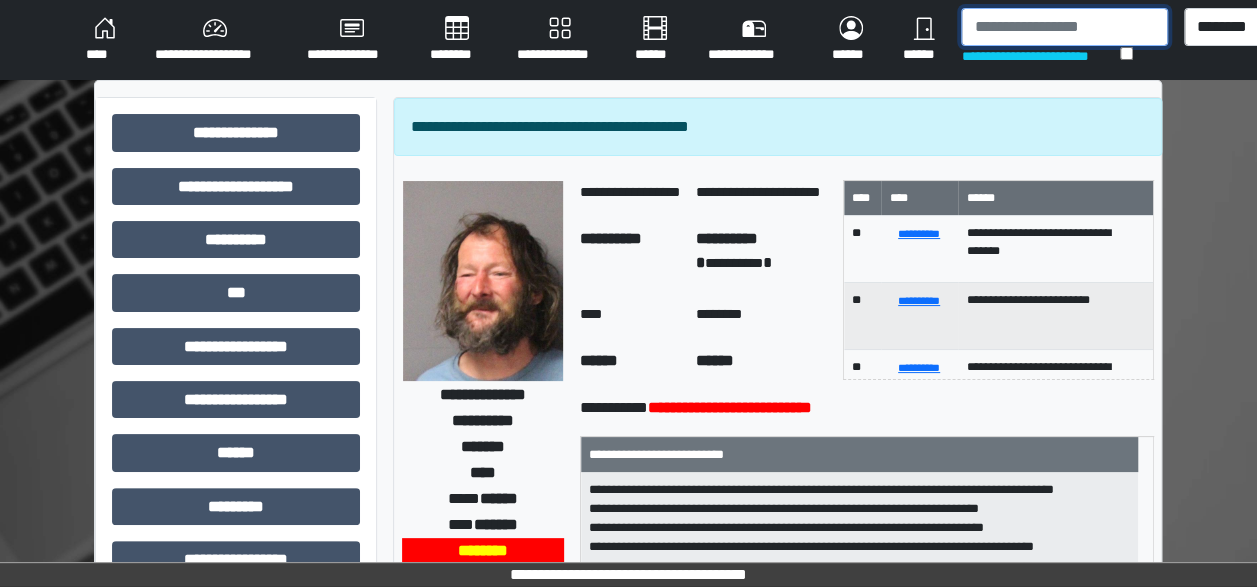 click at bounding box center (1064, 27) 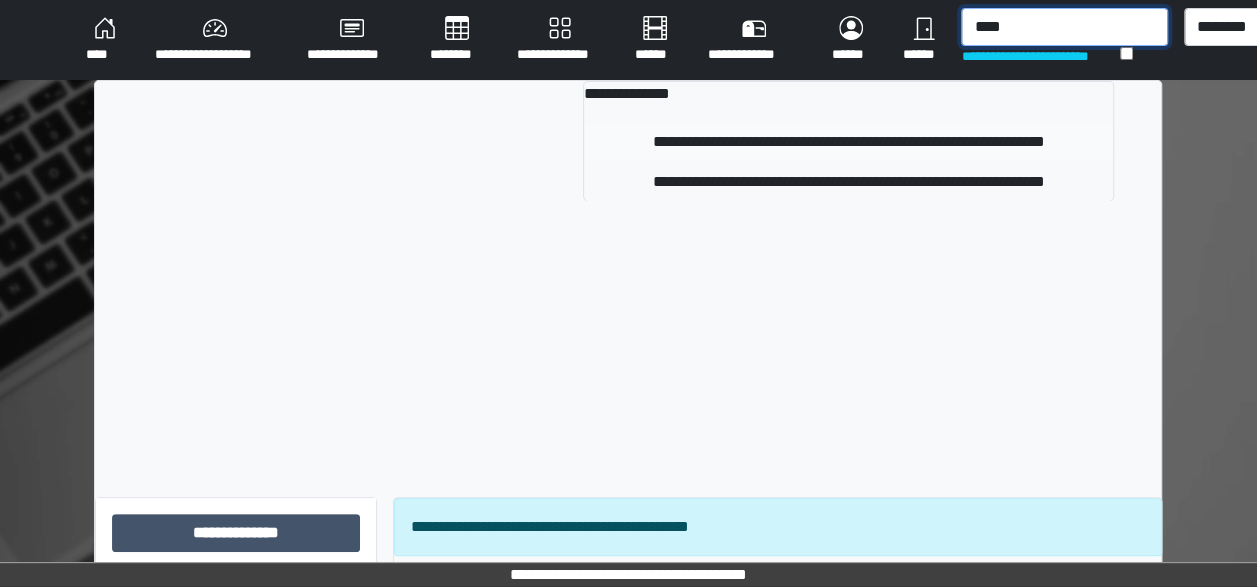 type on "****" 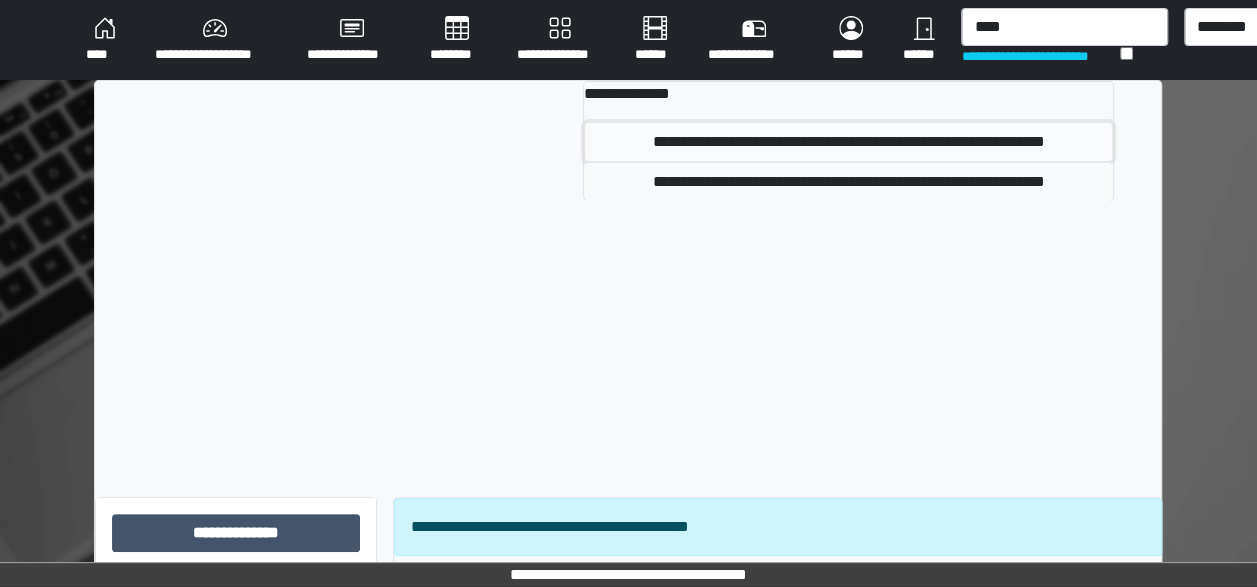 click on "**********" at bounding box center (848, 142) 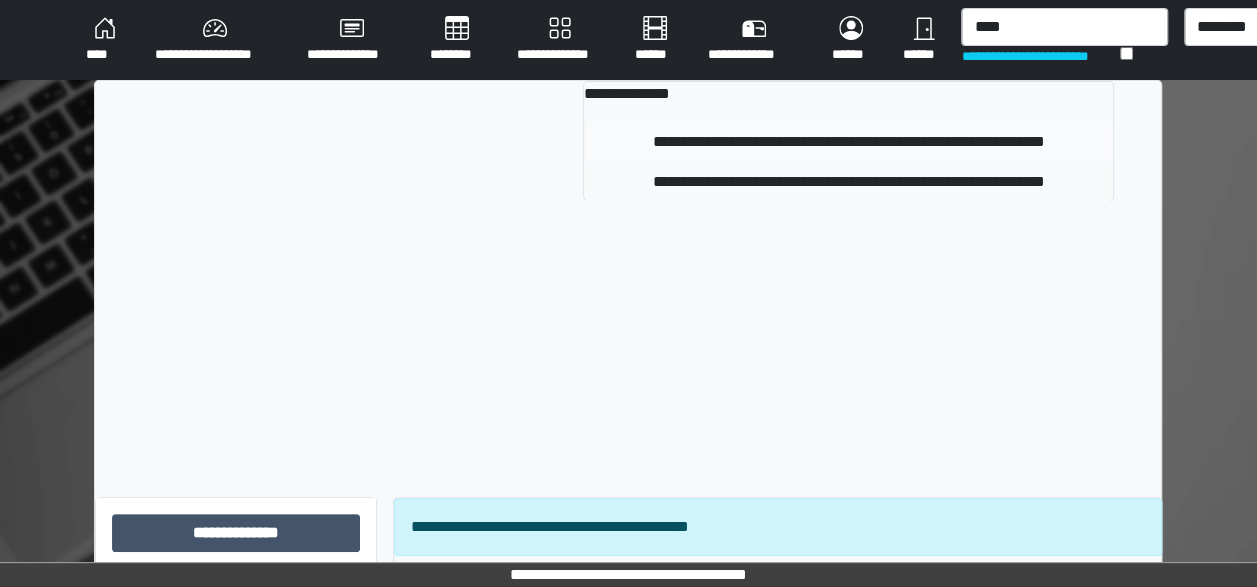 type 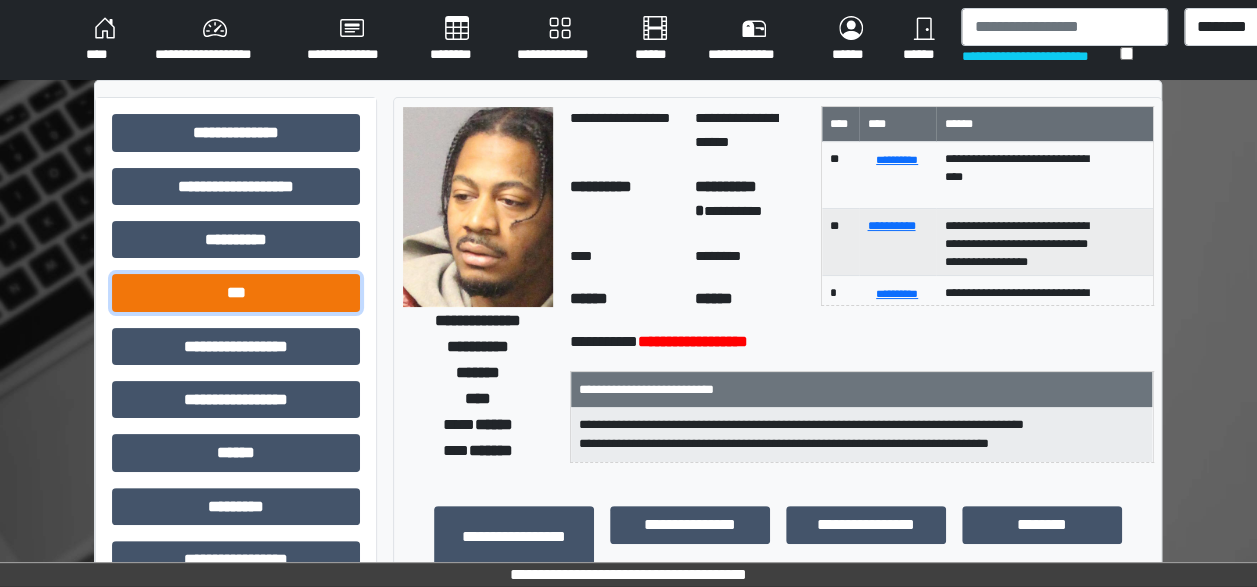 click on "***" at bounding box center (236, 292) 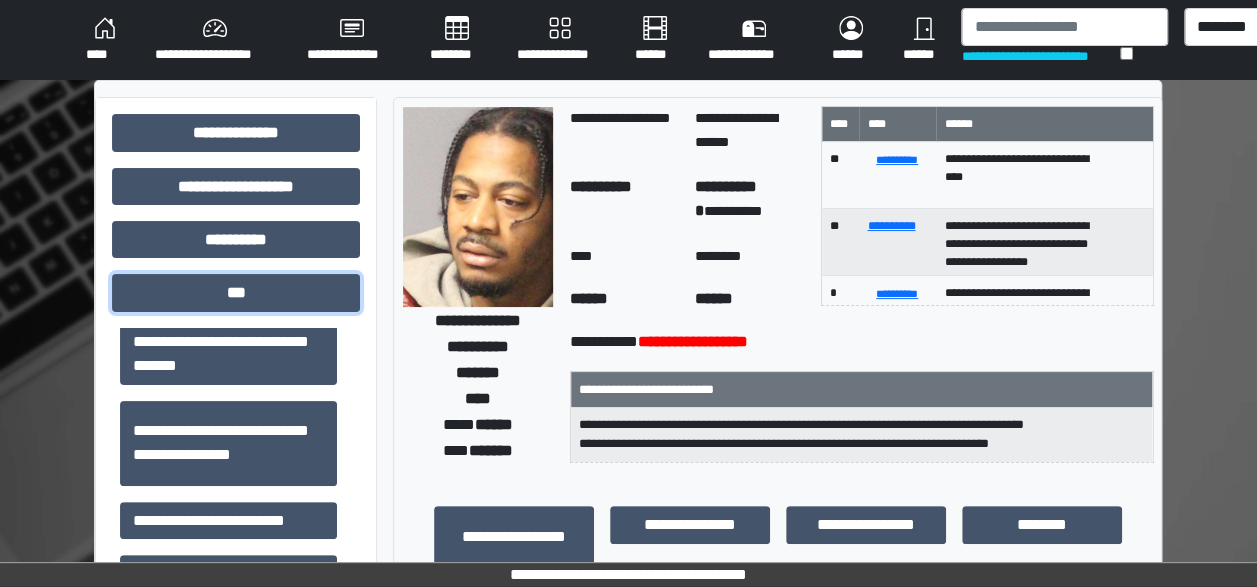 scroll, scrollTop: 178, scrollLeft: 0, axis: vertical 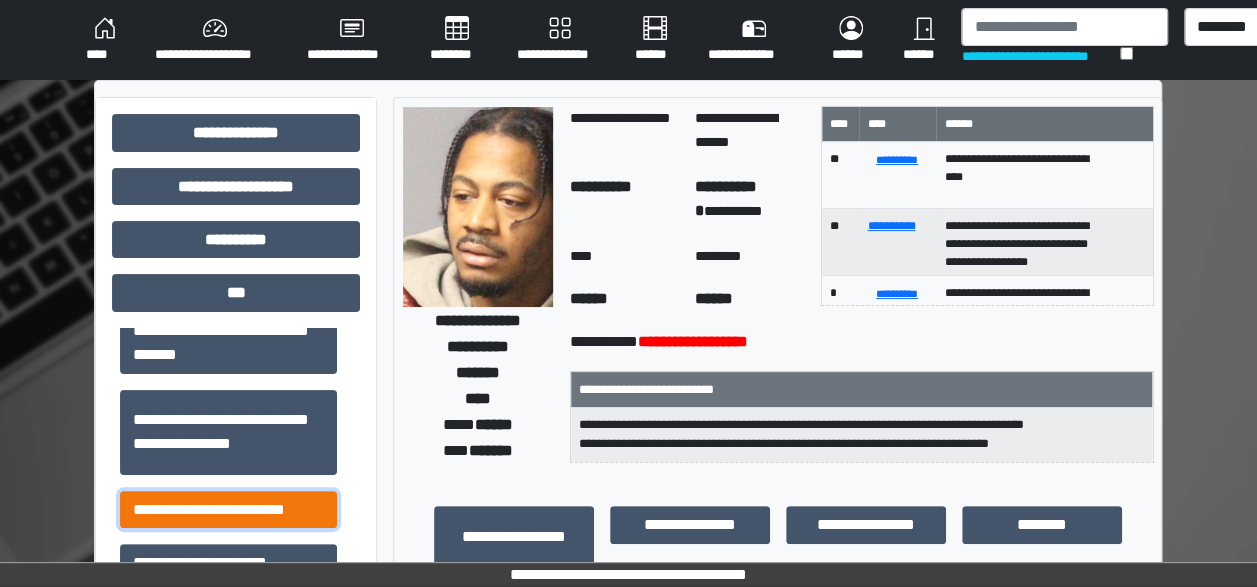 click on "**********" at bounding box center (228, 509) 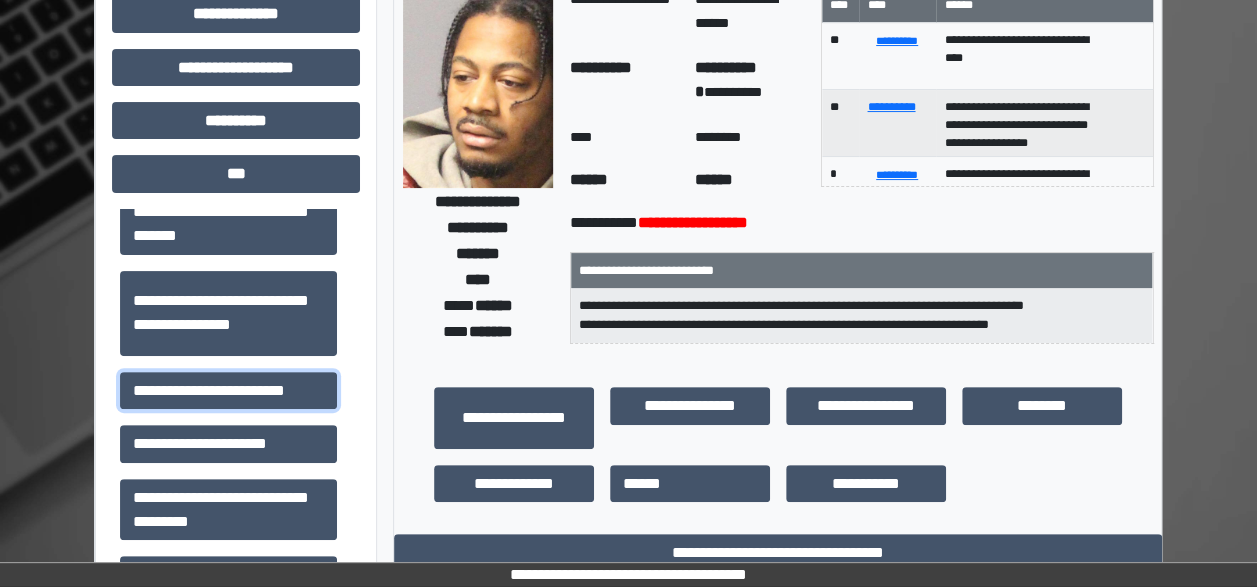 scroll, scrollTop: 123, scrollLeft: 0, axis: vertical 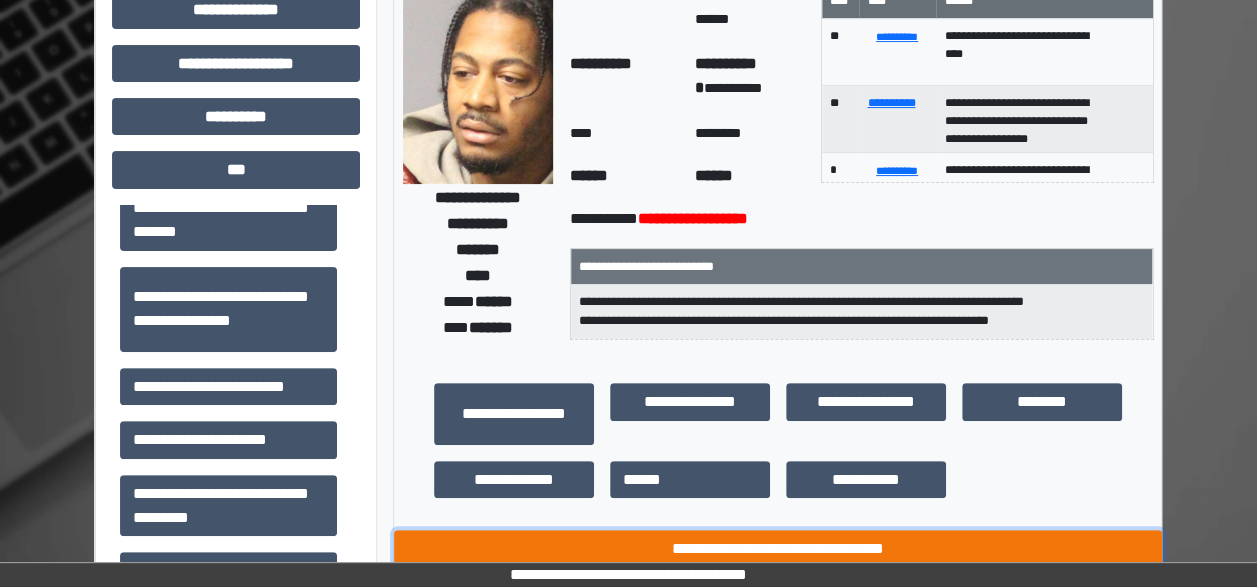 click on "**********" at bounding box center (778, 548) 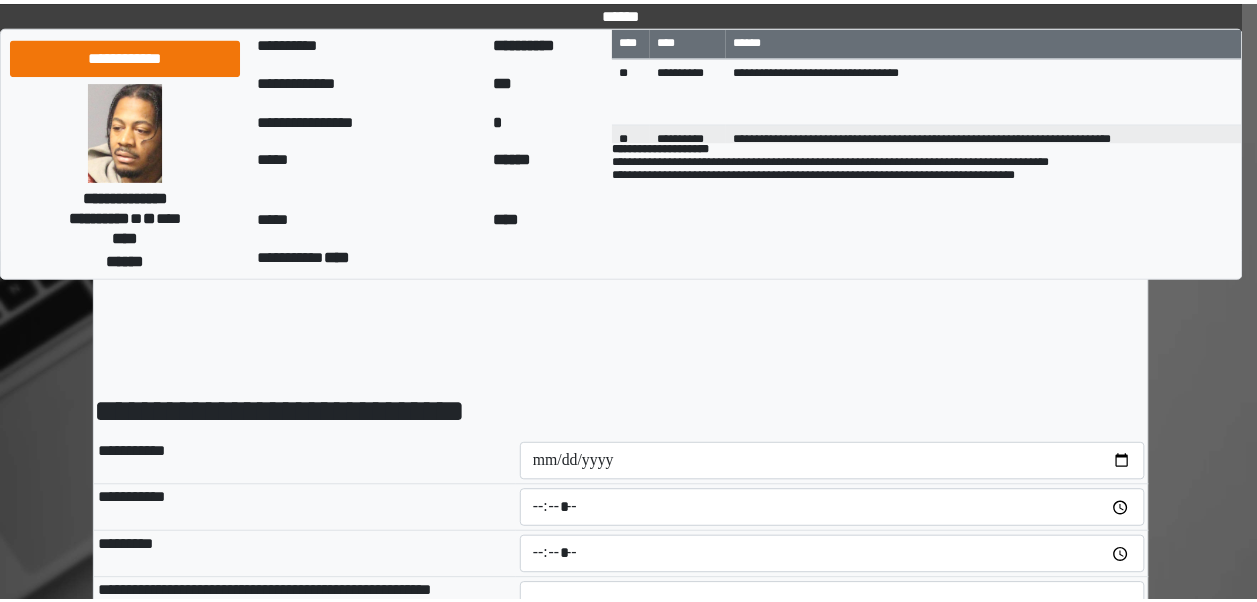 scroll, scrollTop: 0, scrollLeft: 0, axis: both 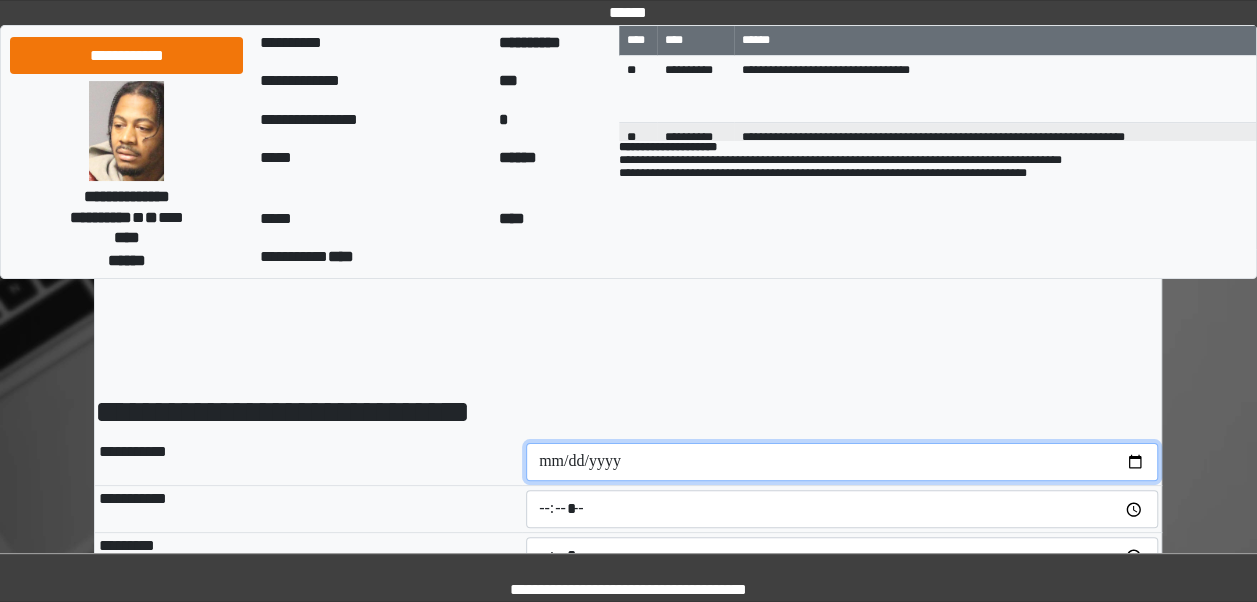 click at bounding box center [842, 462] 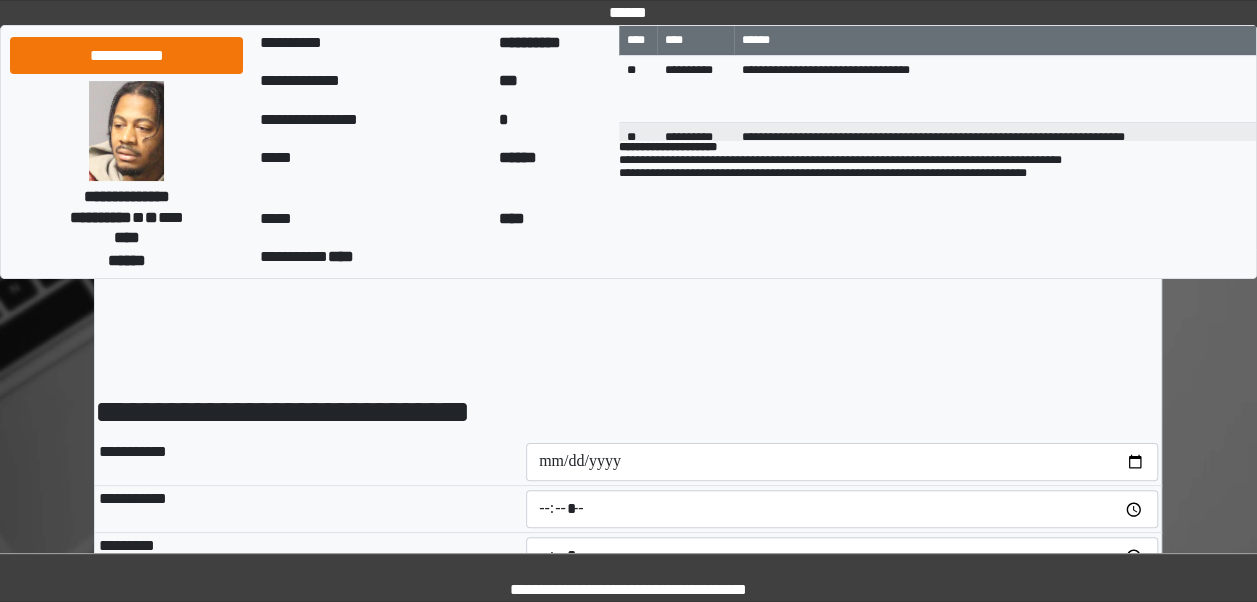 click on "**********" at bounding box center [628, 873] 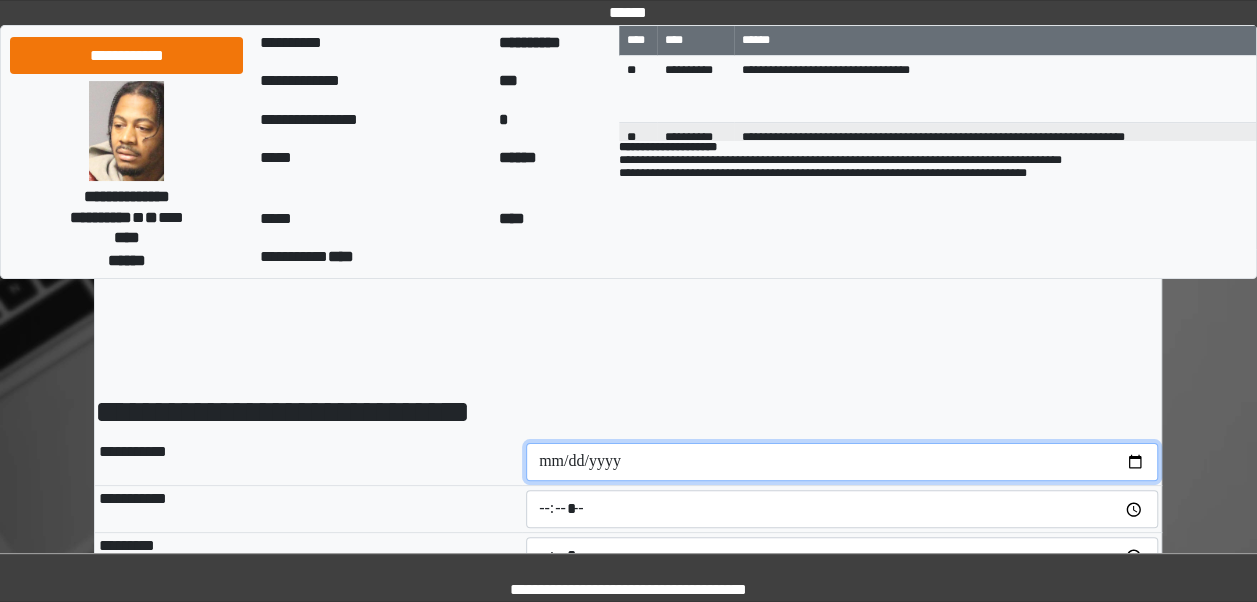 click at bounding box center (842, 462) 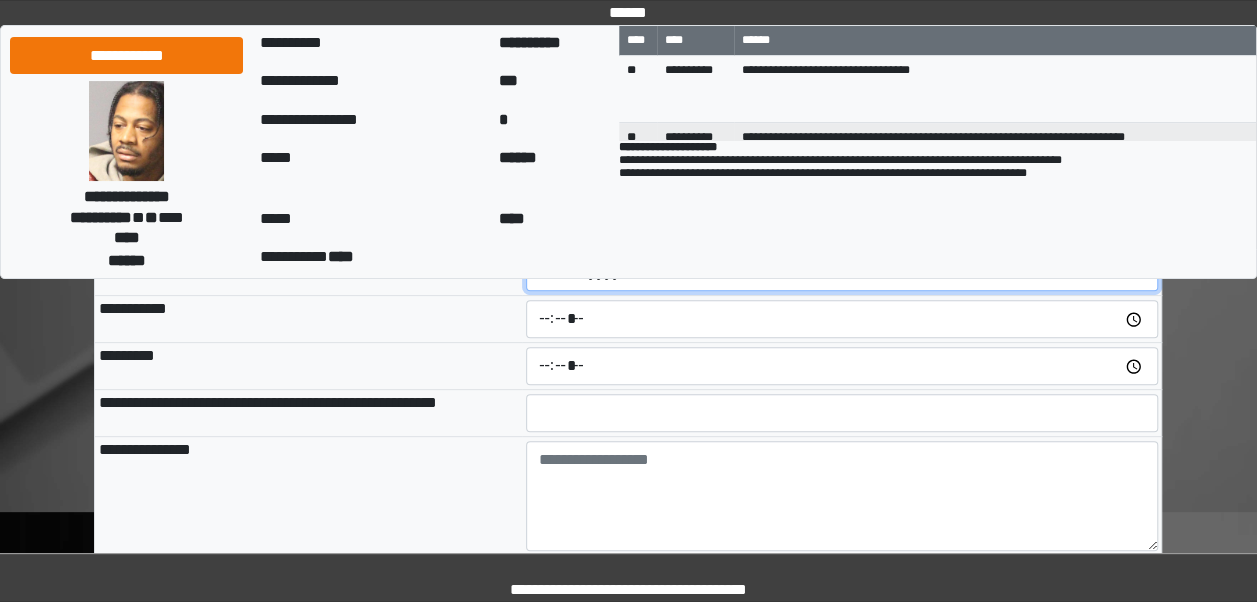 scroll, scrollTop: 194, scrollLeft: 0, axis: vertical 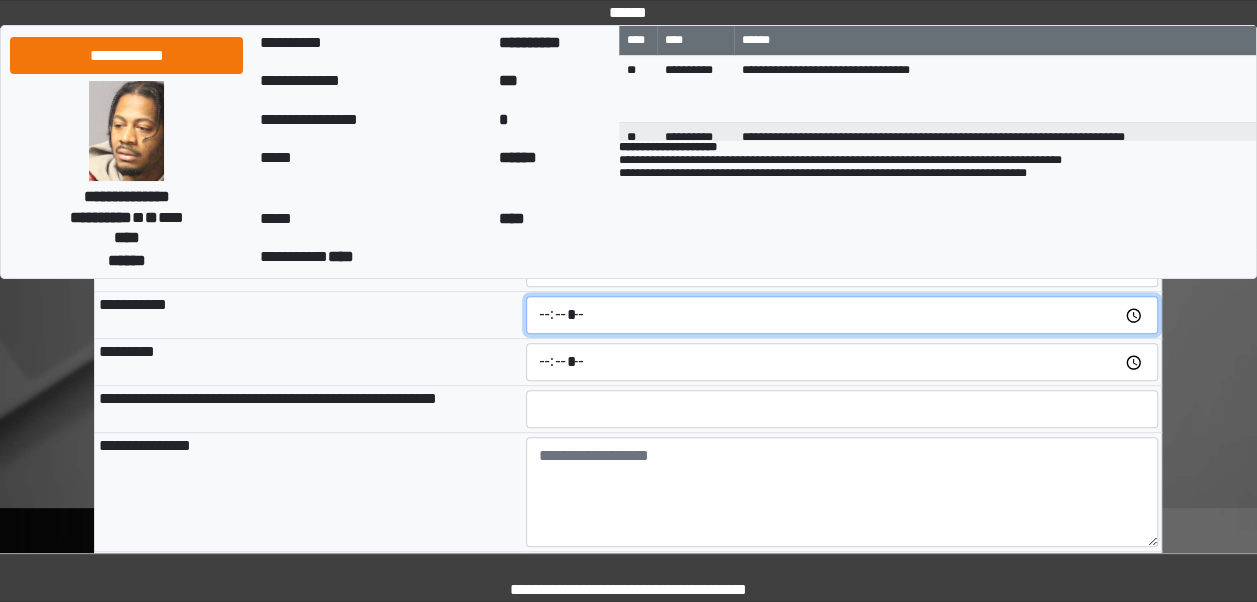click at bounding box center [842, 315] 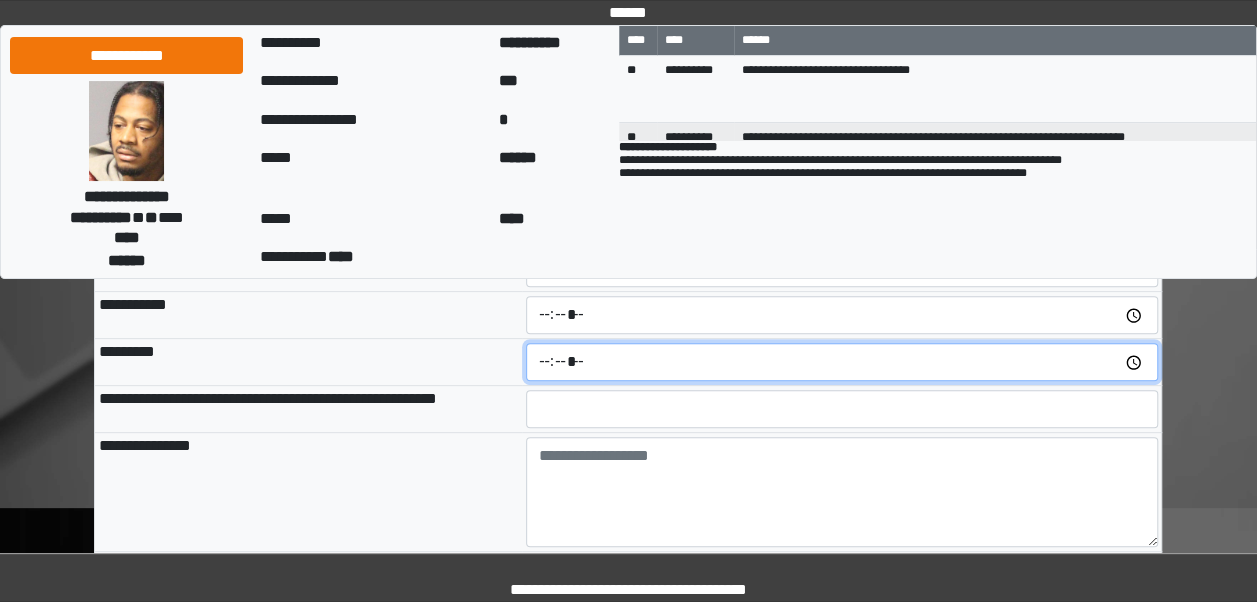 click at bounding box center [842, 362] 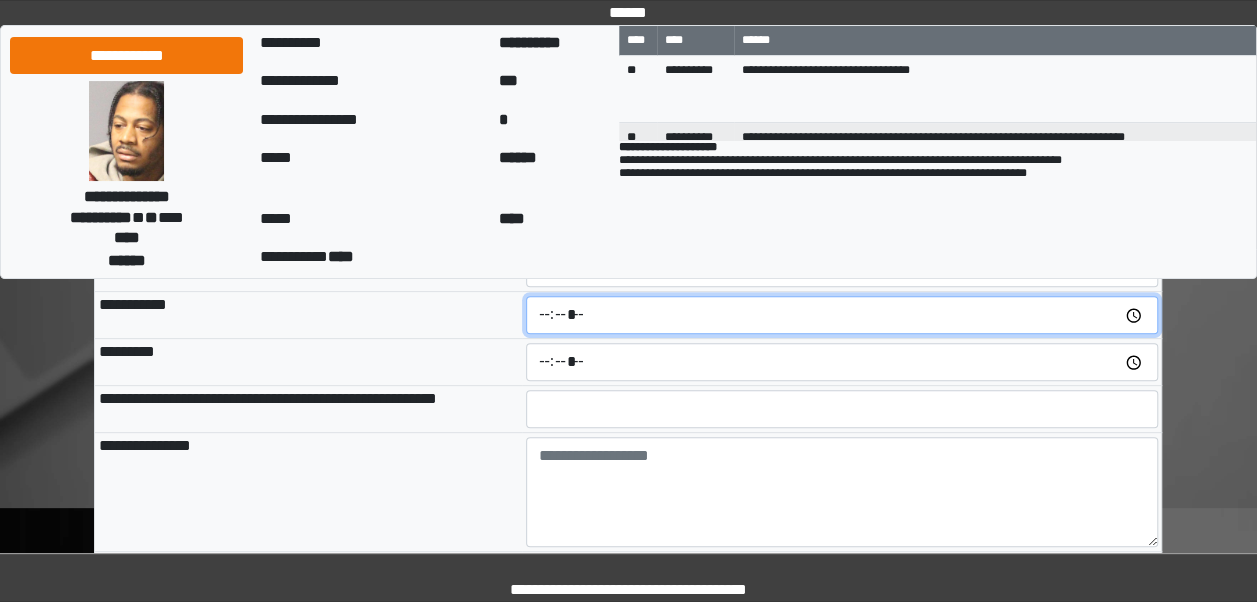 click on "*****" at bounding box center (842, 315) 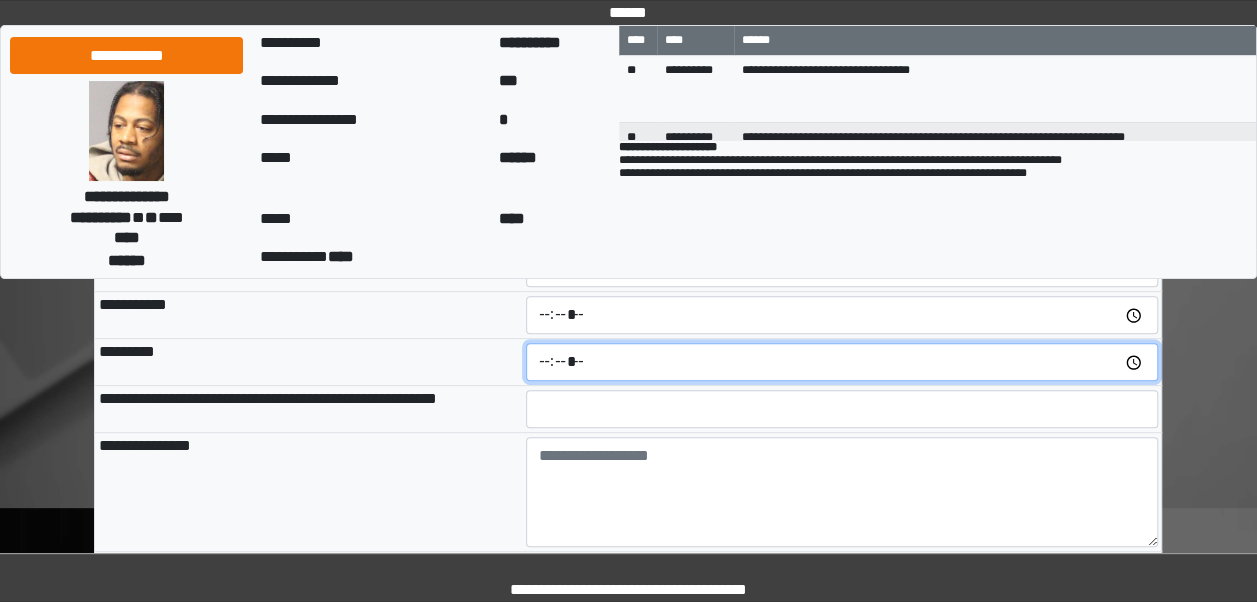 click at bounding box center (842, 362) 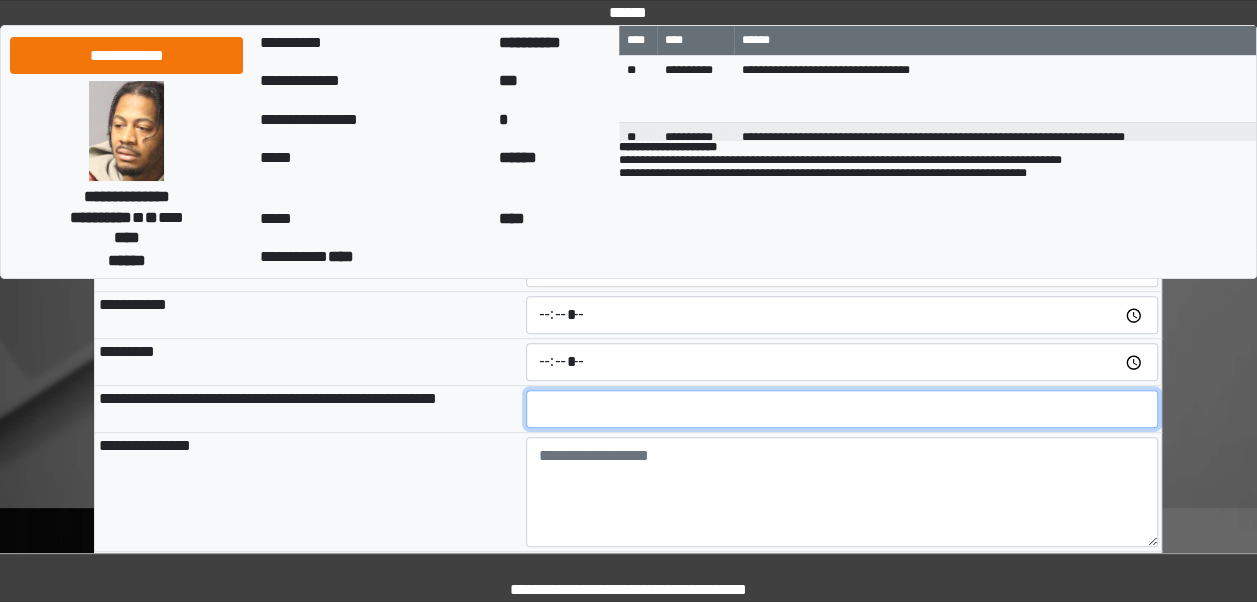 click at bounding box center (842, 409) 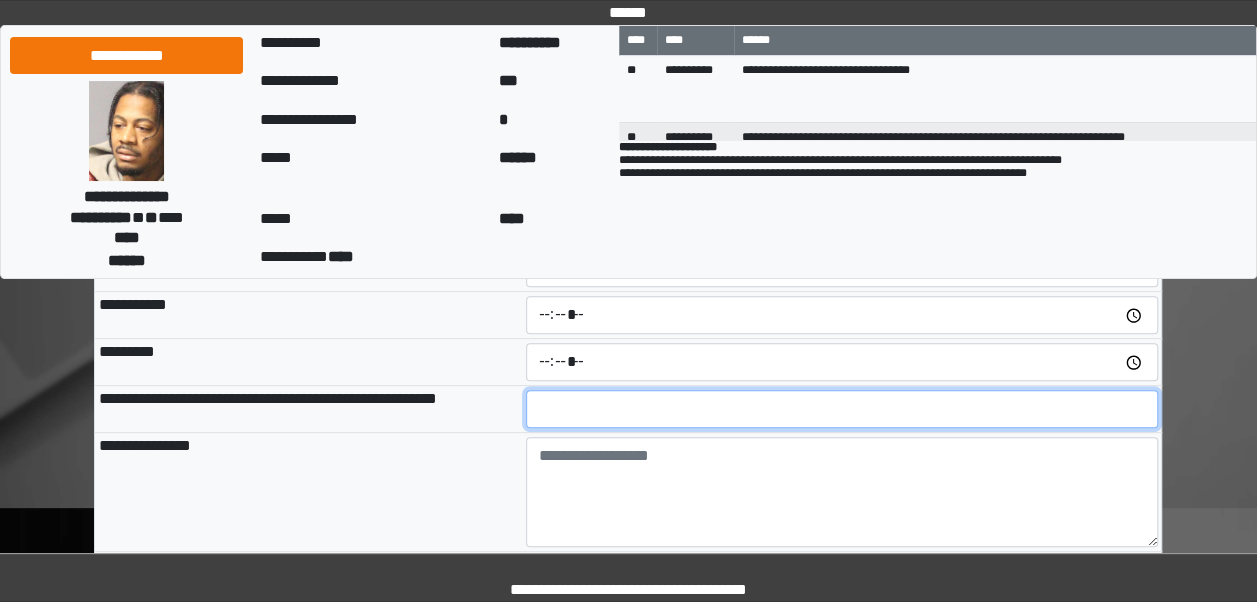 type on "**" 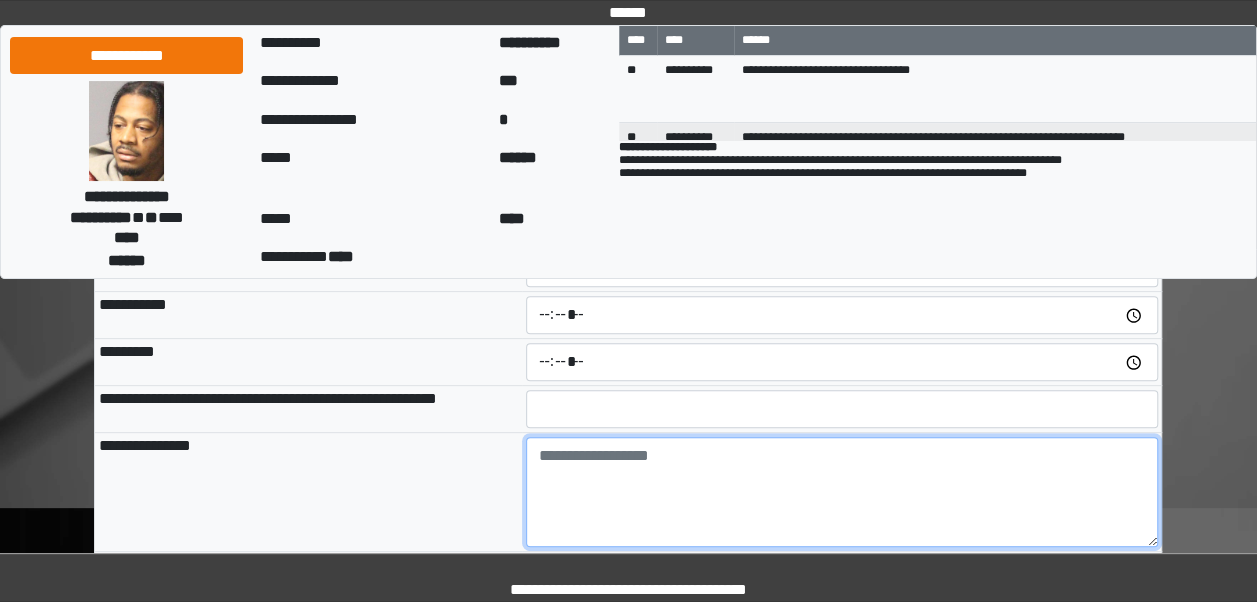 click at bounding box center (842, 492) 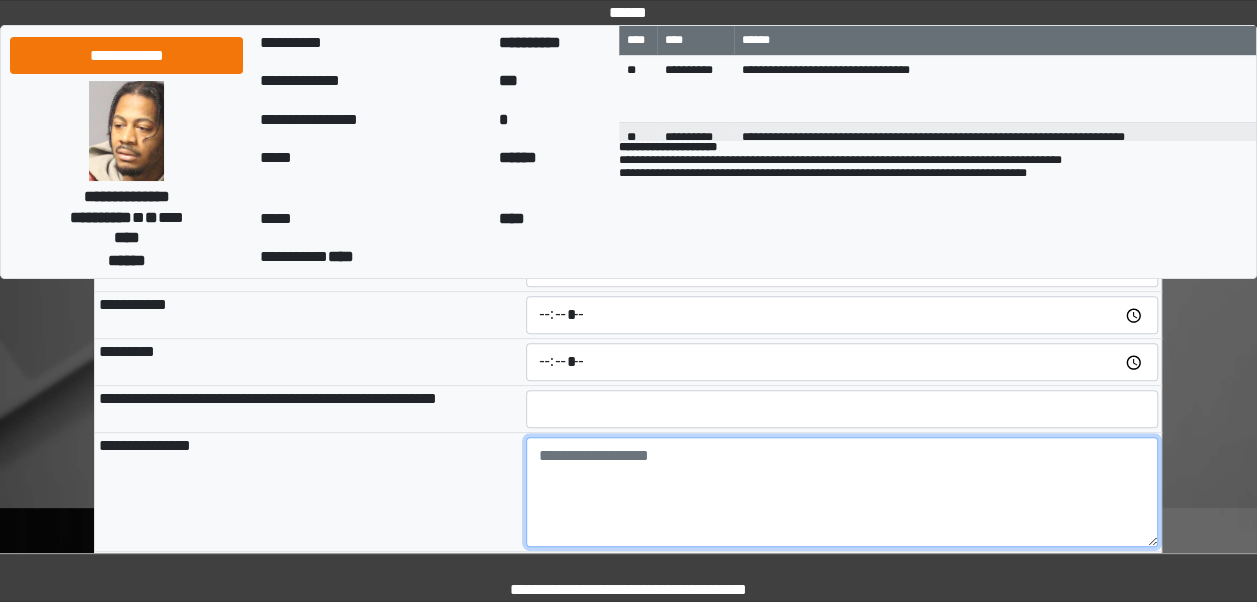 type on "**********" 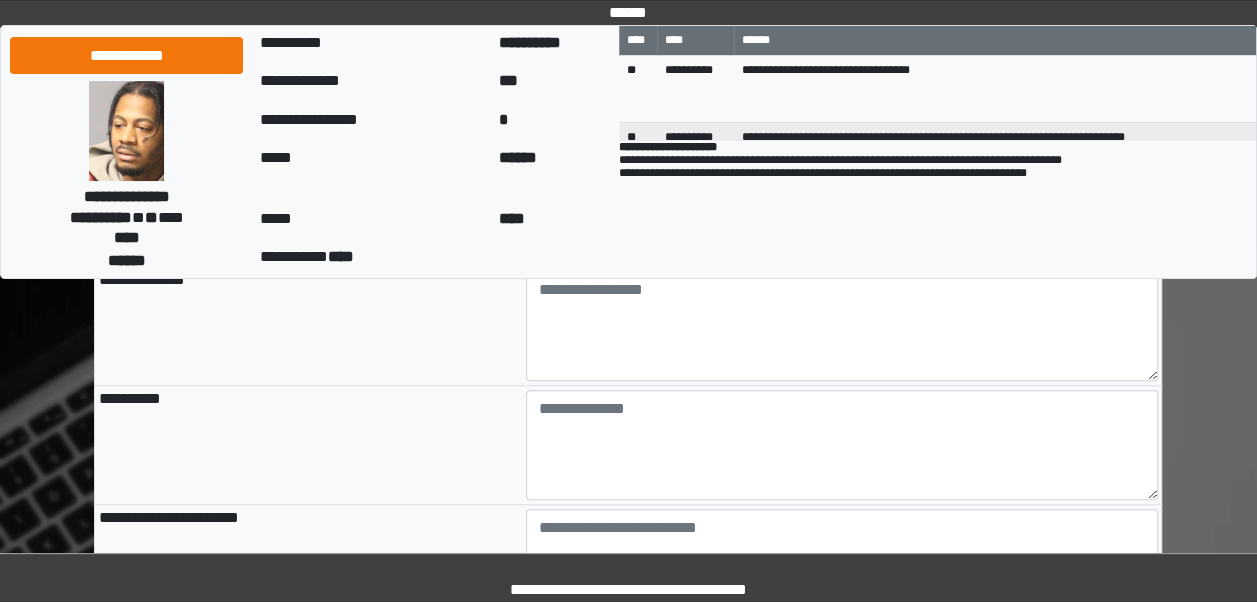 scroll, scrollTop: 477, scrollLeft: 0, axis: vertical 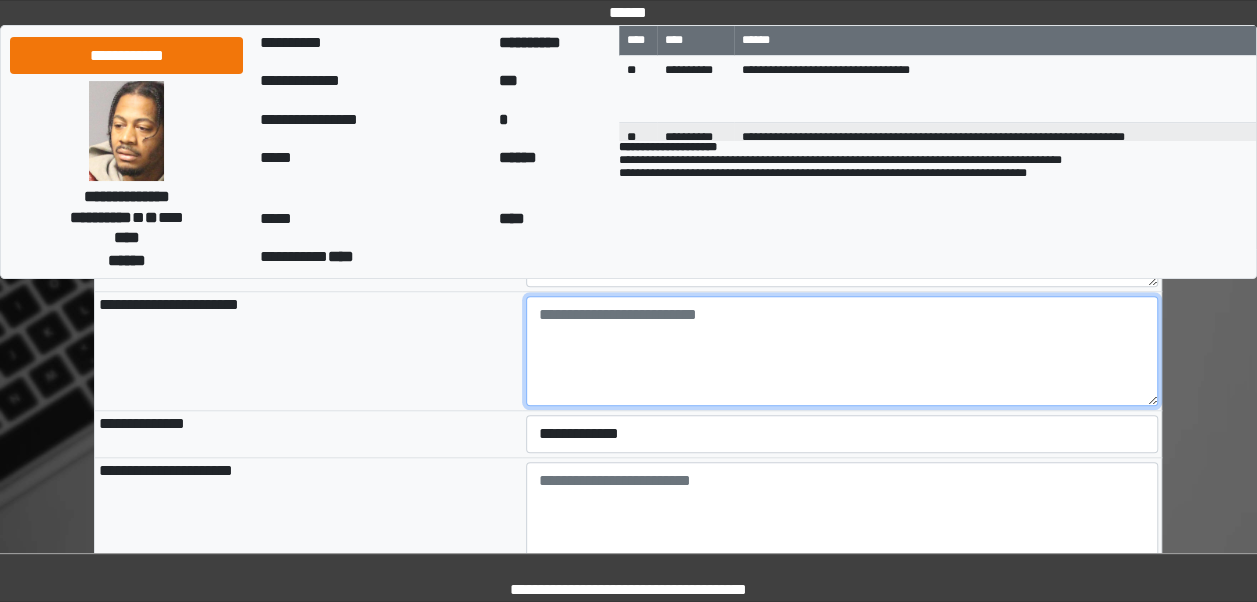 click at bounding box center [842, 351] 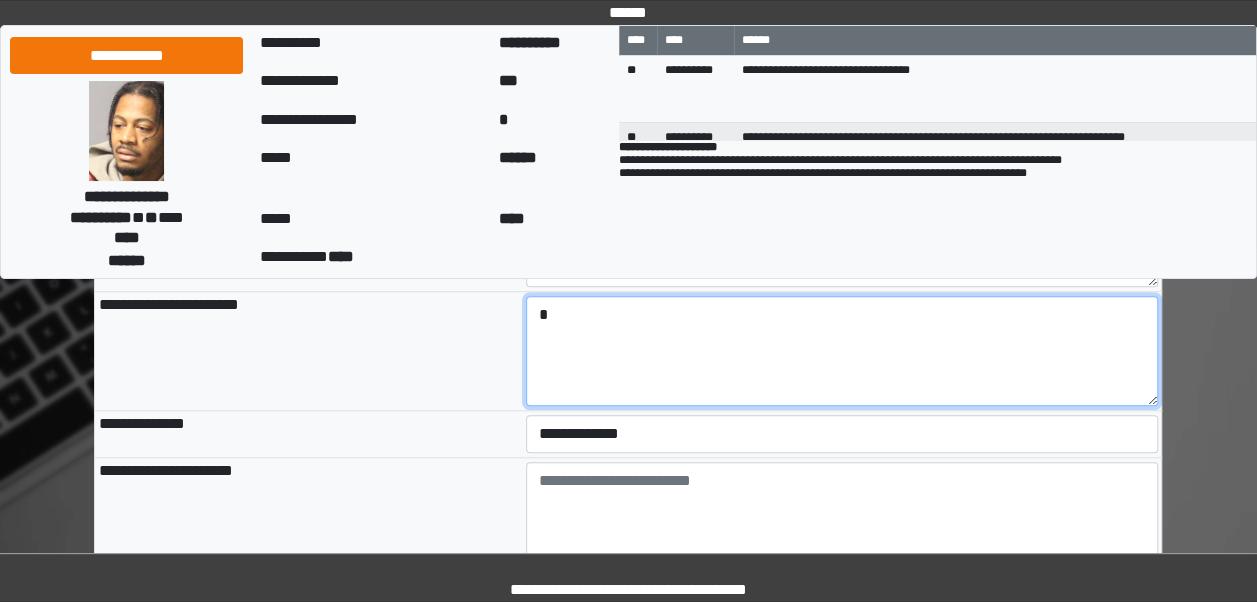 type on "*" 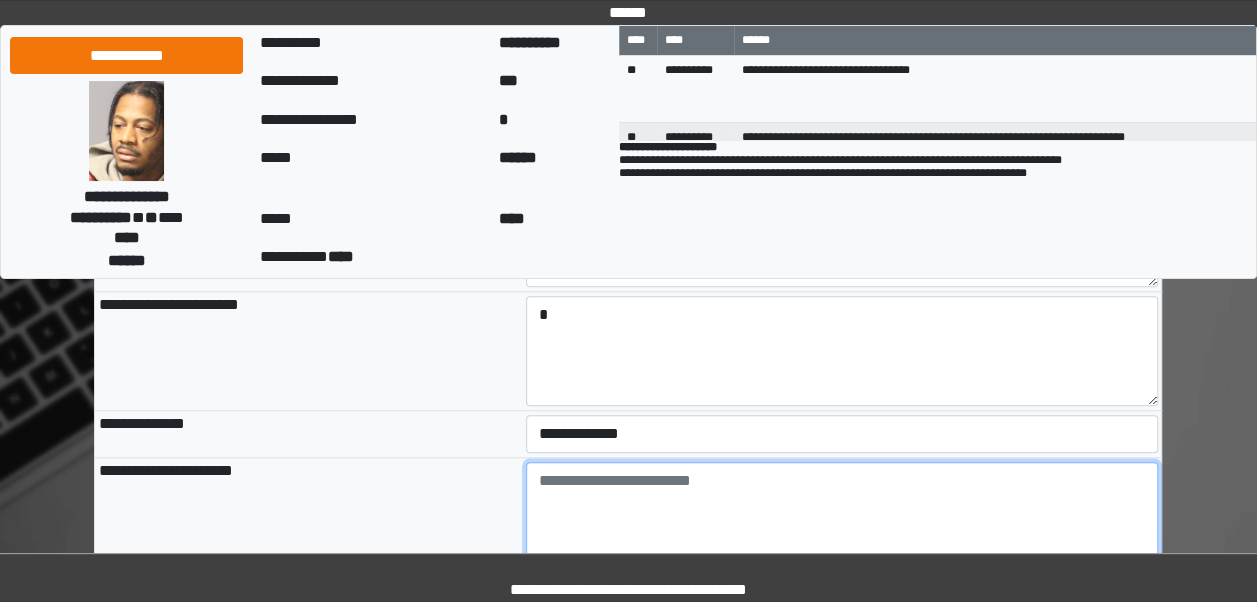 click at bounding box center [842, 517] 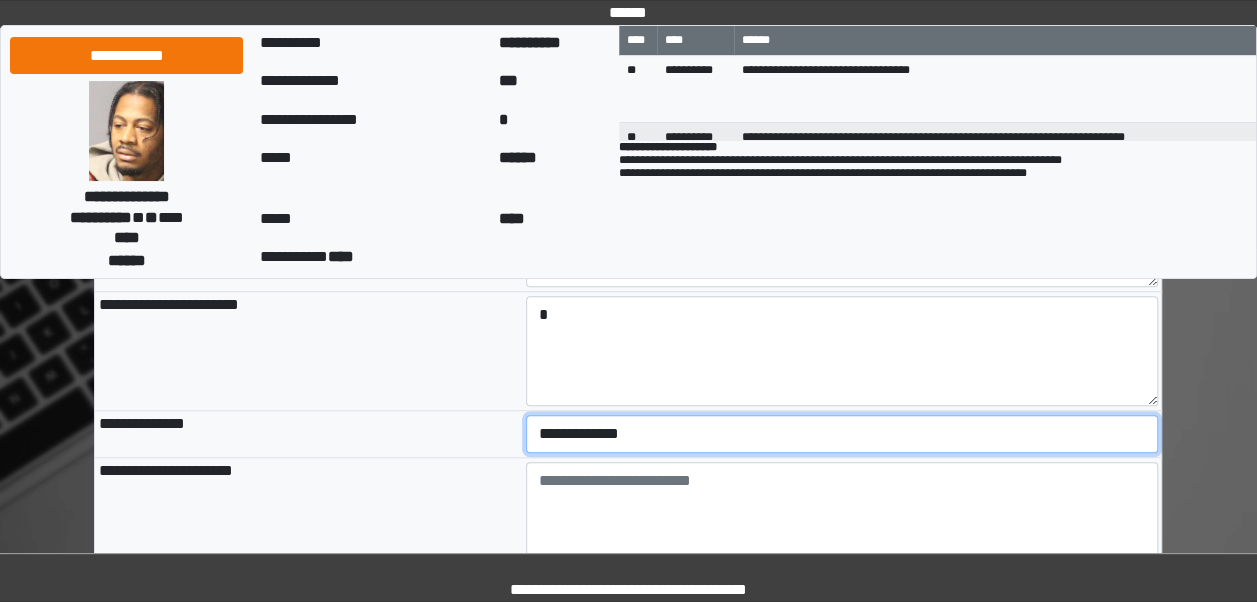 click on "**********" at bounding box center (842, 434) 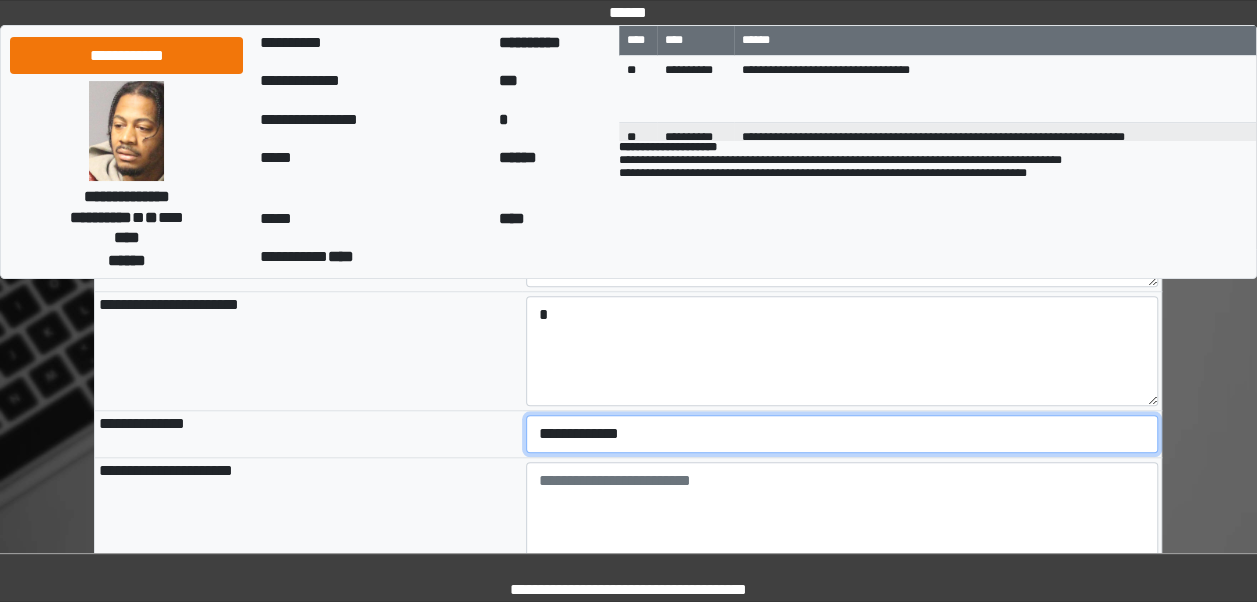 select on "***" 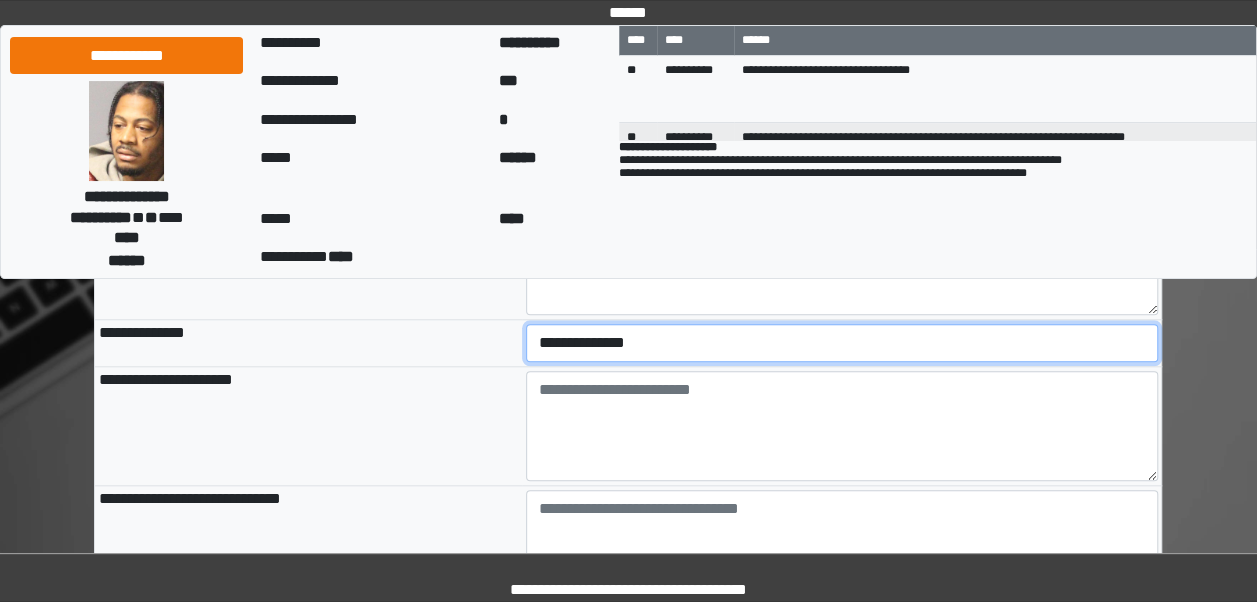 scroll, scrollTop: 789, scrollLeft: 0, axis: vertical 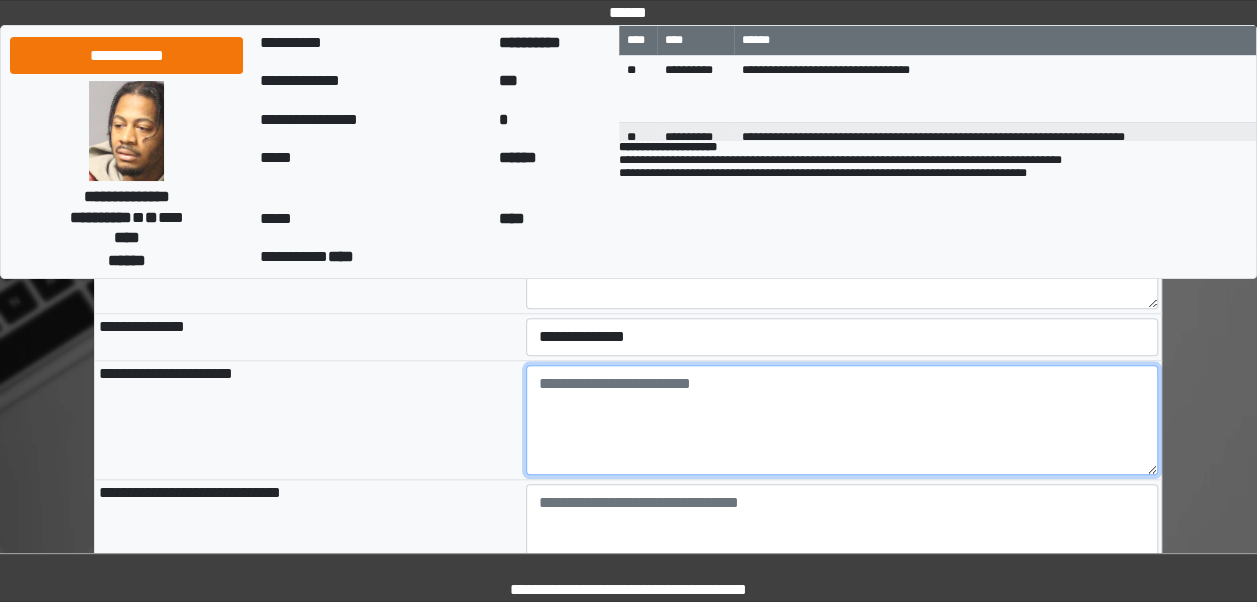 click at bounding box center (842, 420) 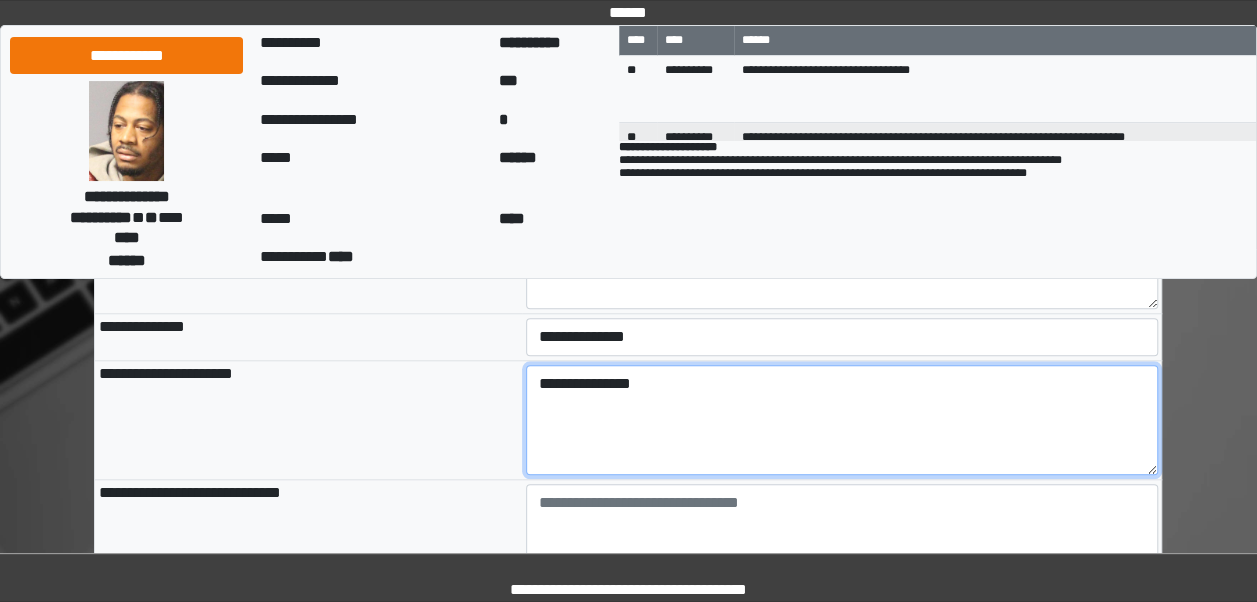 drag, startPoint x: 657, startPoint y: 375, endPoint x: 506, endPoint y: 370, distance: 151.08276 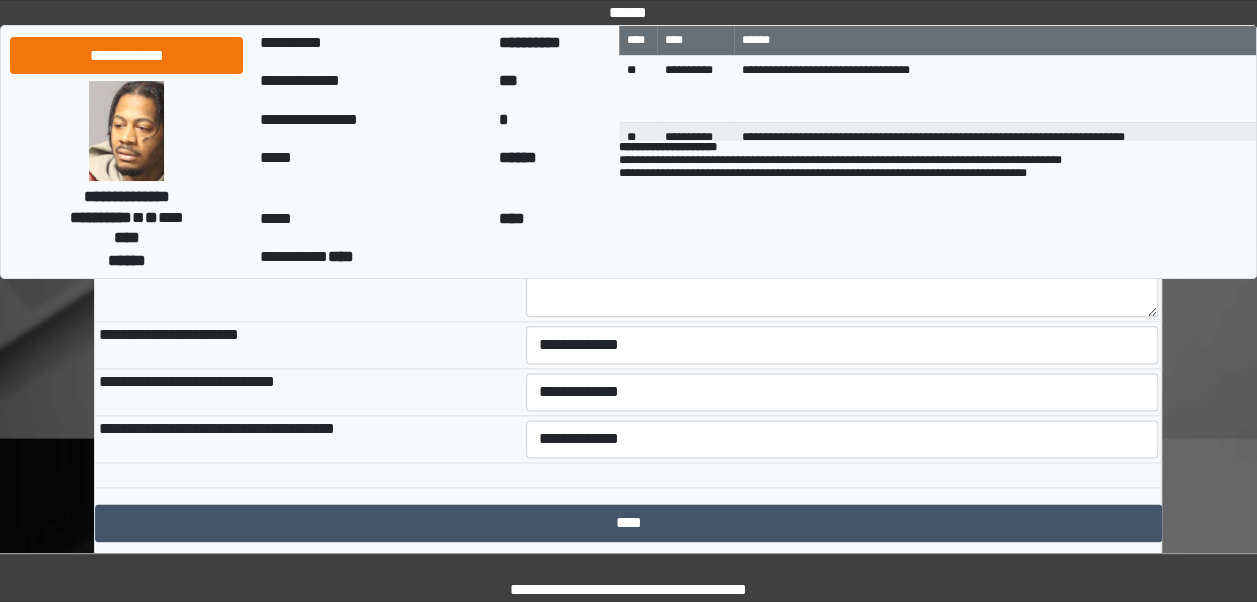 scroll, scrollTop: 1120, scrollLeft: 0, axis: vertical 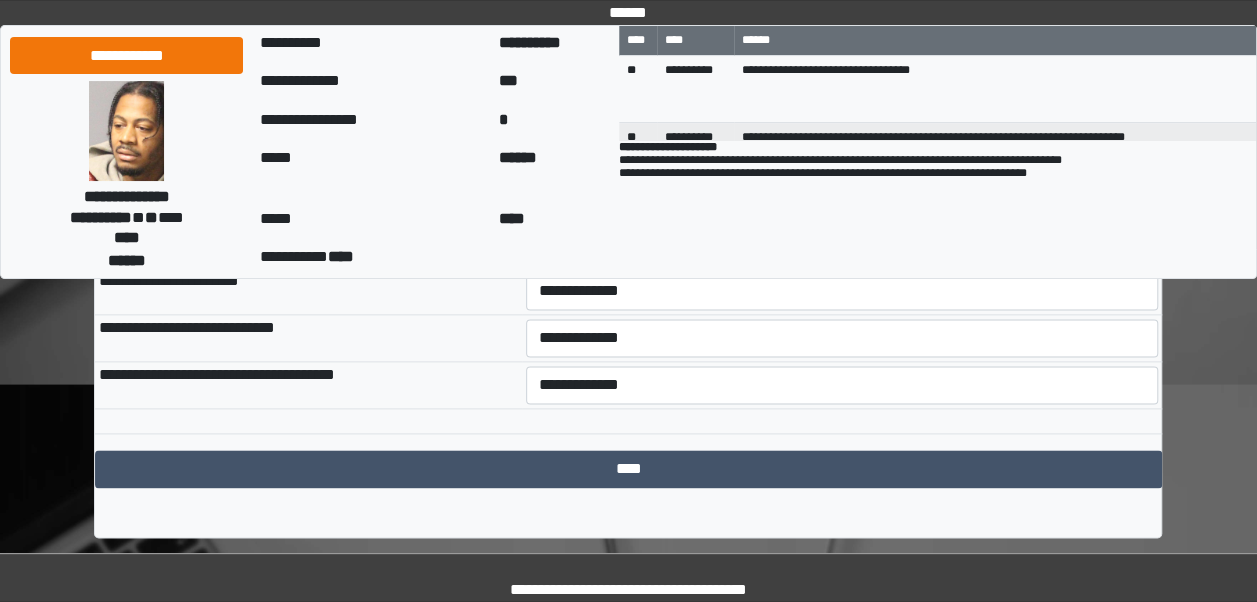type on "**********" 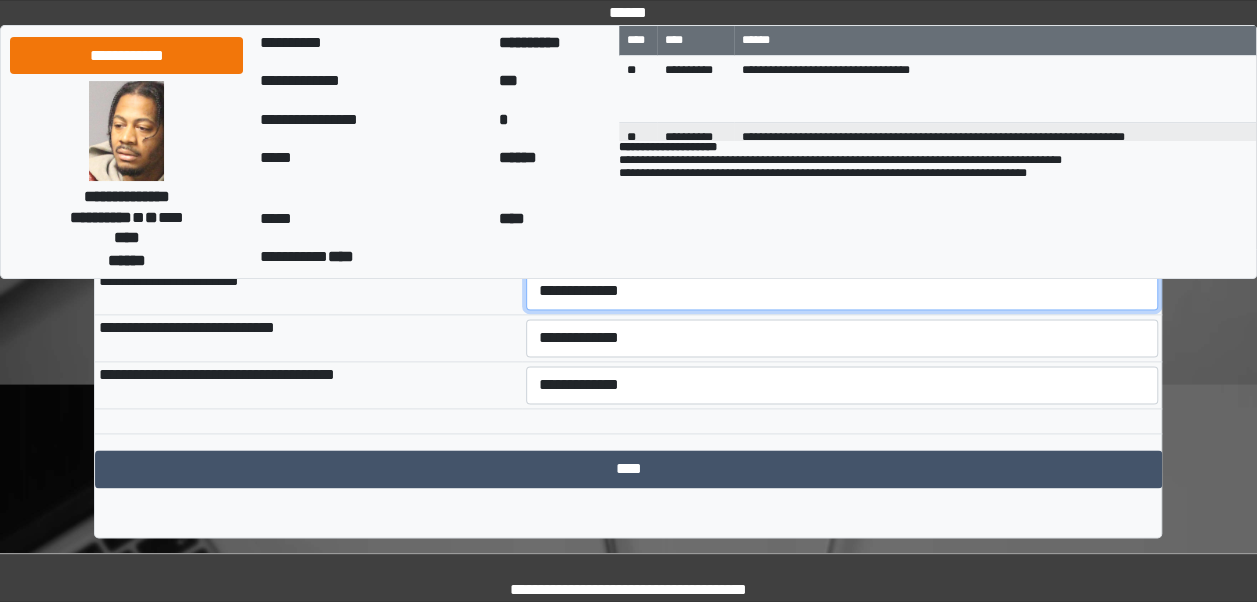 click on "**********" at bounding box center (842, 291) 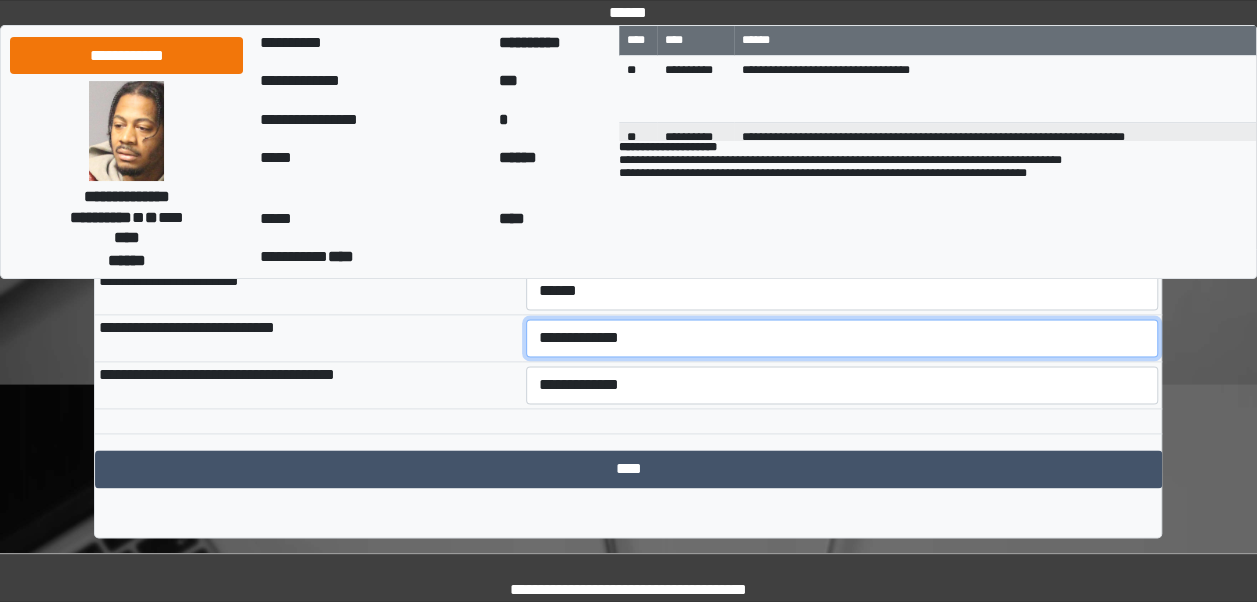 click on "**********" at bounding box center (842, 338) 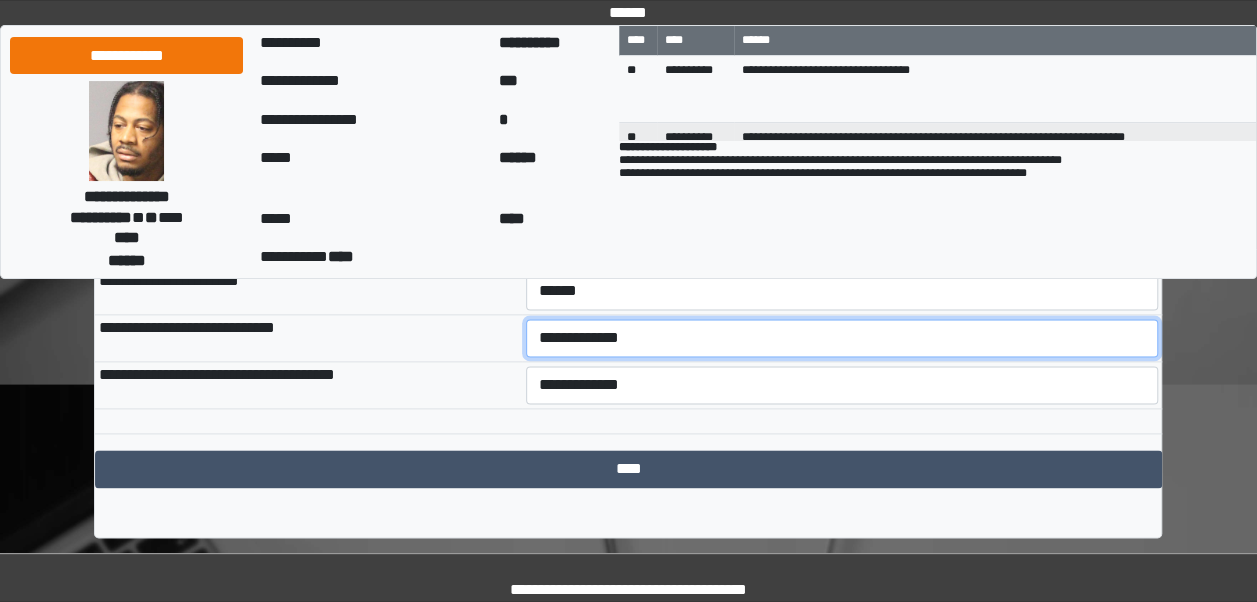 select on "***" 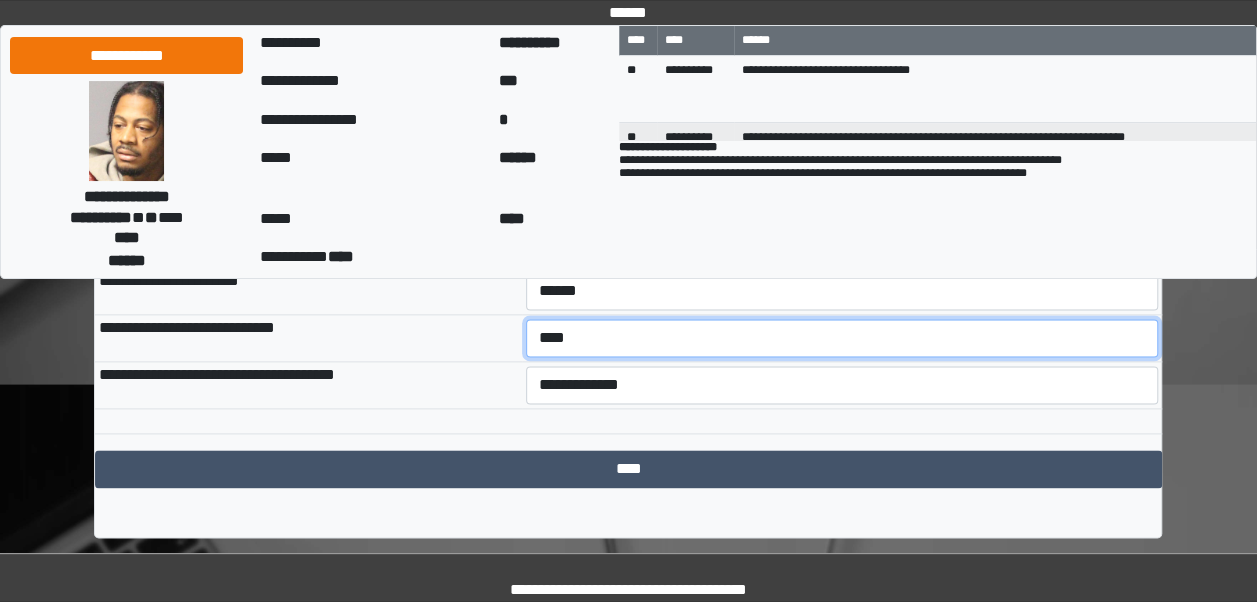 click on "**********" at bounding box center [842, 338] 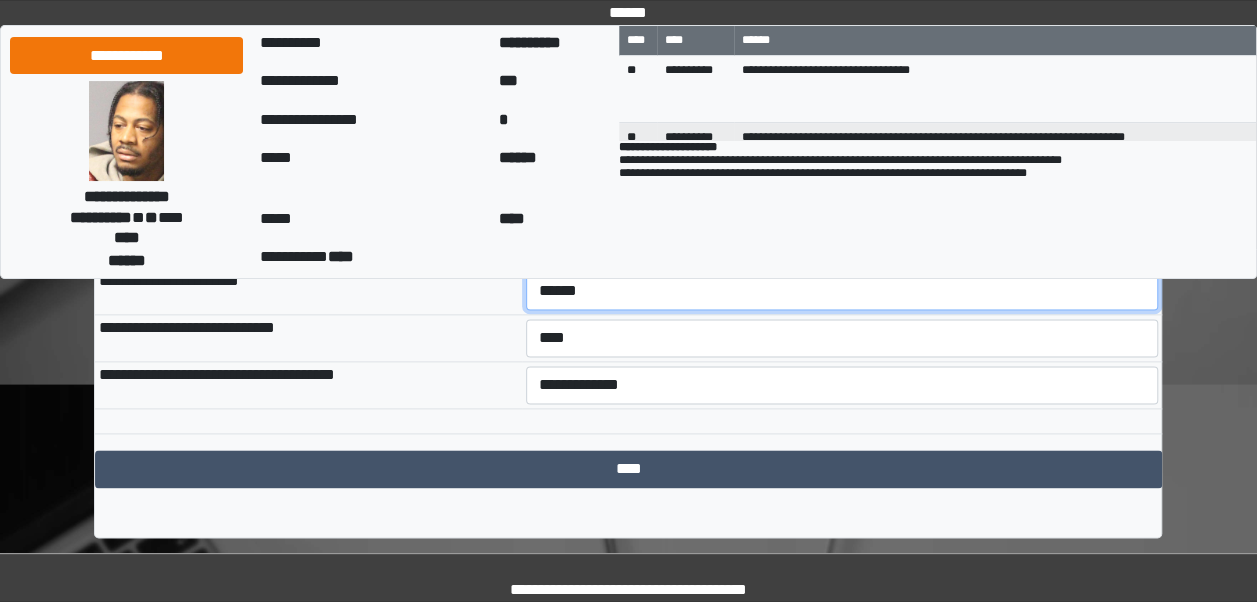 click on "**********" at bounding box center [842, 291] 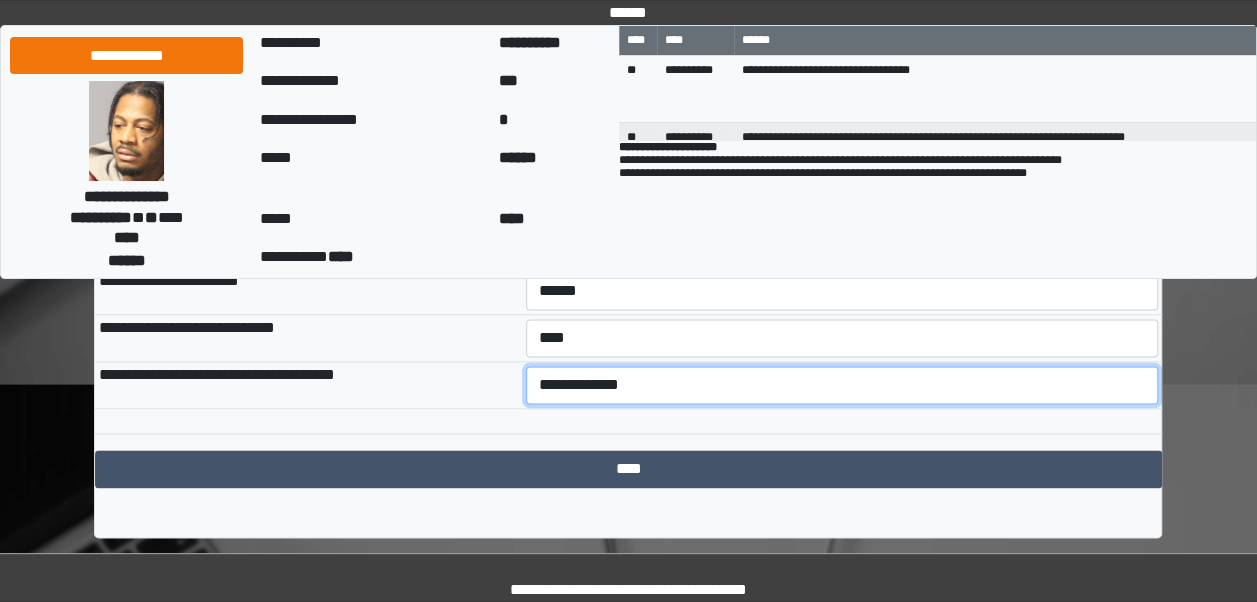click on "**********" at bounding box center [842, 385] 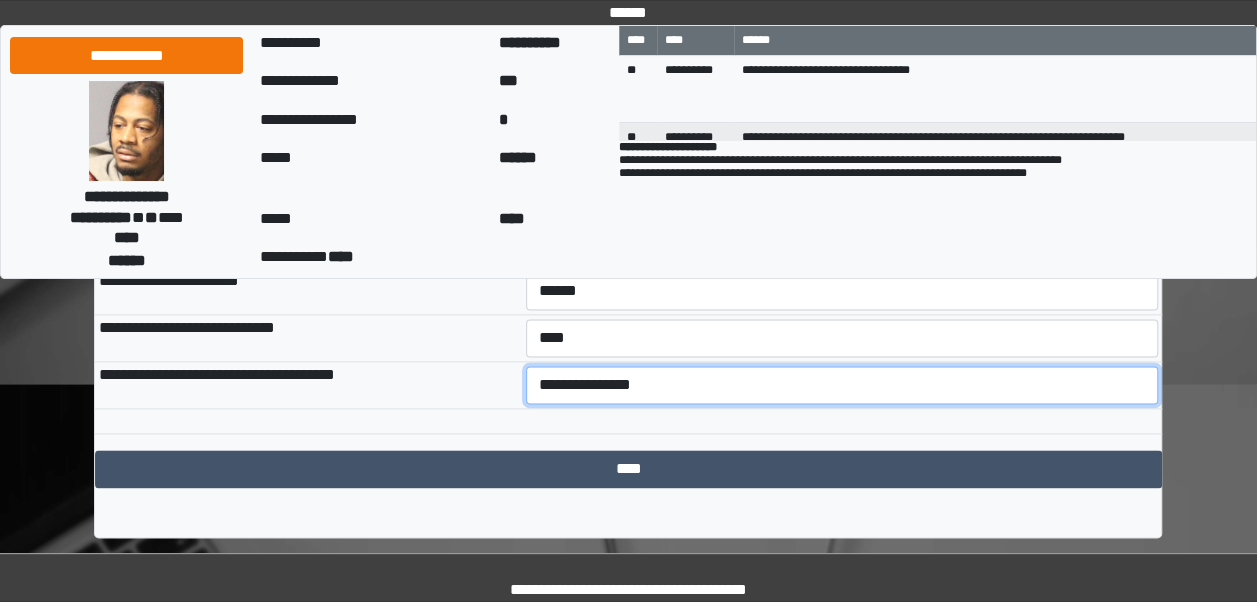 click on "**********" at bounding box center [842, 385] 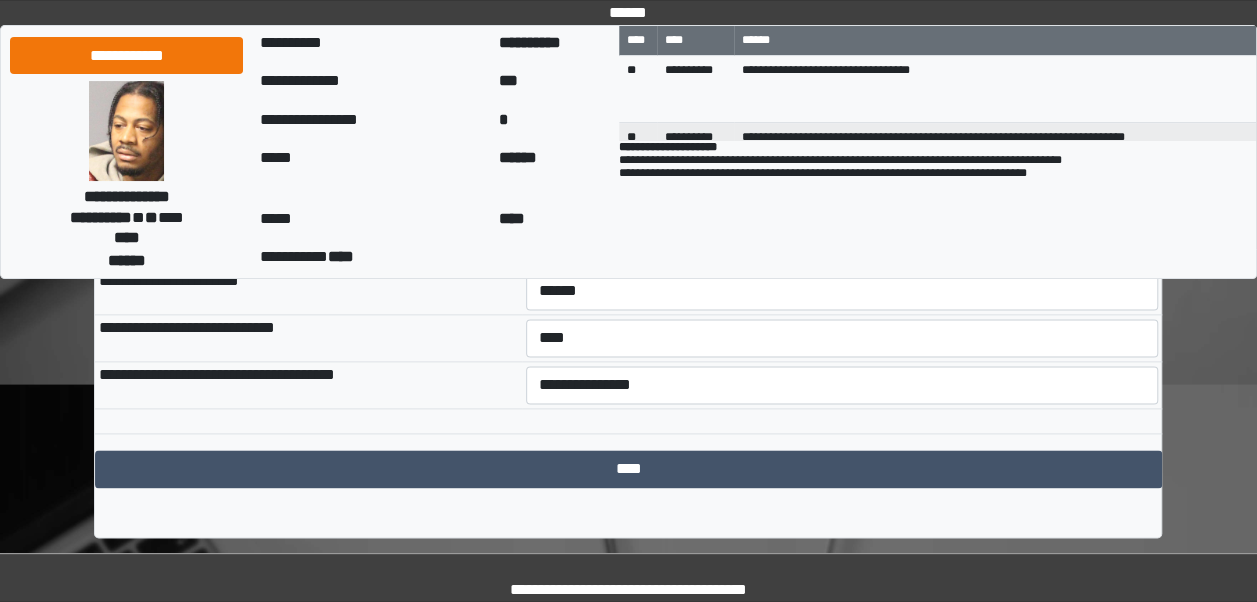 click on "**********" at bounding box center (628, -272) 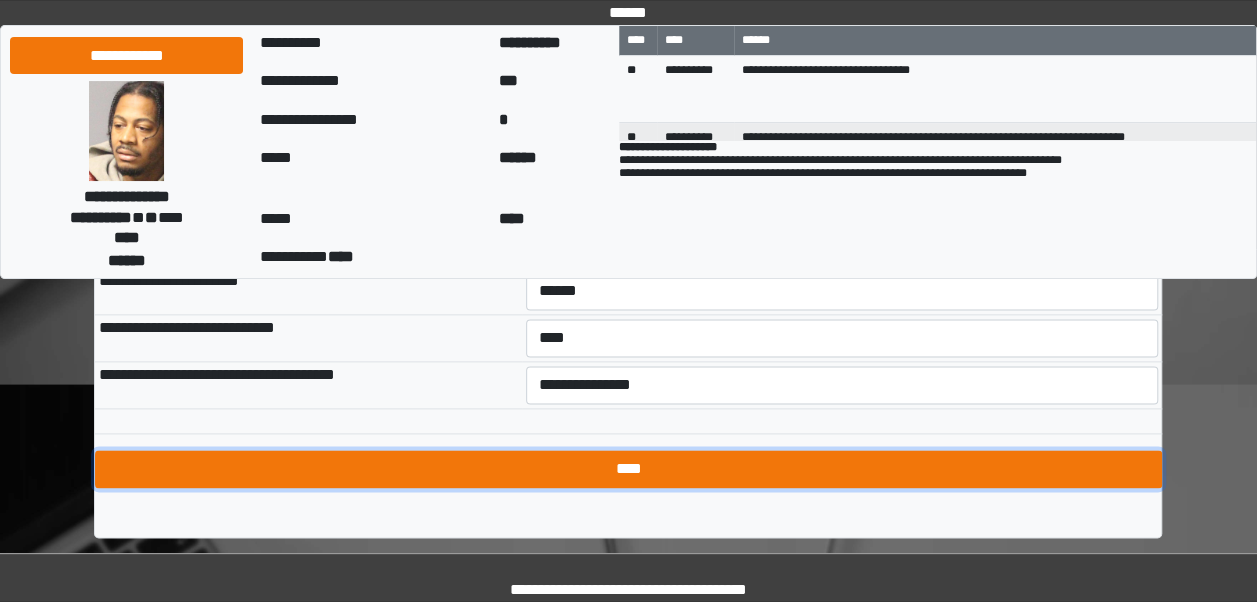 click on "****" at bounding box center (628, 469) 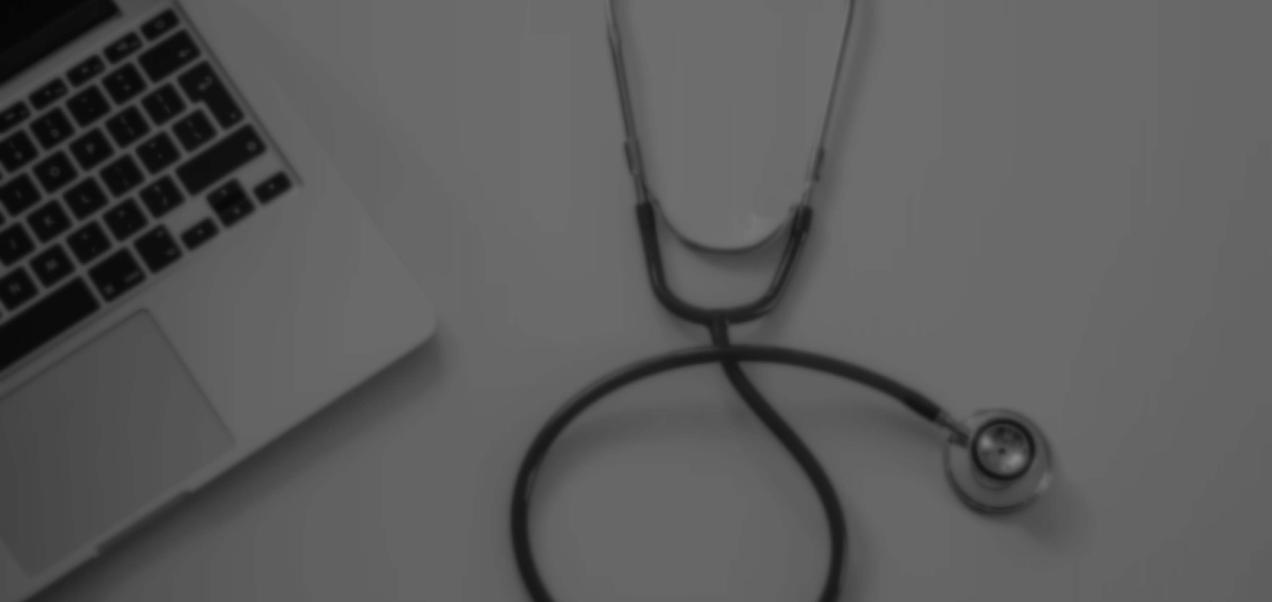 scroll, scrollTop: 0, scrollLeft: 0, axis: both 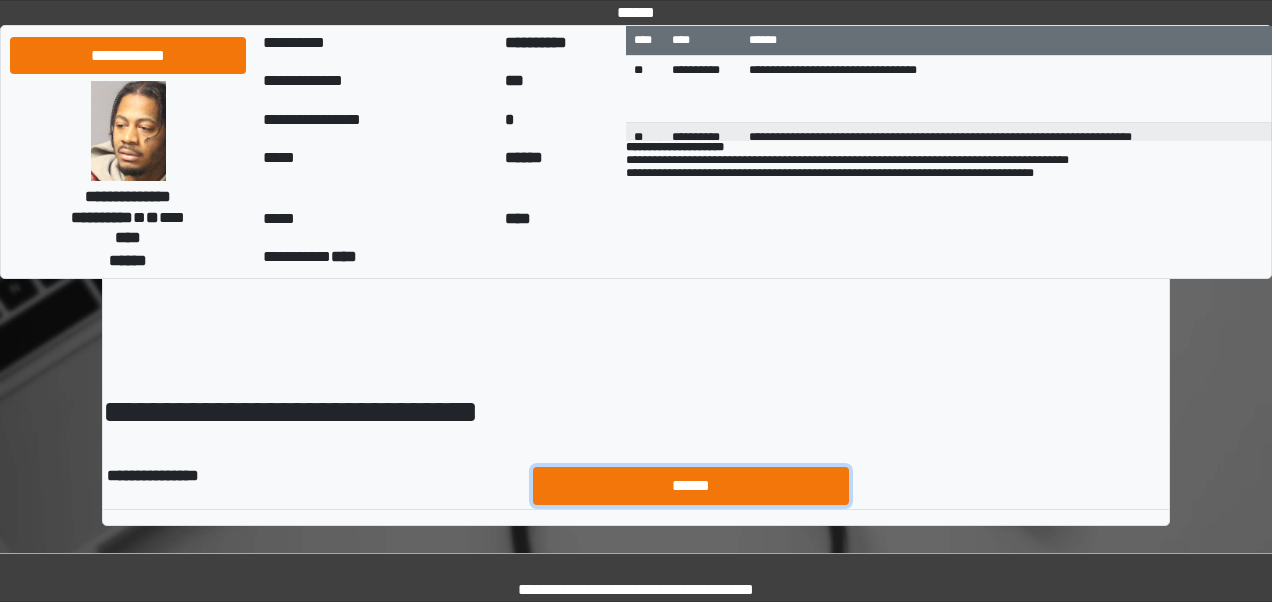 click on "******" at bounding box center (691, 485) 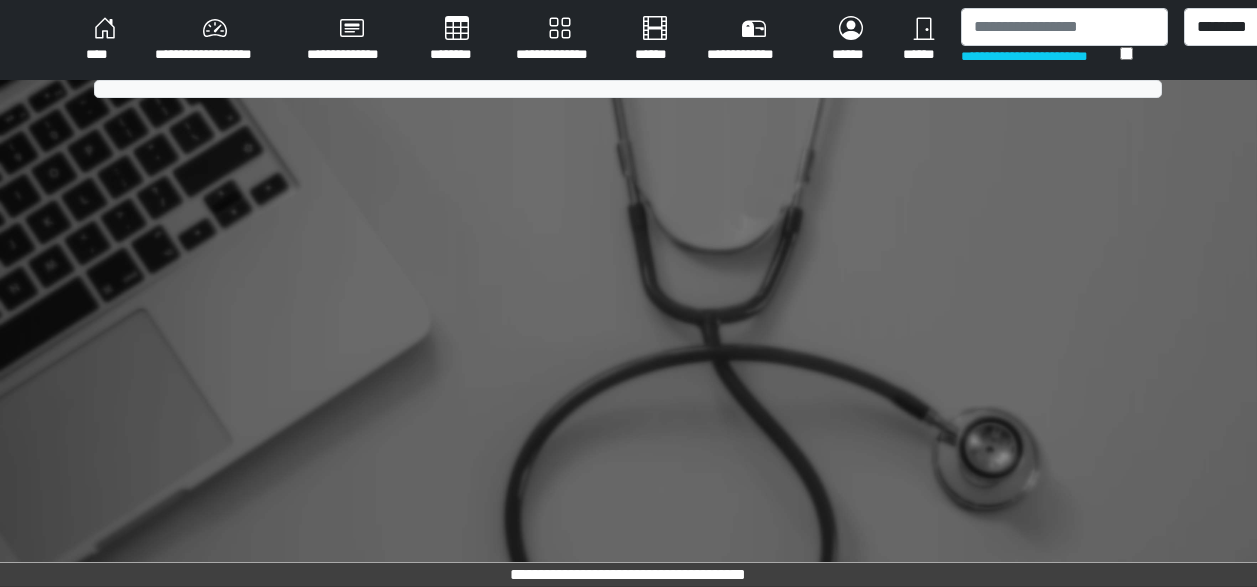 scroll, scrollTop: 0, scrollLeft: 0, axis: both 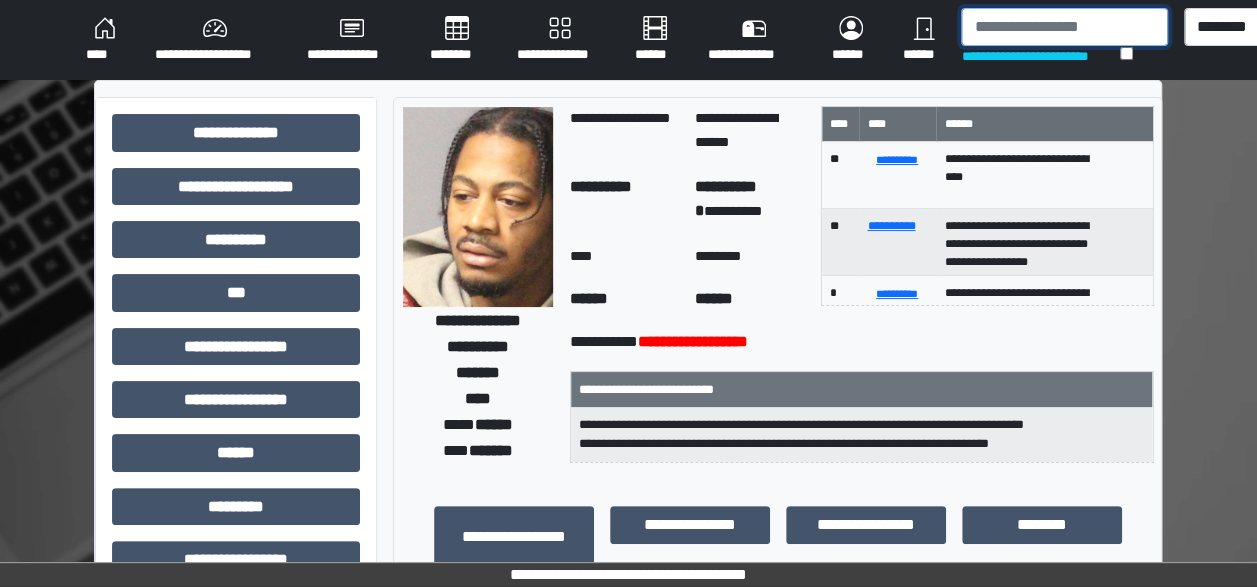 click at bounding box center (1064, 27) 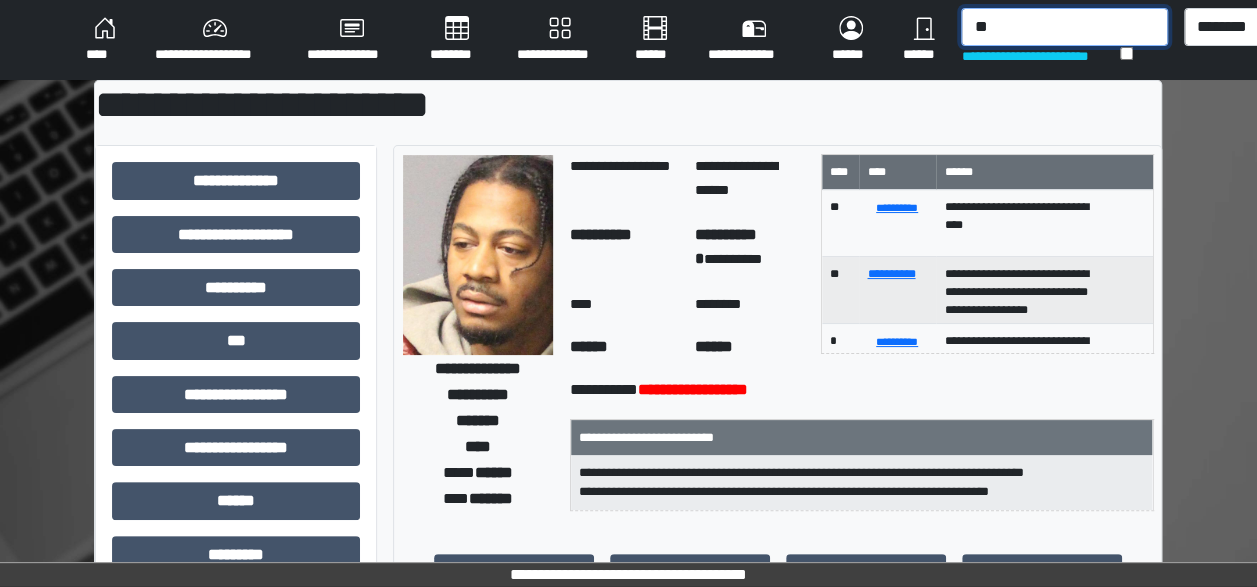 type on "*" 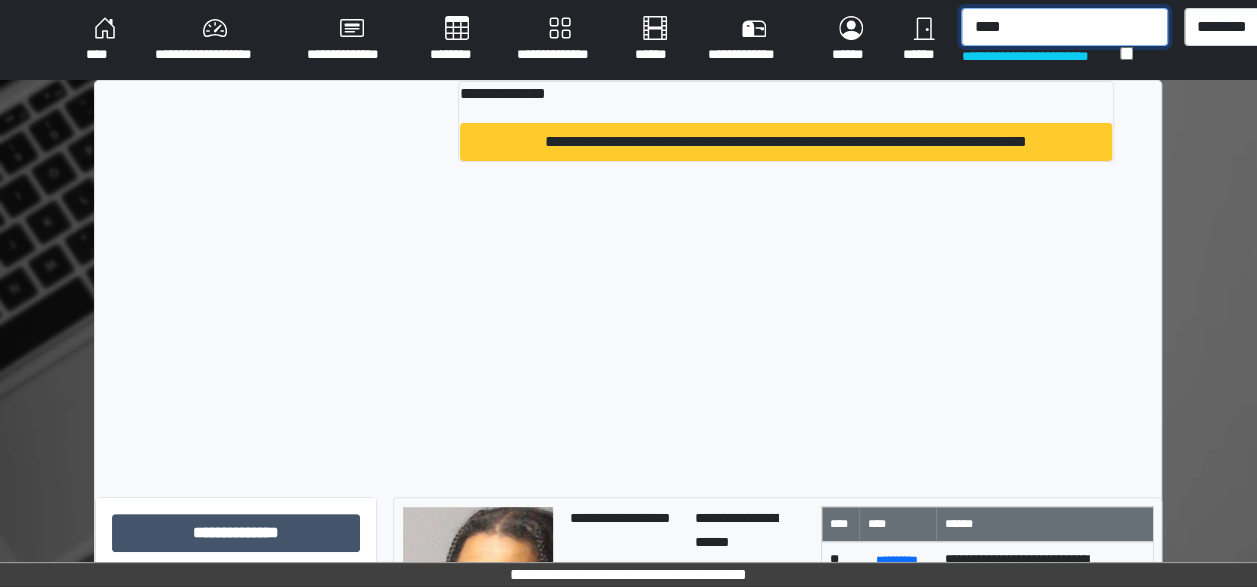 type on "****" 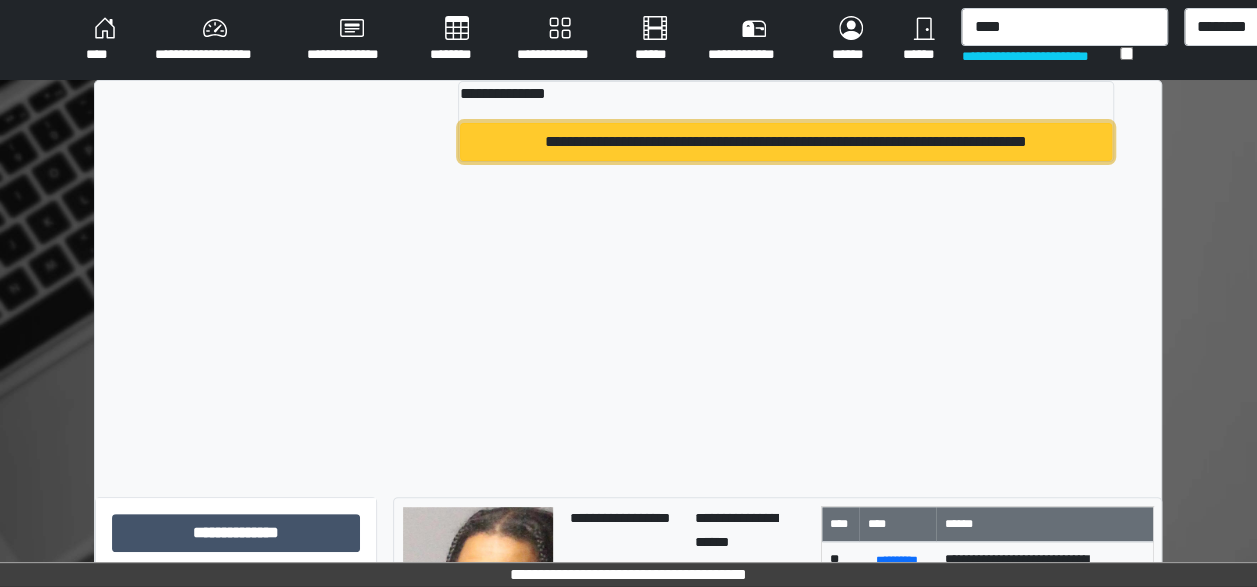 click on "**********" at bounding box center (786, 142) 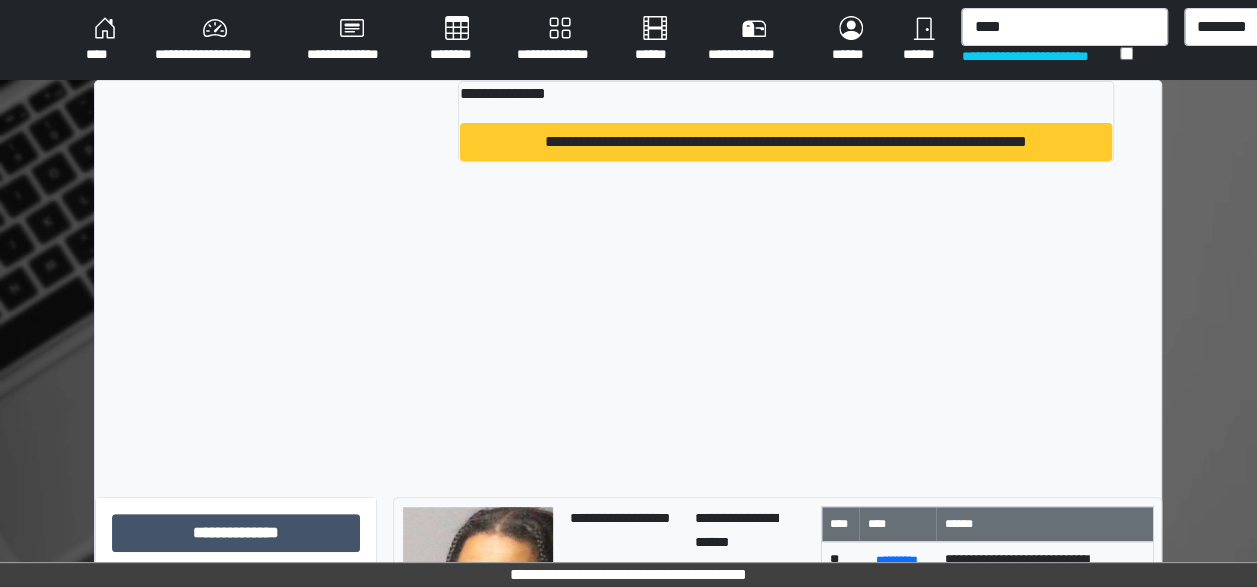 type 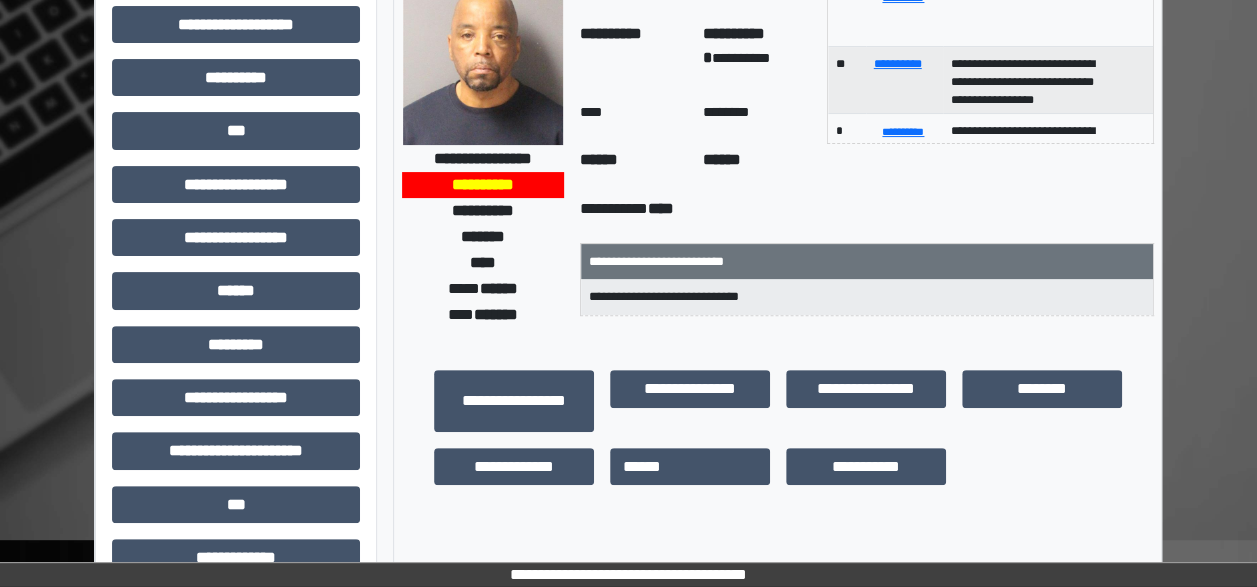 scroll, scrollTop: 164, scrollLeft: 0, axis: vertical 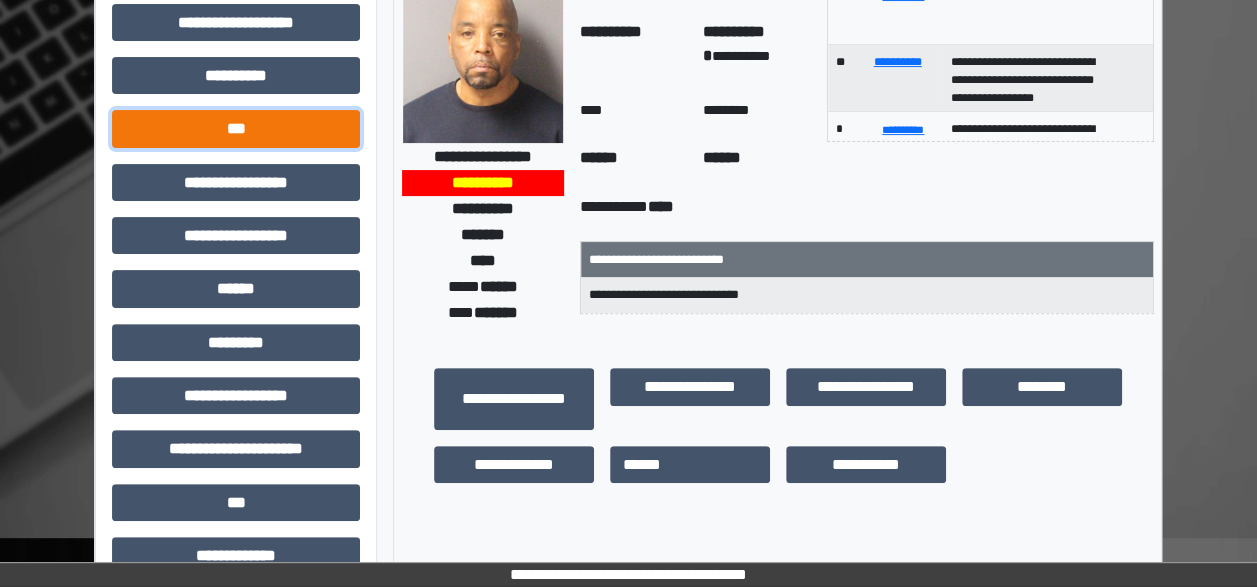 click on "***" at bounding box center (236, 128) 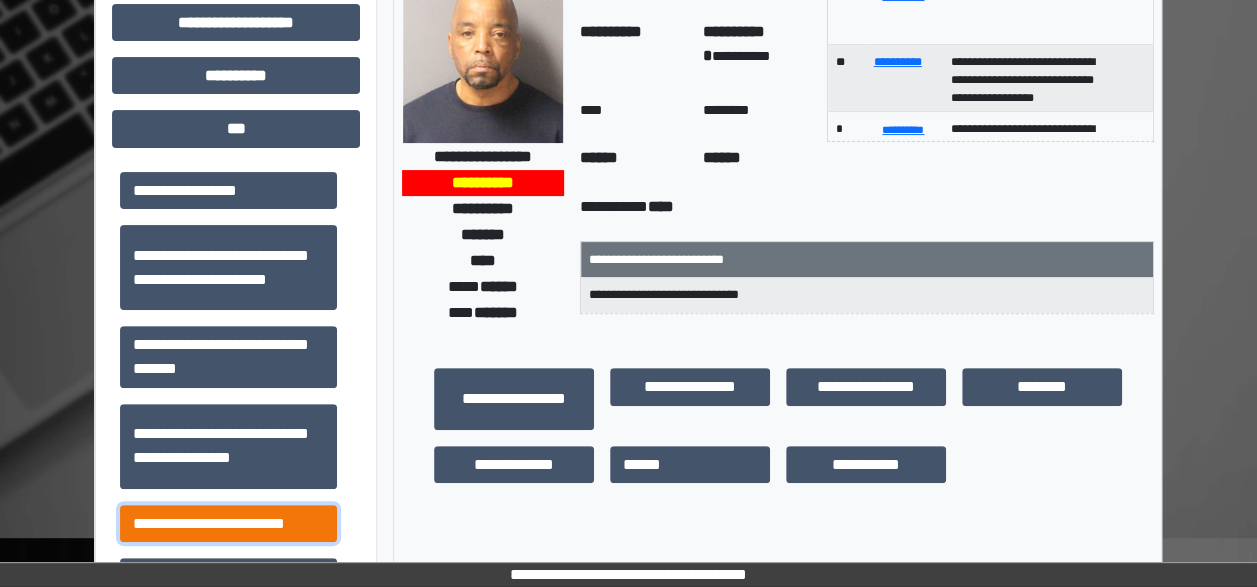 click on "**********" at bounding box center (228, 523) 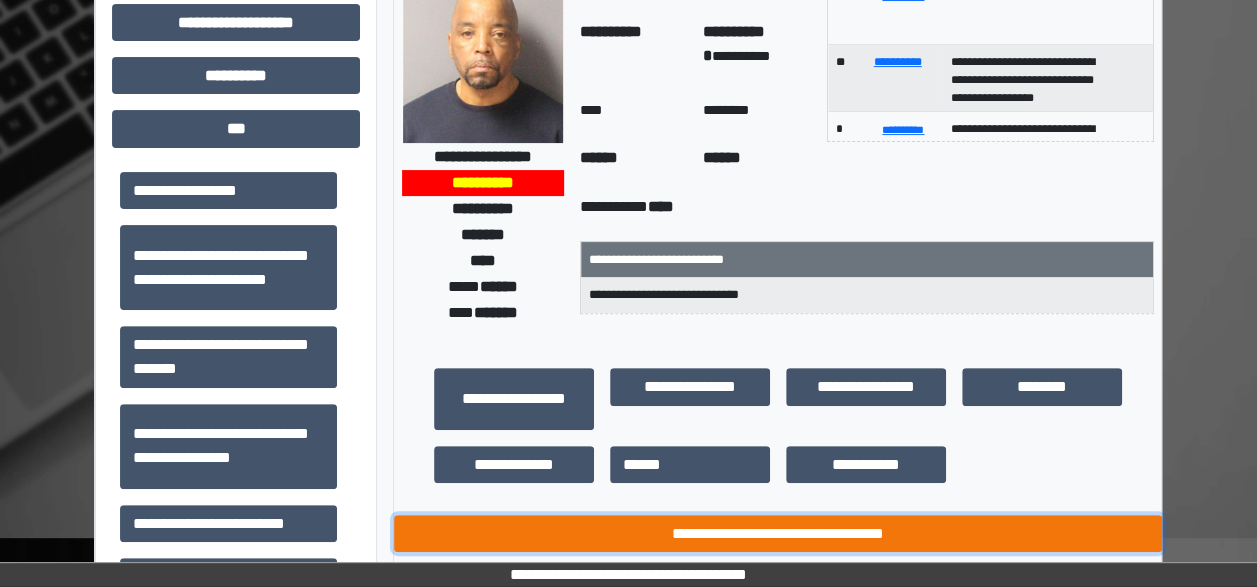 click on "**********" at bounding box center (778, 533) 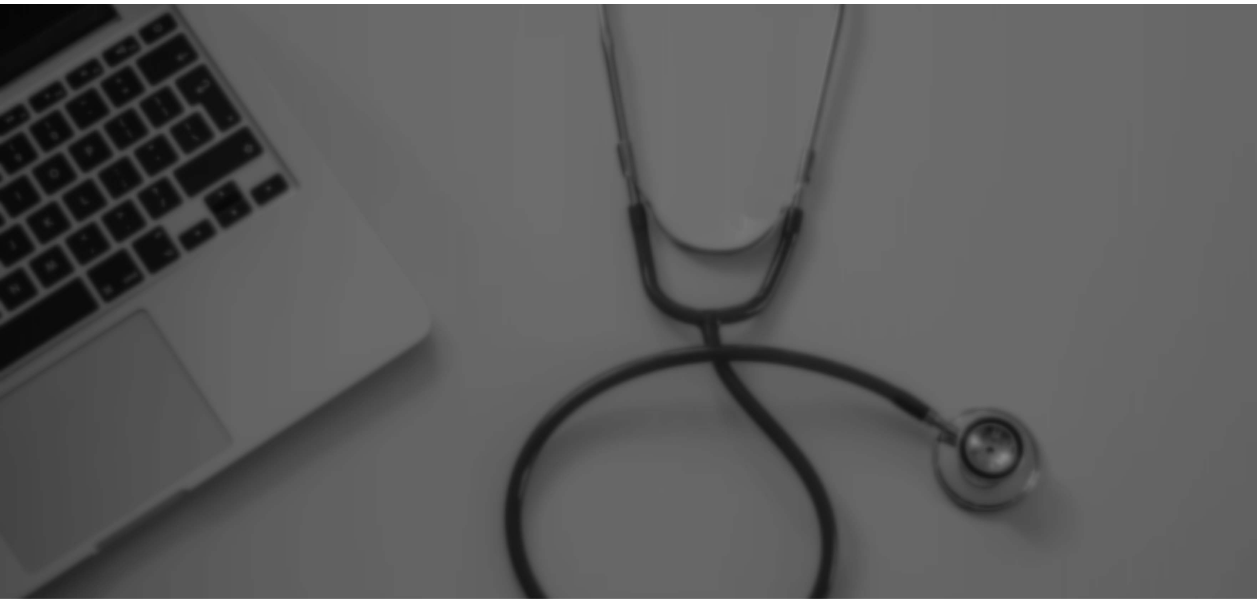 scroll, scrollTop: 0, scrollLeft: 0, axis: both 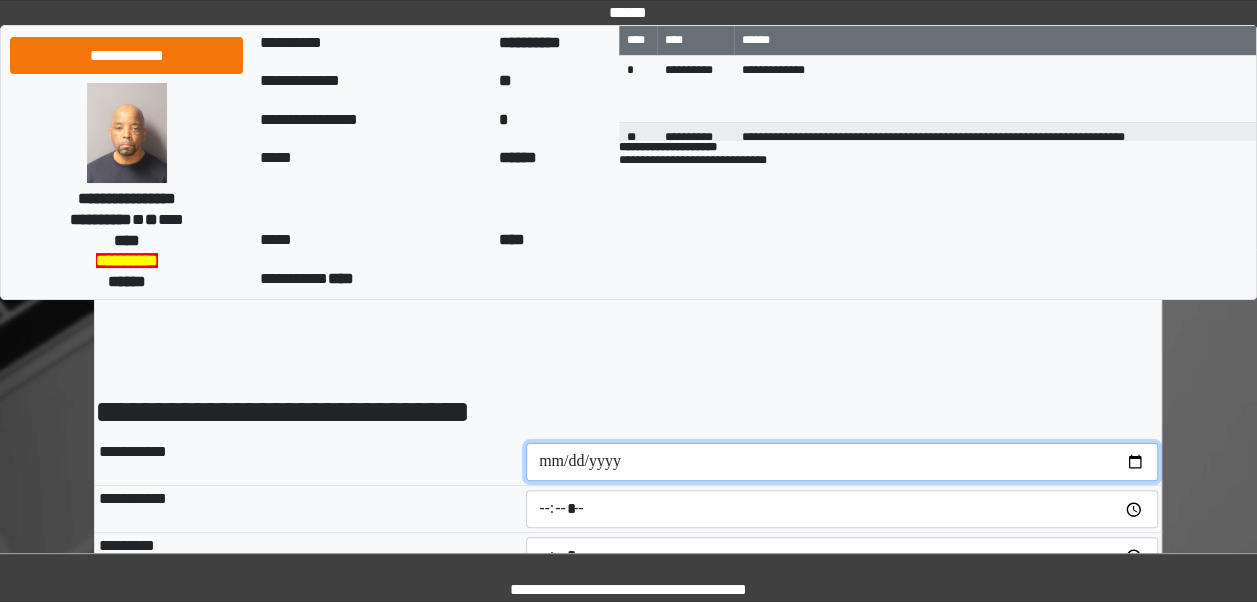 click at bounding box center (842, 462) 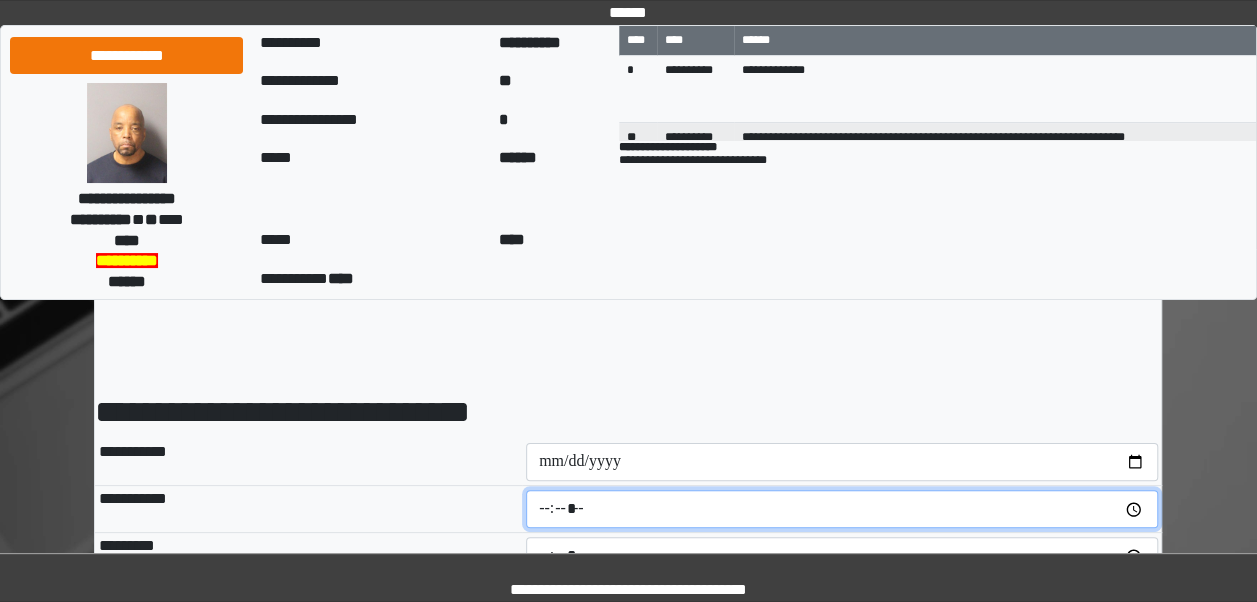click at bounding box center (842, 509) 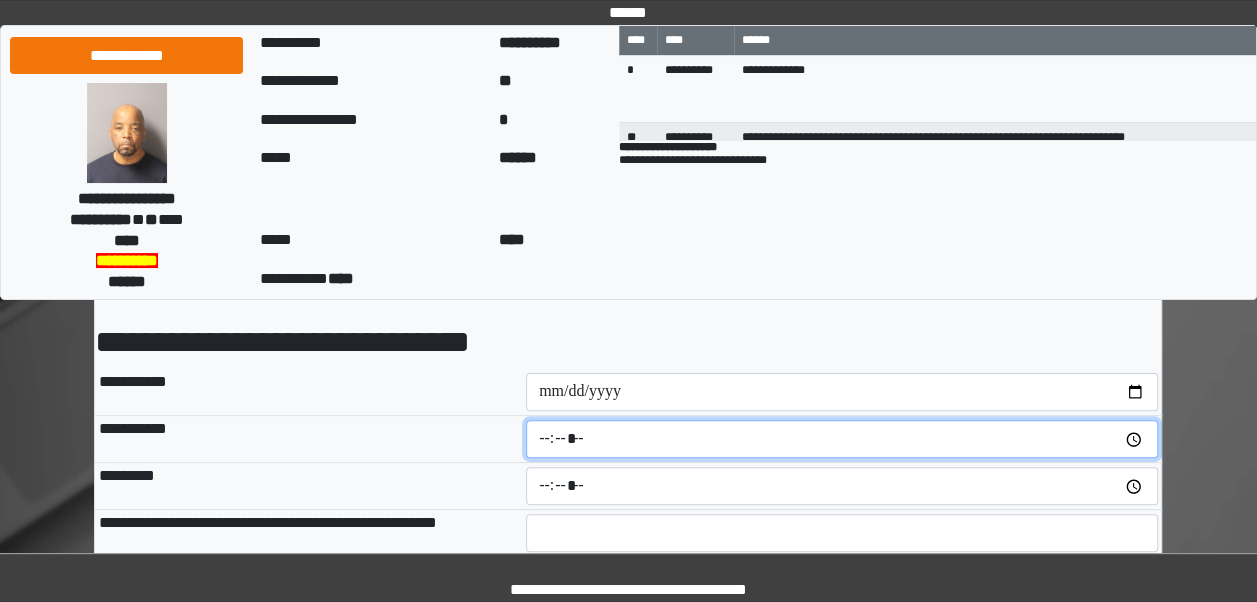 scroll, scrollTop: 82, scrollLeft: 0, axis: vertical 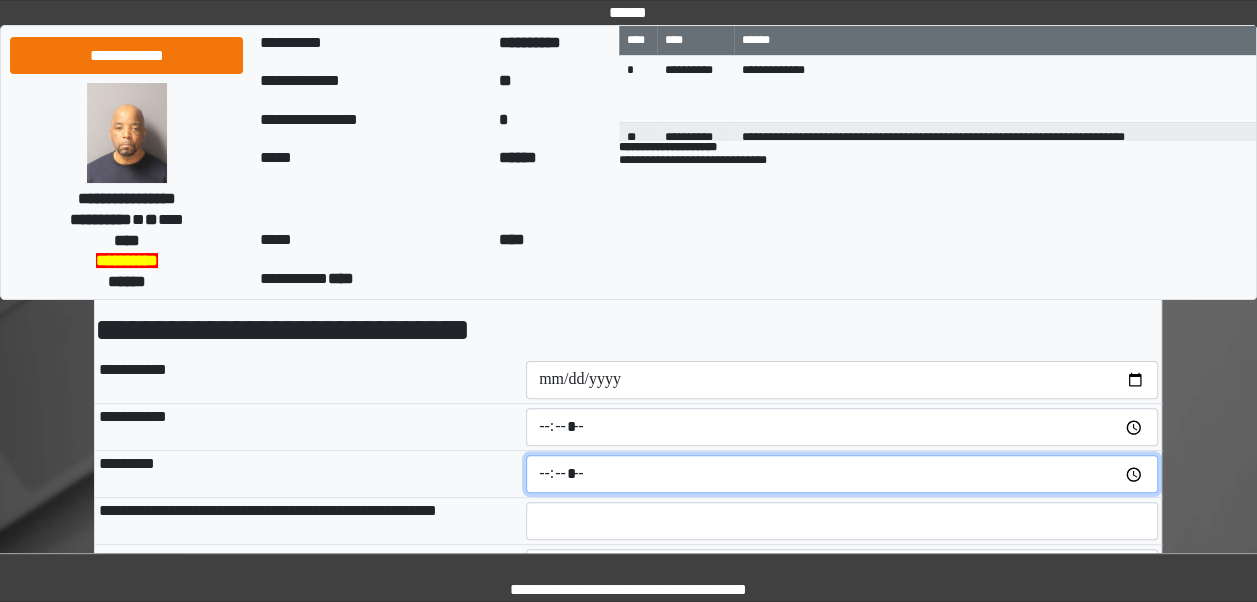 click at bounding box center [842, 474] 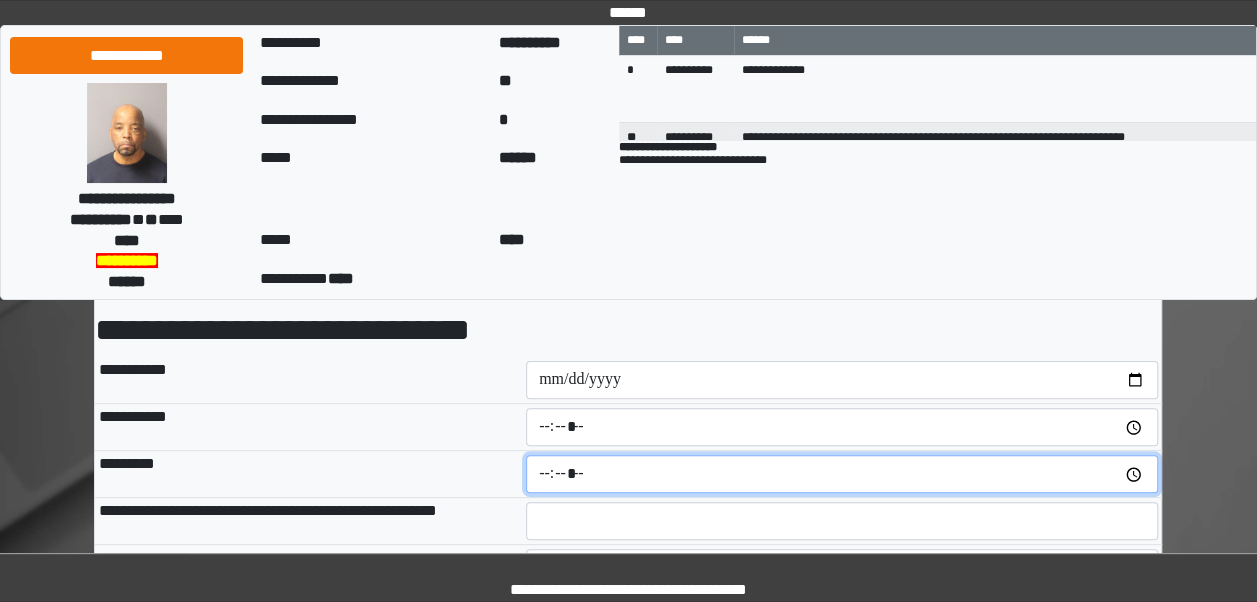 type on "*****" 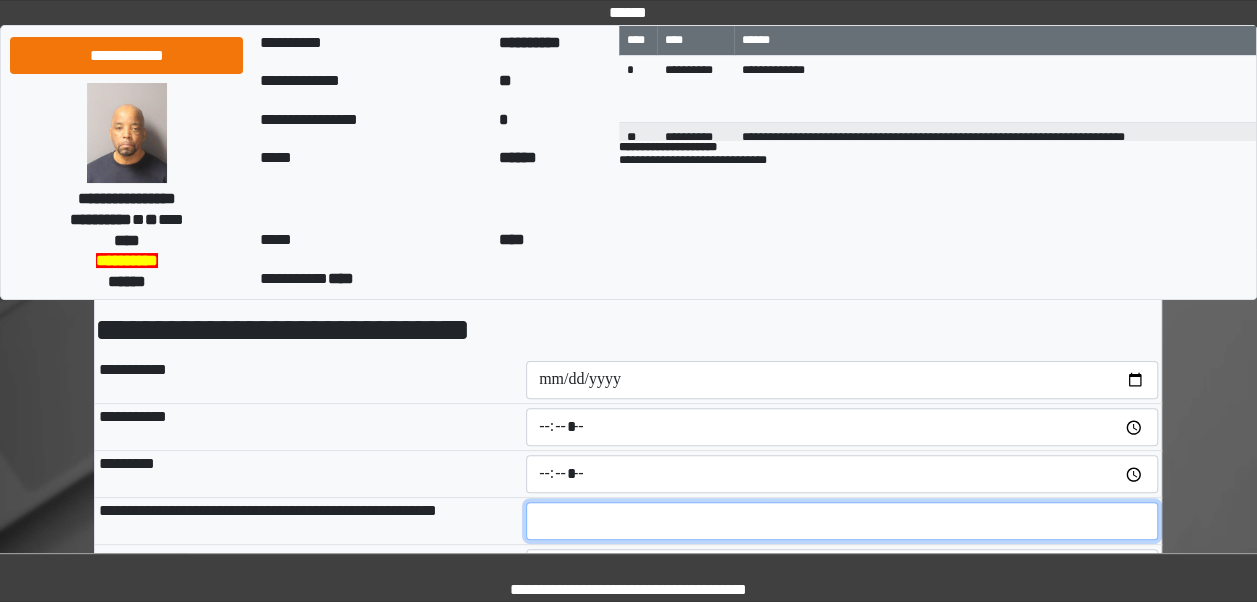click at bounding box center [842, 521] 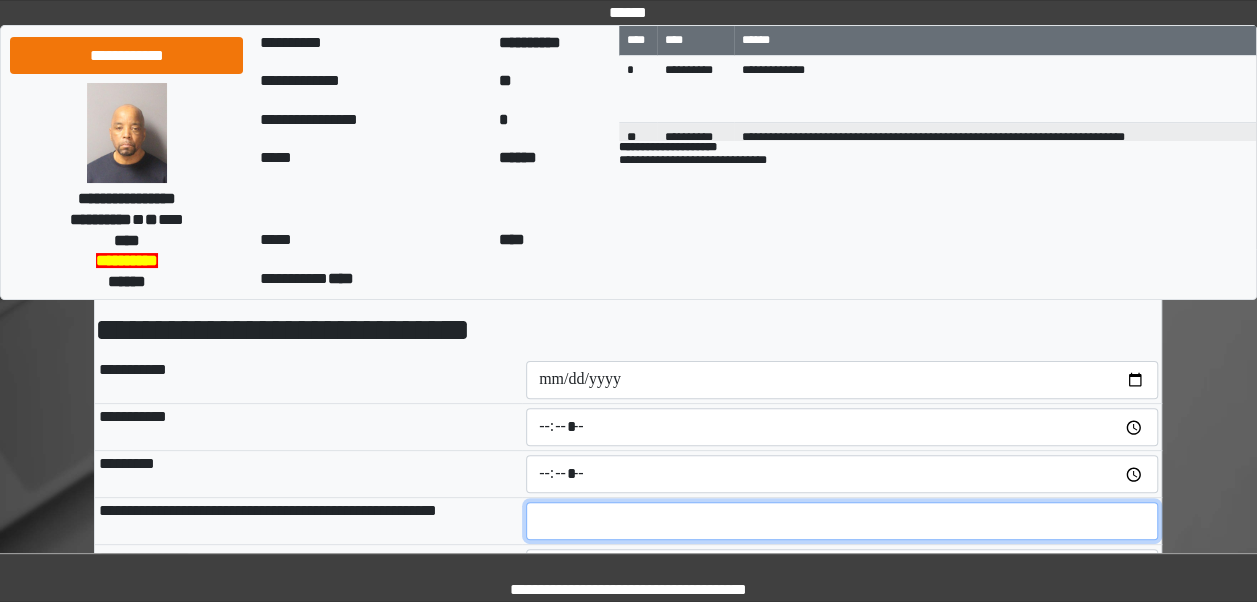 type on "**" 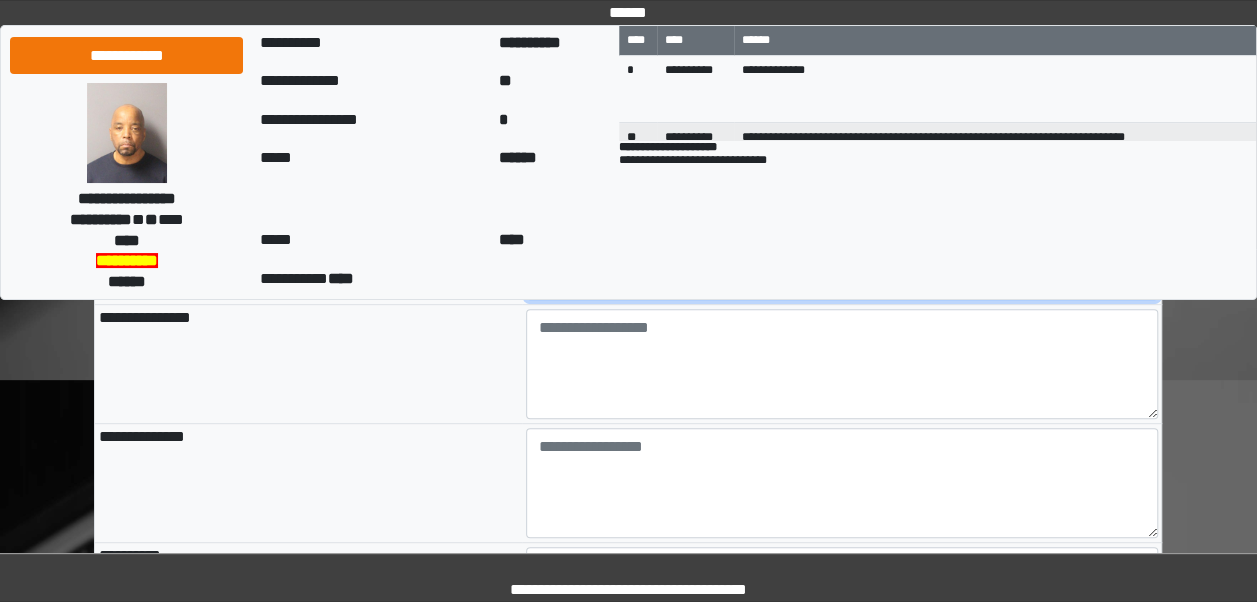 scroll, scrollTop: 332, scrollLeft: 0, axis: vertical 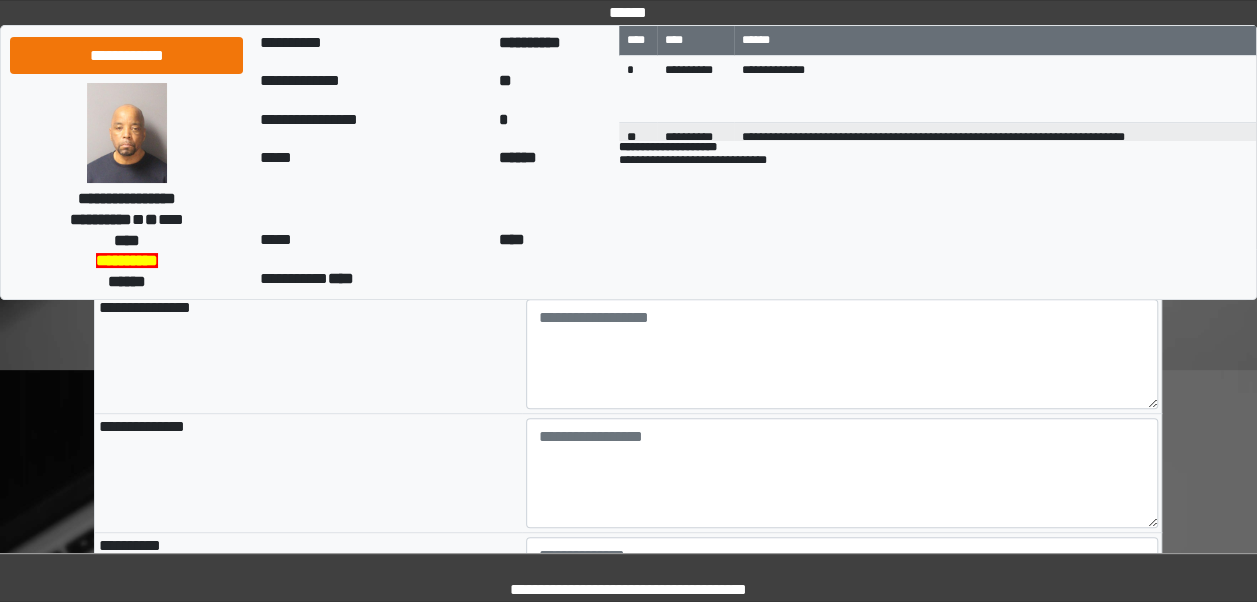 click on "**********" at bounding box center (937, 198) 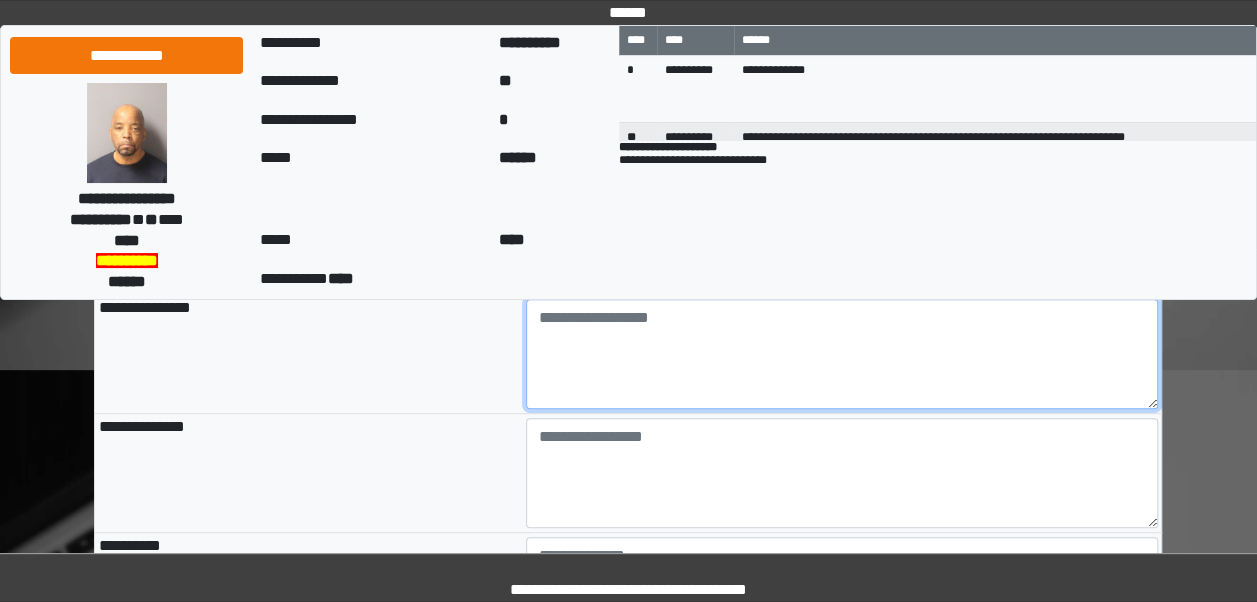 click at bounding box center (842, 354) 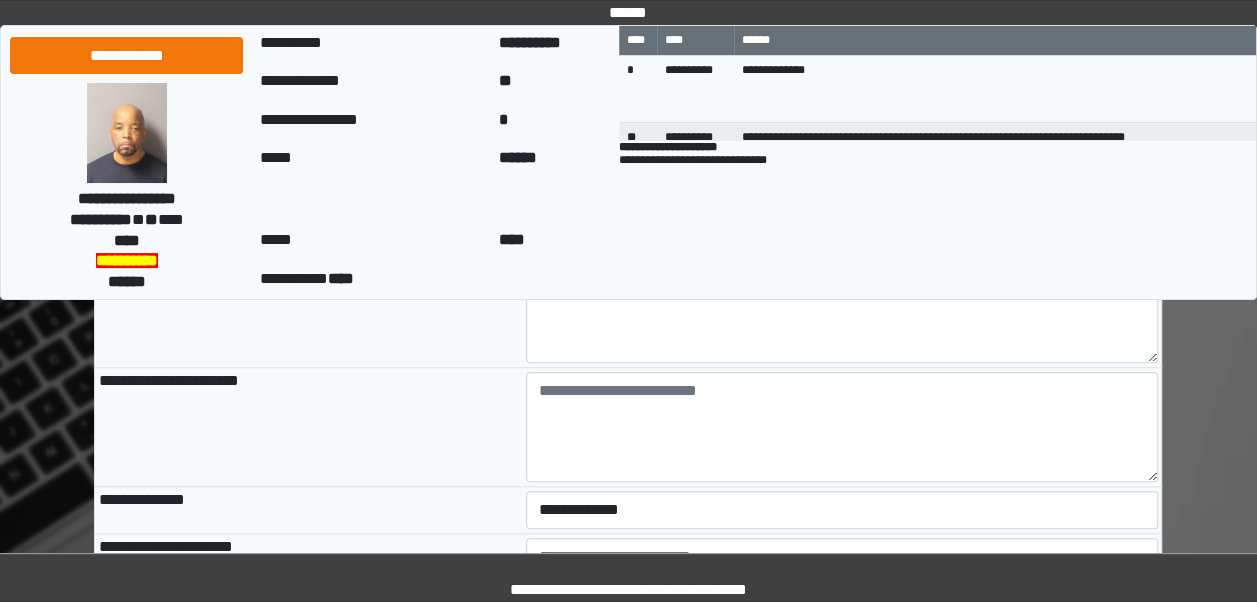 scroll, scrollTop: 620, scrollLeft: 0, axis: vertical 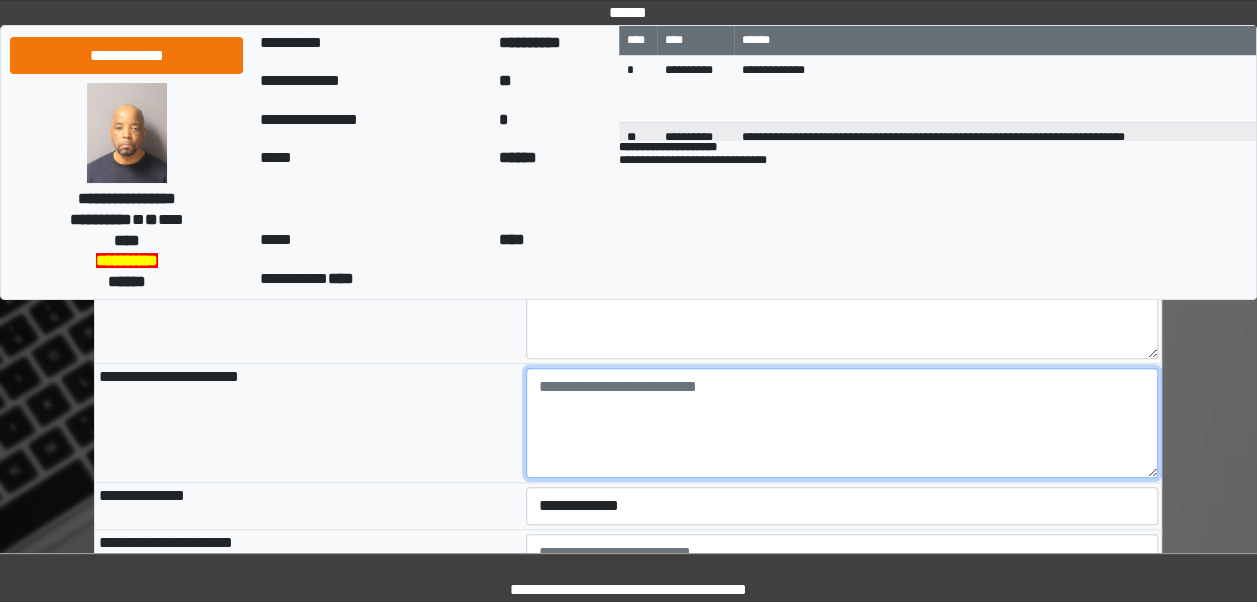click at bounding box center [842, 423] 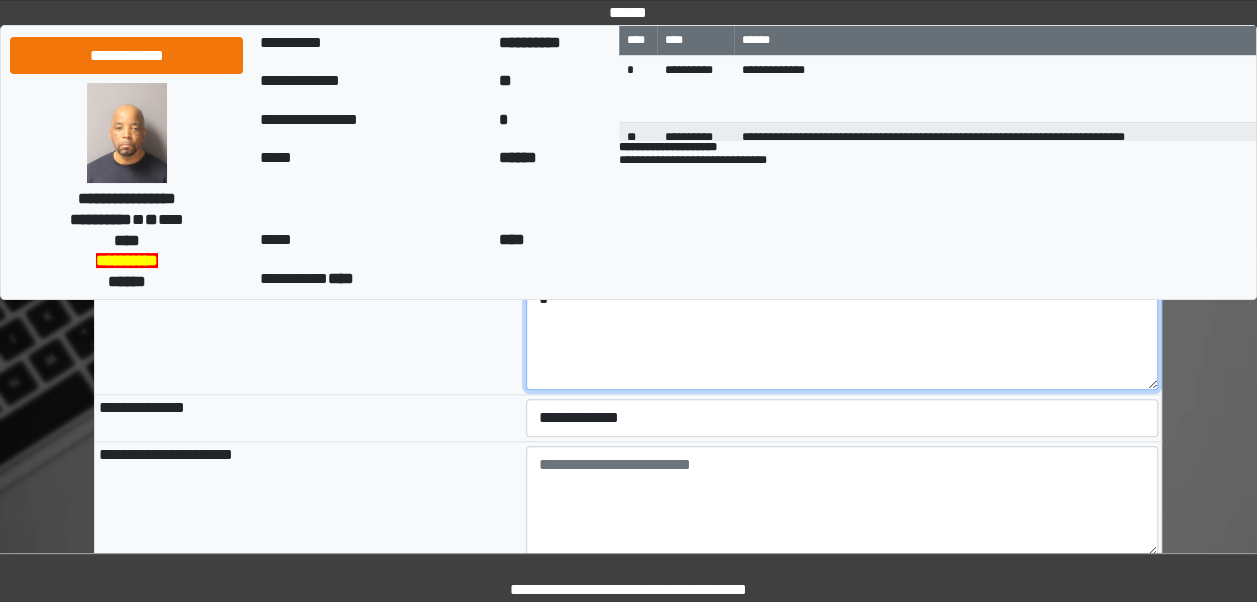 scroll, scrollTop: 727, scrollLeft: 0, axis: vertical 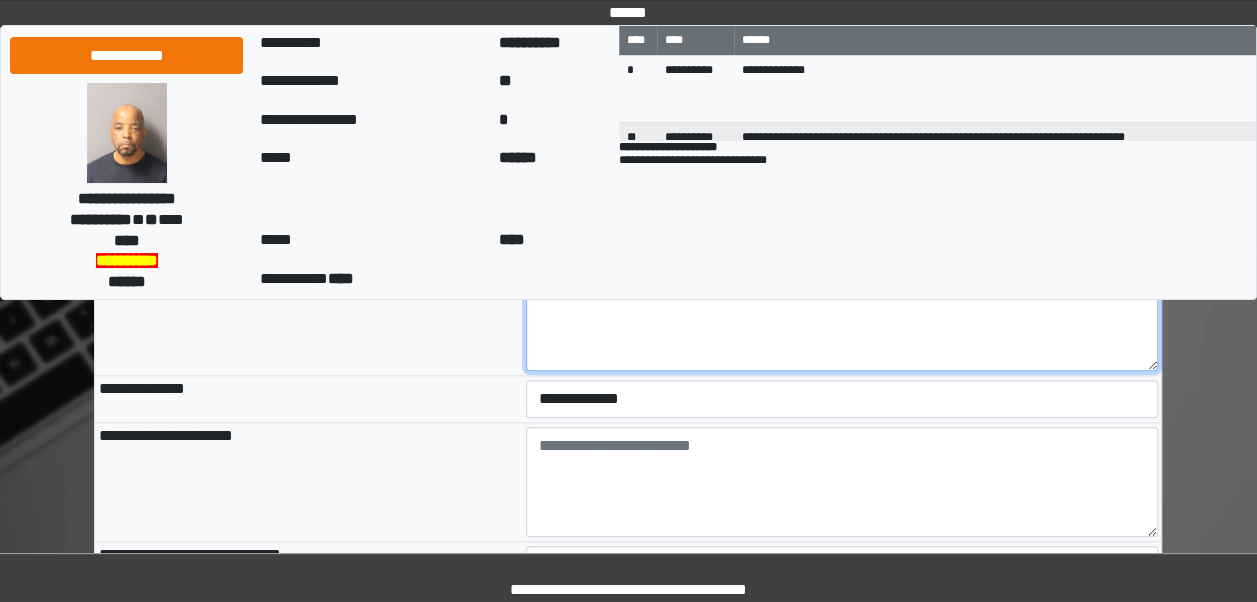 type on "*" 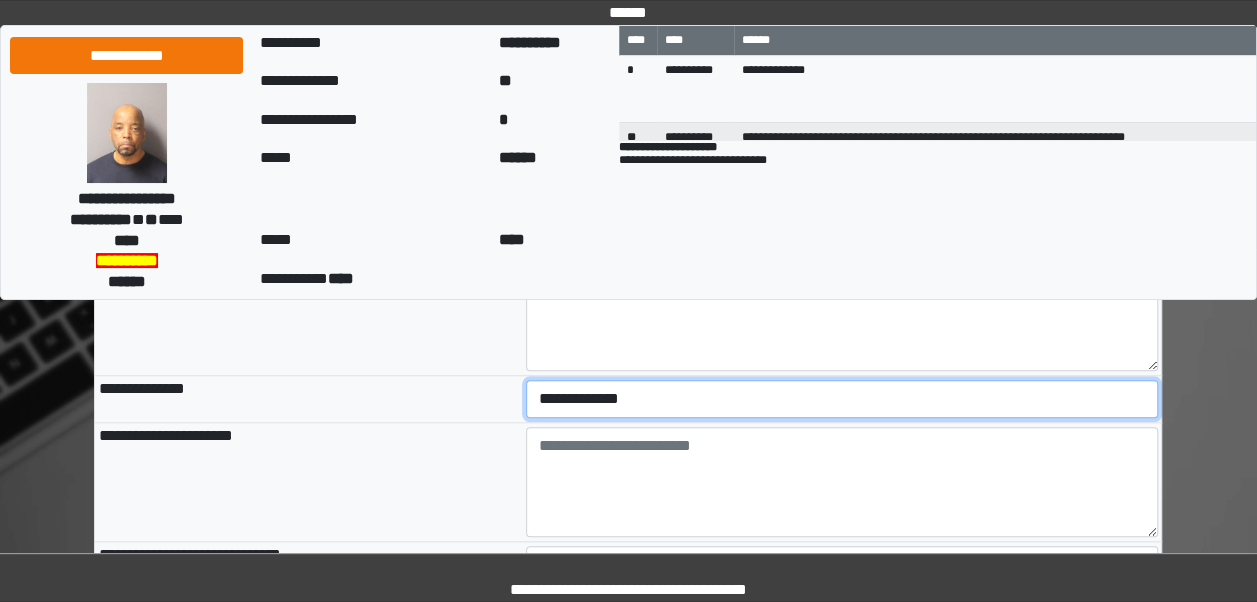 click on "**********" at bounding box center [842, 399] 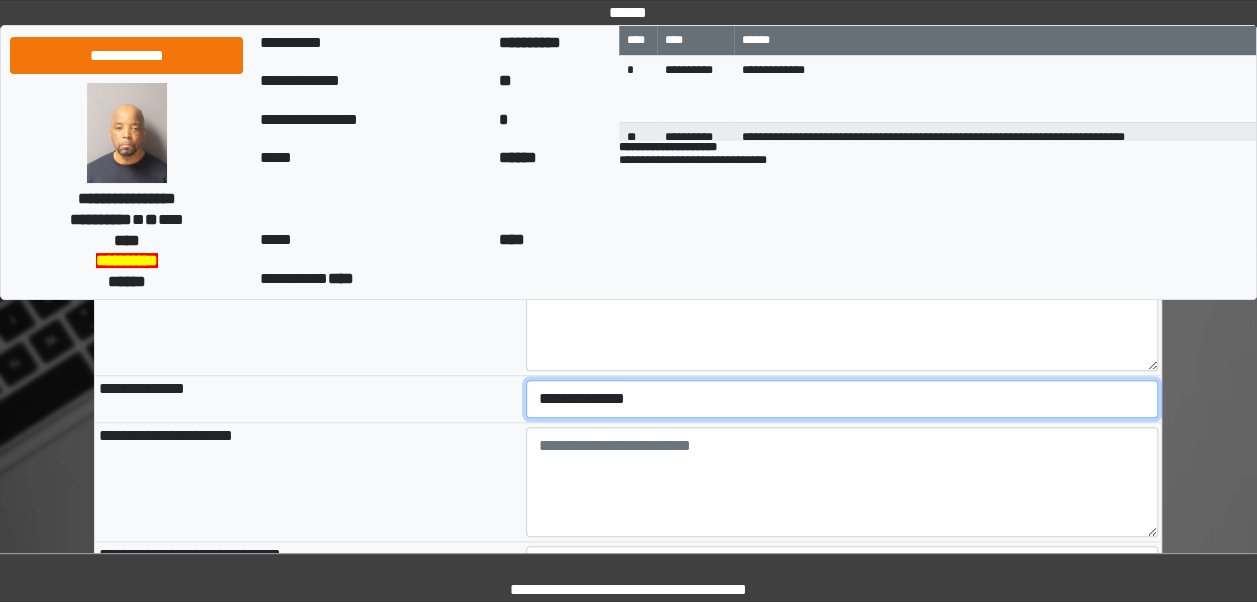 click on "**********" at bounding box center [842, 399] 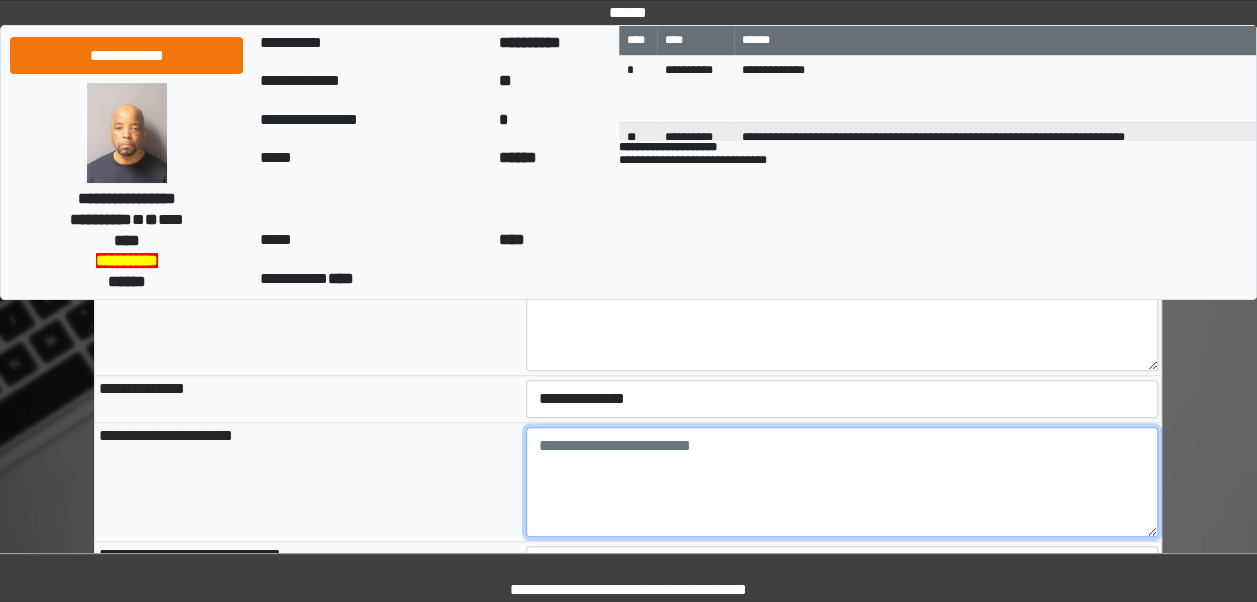click at bounding box center [842, 482] 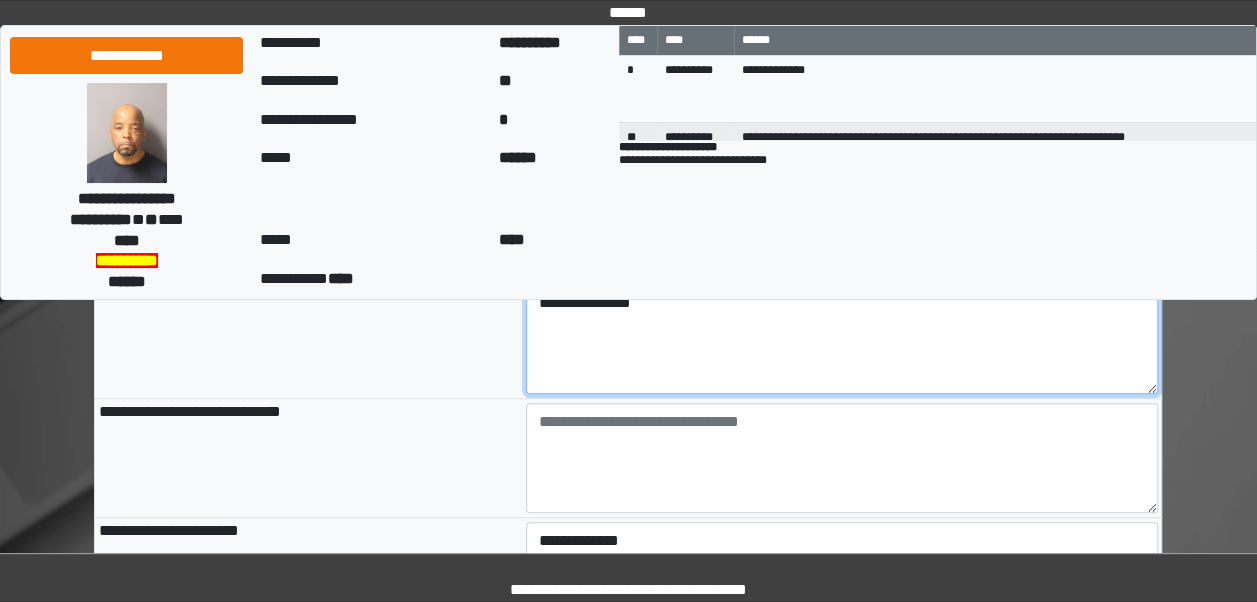 scroll, scrollTop: 874, scrollLeft: 0, axis: vertical 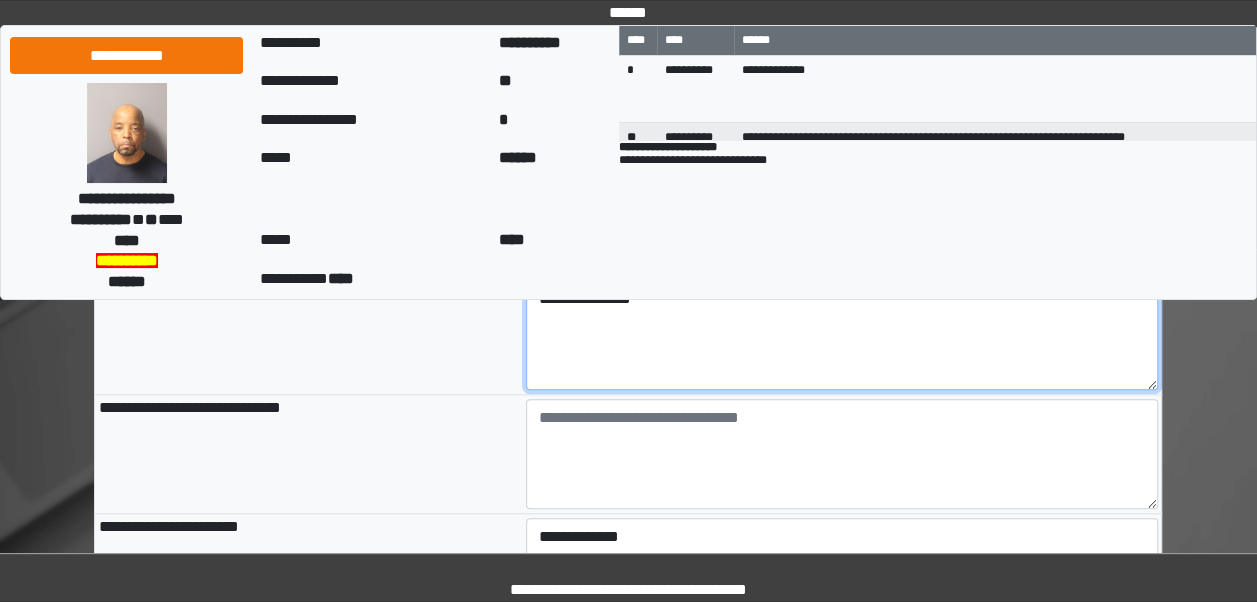 type on "**********" 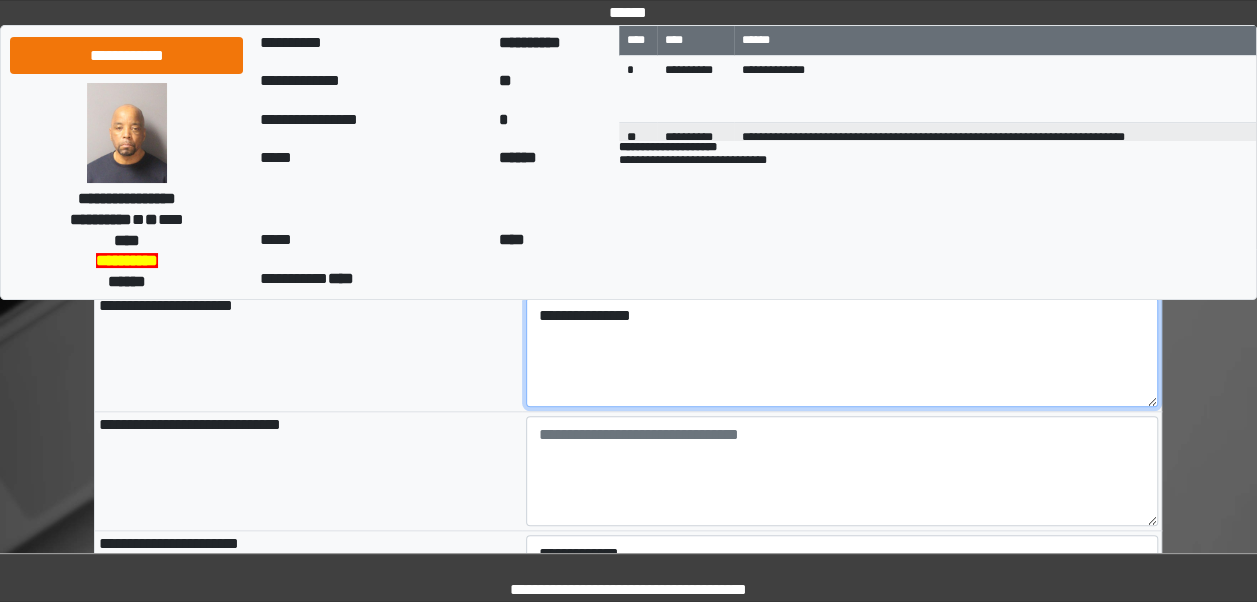 scroll, scrollTop: 878, scrollLeft: 0, axis: vertical 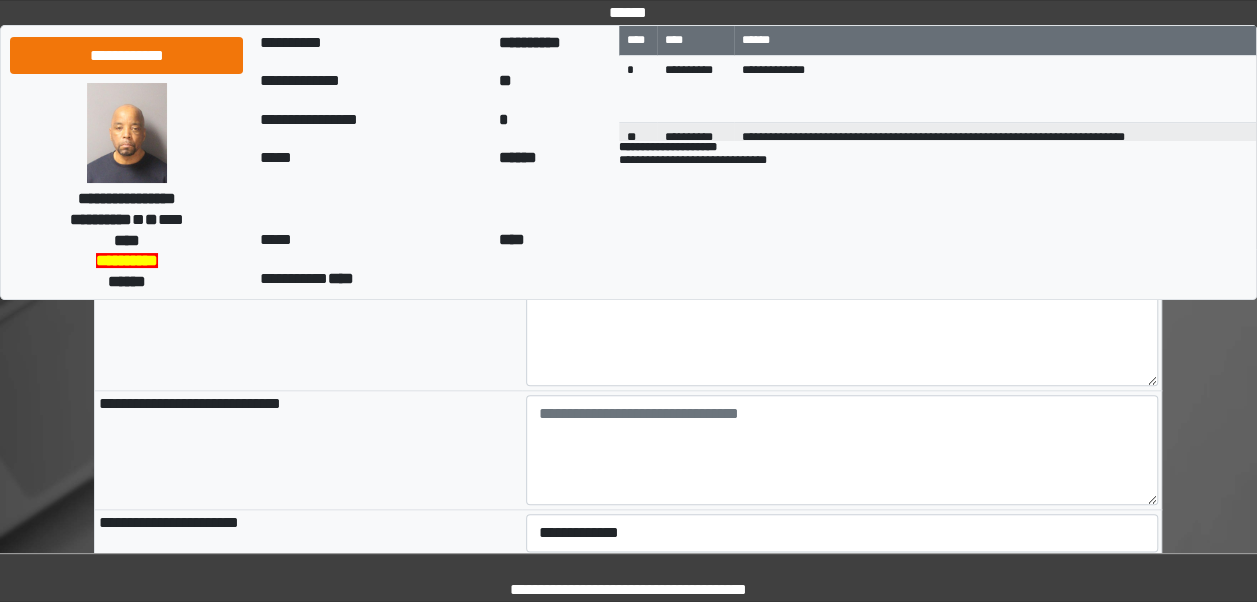 click on "**********" at bounding box center (628, -30) 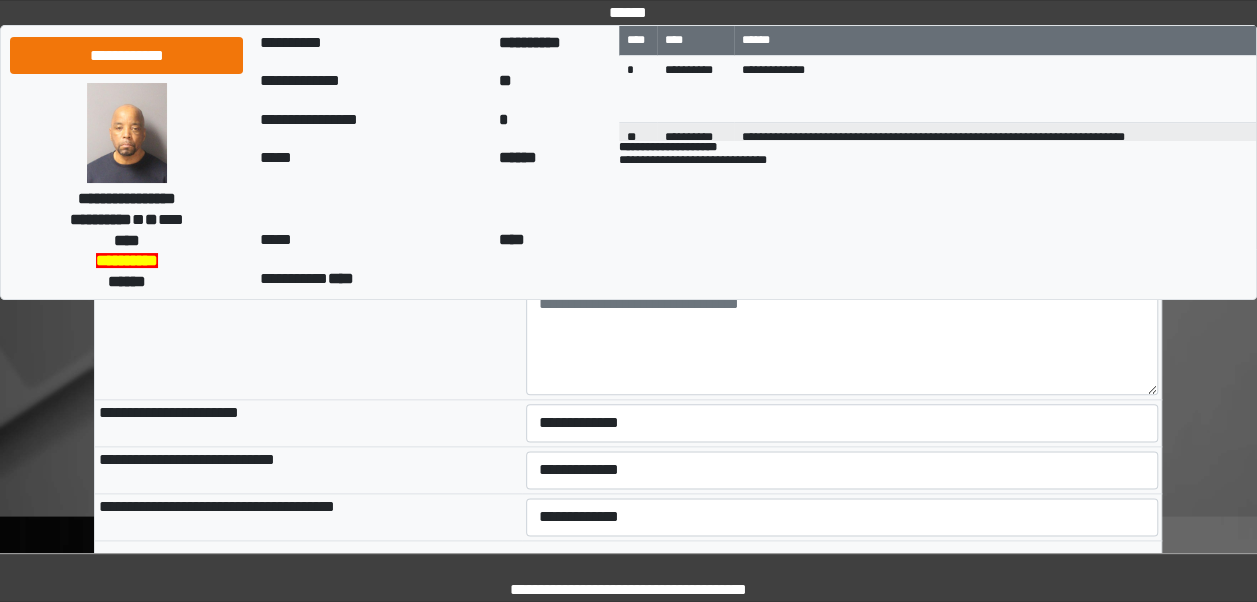 scroll, scrollTop: 1000, scrollLeft: 0, axis: vertical 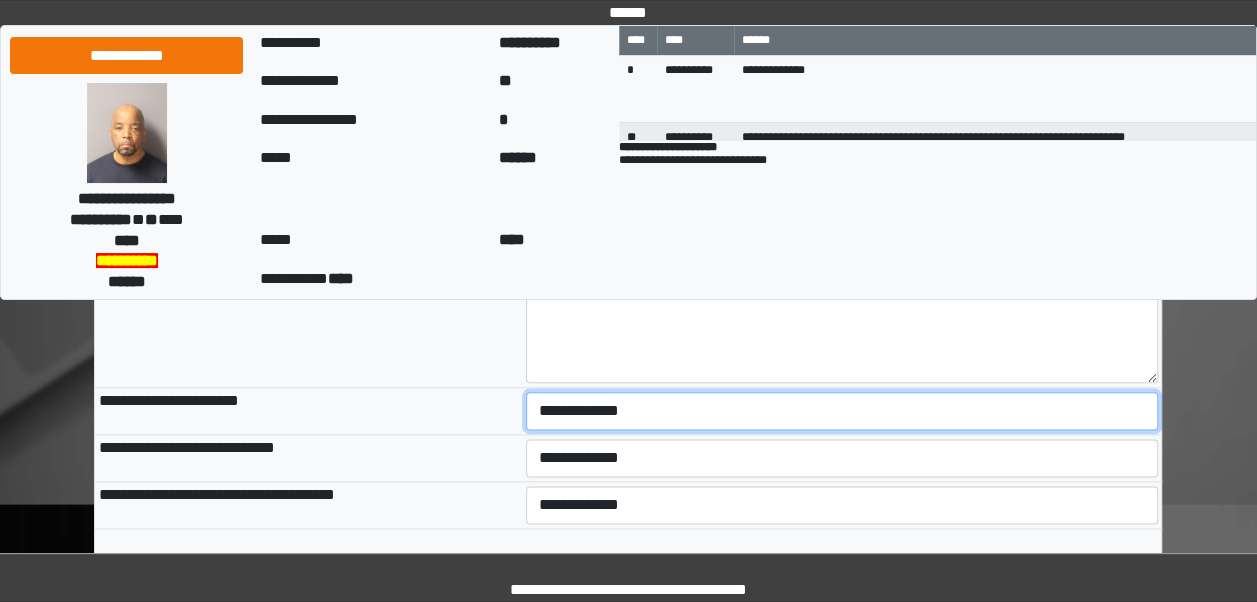 click on "**********" at bounding box center (842, 411) 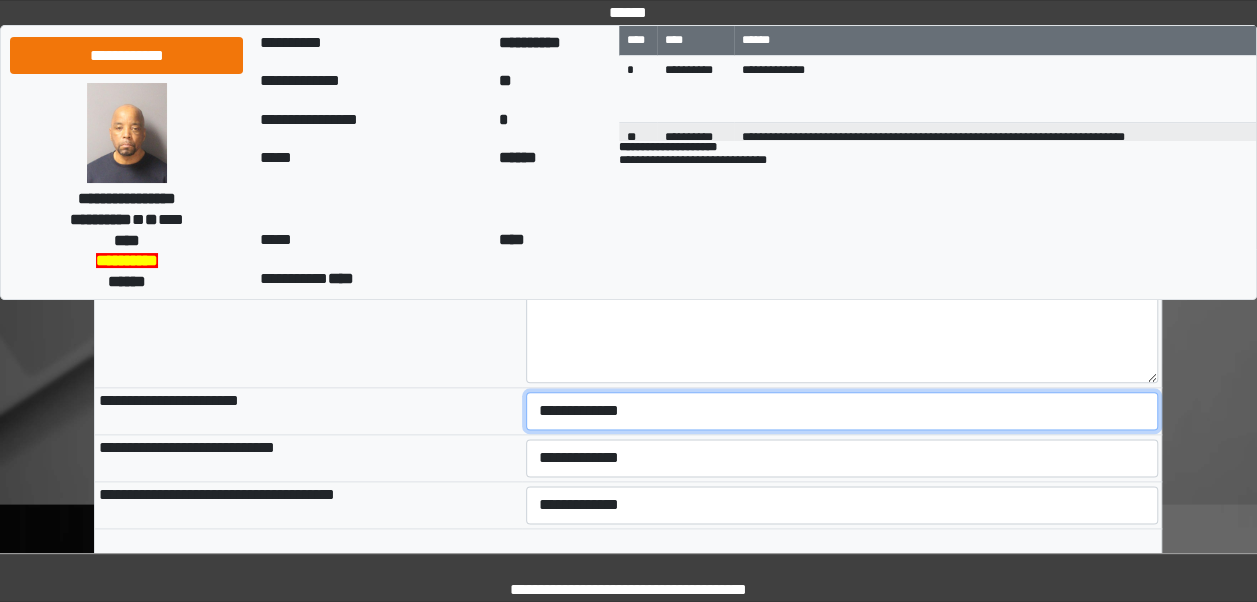 select on "***" 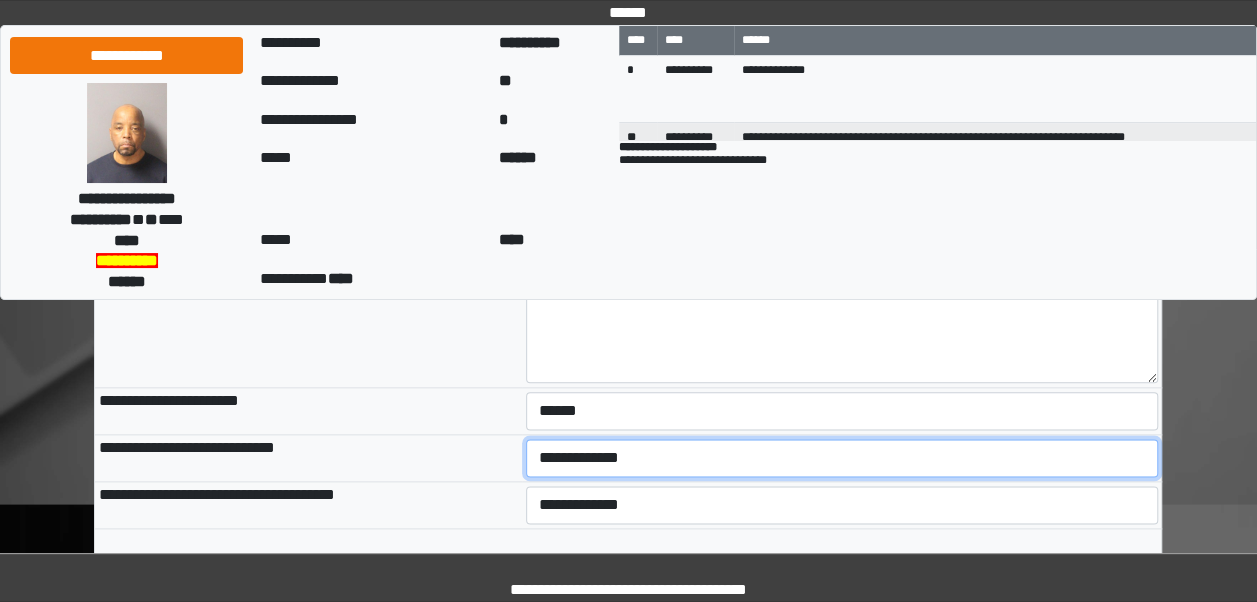 click on "**********" at bounding box center (842, 458) 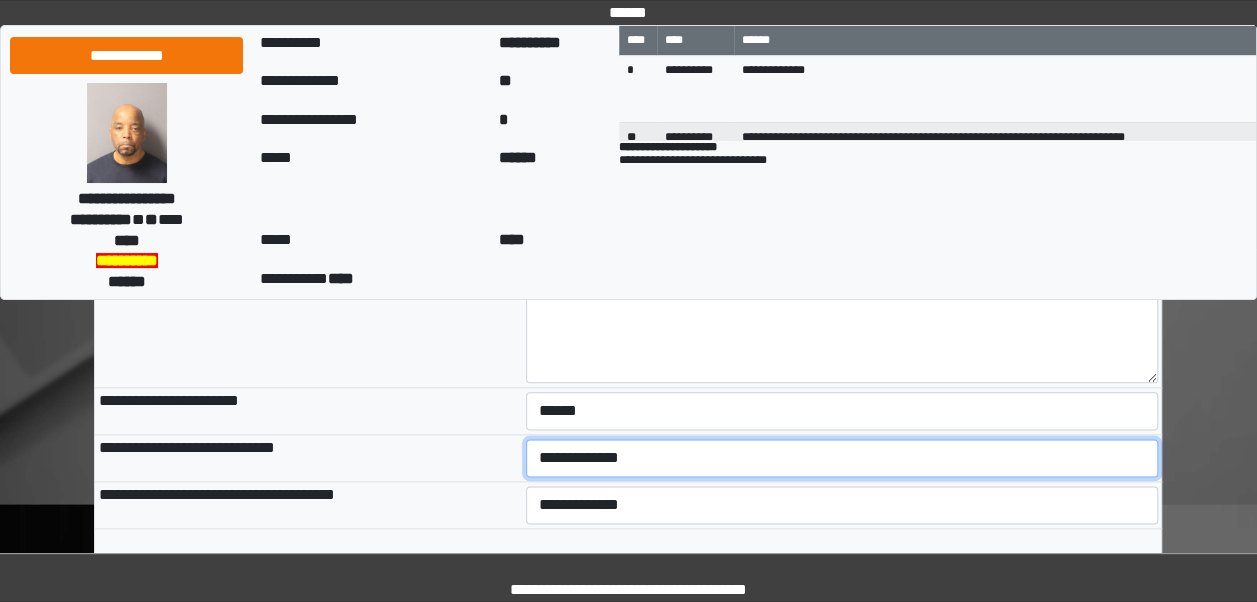 select on "***" 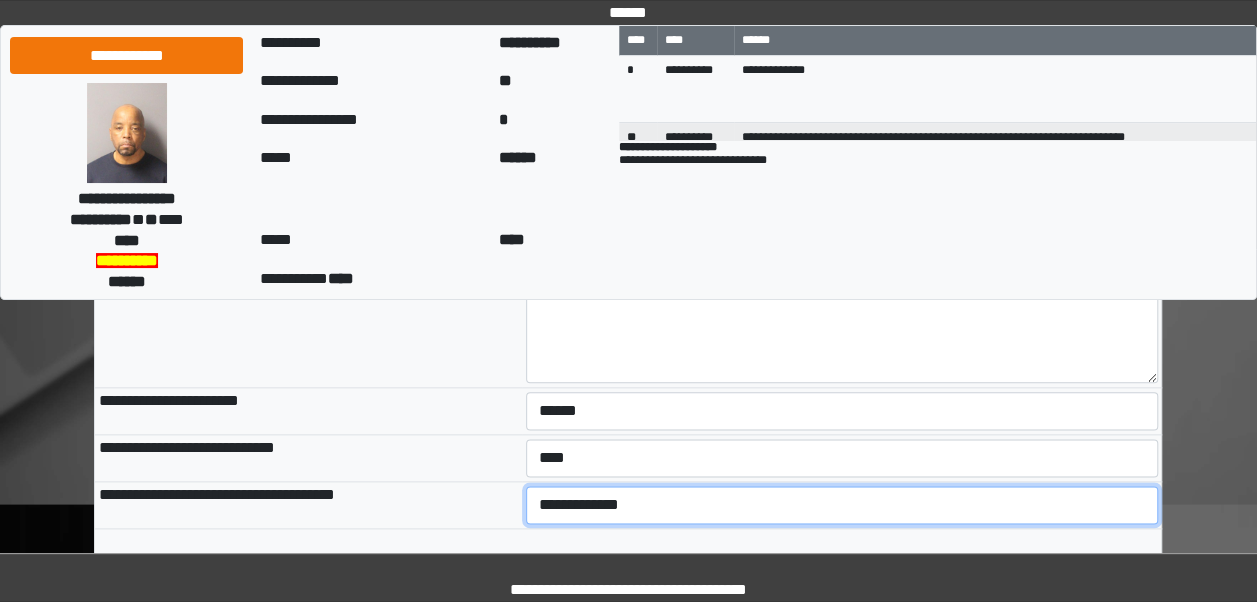 click on "**********" at bounding box center (842, 505) 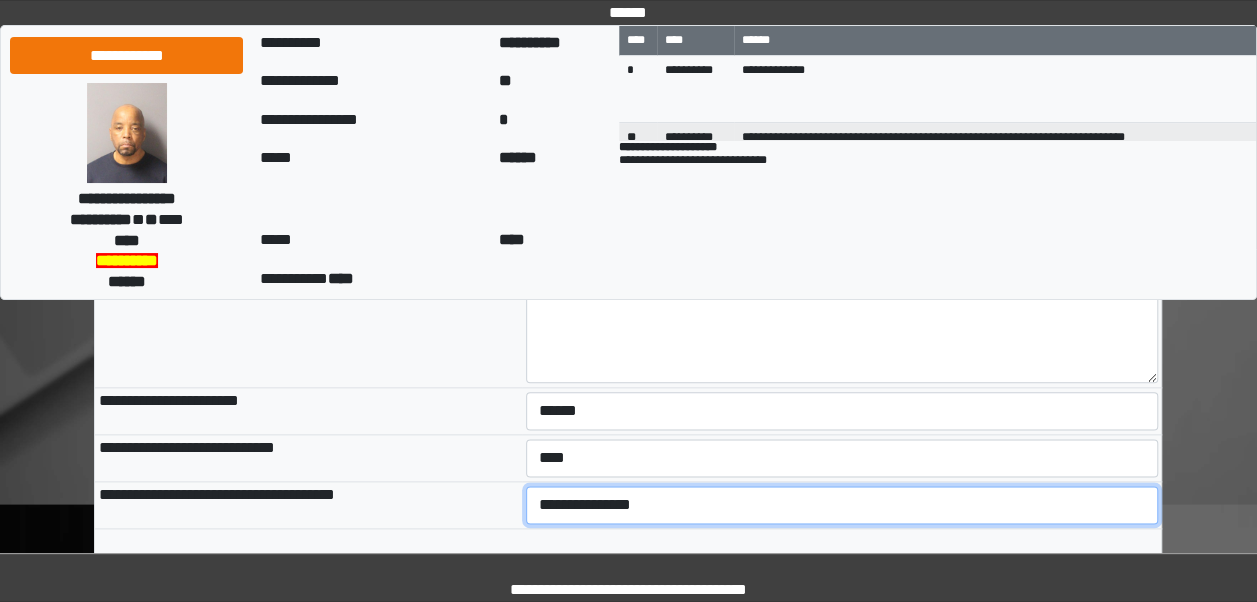 scroll, scrollTop: 1120, scrollLeft: 0, axis: vertical 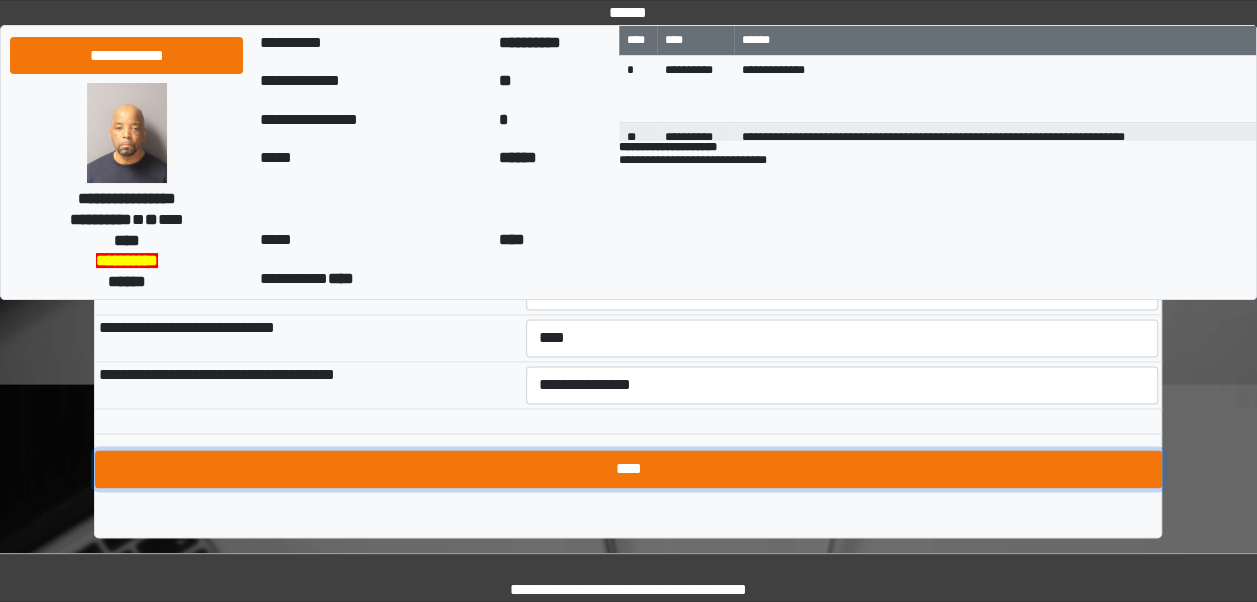 click on "****" at bounding box center (628, 469) 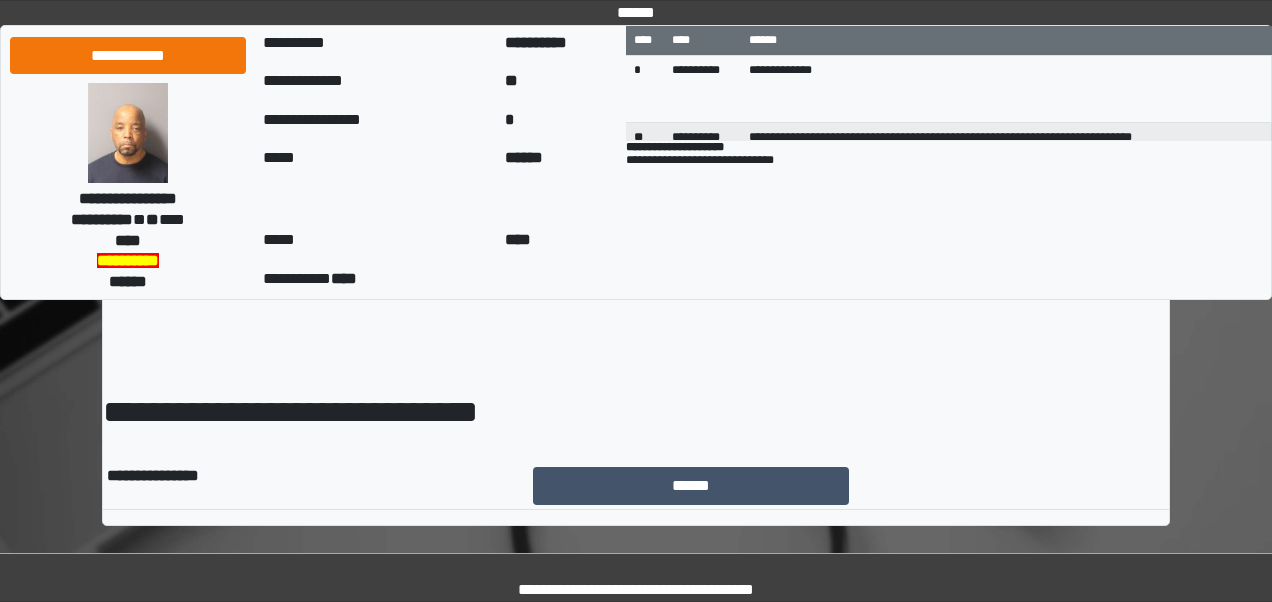 scroll, scrollTop: 0, scrollLeft: 0, axis: both 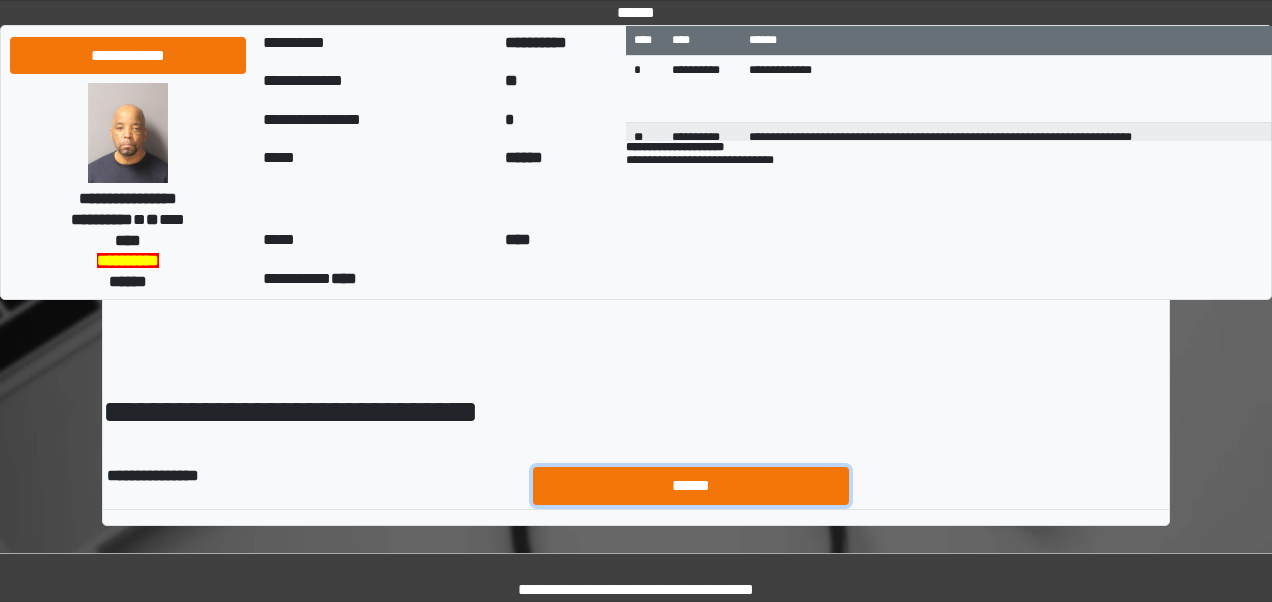 click on "******" at bounding box center (691, 485) 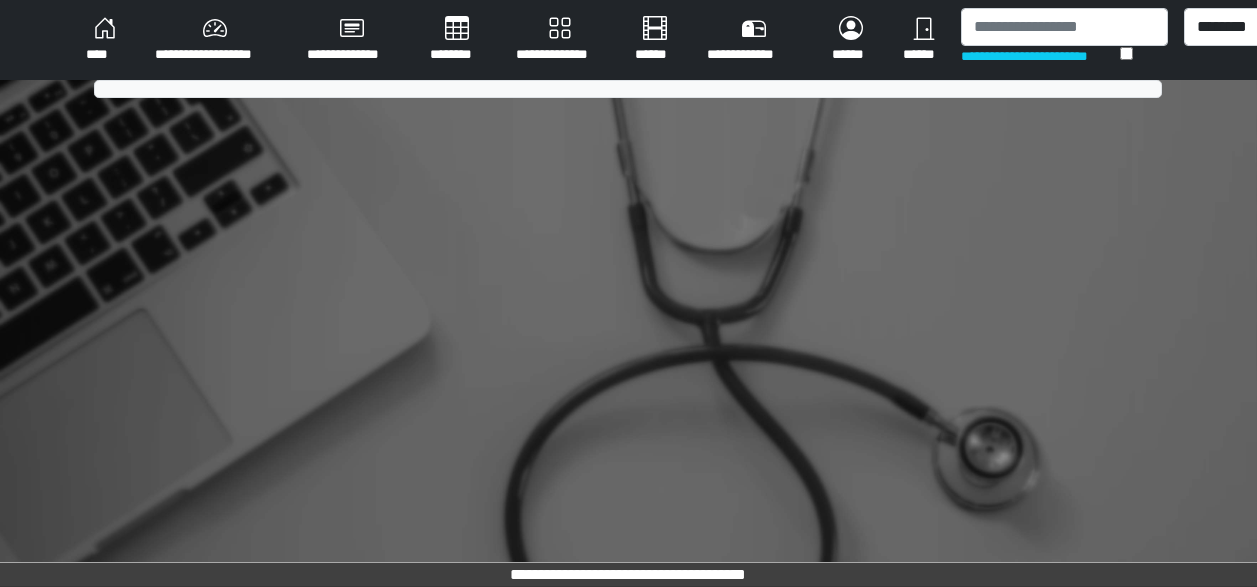 scroll, scrollTop: 0, scrollLeft: 0, axis: both 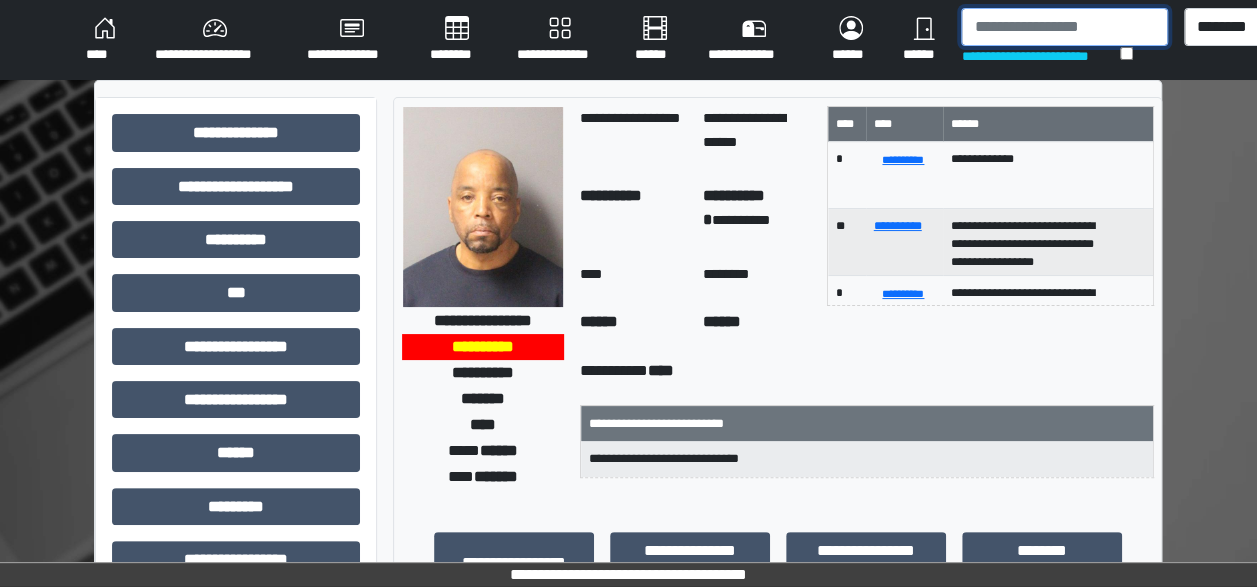 click at bounding box center (1064, 27) 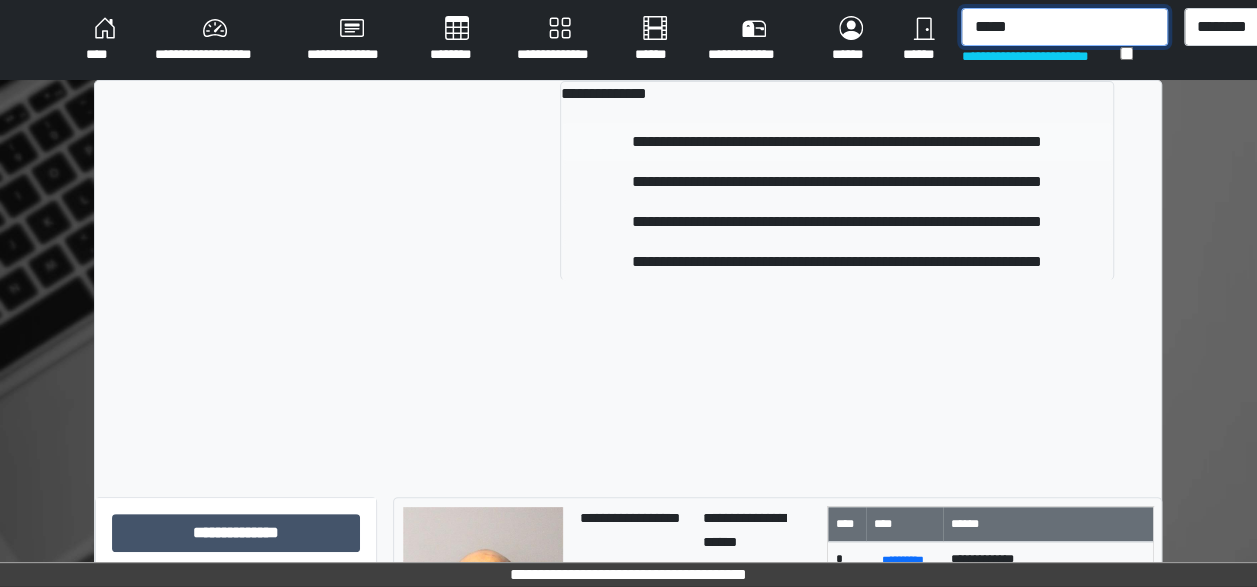 type on "*****" 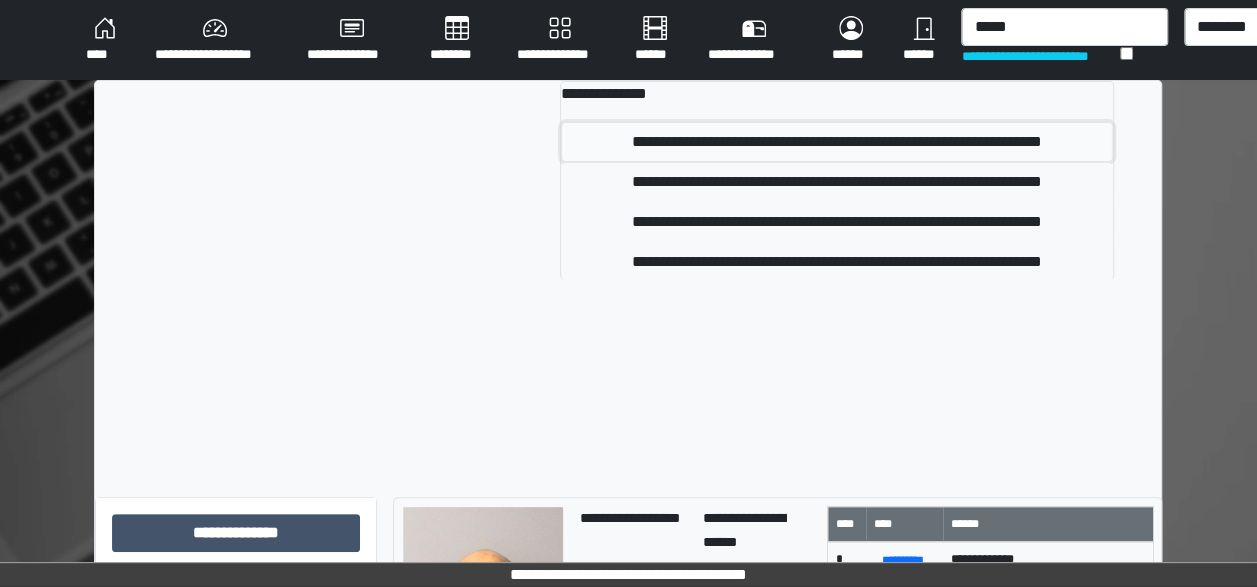 click on "**********" at bounding box center (837, 142) 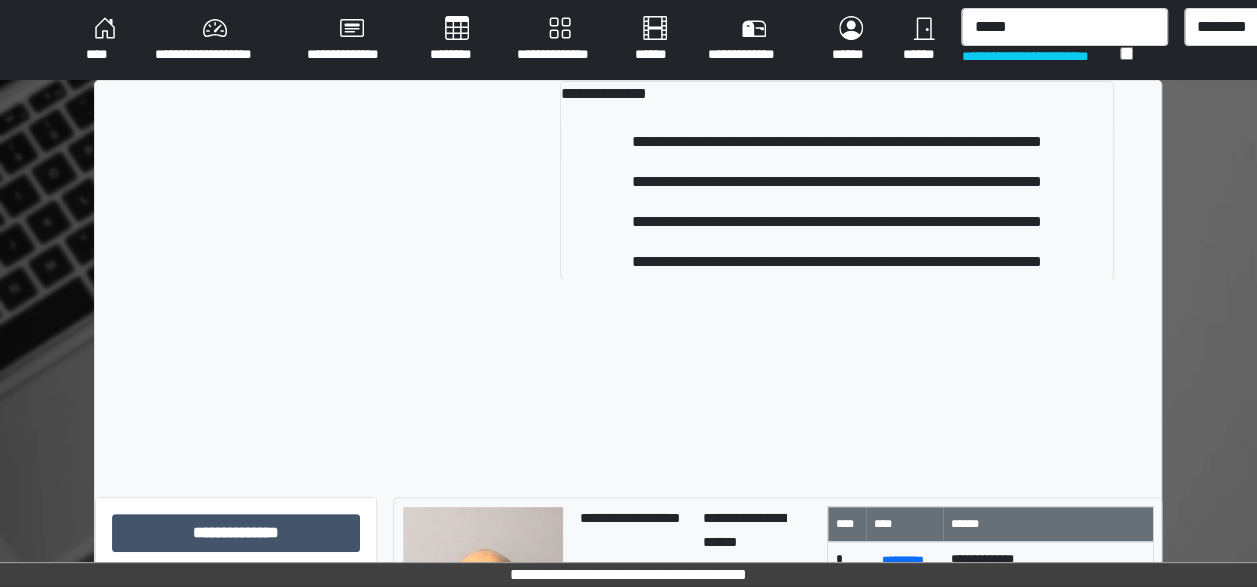 type 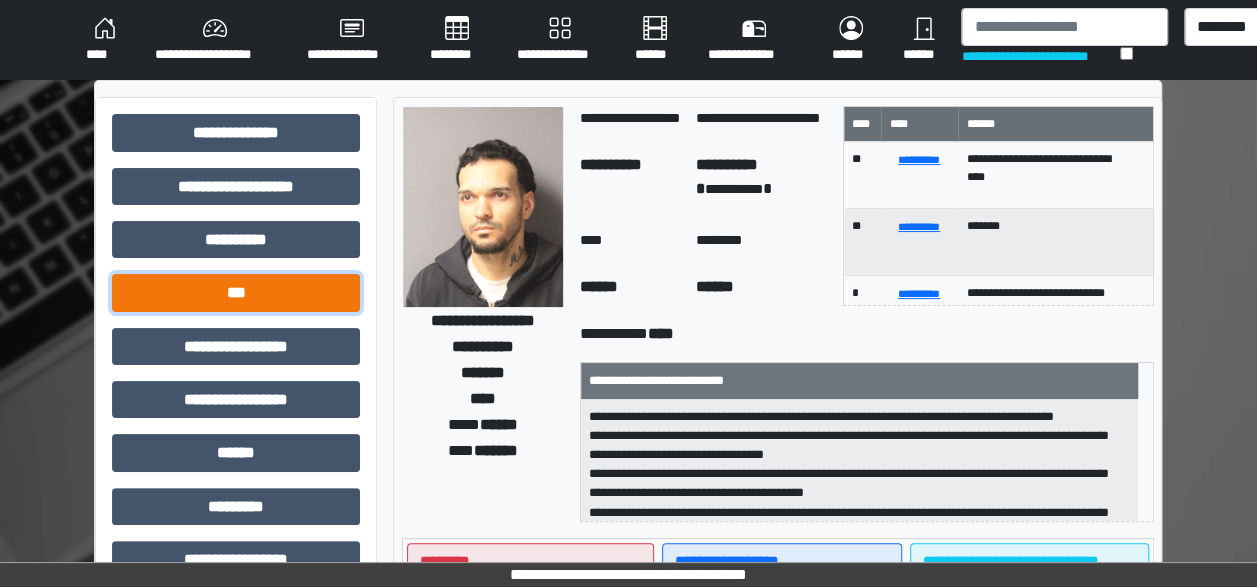 click on "***" at bounding box center (236, 292) 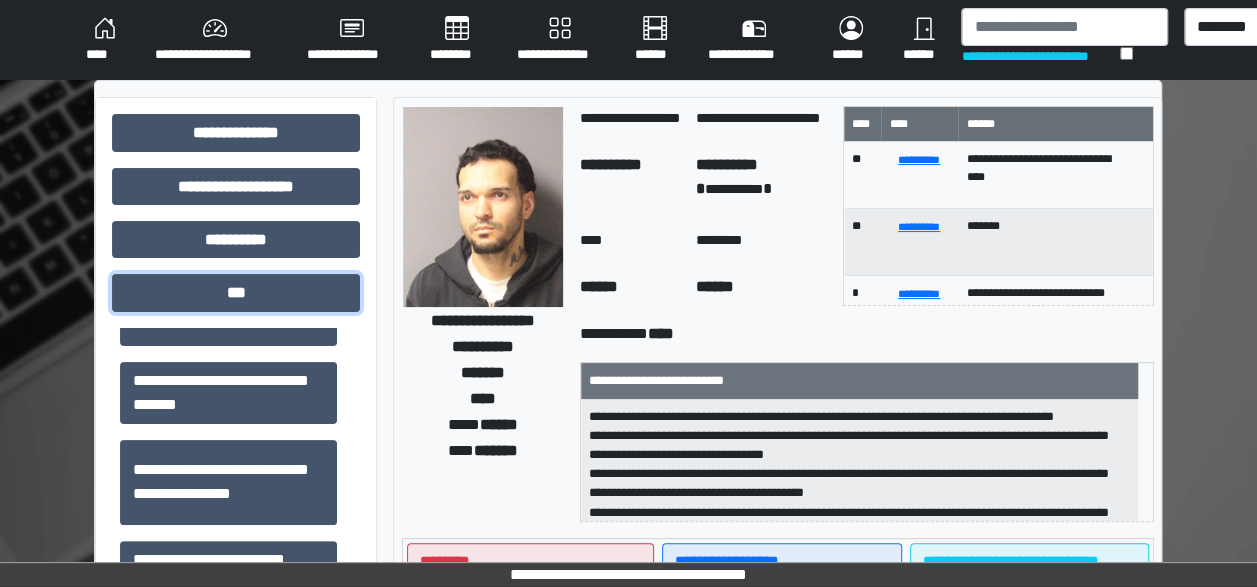 scroll, scrollTop: 149, scrollLeft: 0, axis: vertical 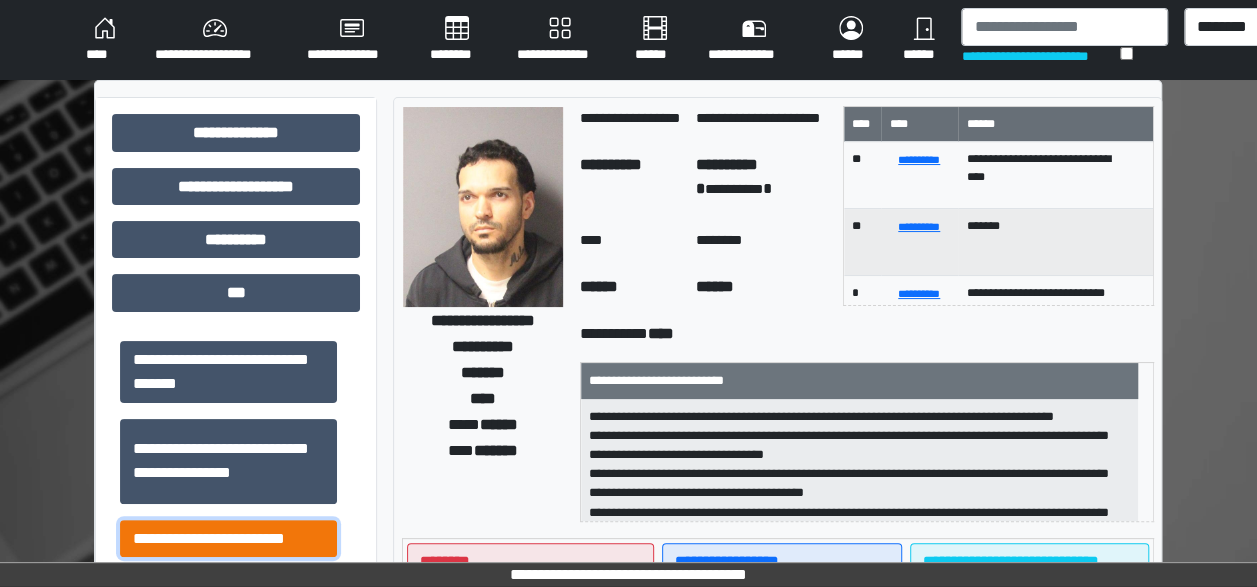 click on "**********" at bounding box center [228, 538] 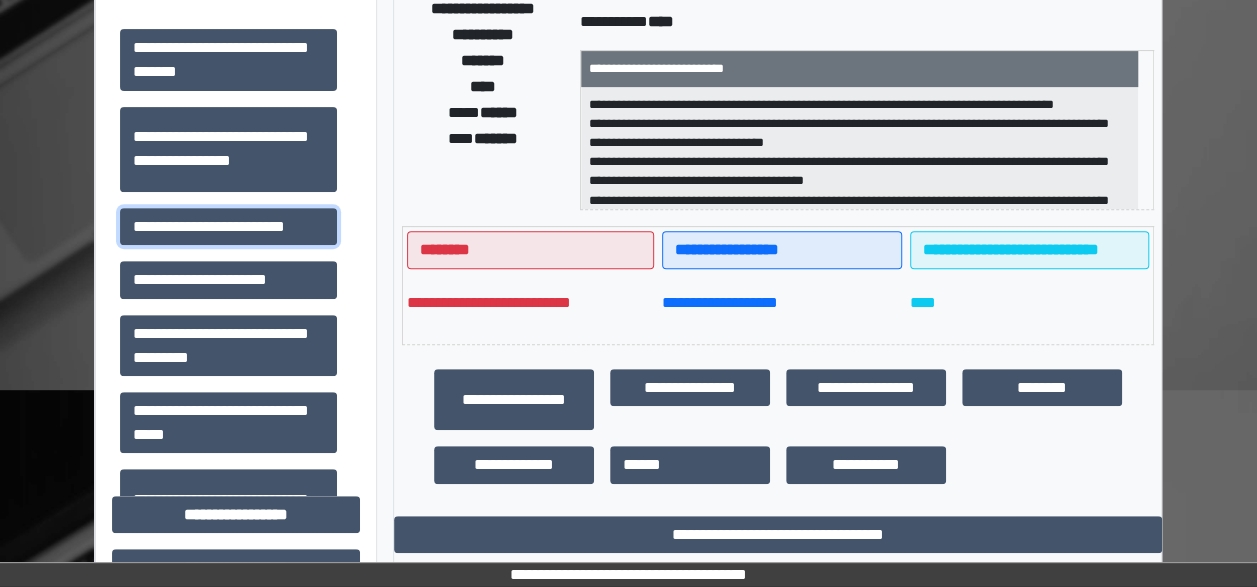 scroll, scrollTop: 368, scrollLeft: 0, axis: vertical 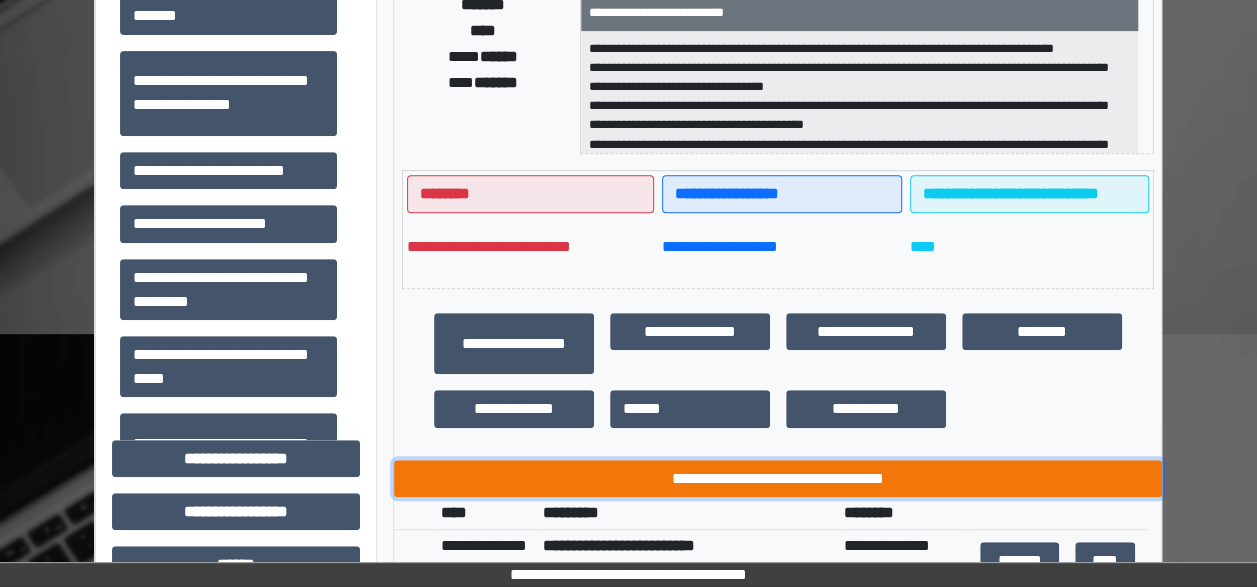 click on "**********" at bounding box center (778, 478) 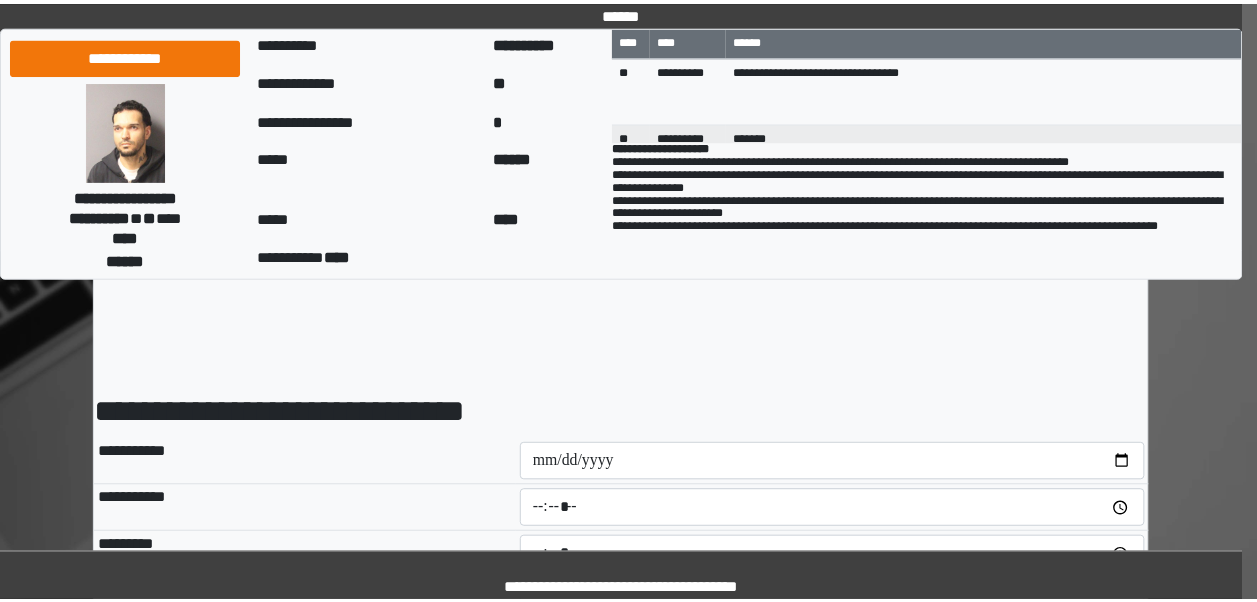 scroll, scrollTop: 0, scrollLeft: 0, axis: both 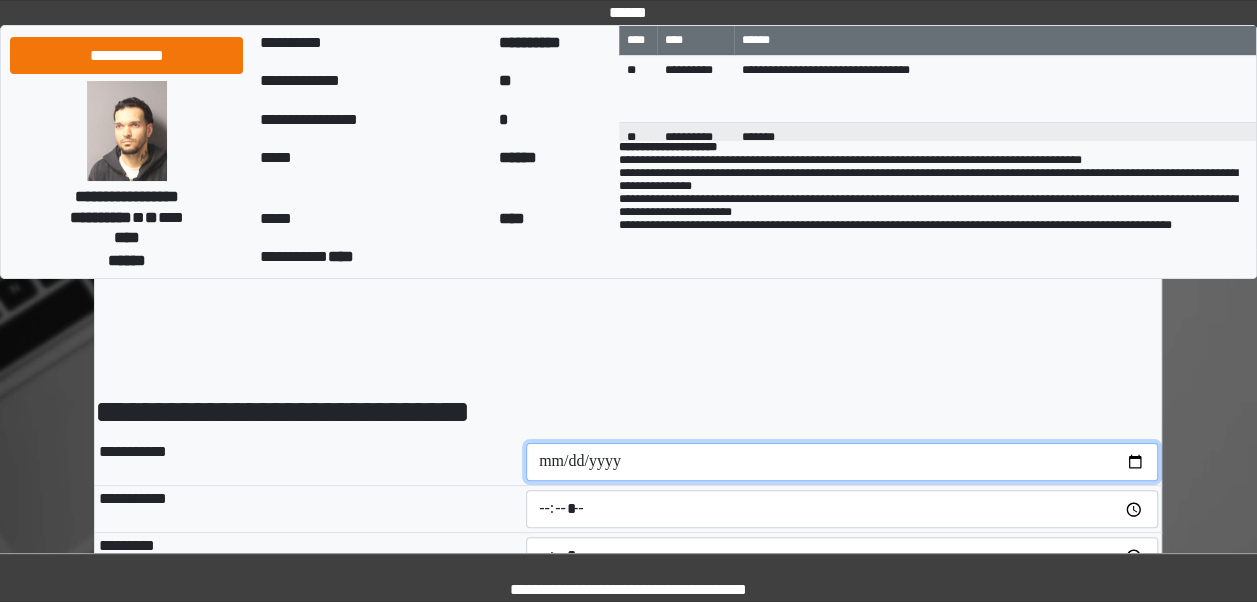 click at bounding box center (842, 462) 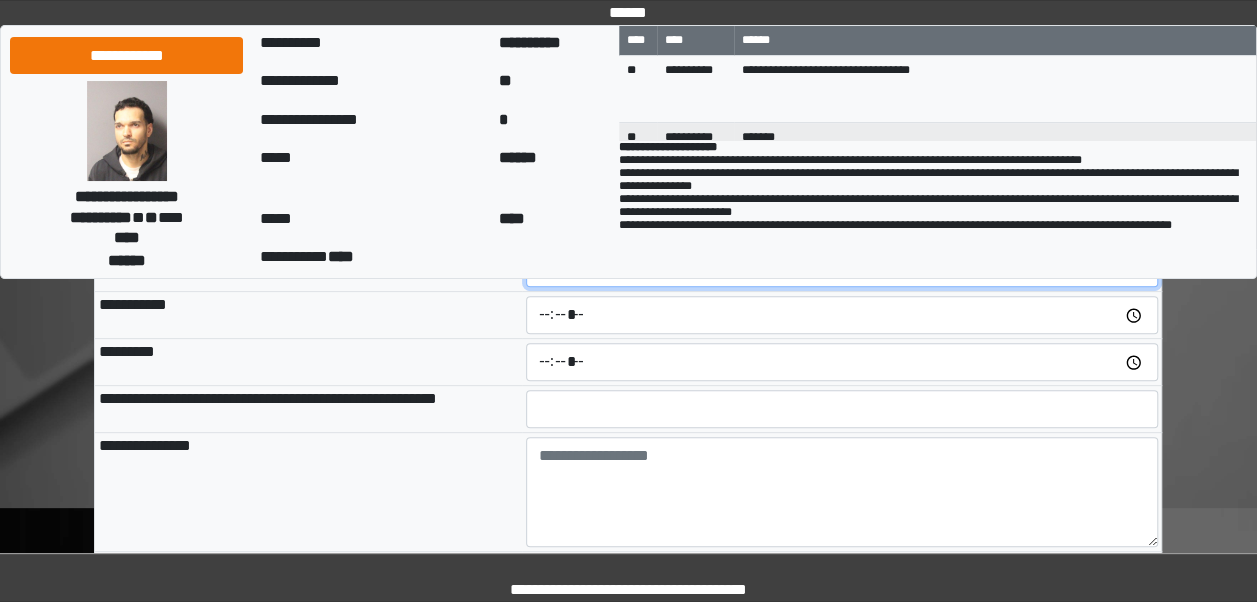 scroll, scrollTop: 171, scrollLeft: 0, axis: vertical 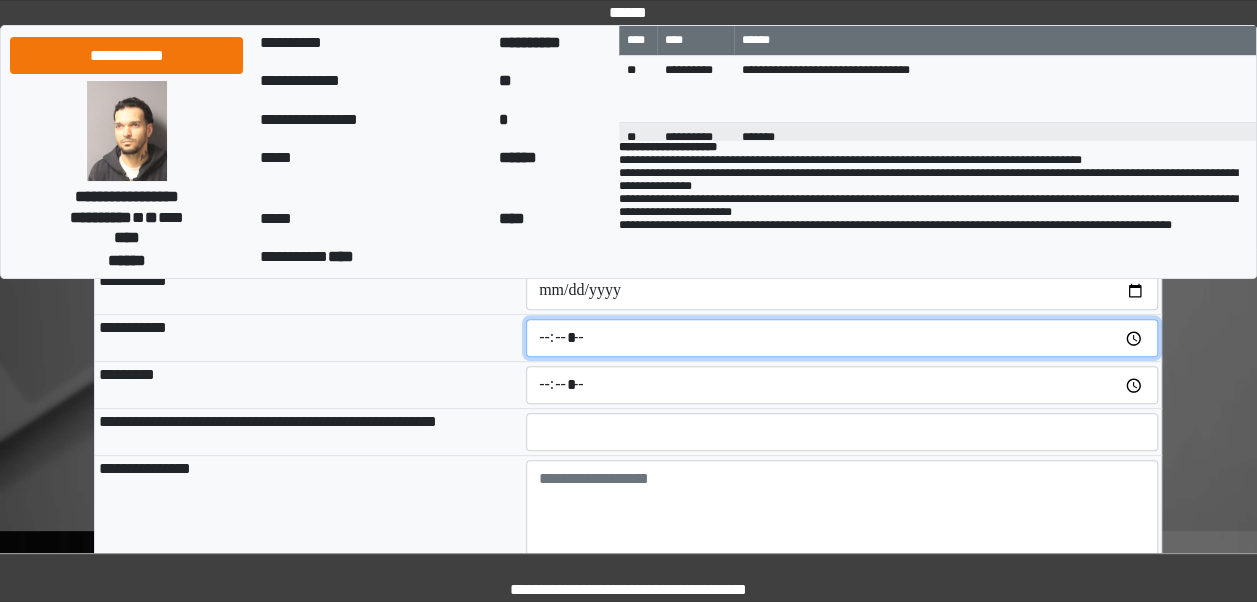 click at bounding box center [842, 338] 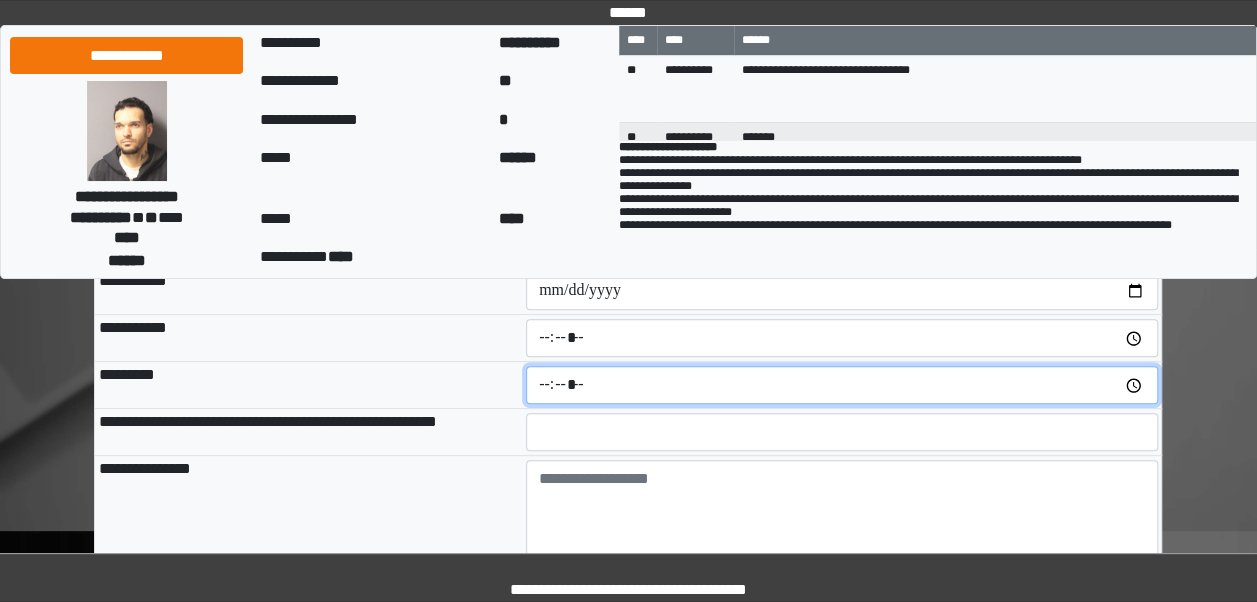 click at bounding box center (842, 385) 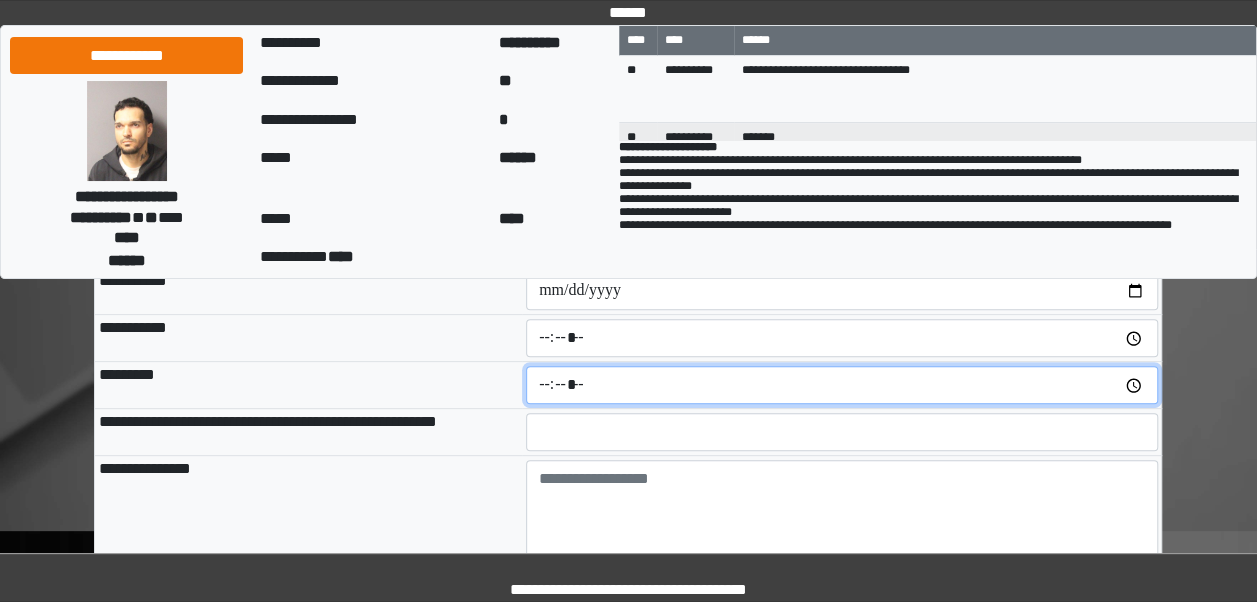 type on "*****" 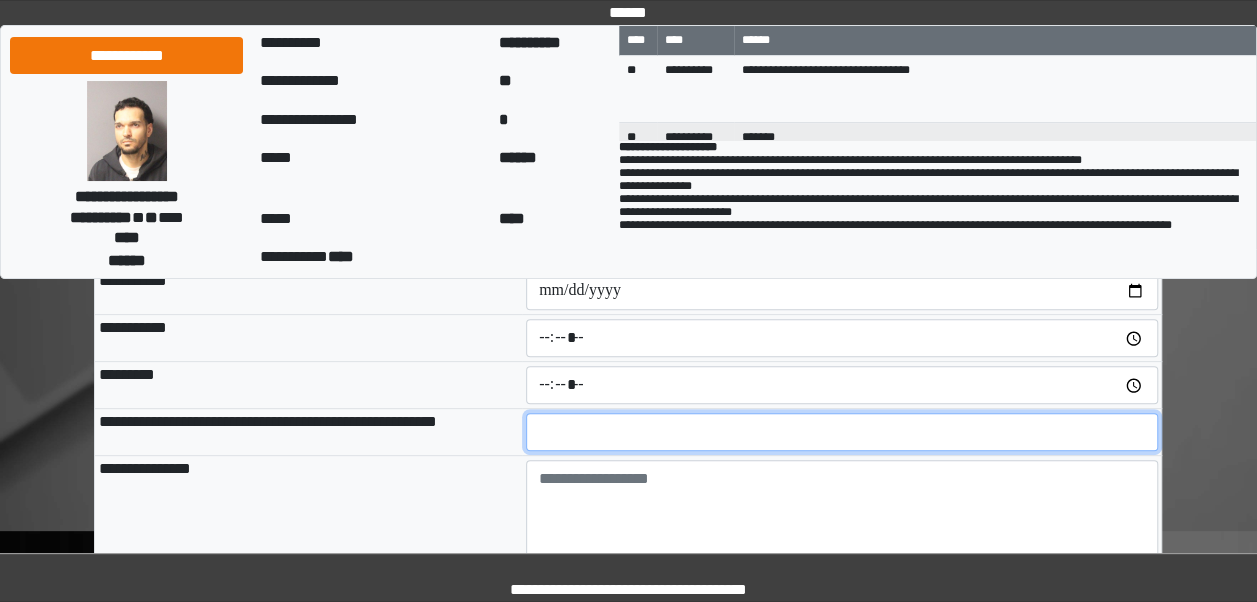 click at bounding box center (842, 432) 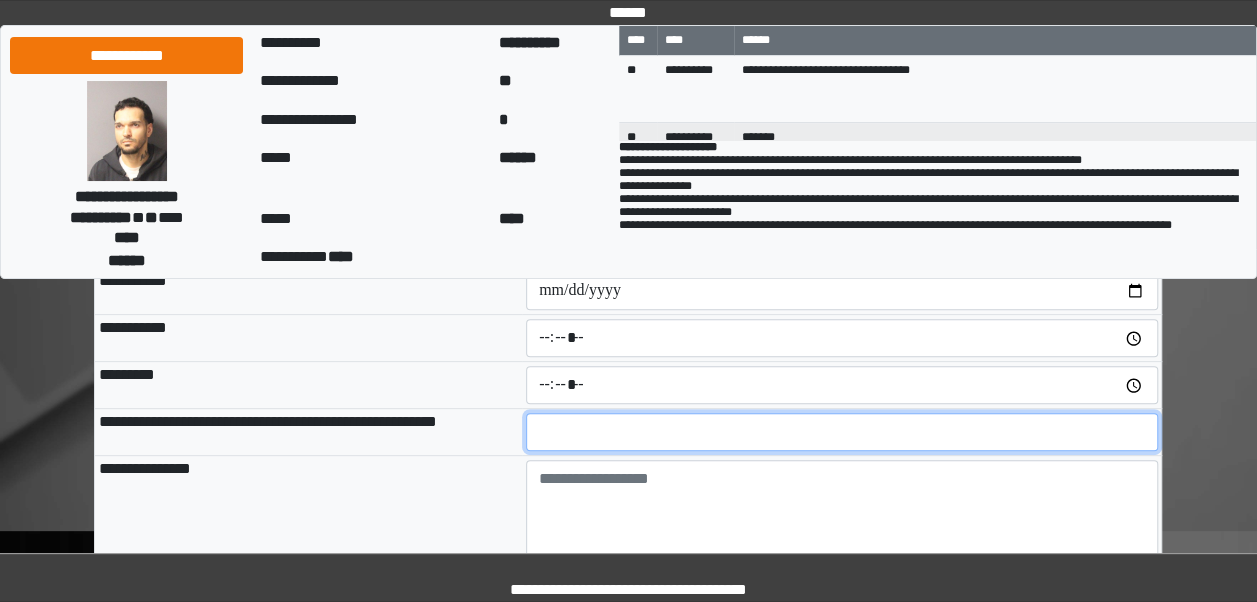 type on "**" 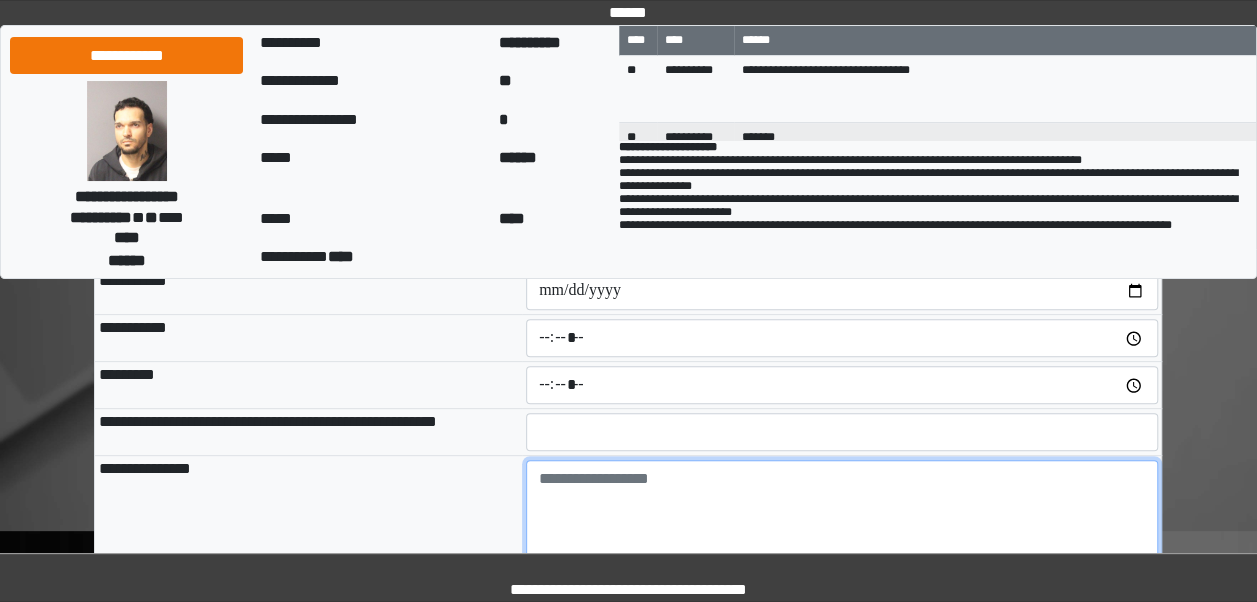 click at bounding box center [842, 515] 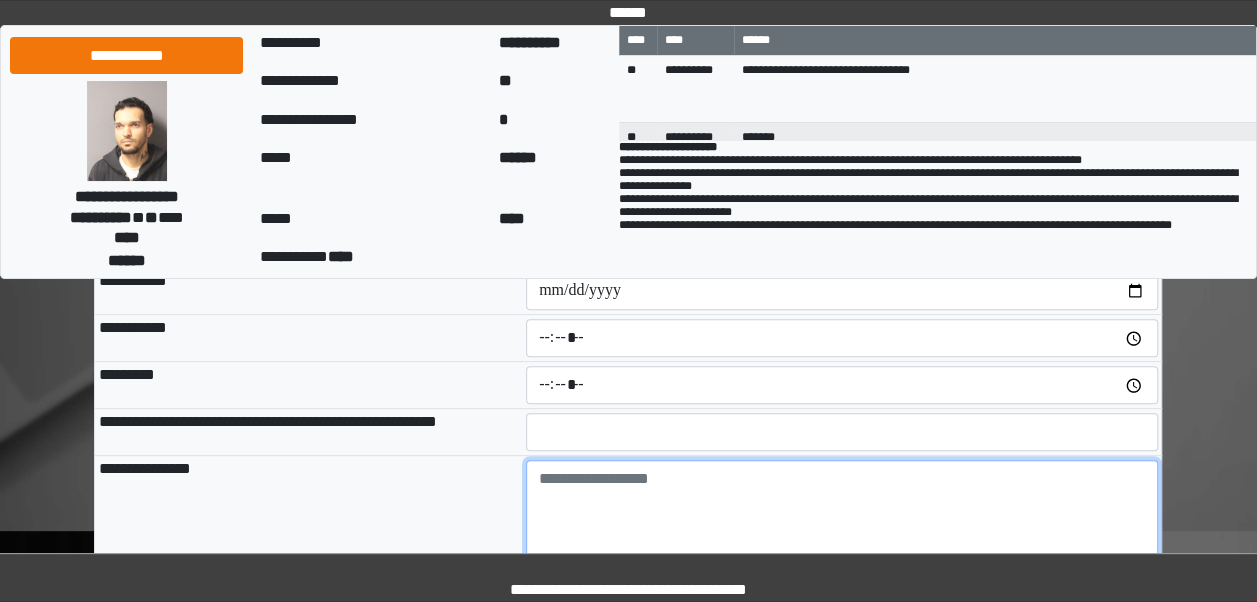 type on "**********" 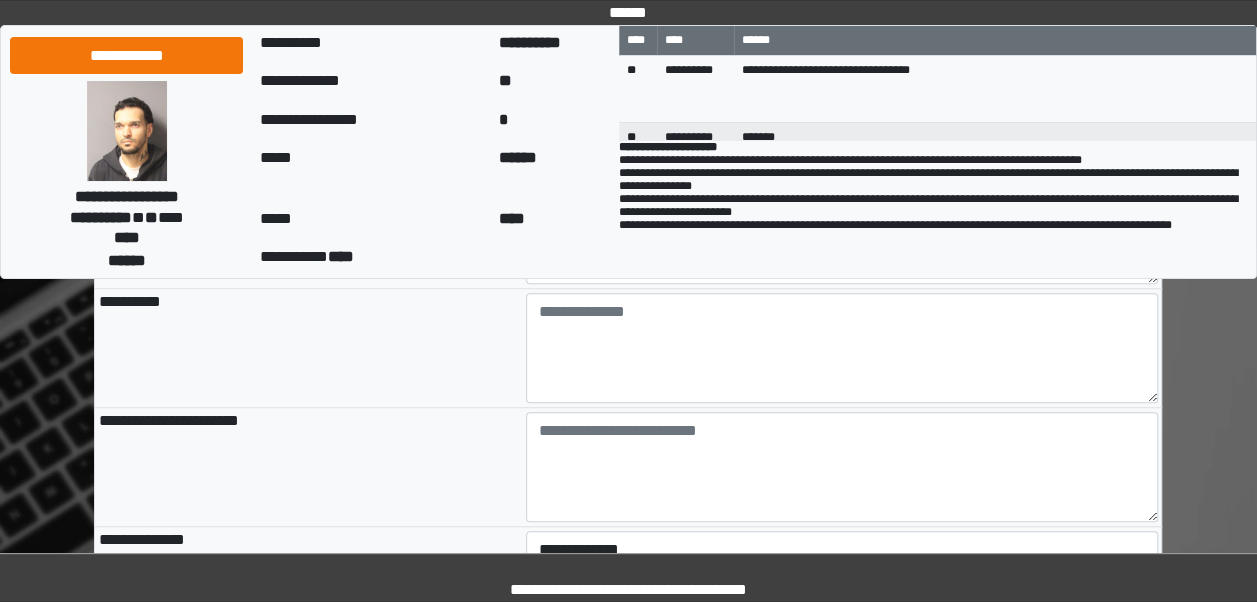 scroll, scrollTop: 599, scrollLeft: 0, axis: vertical 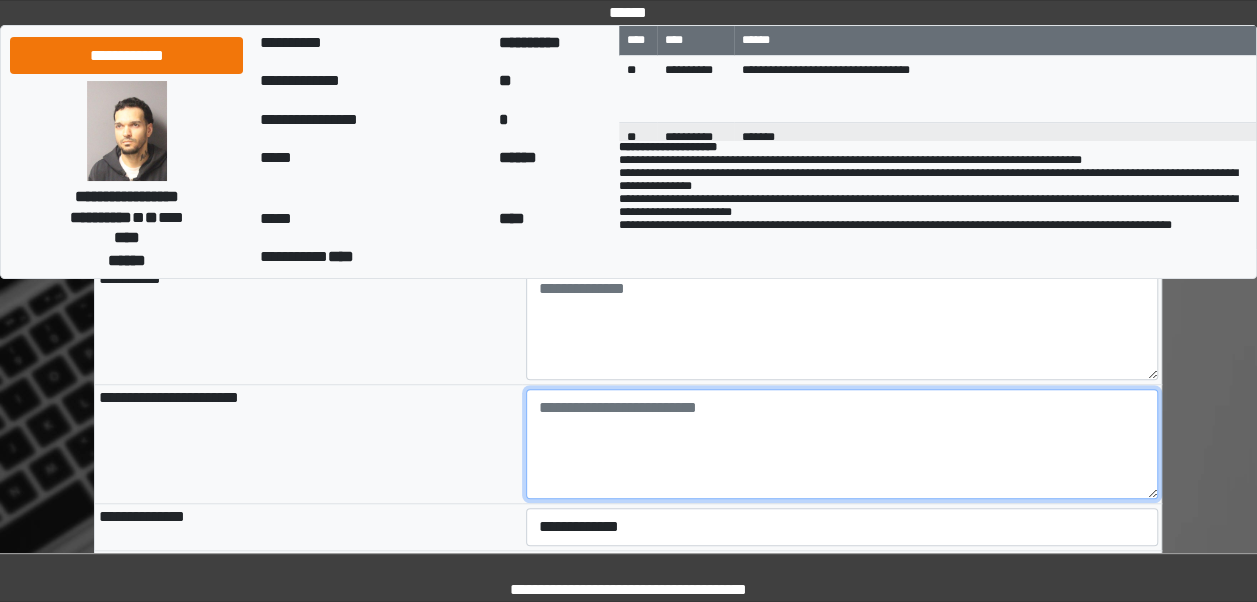 click at bounding box center (842, 444) 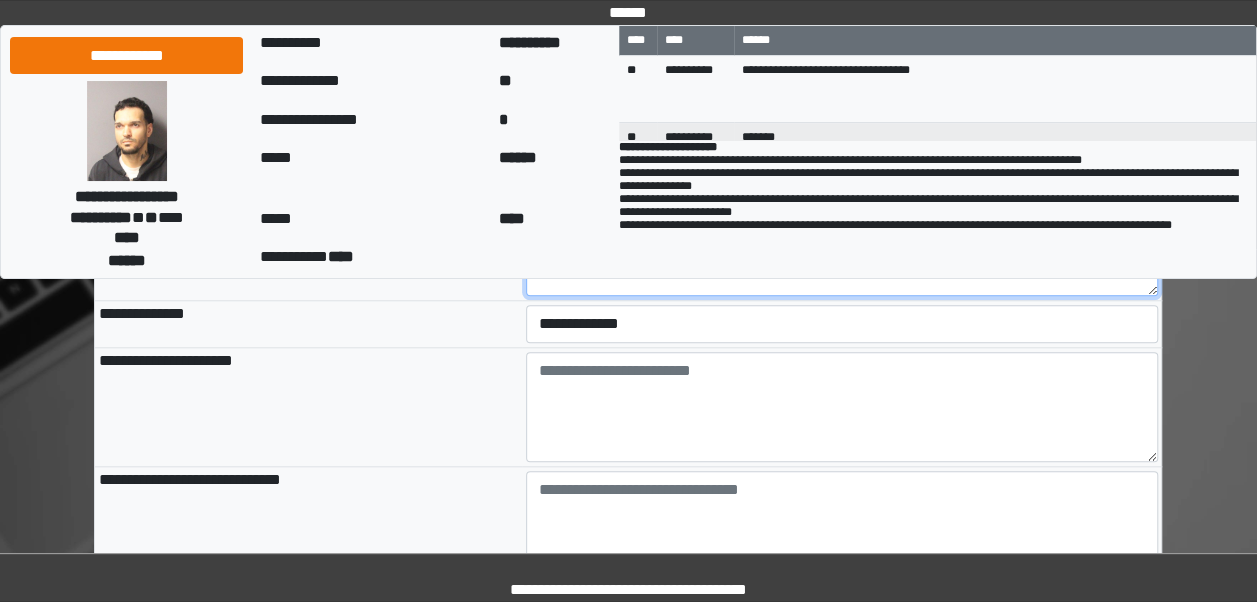 scroll, scrollTop: 795, scrollLeft: 0, axis: vertical 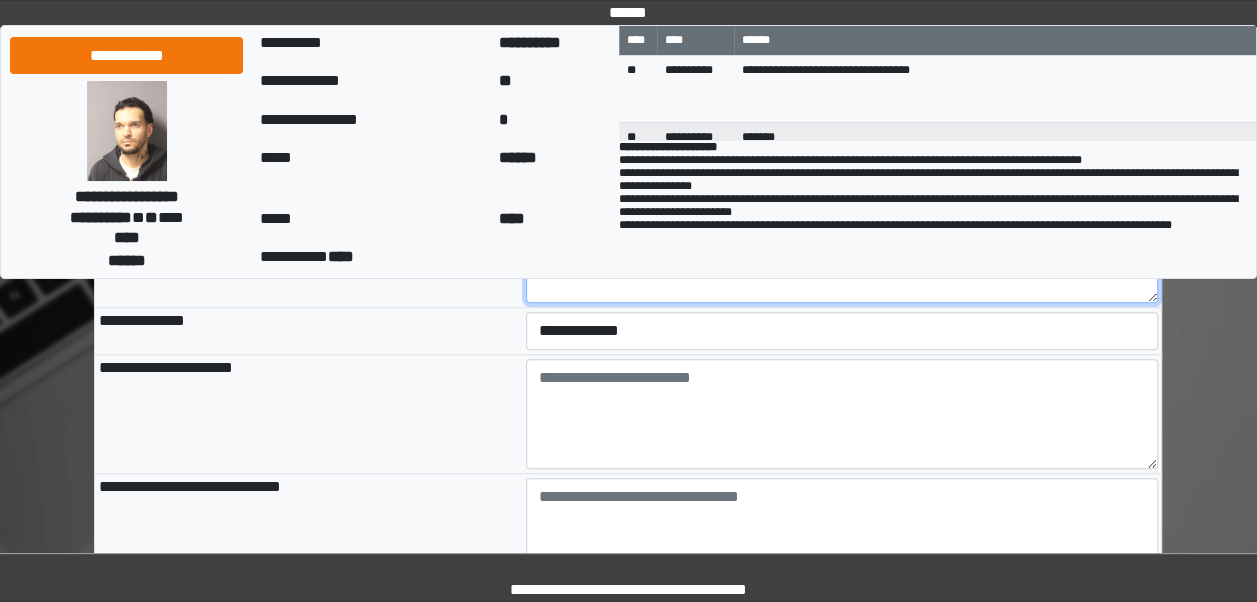 type on "*" 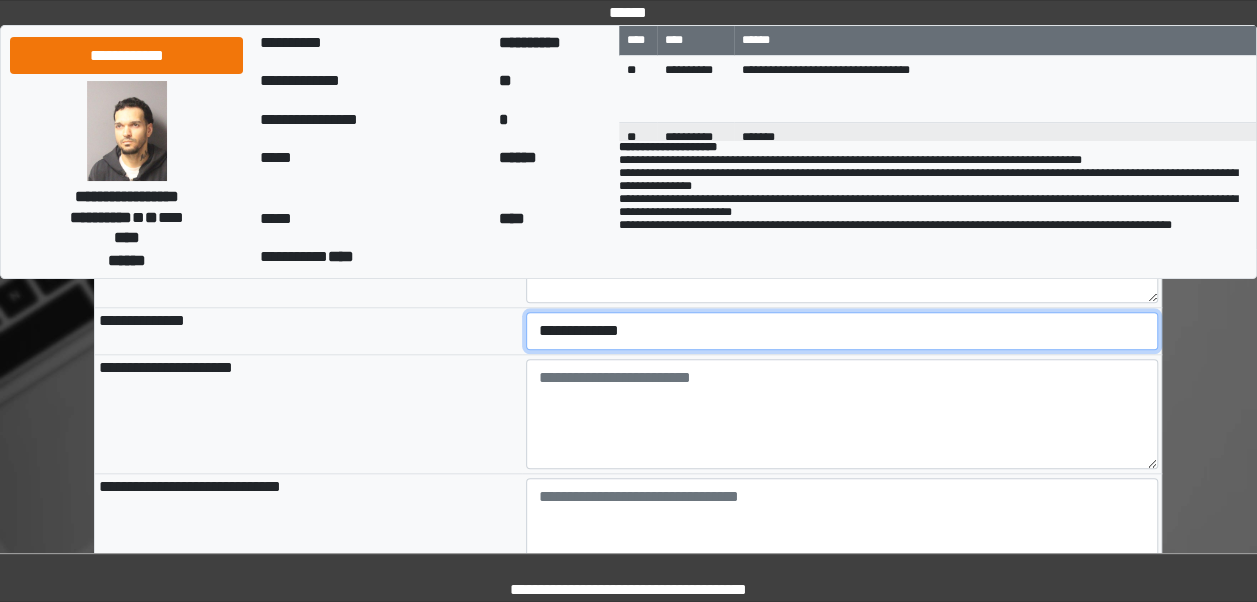 click on "**********" at bounding box center [842, 331] 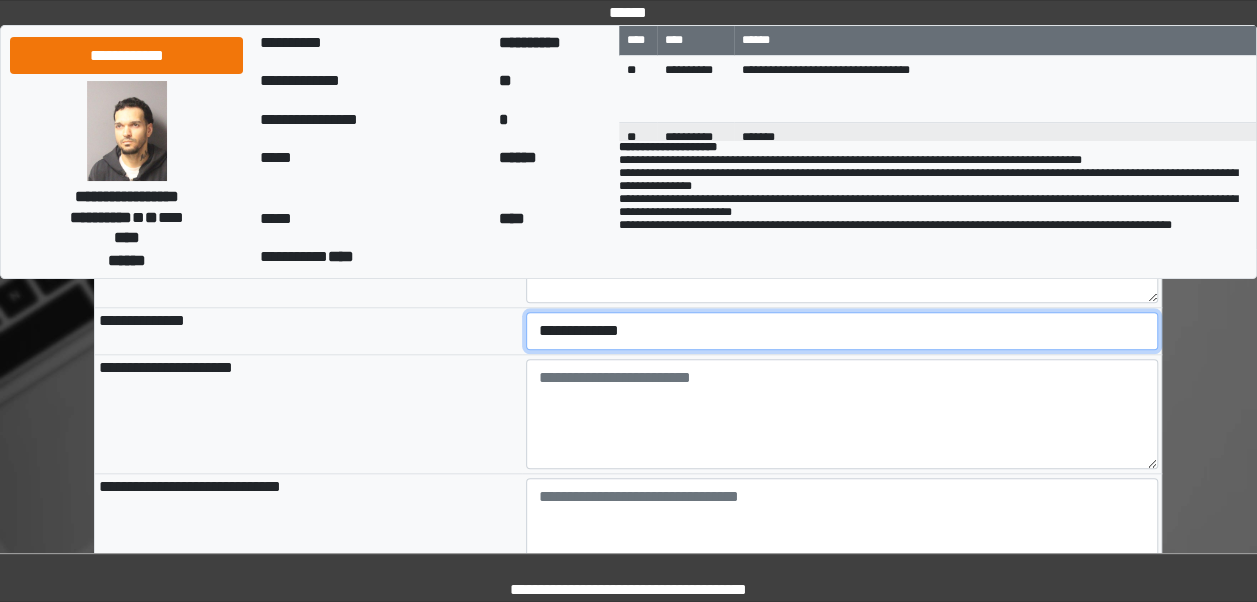 select on "***" 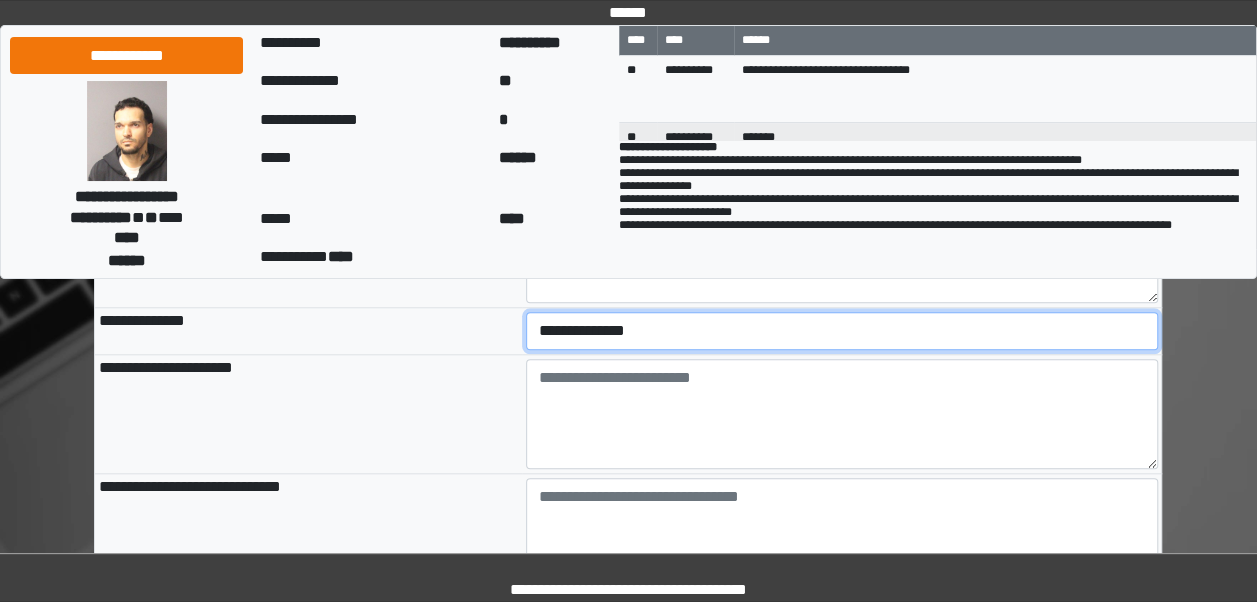 click on "**********" at bounding box center (842, 331) 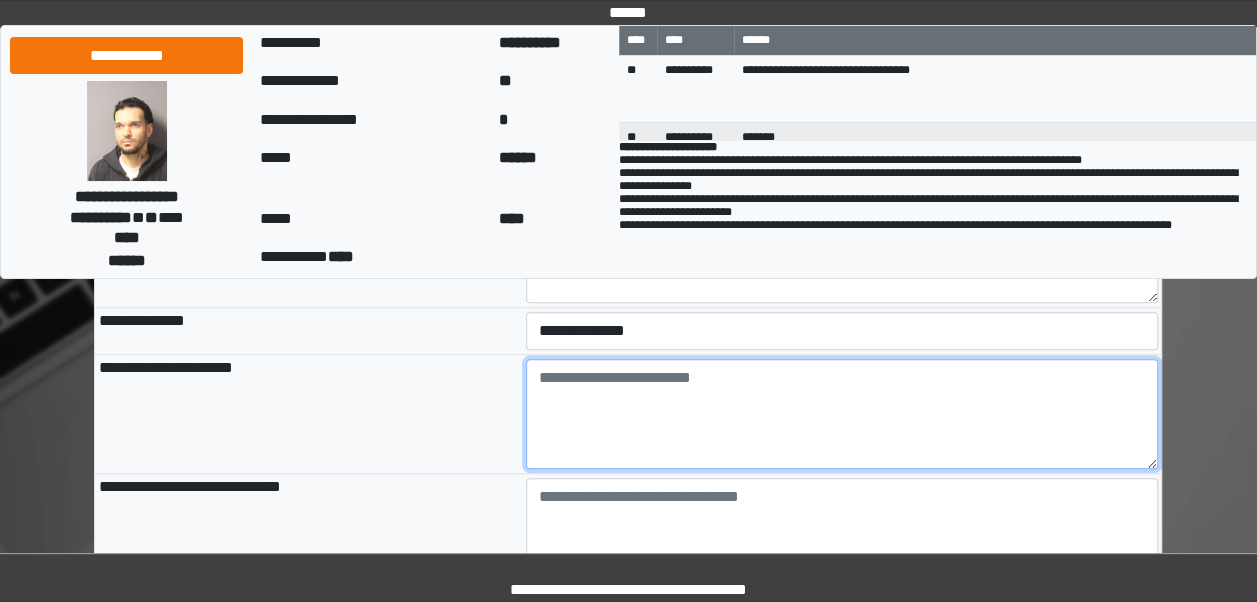click at bounding box center (842, 414) 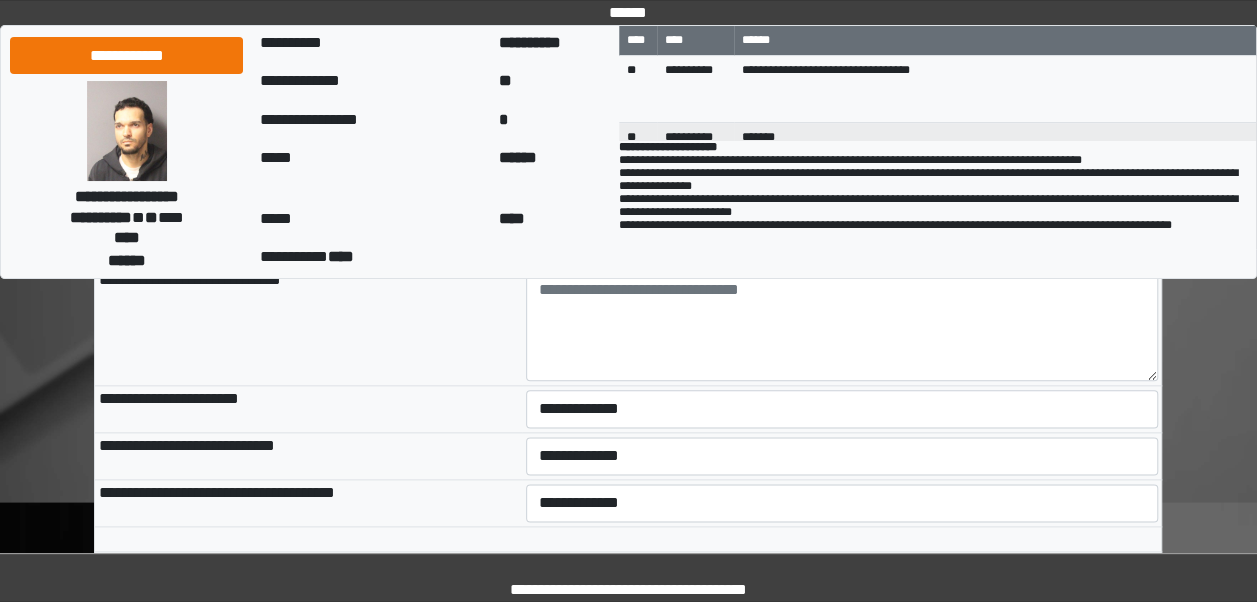 scroll, scrollTop: 1008, scrollLeft: 0, axis: vertical 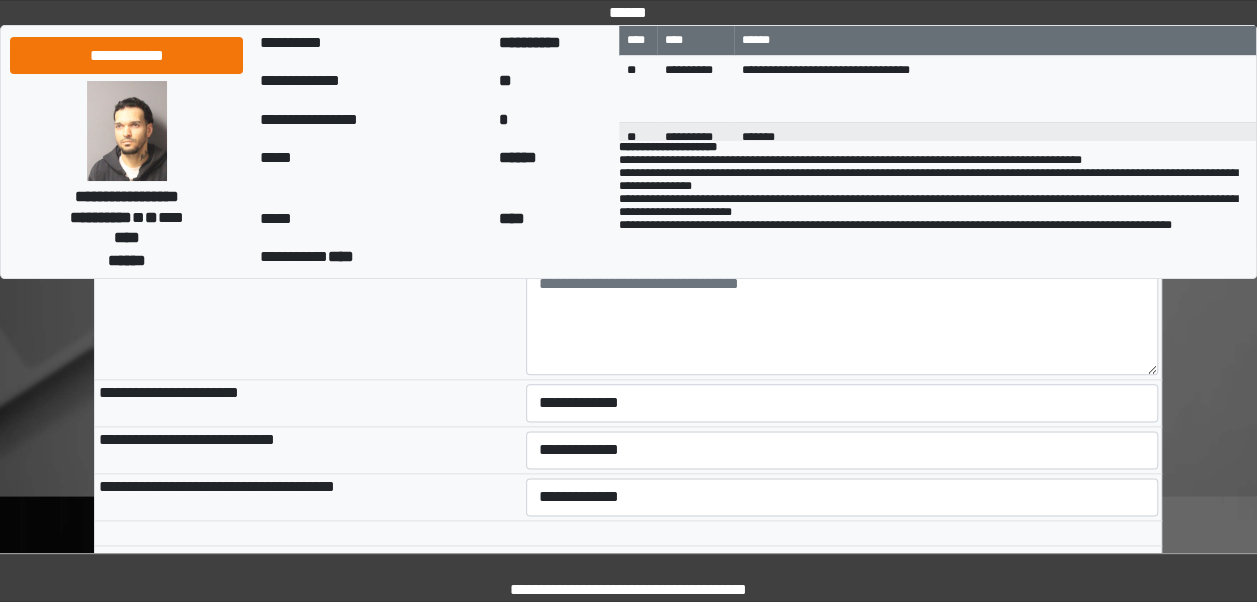 type on "**********" 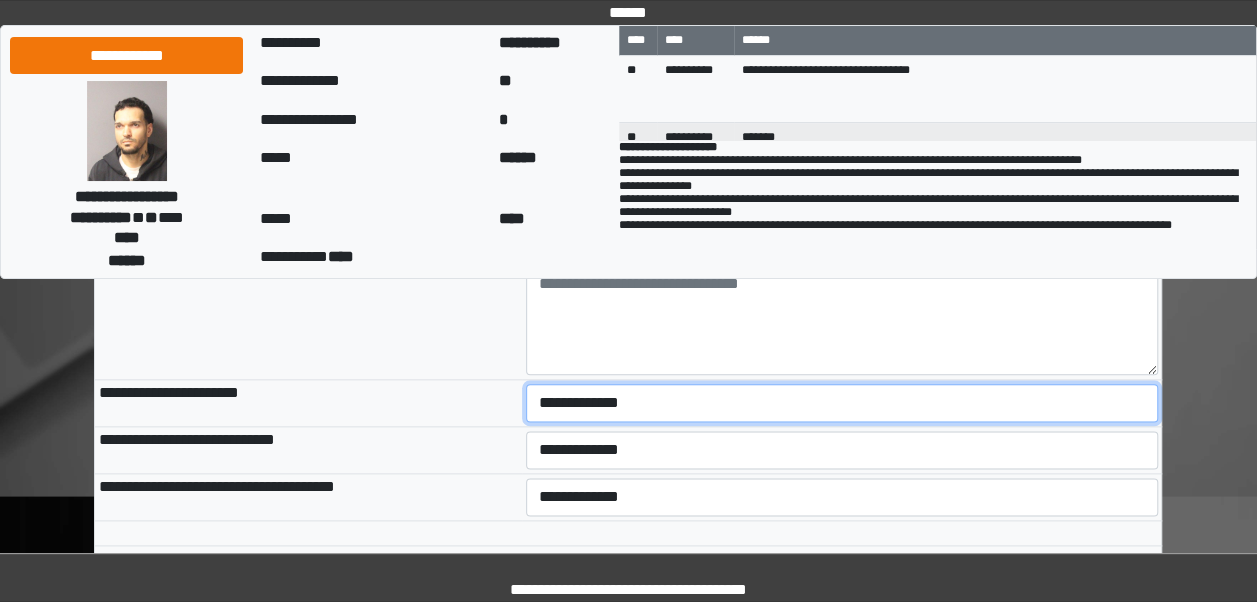 click on "**********" at bounding box center (842, 403) 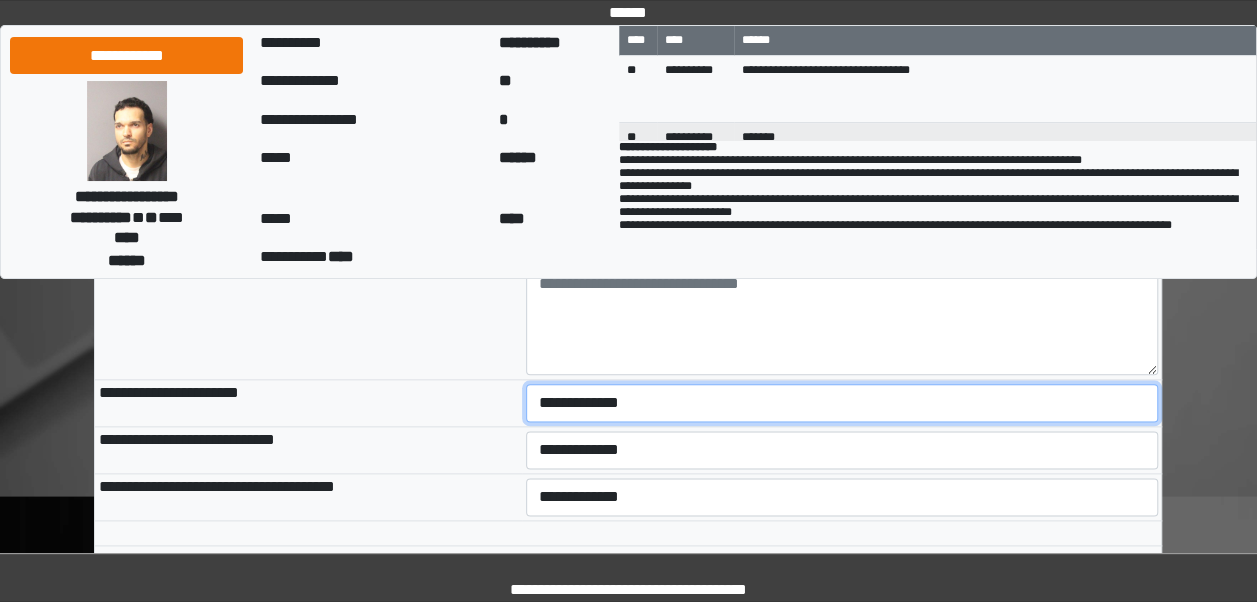 select on "***" 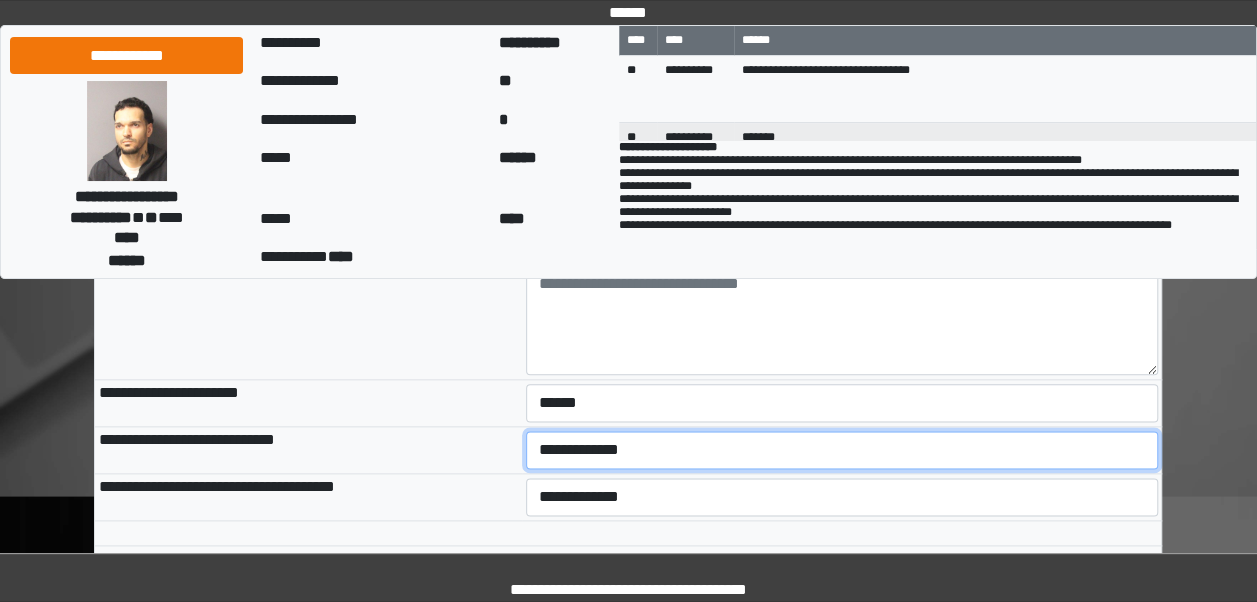 click on "**********" at bounding box center (842, 450) 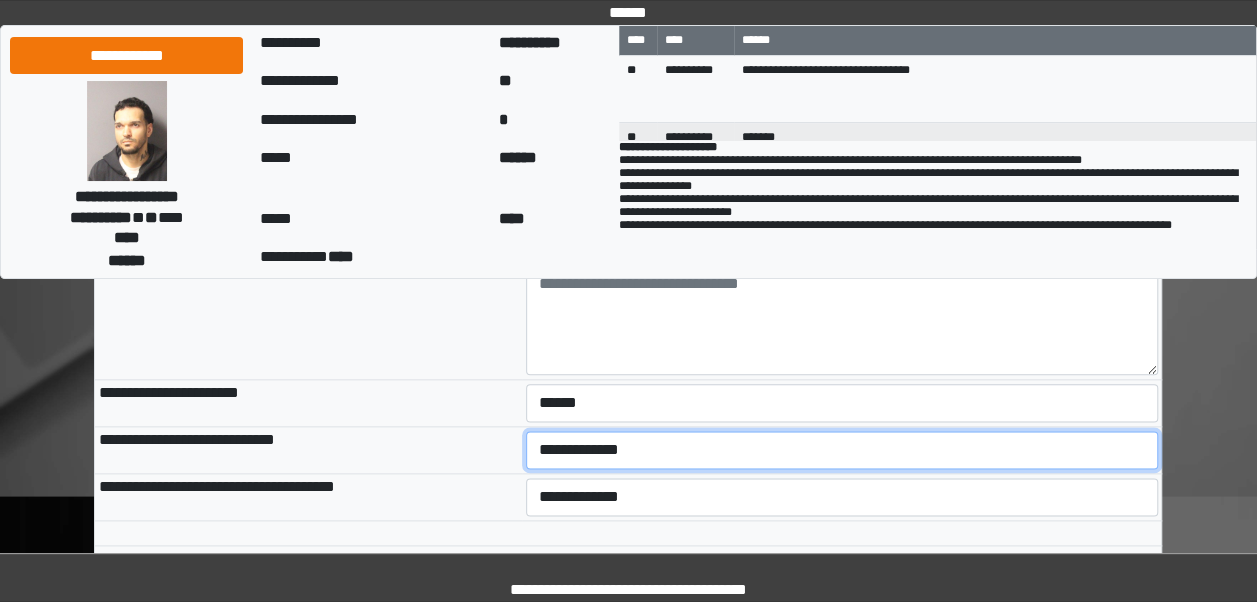 select on "***" 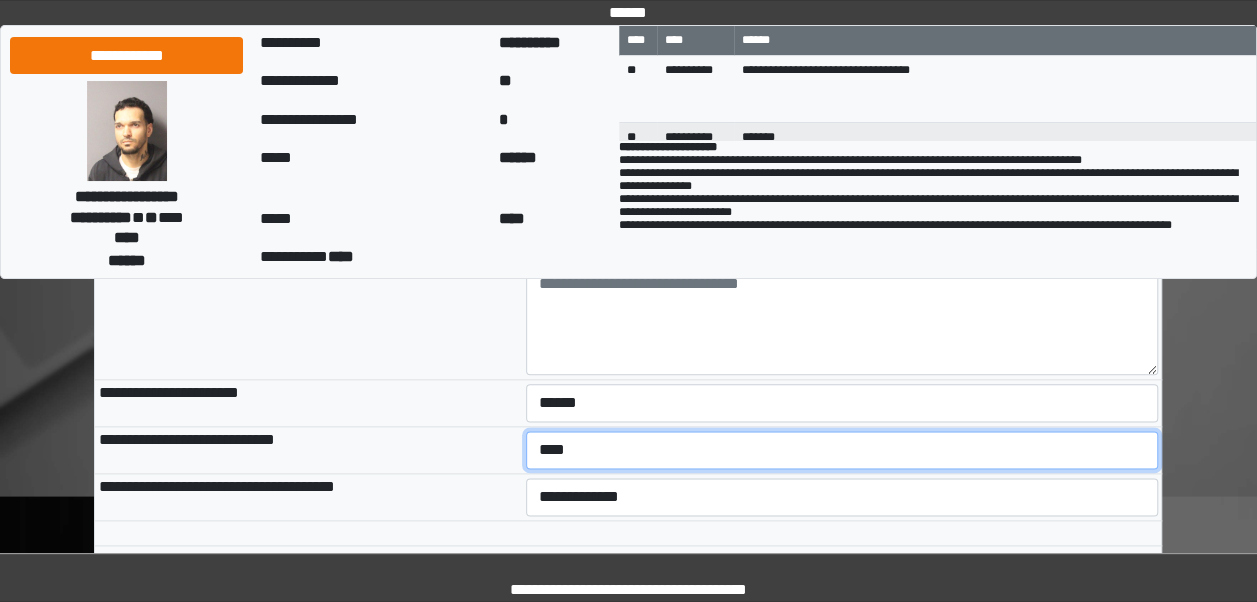 click on "**********" at bounding box center (842, 450) 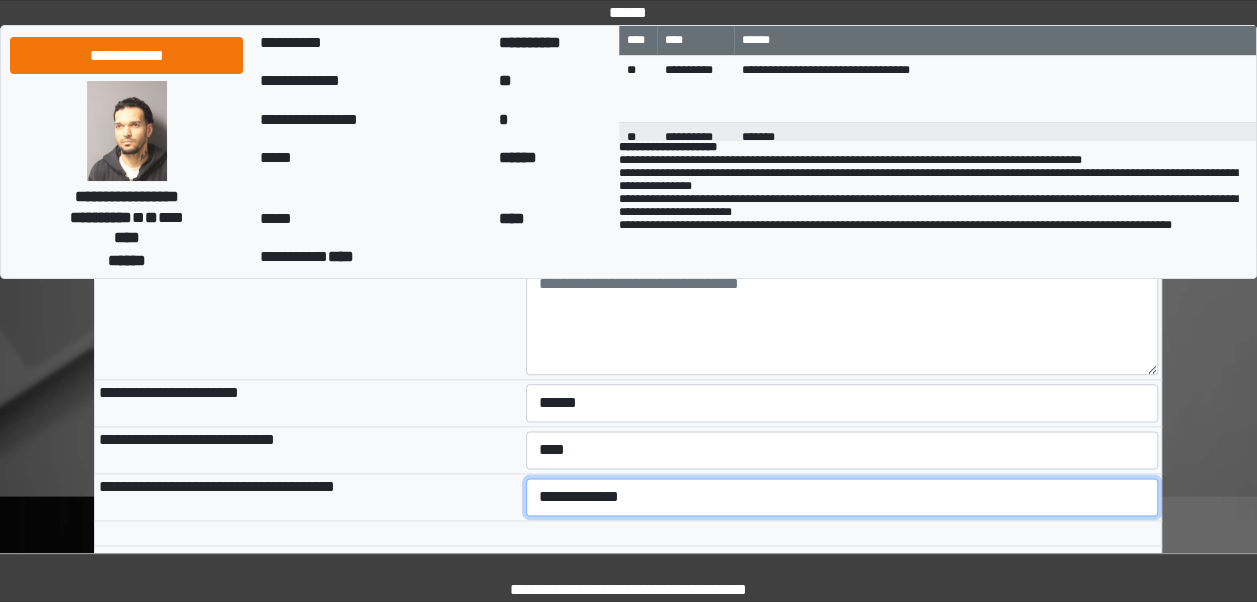 click on "**********" at bounding box center (842, 497) 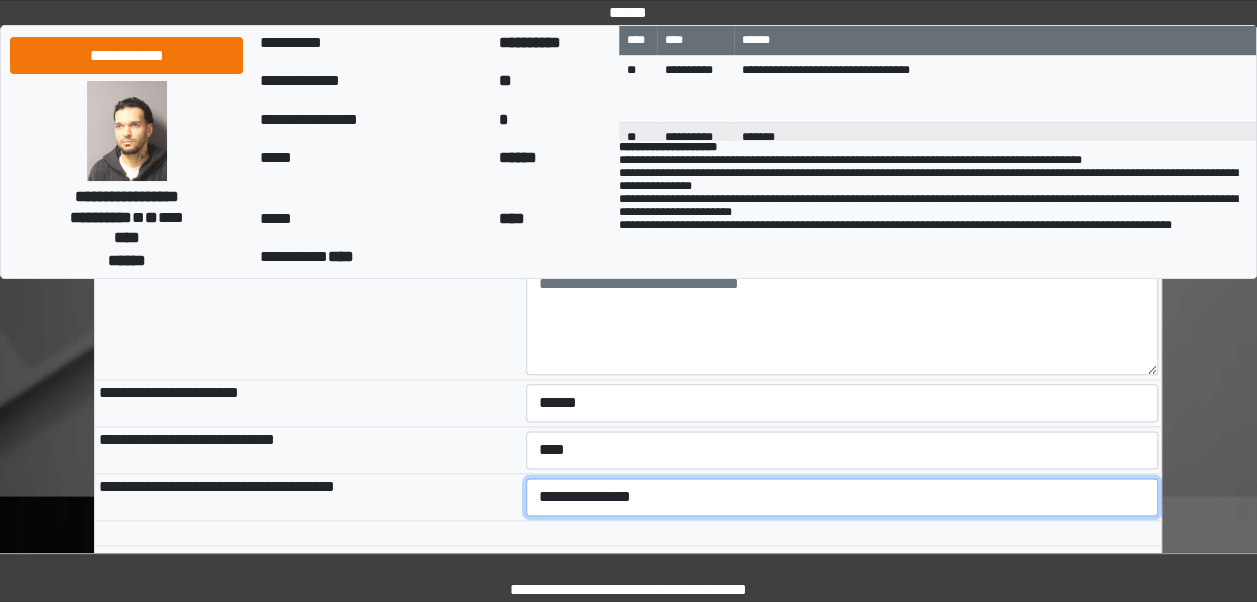 click on "**********" at bounding box center [842, 497] 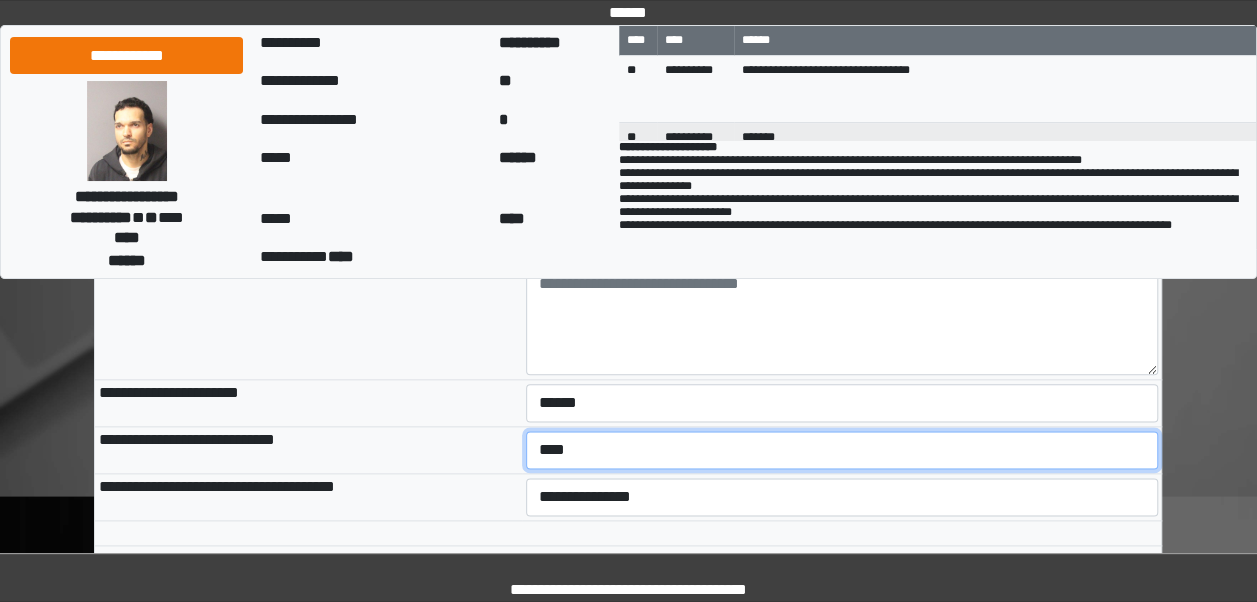 click on "**********" at bounding box center (842, 450) 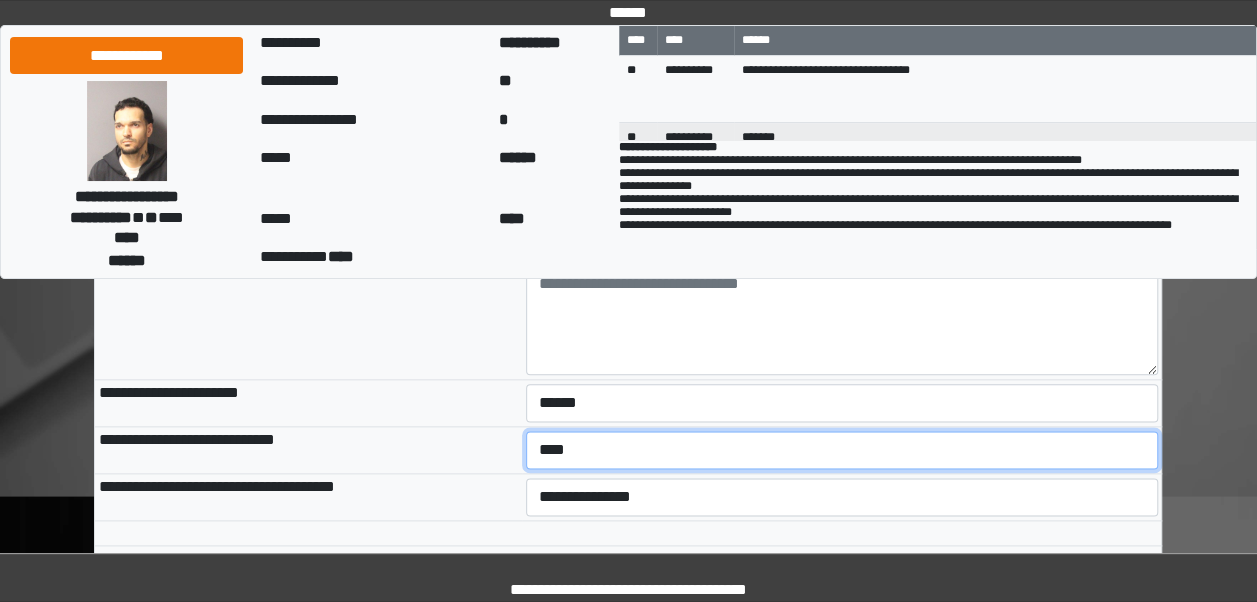 select on "***" 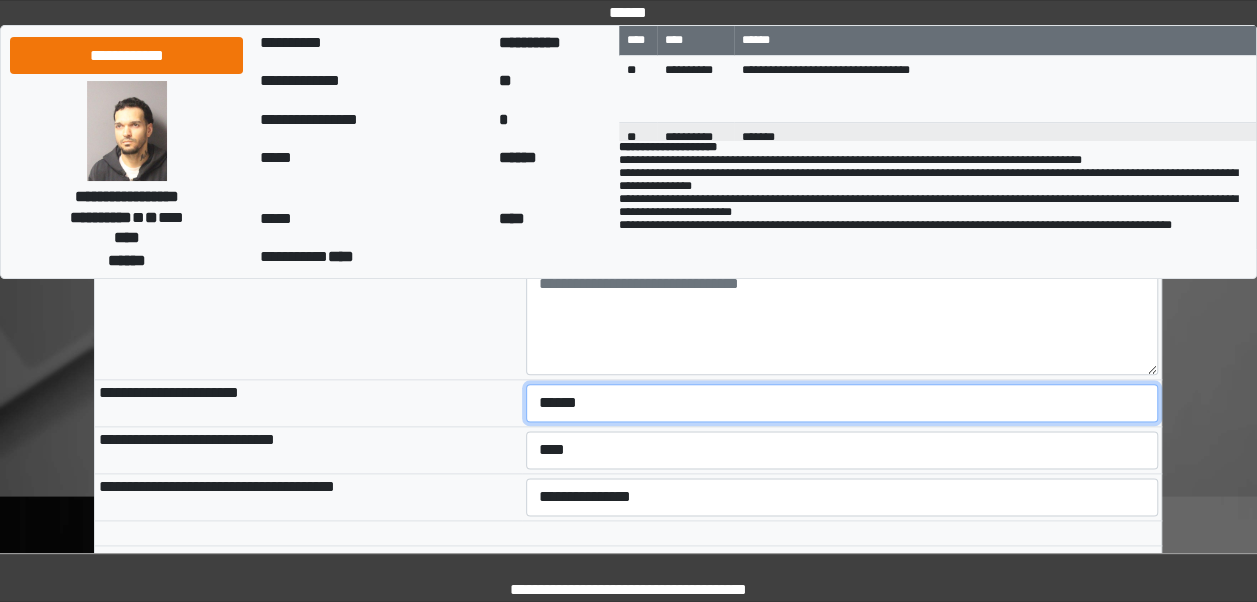 click on "**********" at bounding box center (842, 403) 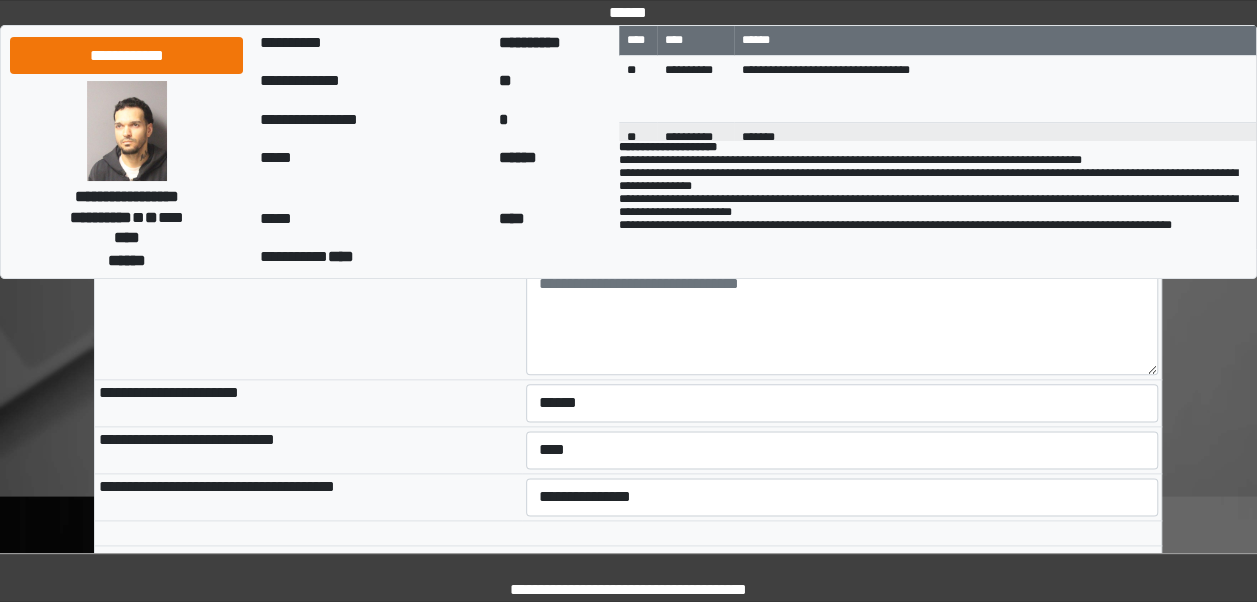 click on "**********" at bounding box center [628, -159] 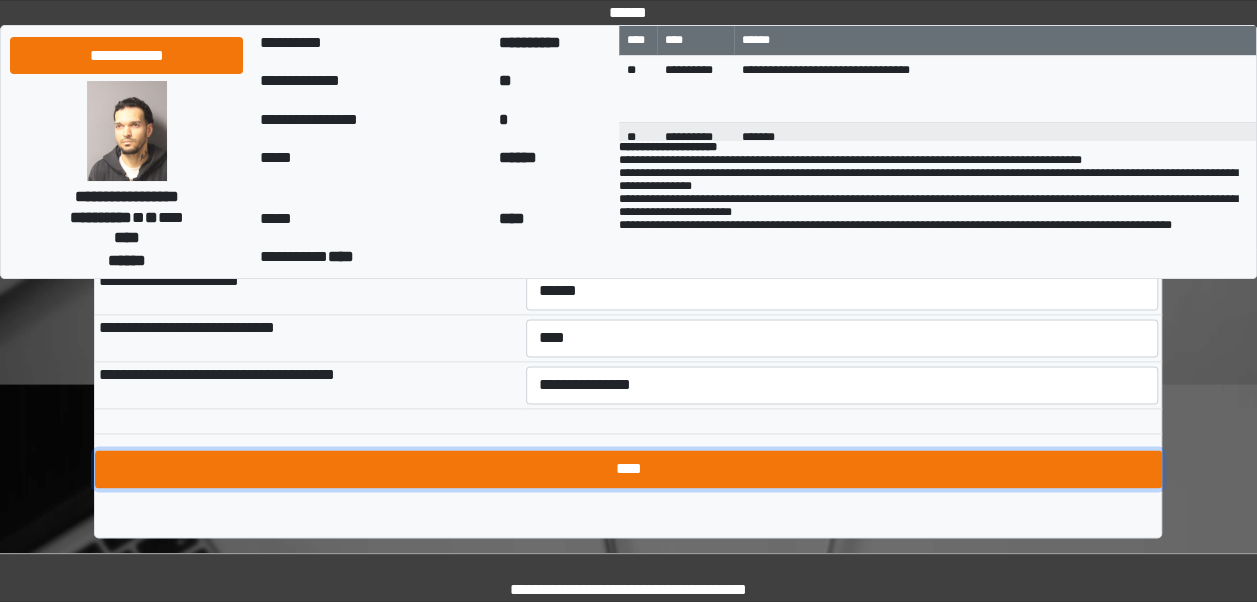 click on "****" at bounding box center [628, 469] 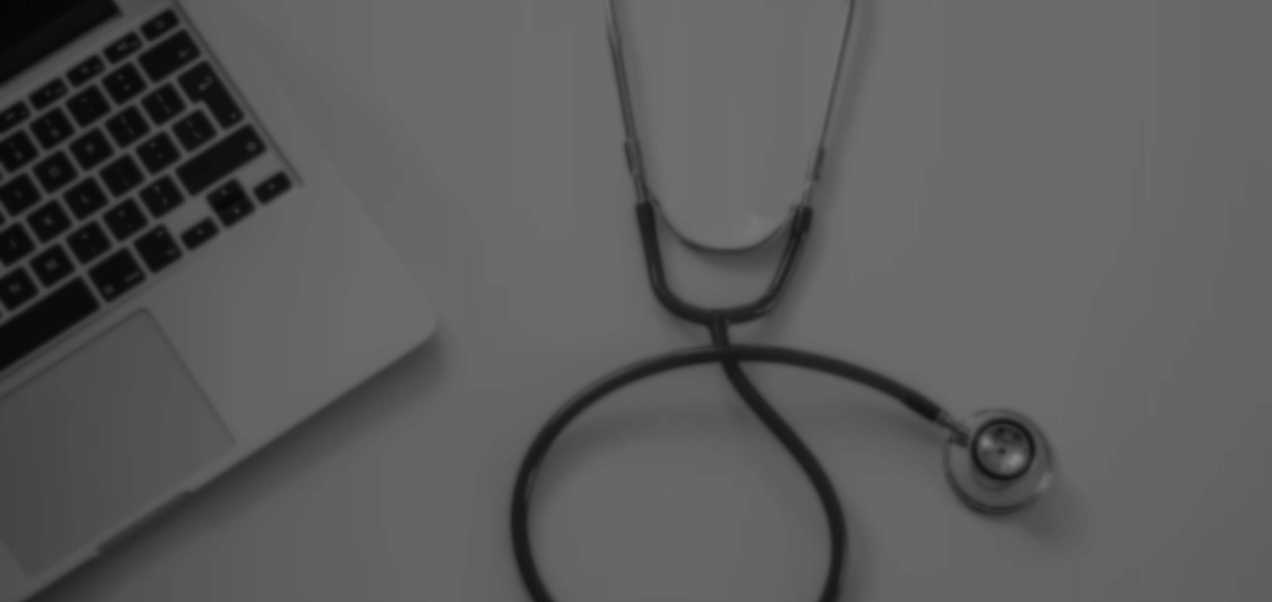 scroll, scrollTop: 0, scrollLeft: 0, axis: both 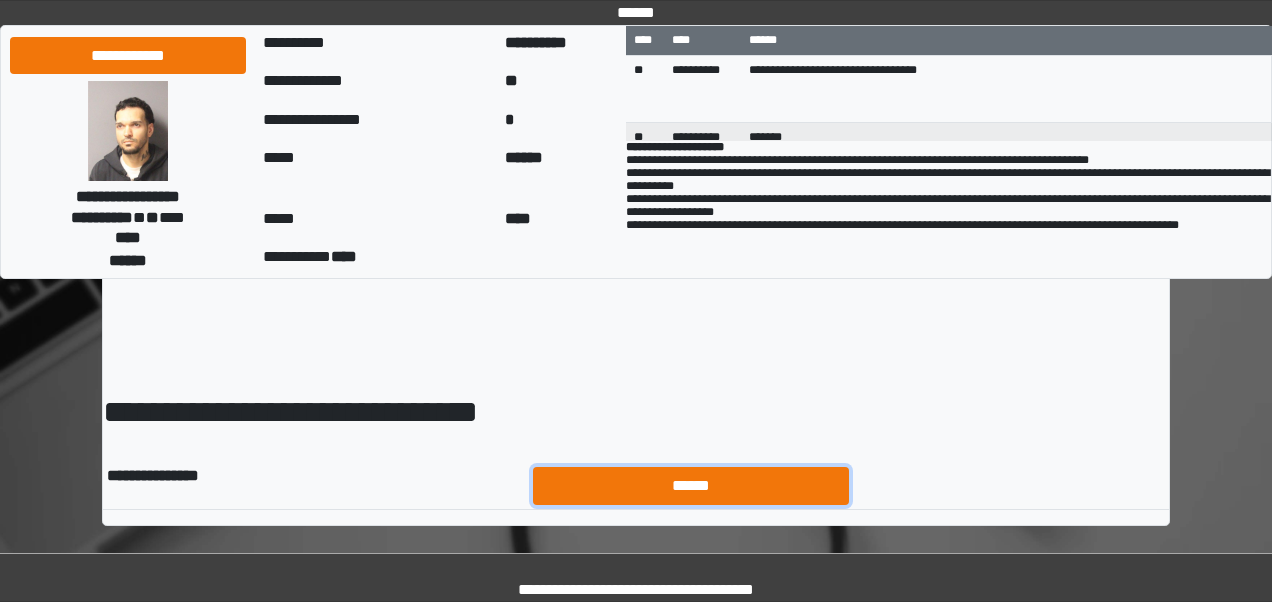 drag, startPoint x: 0, startPoint y: 0, endPoint x: 727, endPoint y: 468, distance: 864.61145 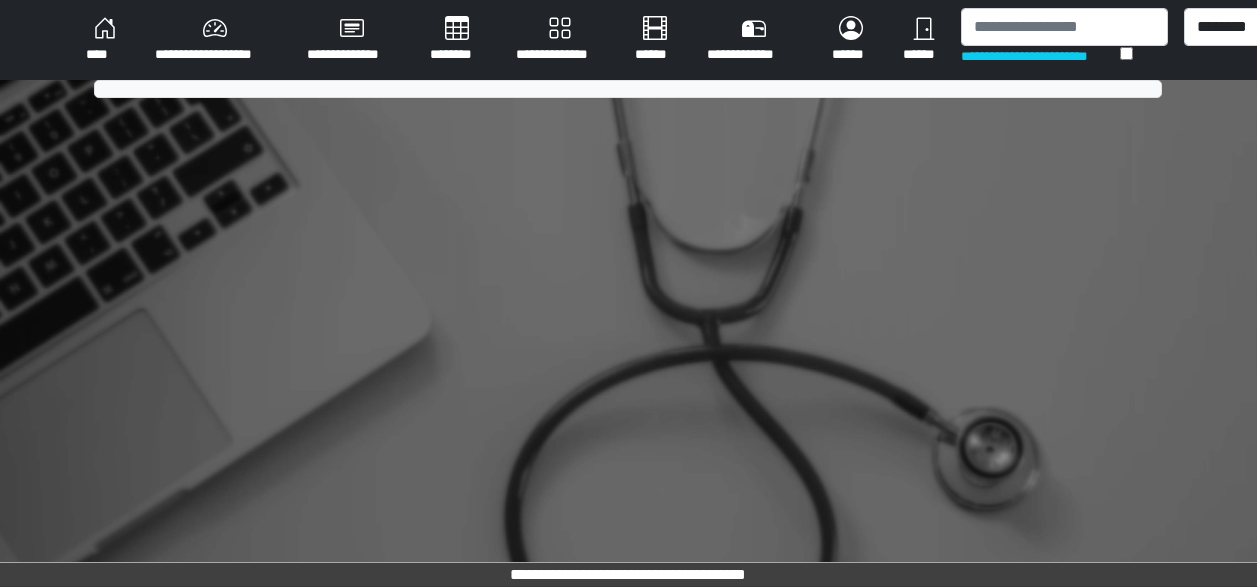 scroll, scrollTop: 0, scrollLeft: 0, axis: both 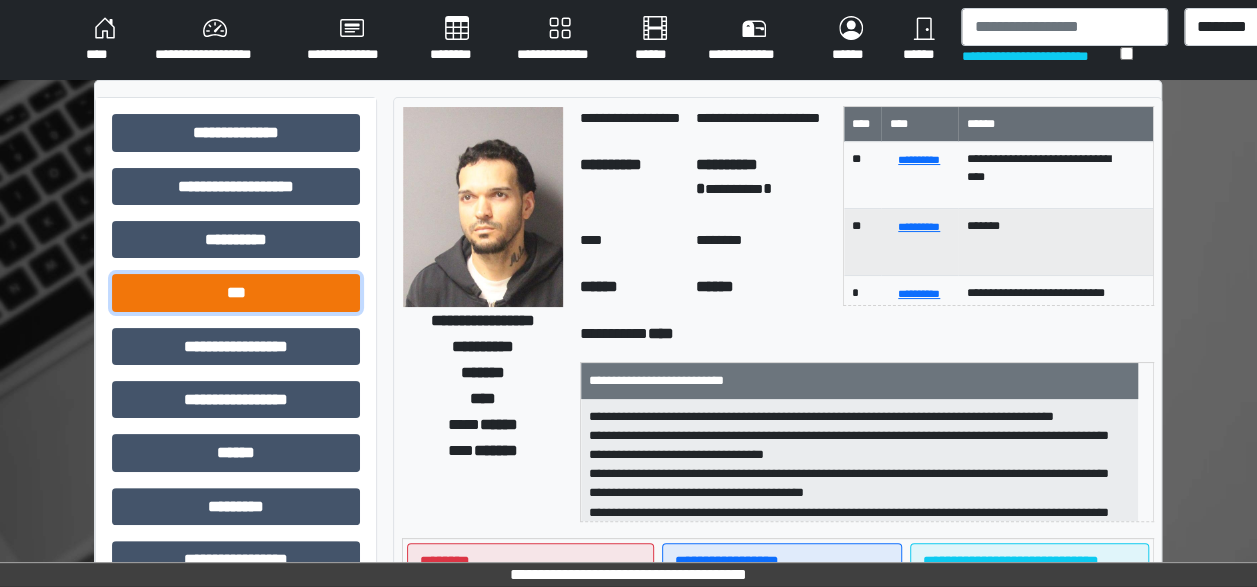 click on "***" at bounding box center [236, 292] 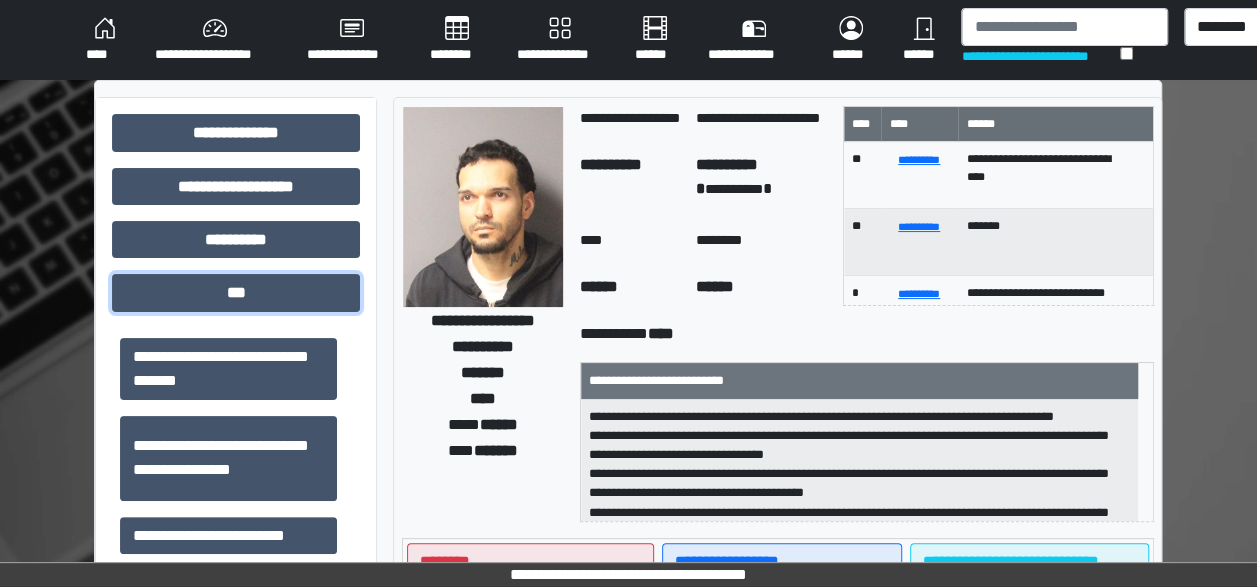 scroll, scrollTop: 164, scrollLeft: 0, axis: vertical 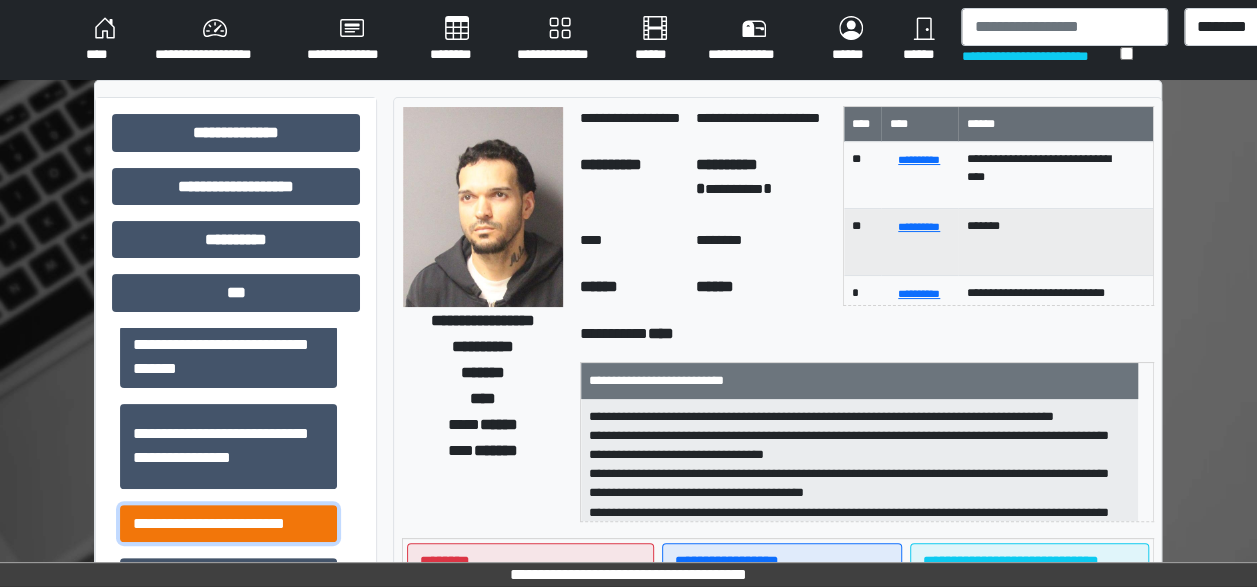 click on "**********" at bounding box center (228, 523) 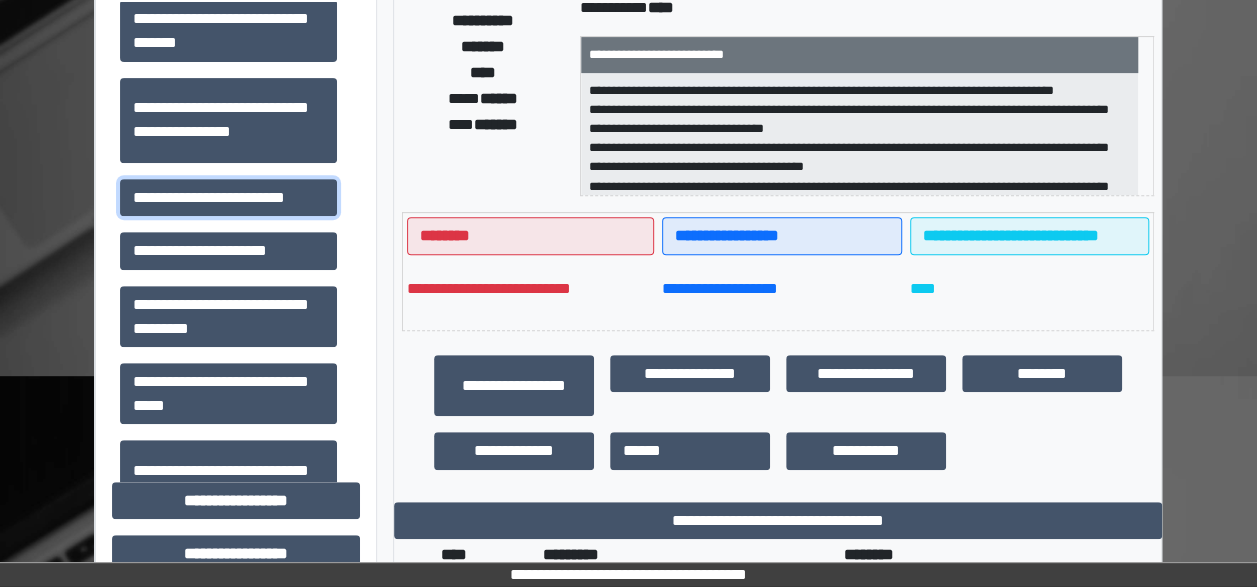 scroll, scrollTop: 324, scrollLeft: 0, axis: vertical 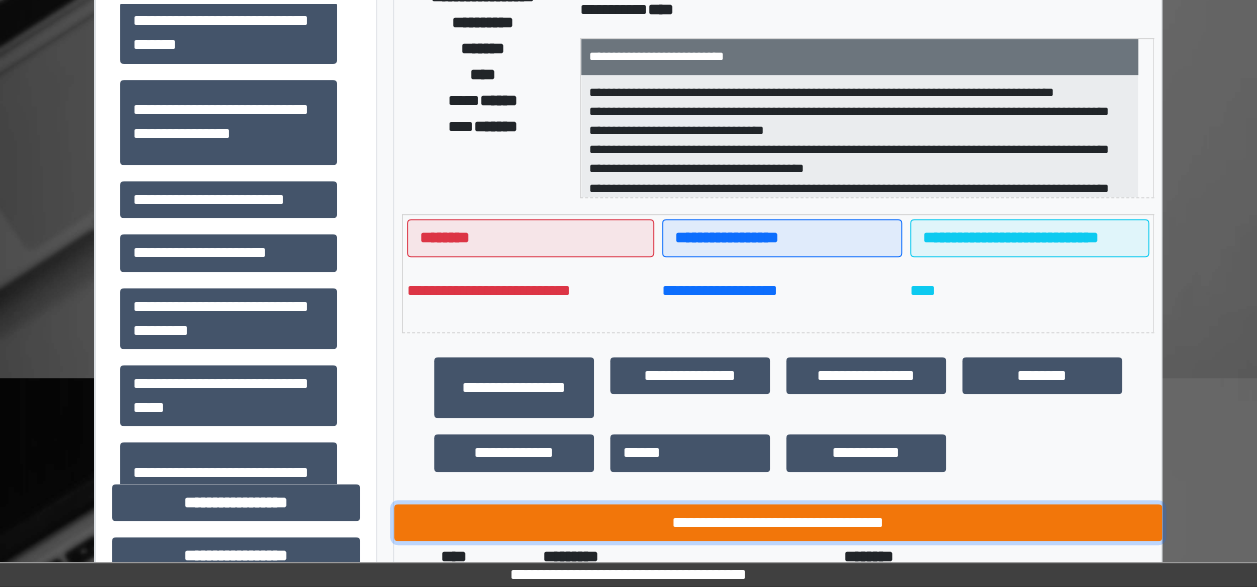 click on "**********" at bounding box center (778, 522) 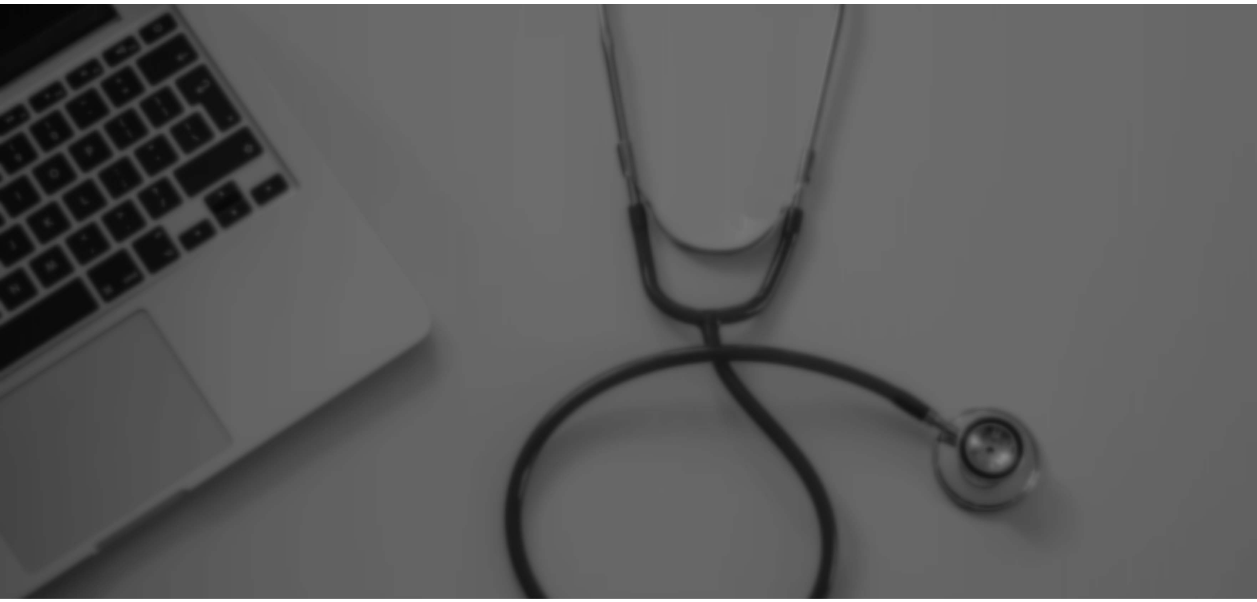 scroll, scrollTop: 0, scrollLeft: 0, axis: both 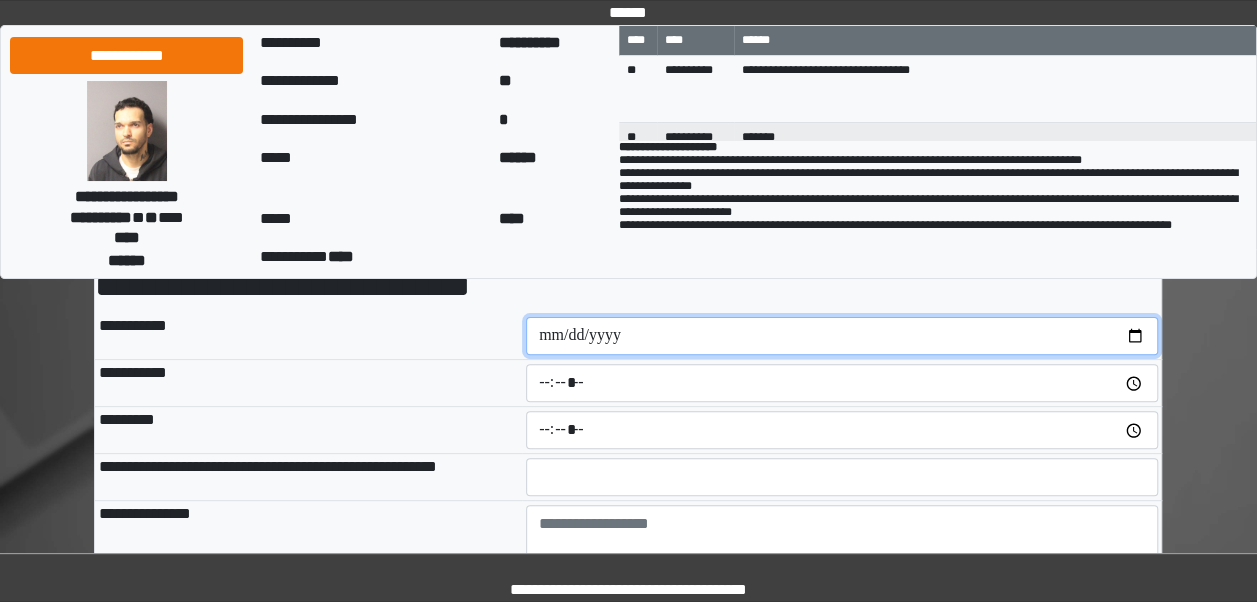 click at bounding box center (842, 336) 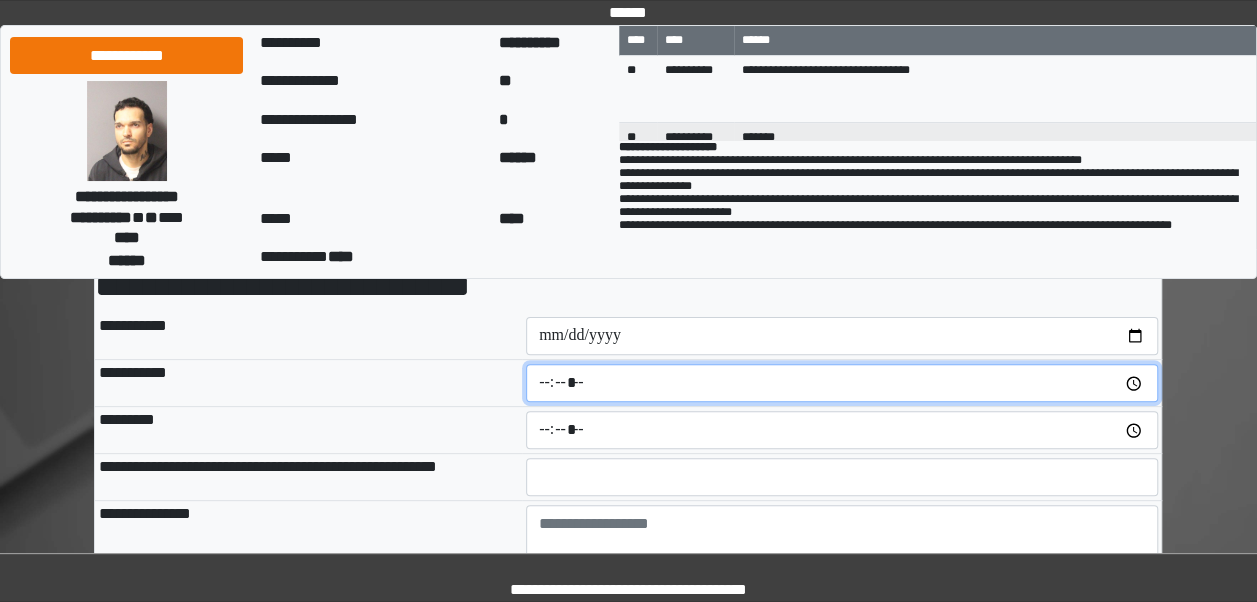 click at bounding box center (842, 383) 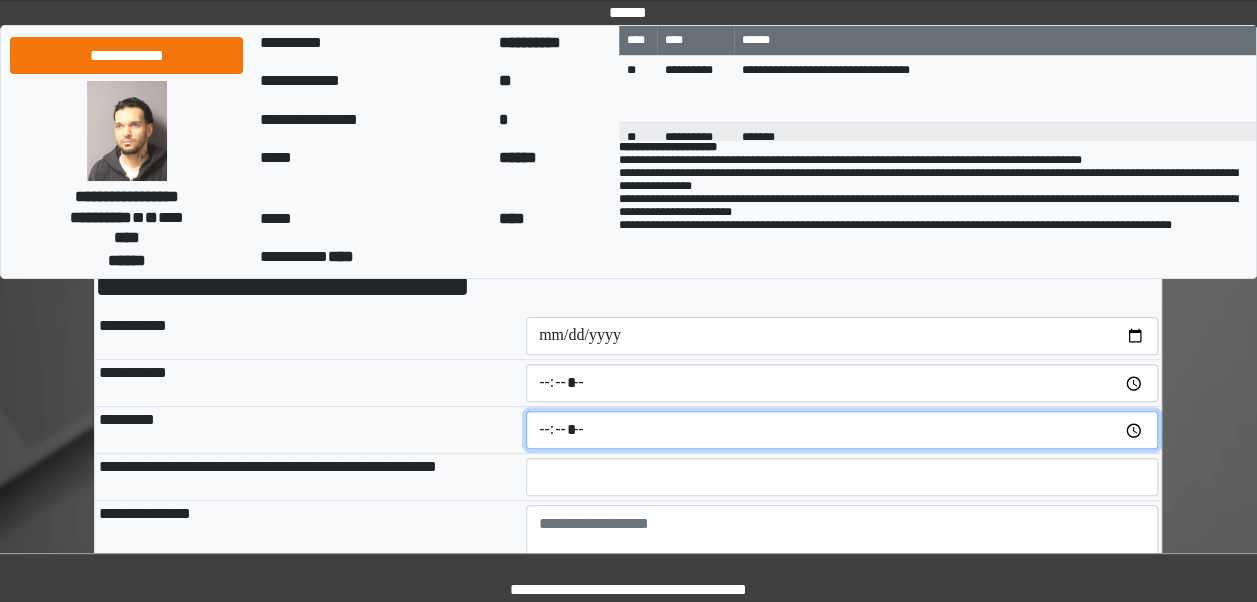 click at bounding box center (842, 430) 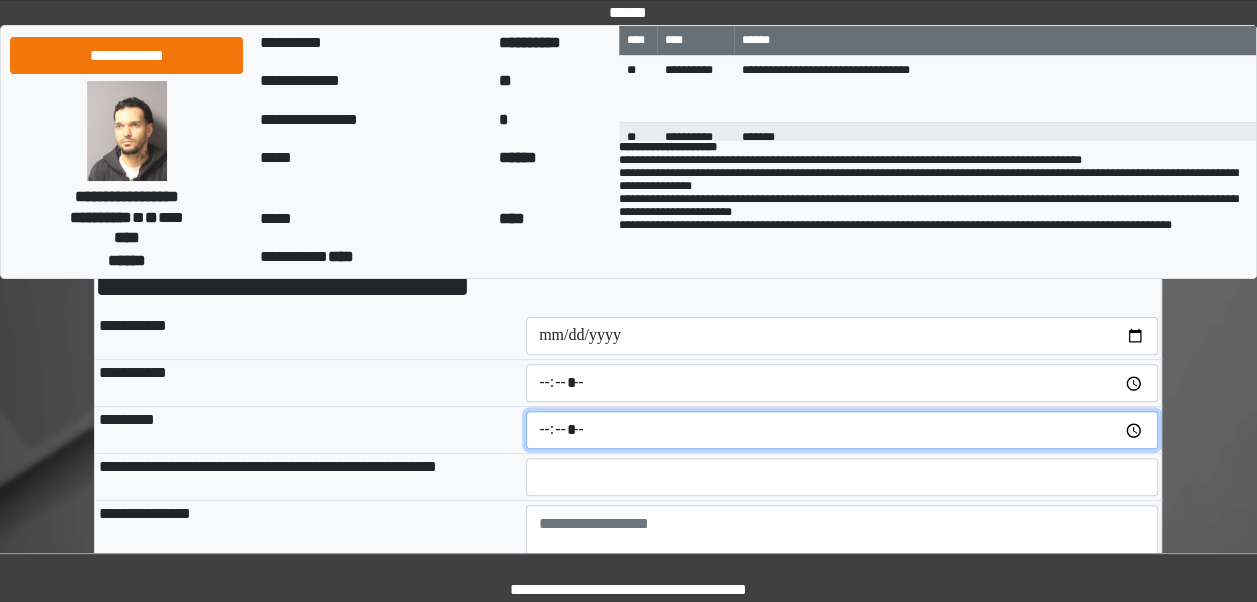 type on "*****" 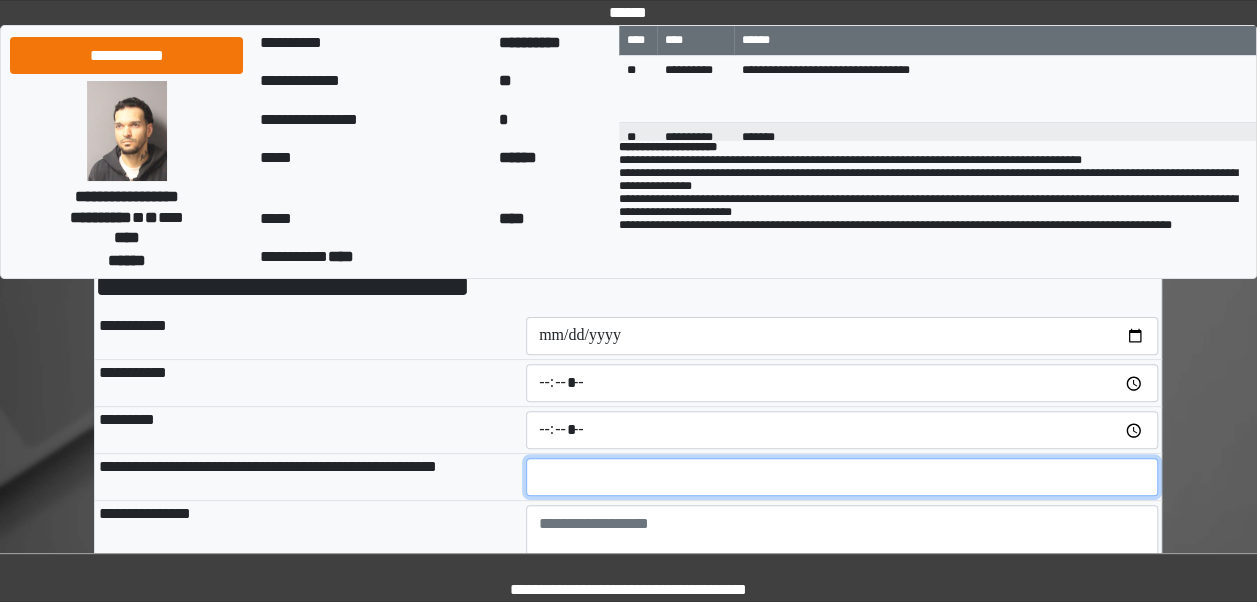 click at bounding box center [842, 477] 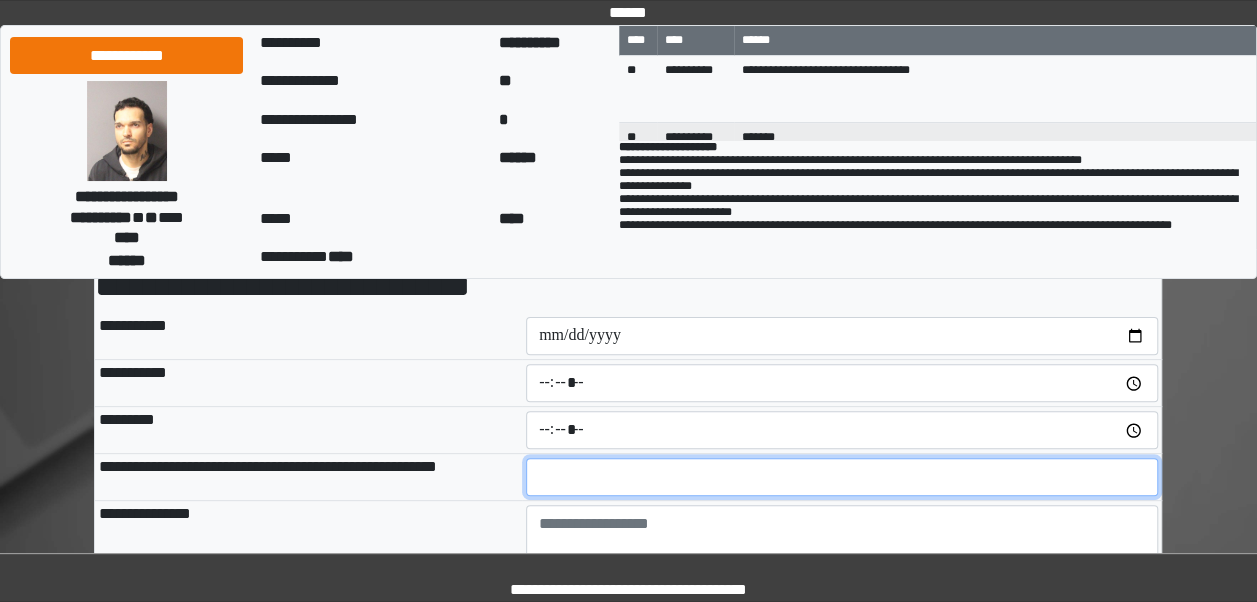 type on "**" 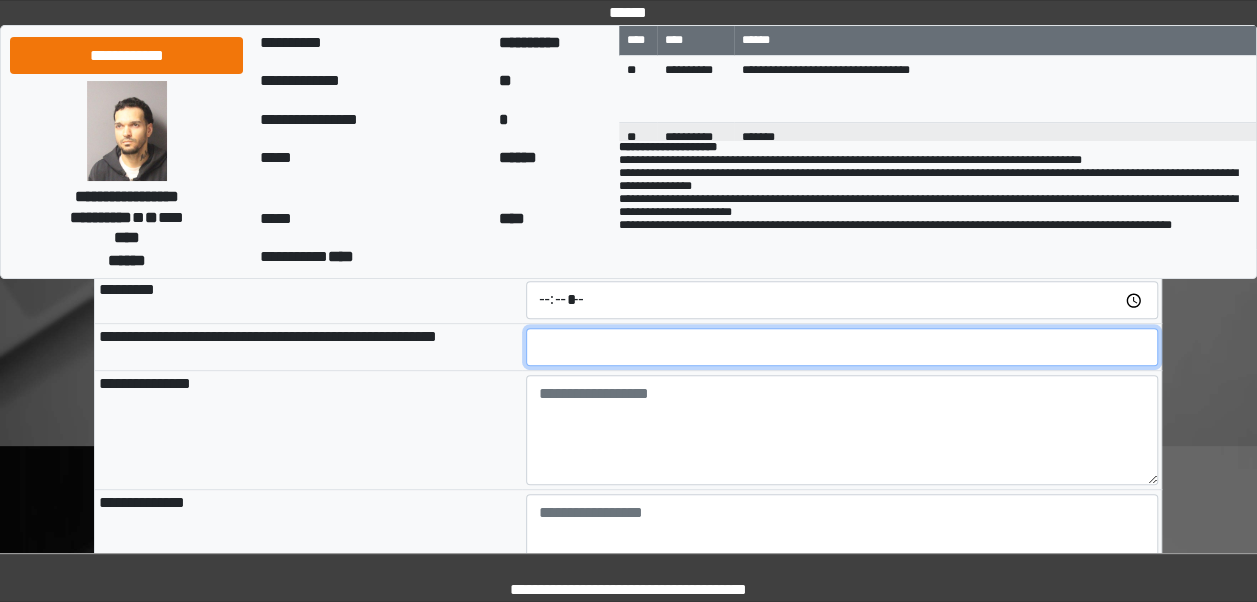 scroll, scrollTop: 283, scrollLeft: 0, axis: vertical 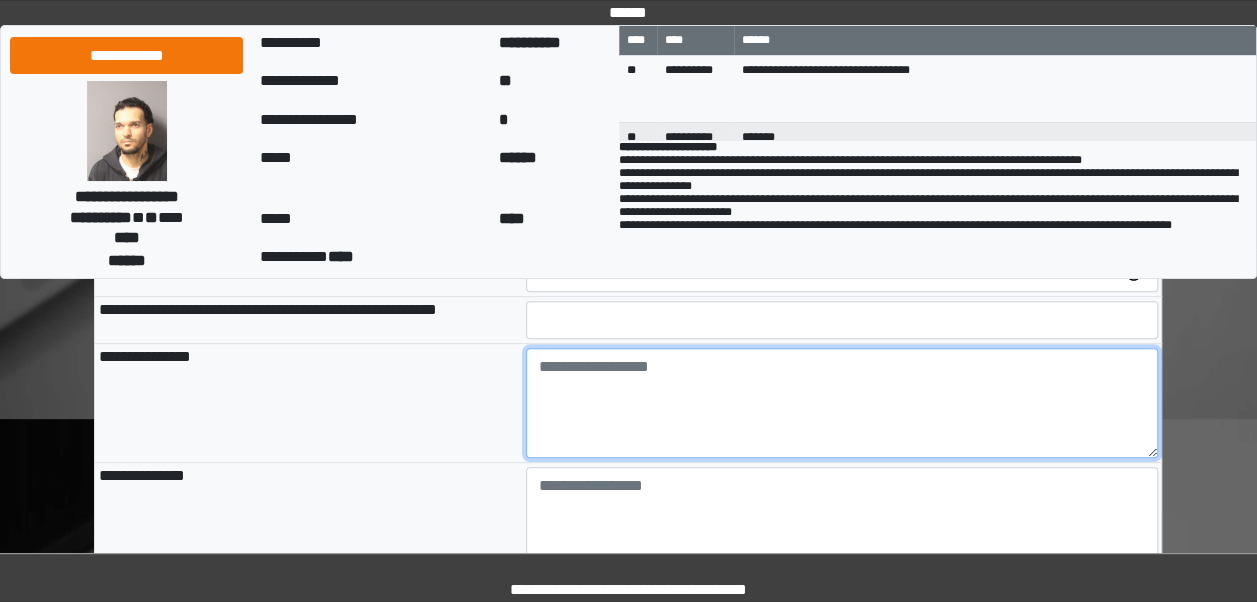 click at bounding box center (842, 403) 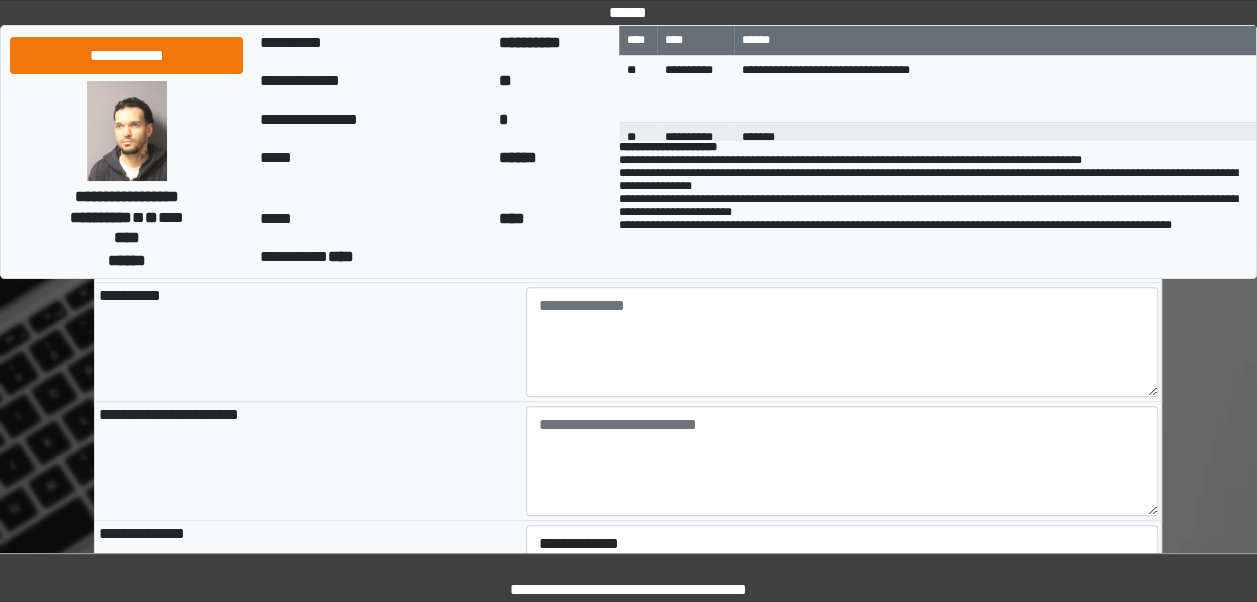 scroll, scrollTop: 586, scrollLeft: 0, axis: vertical 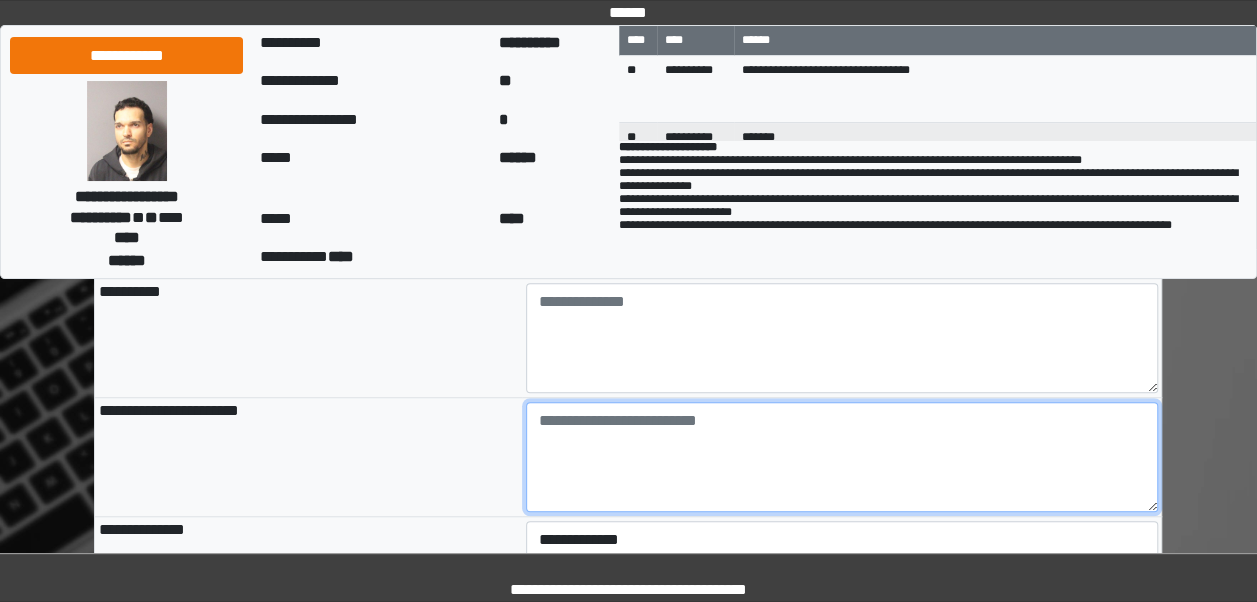 click at bounding box center (842, 457) 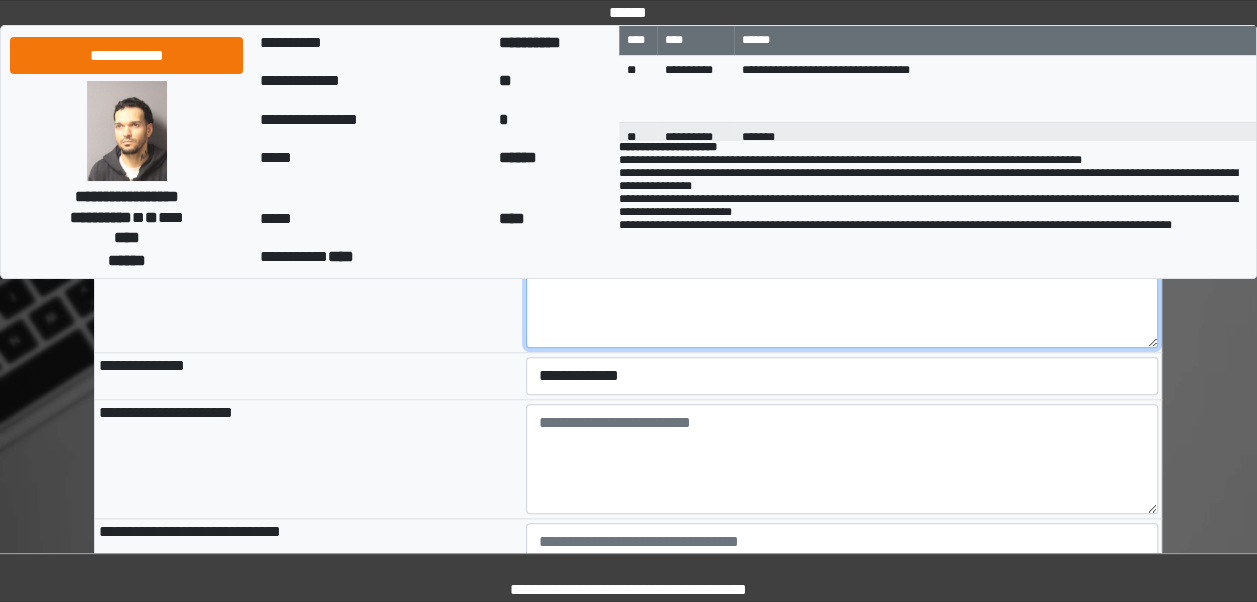 scroll, scrollTop: 754, scrollLeft: 0, axis: vertical 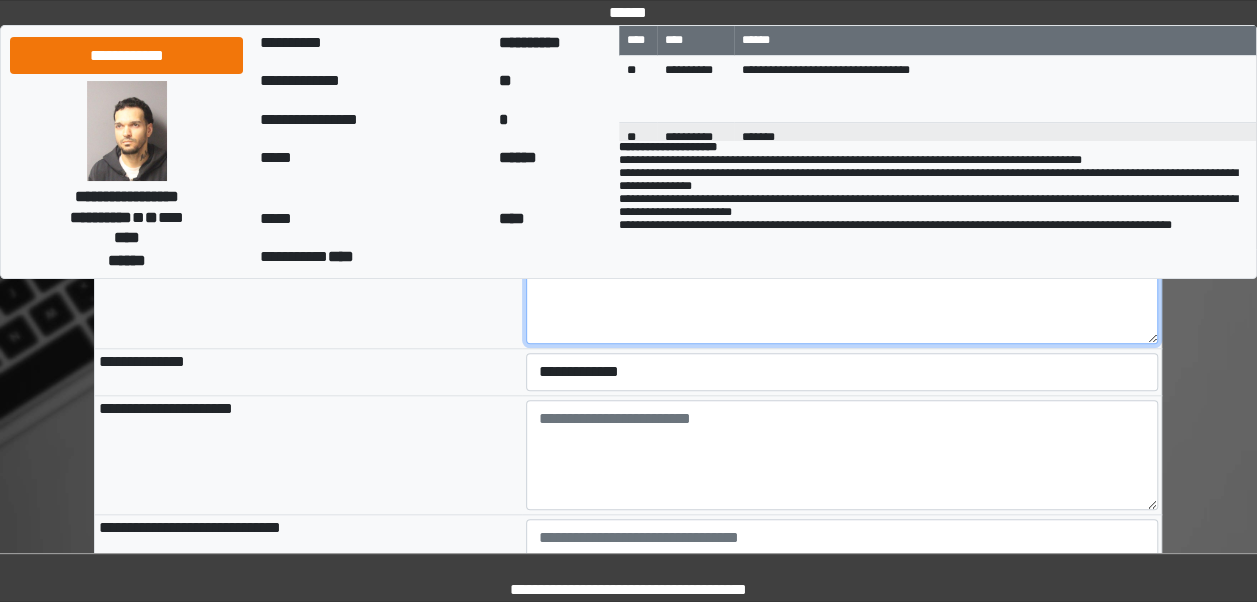 type on "*" 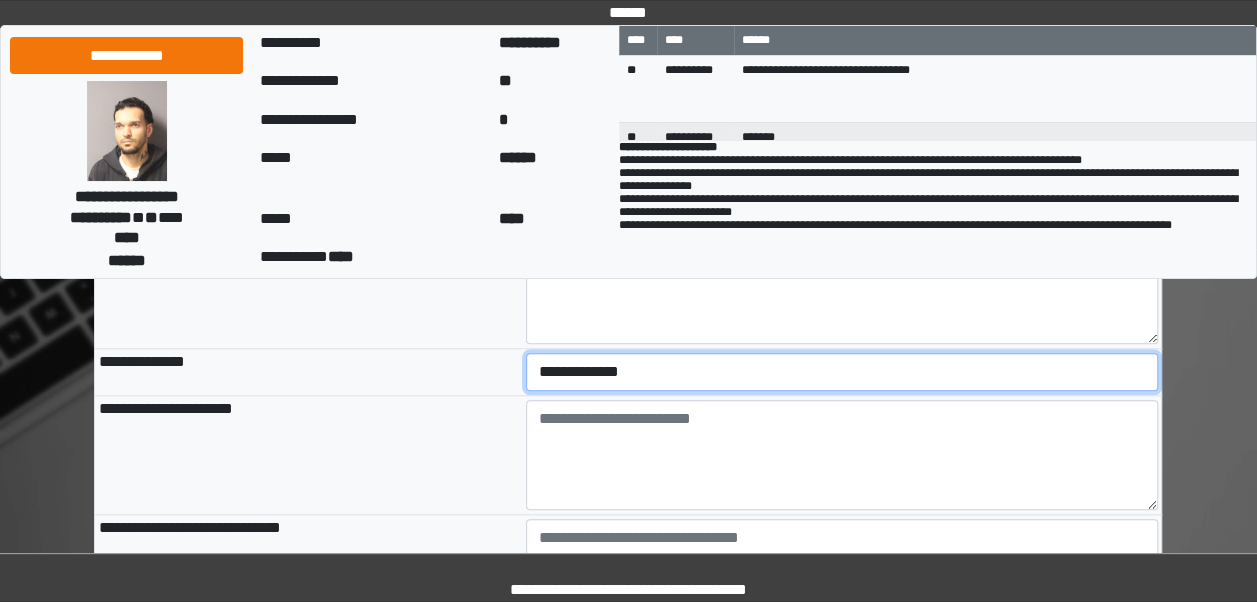 click on "**********" at bounding box center (842, 372) 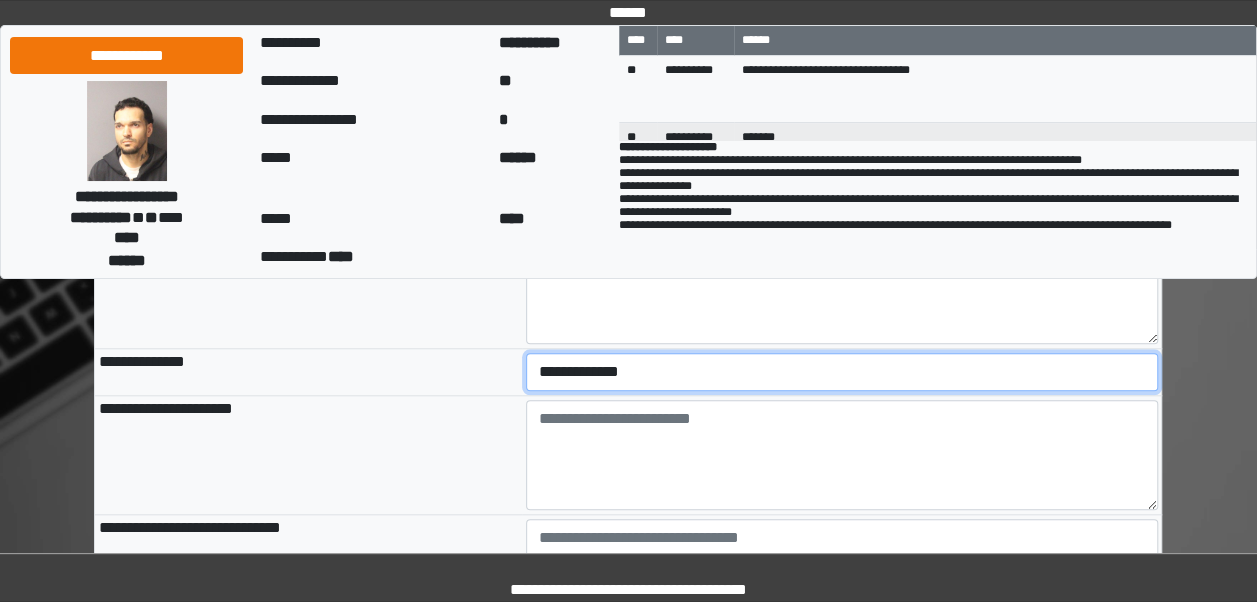 select on "***" 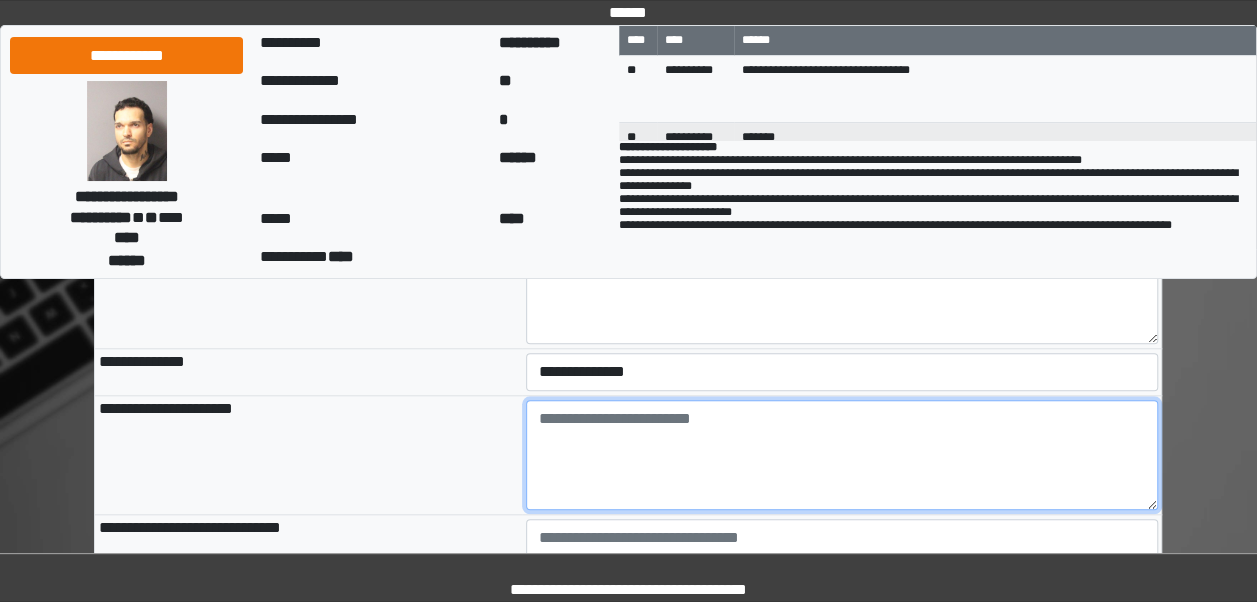 click at bounding box center (842, 455) 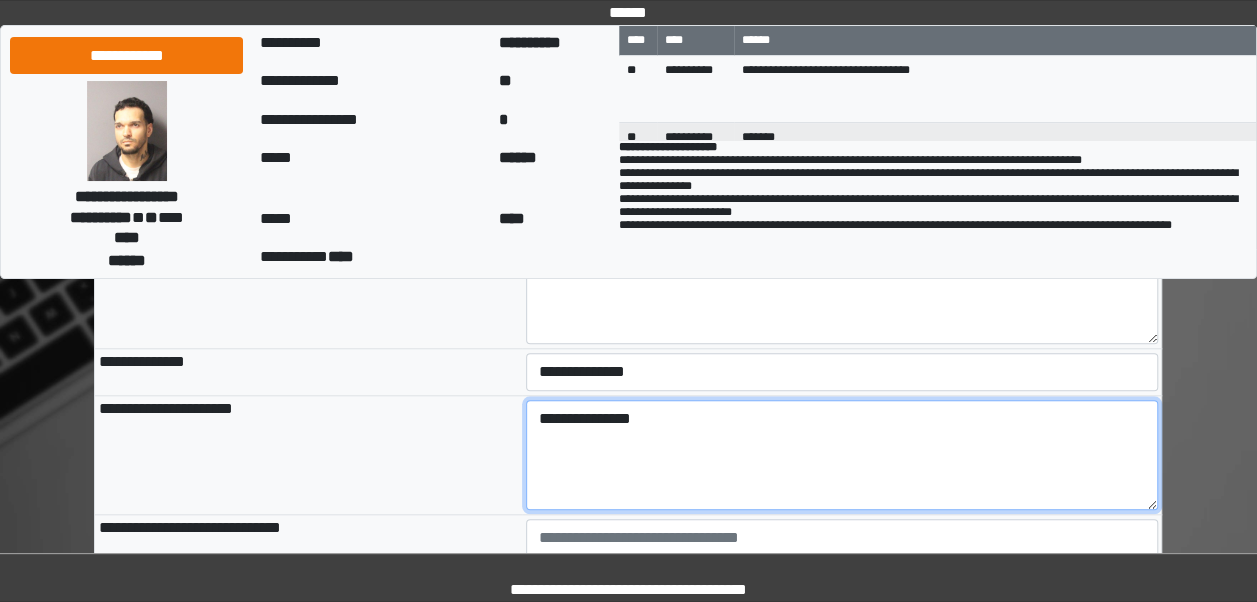 type on "**********" 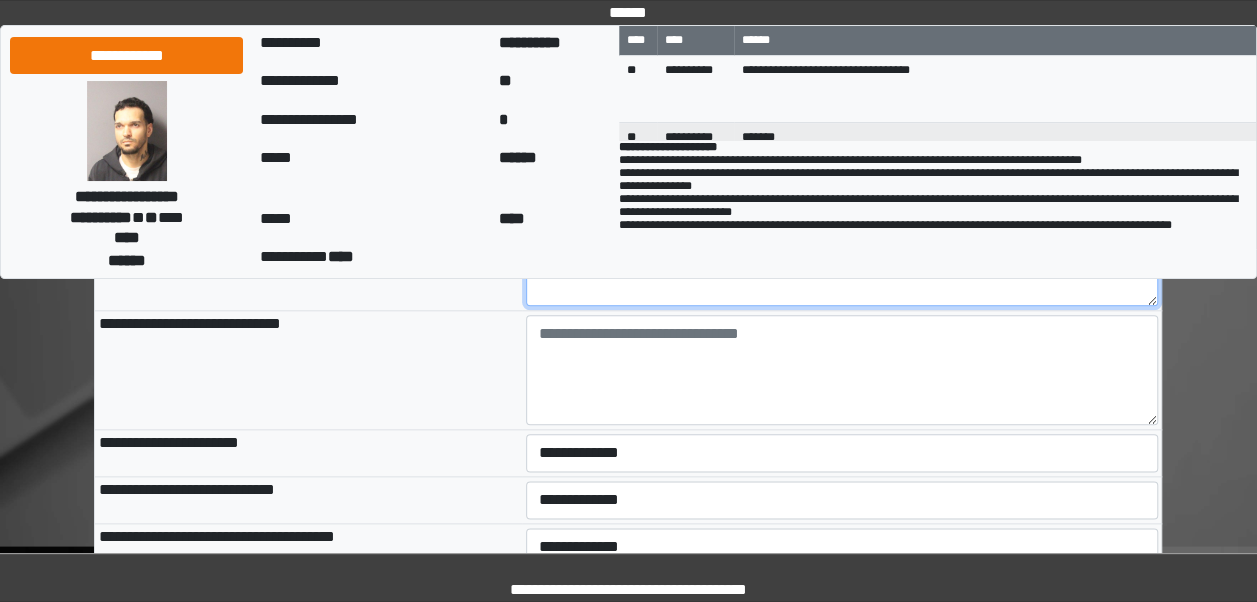 scroll, scrollTop: 975, scrollLeft: 0, axis: vertical 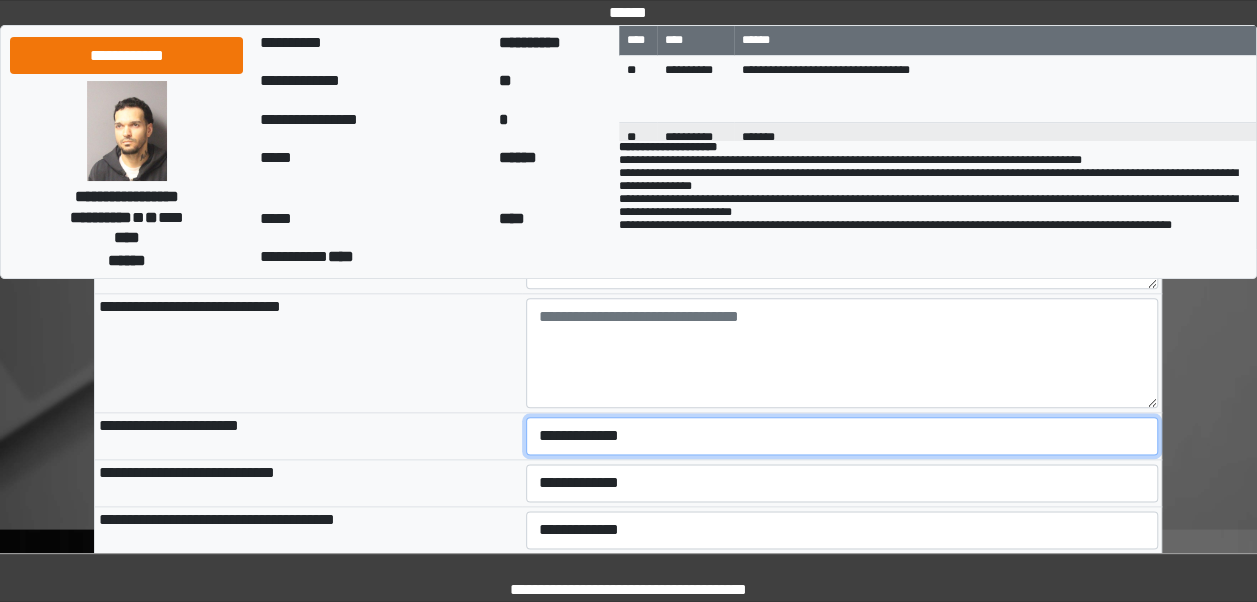 click on "**********" at bounding box center [842, 436] 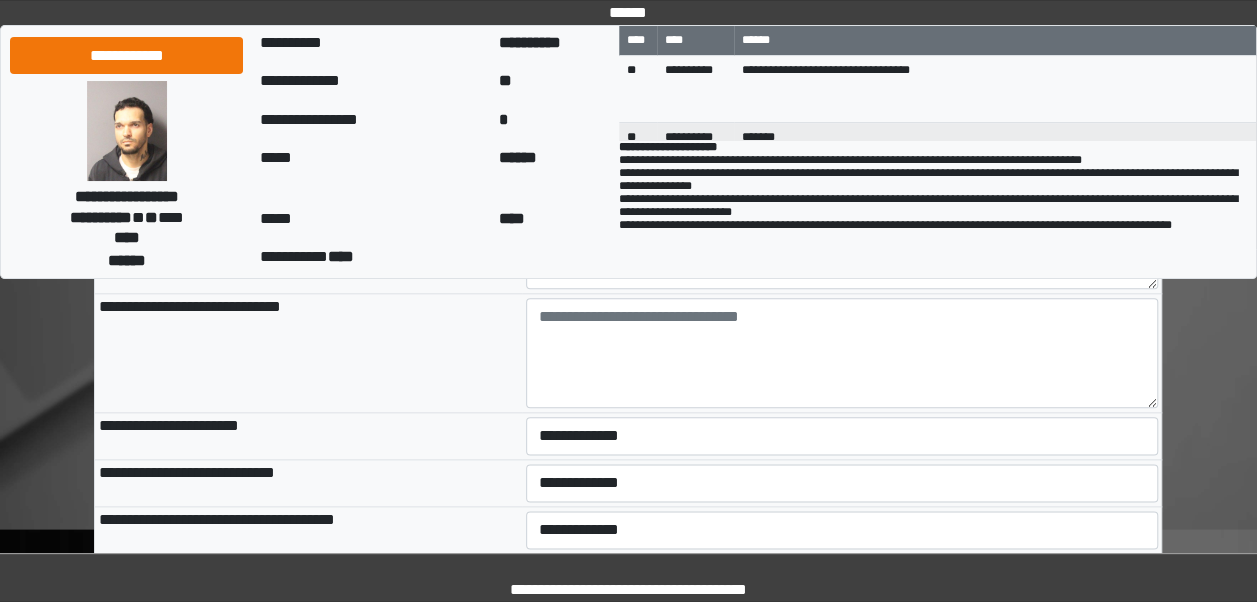 click on "**********" at bounding box center [628, -127] 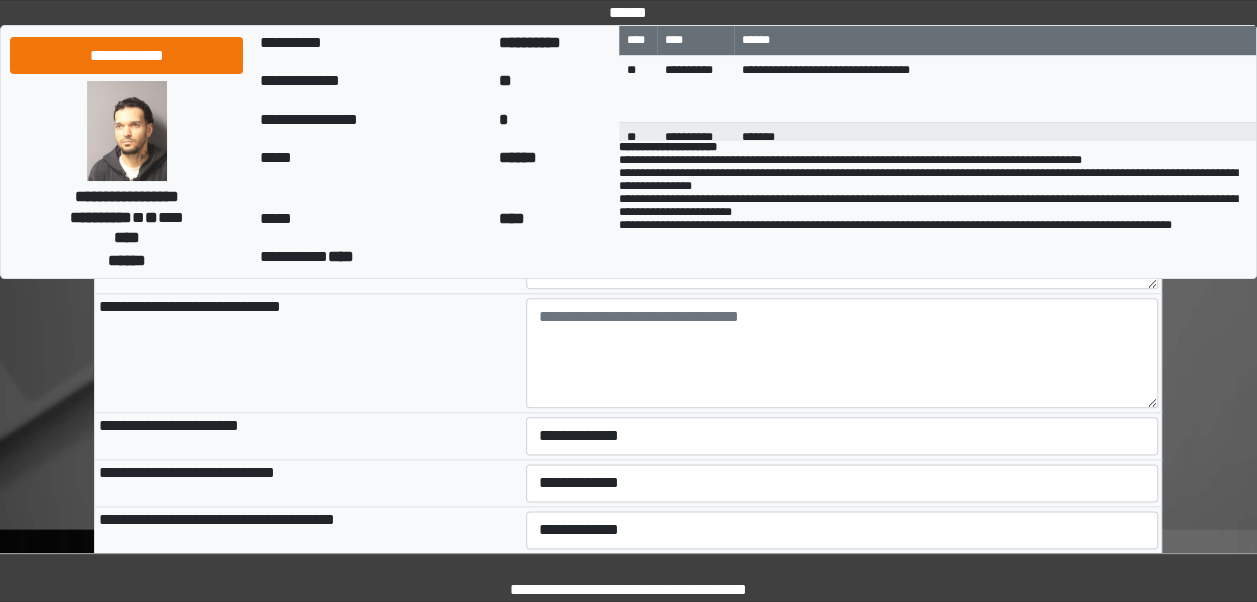 scroll, scrollTop: 1120, scrollLeft: 0, axis: vertical 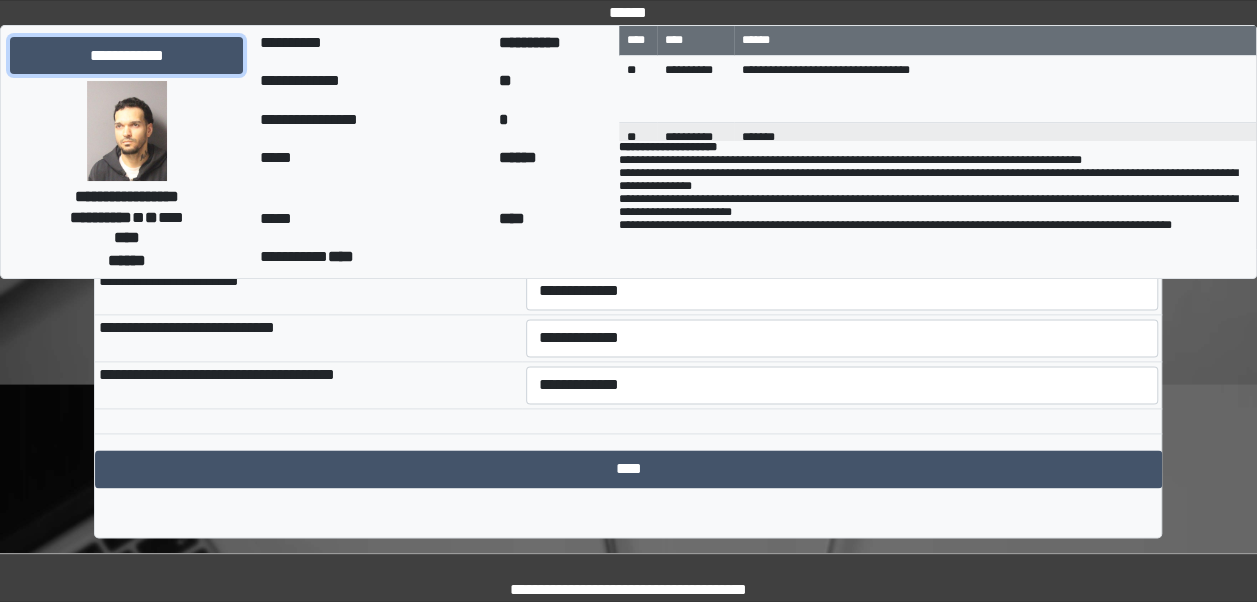 click on "**********" at bounding box center [126, 55] 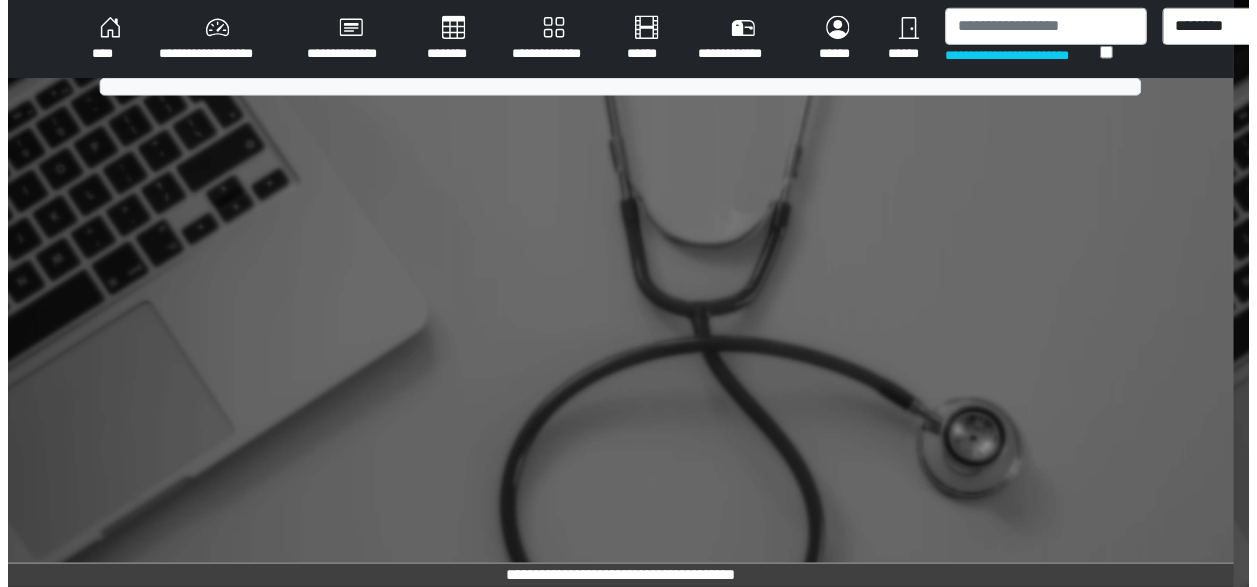 scroll, scrollTop: 0, scrollLeft: 0, axis: both 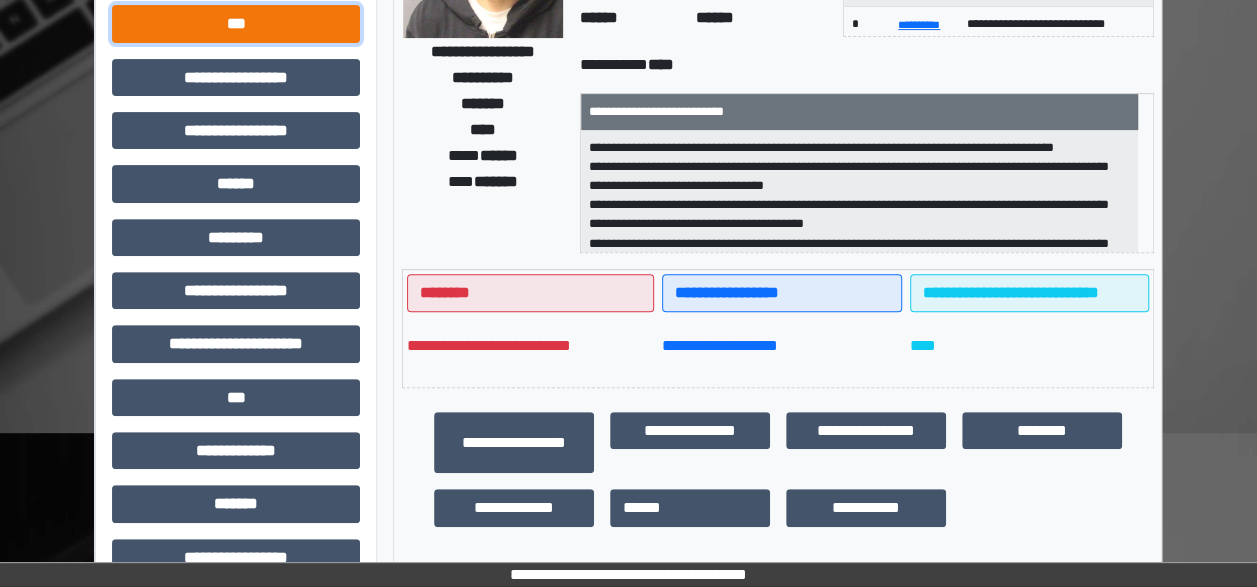 click on "***" at bounding box center [236, 23] 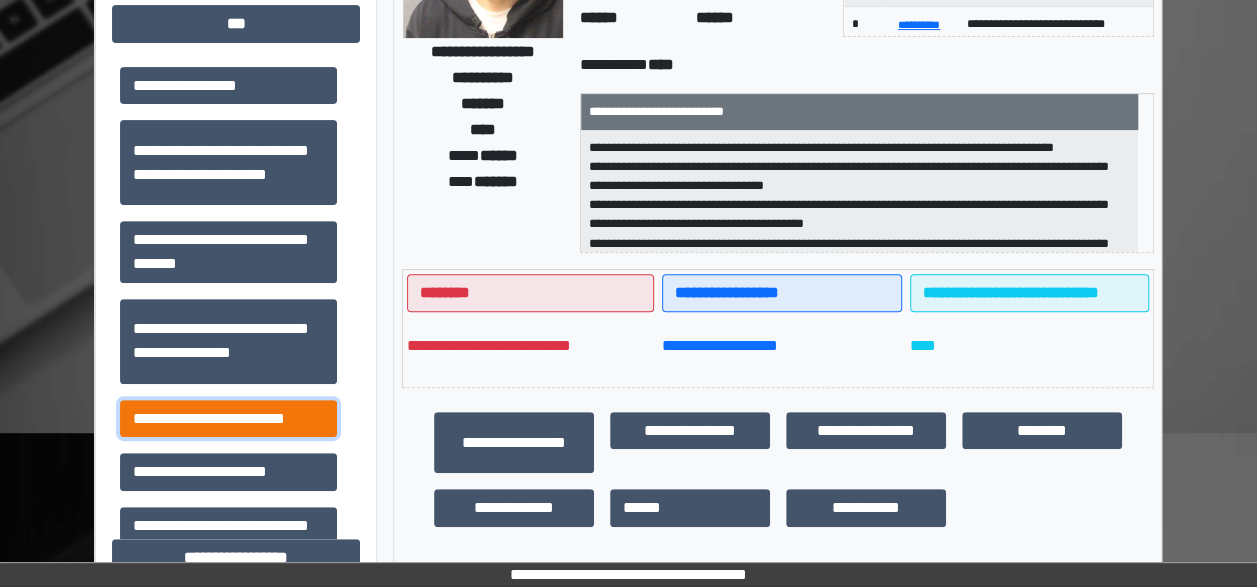 click on "**********" at bounding box center (228, 418) 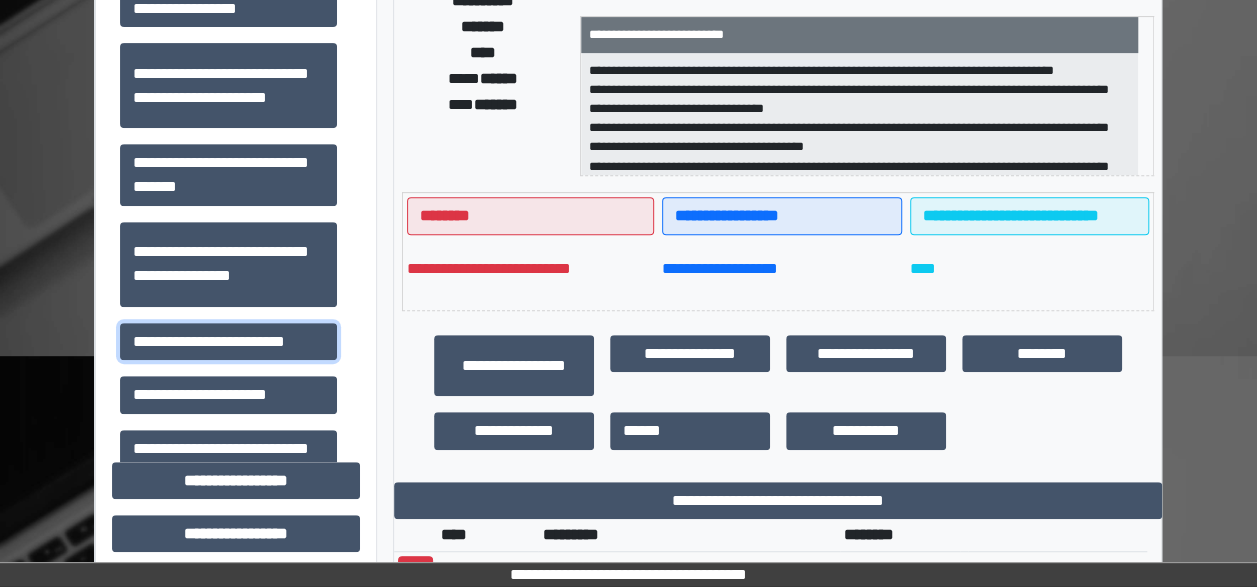 scroll, scrollTop: 0, scrollLeft: 0, axis: both 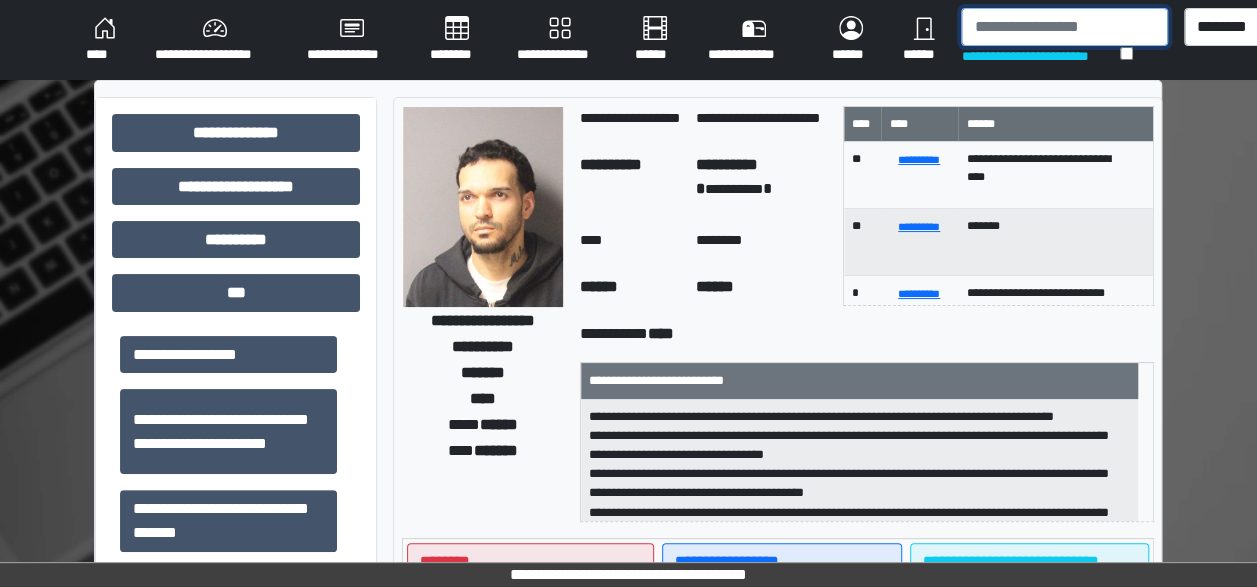 click at bounding box center [1064, 27] 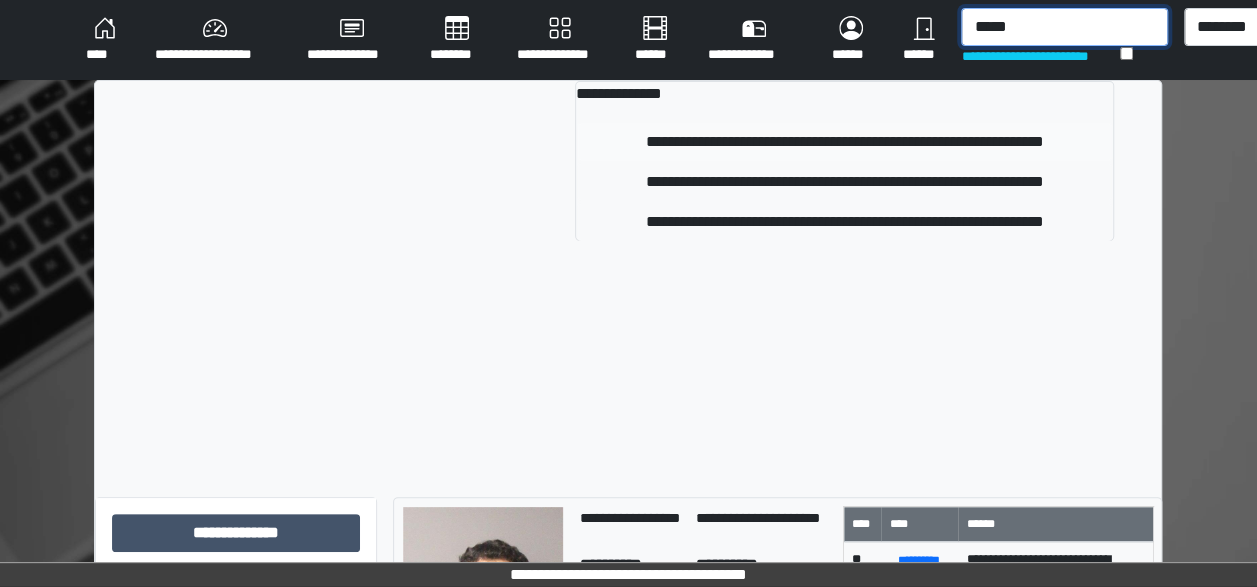 type on "*****" 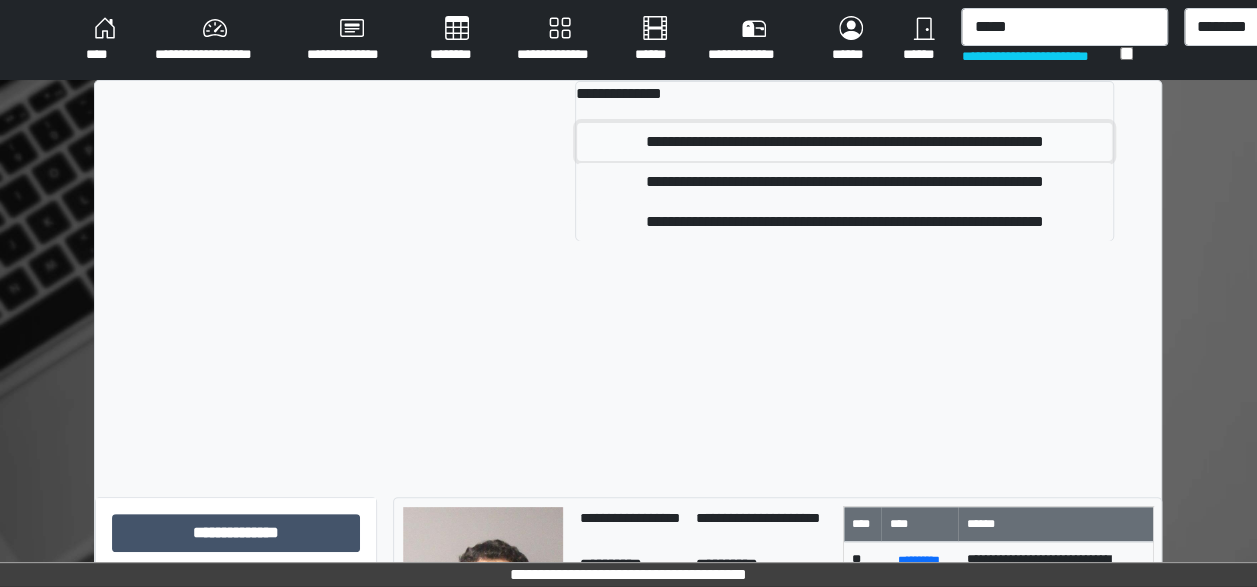click on "**********" at bounding box center [844, 142] 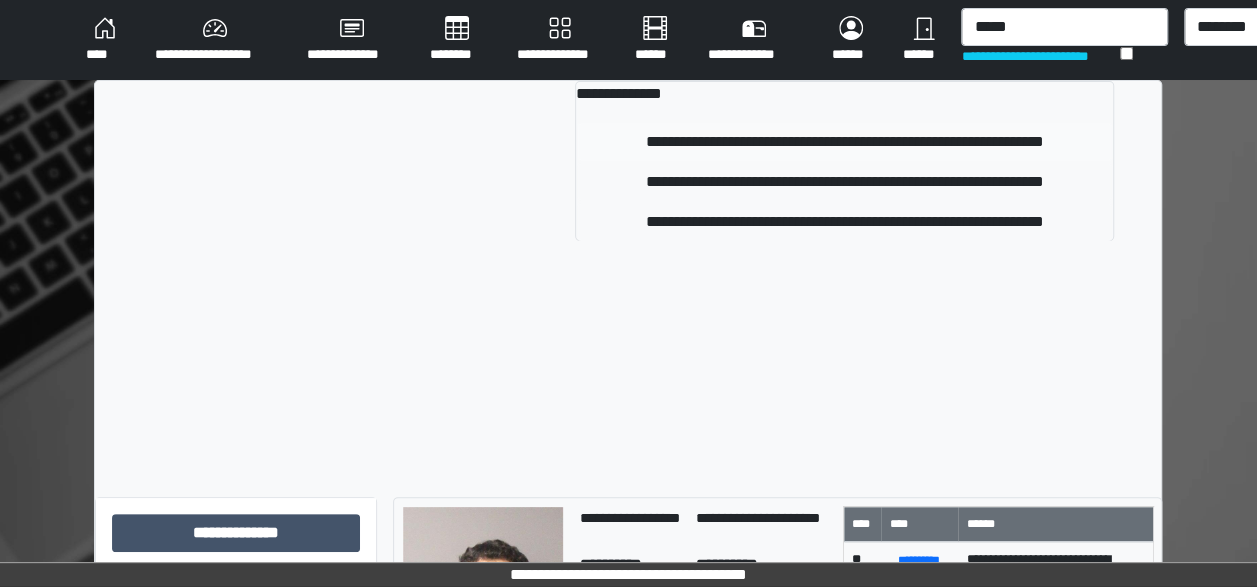 type 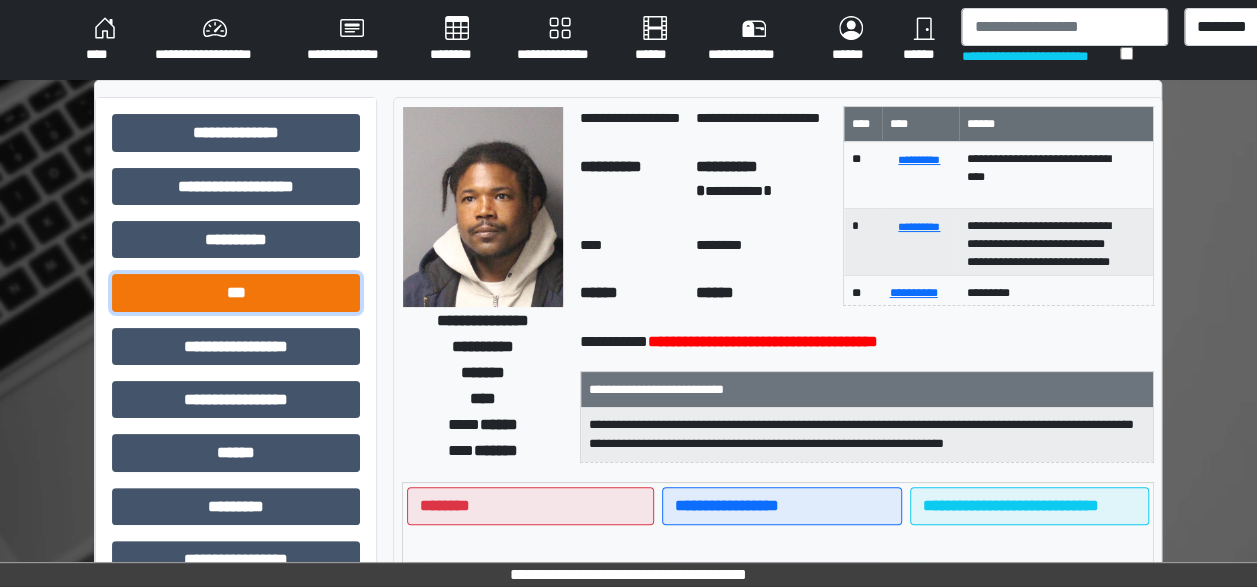 click on "***" at bounding box center (236, 292) 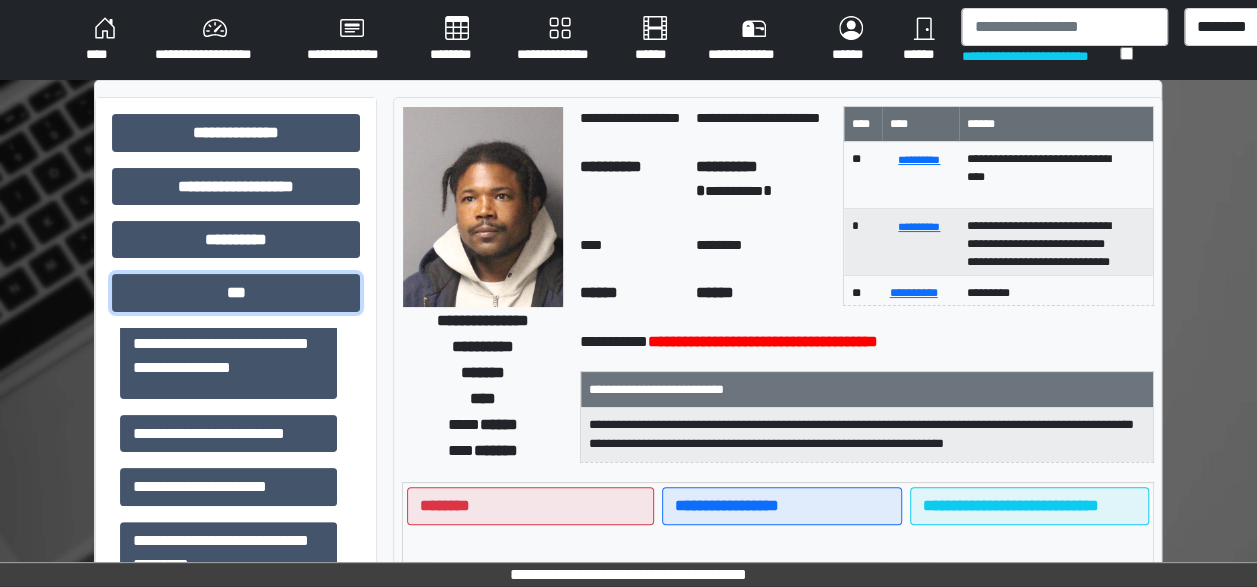 scroll, scrollTop: 262, scrollLeft: 0, axis: vertical 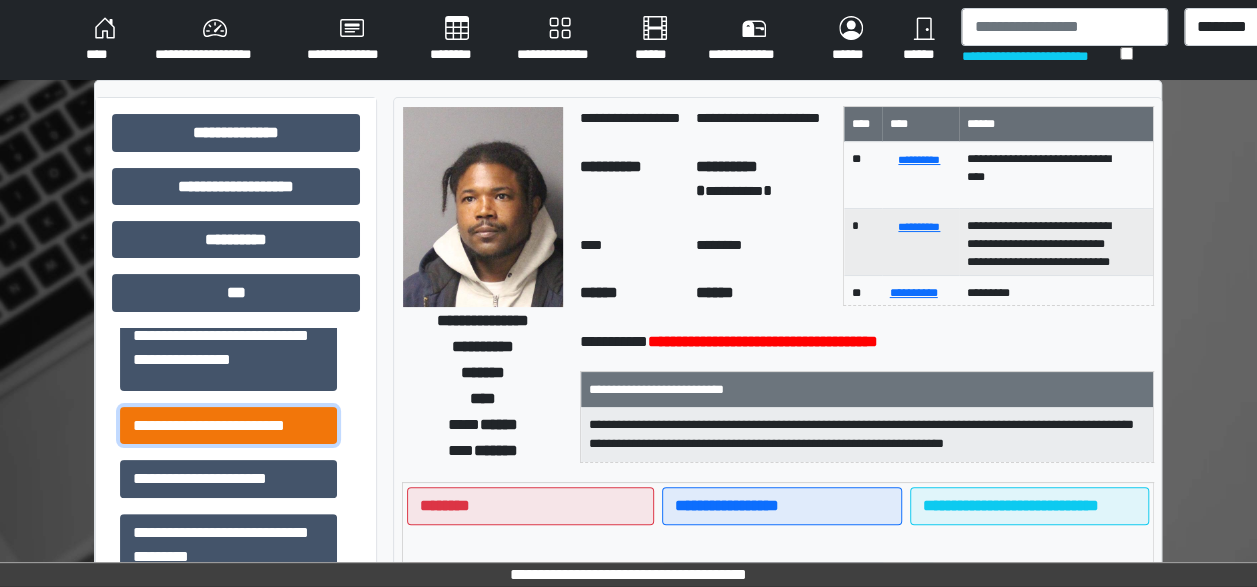 click on "**********" at bounding box center [228, 425] 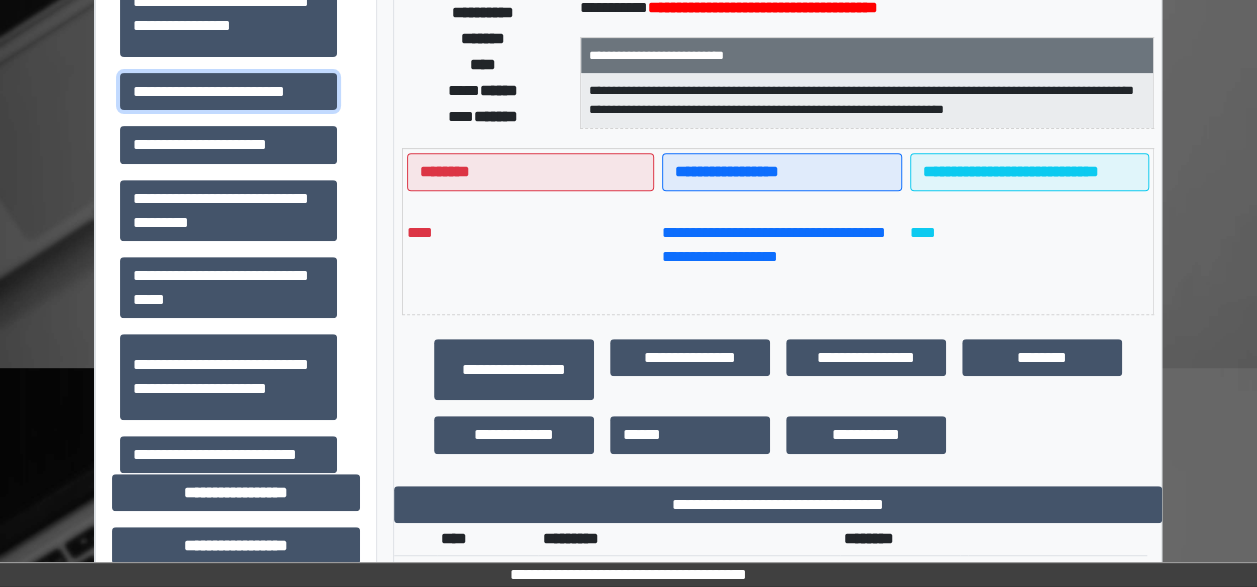 scroll, scrollTop: 379, scrollLeft: 0, axis: vertical 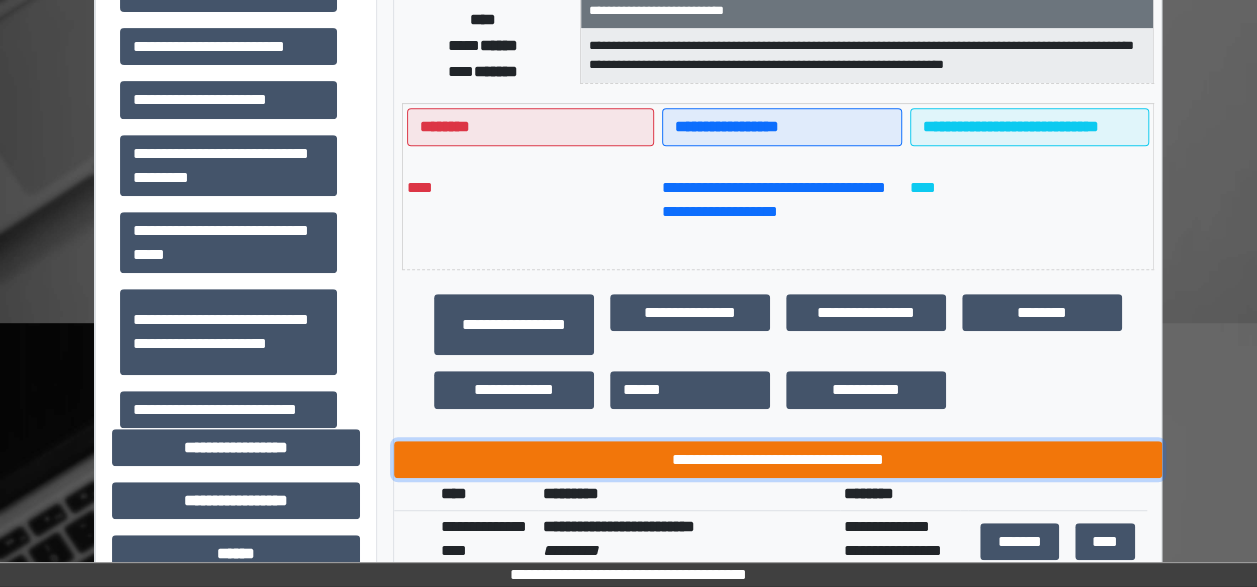 click on "**********" at bounding box center [778, 459] 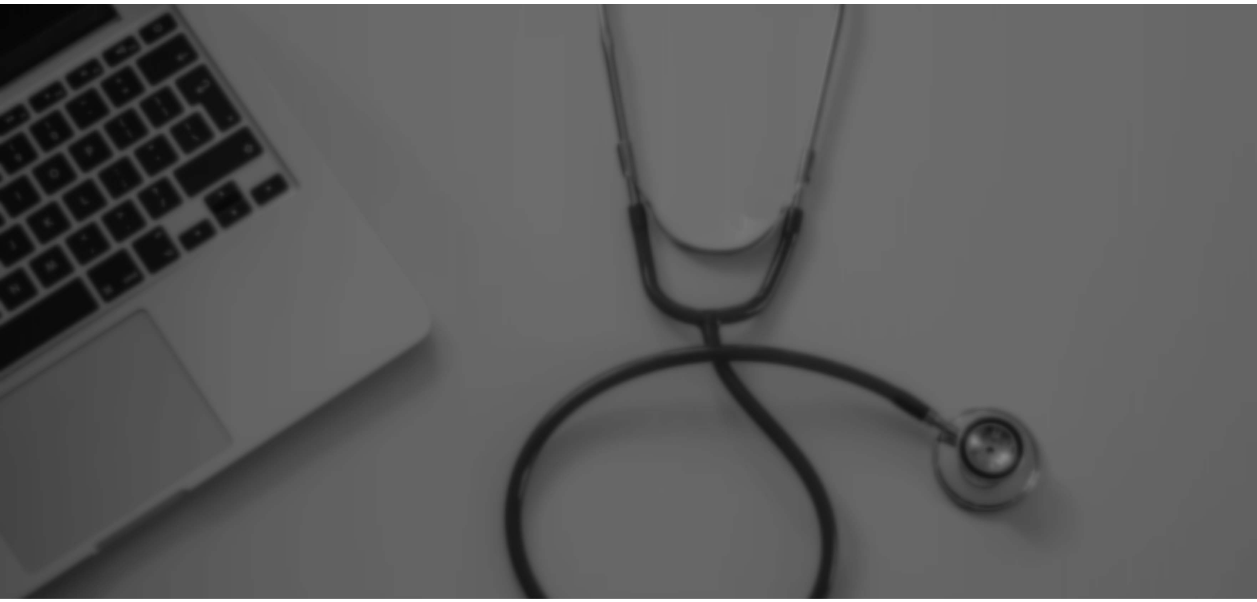 scroll, scrollTop: 0, scrollLeft: 0, axis: both 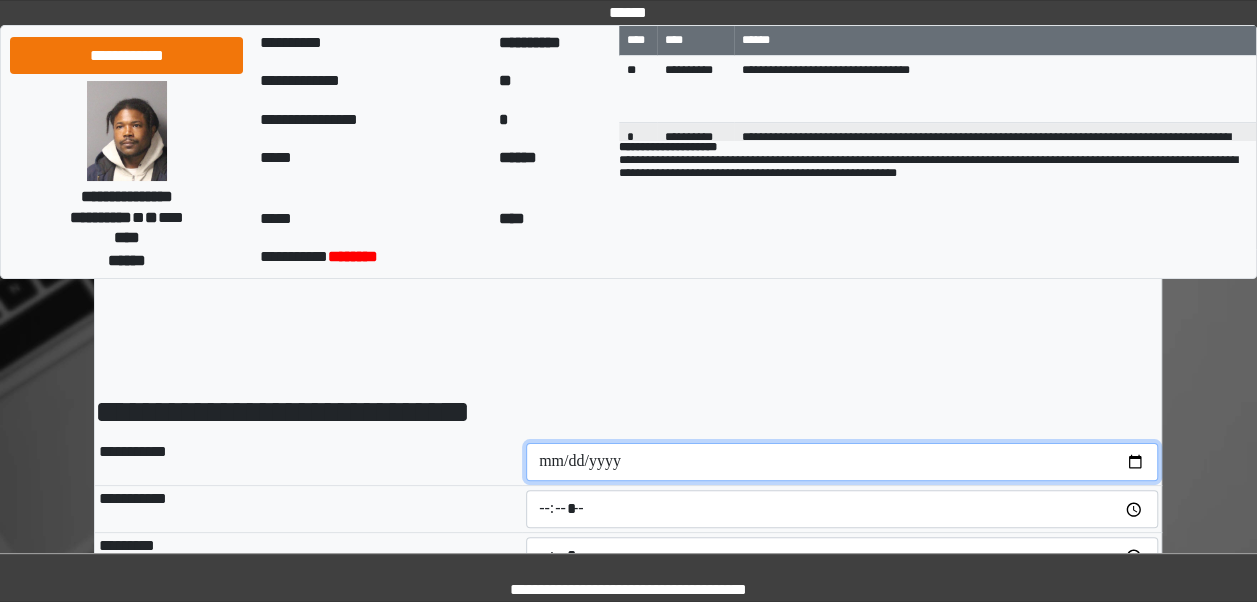 click at bounding box center [842, 462] 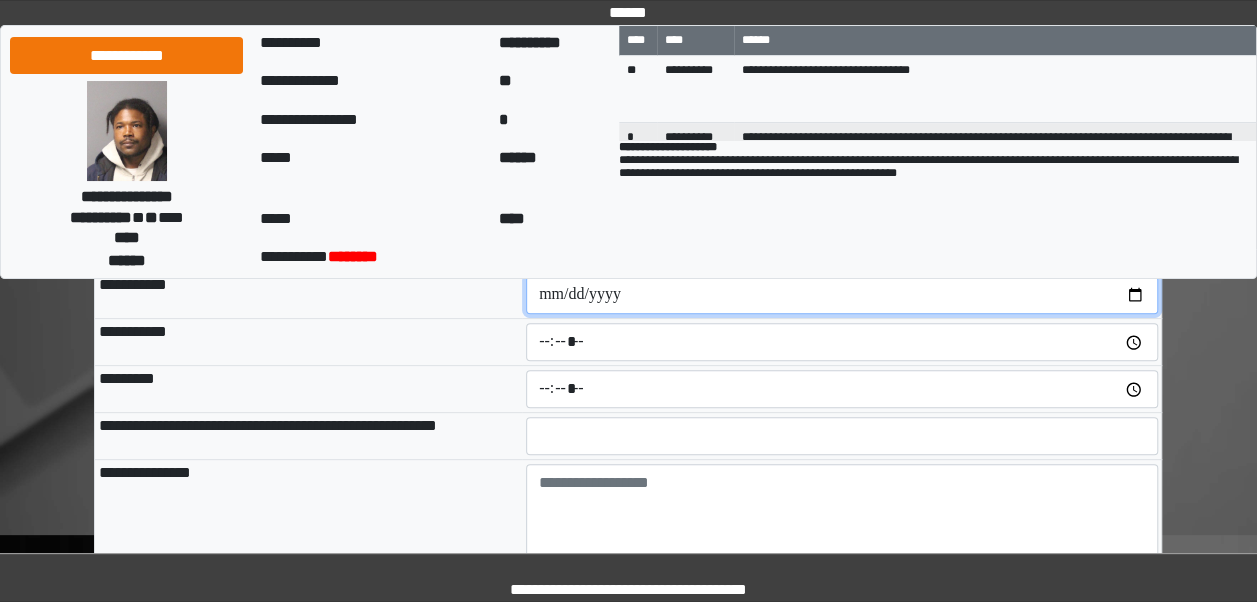 scroll, scrollTop: 173, scrollLeft: 0, axis: vertical 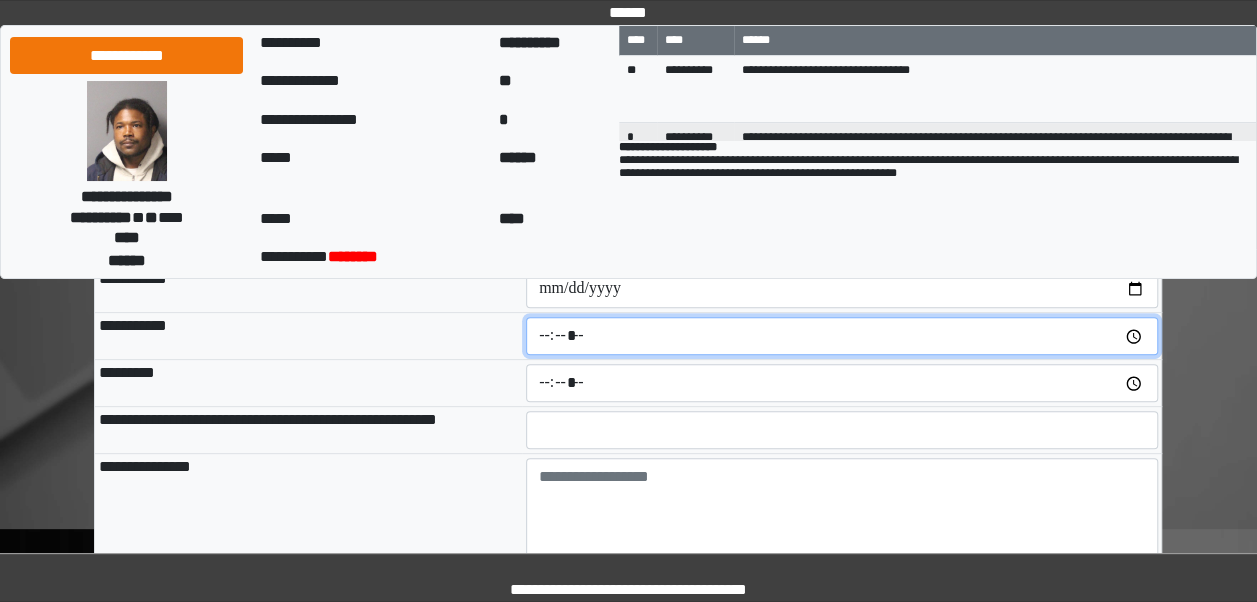 click at bounding box center [842, 336] 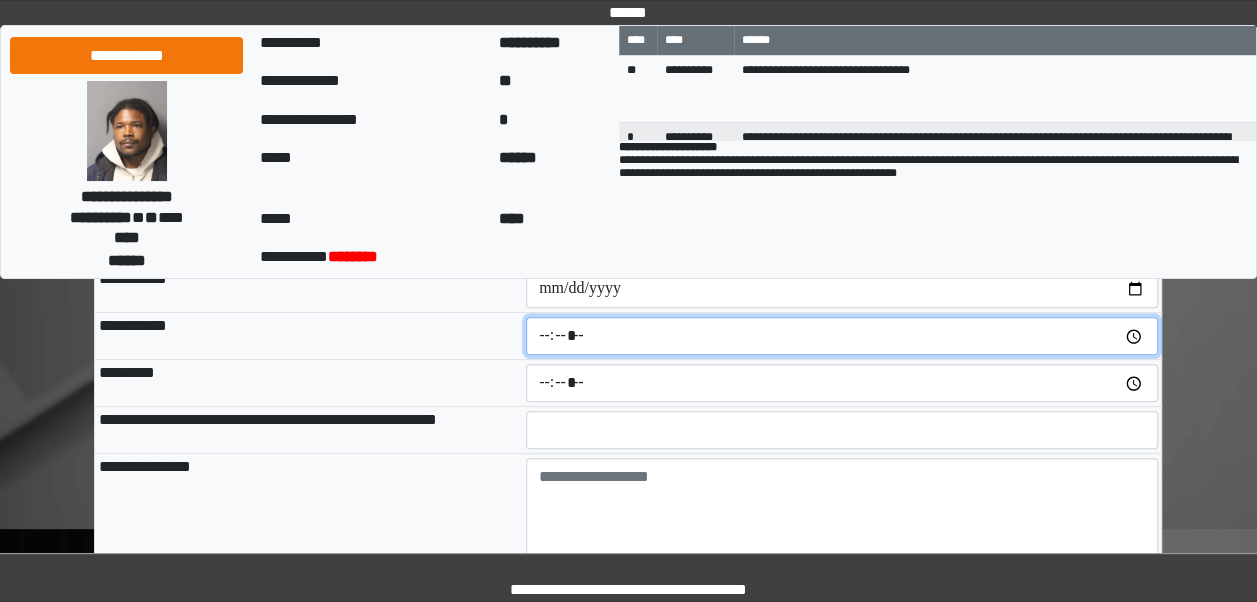 type on "*****" 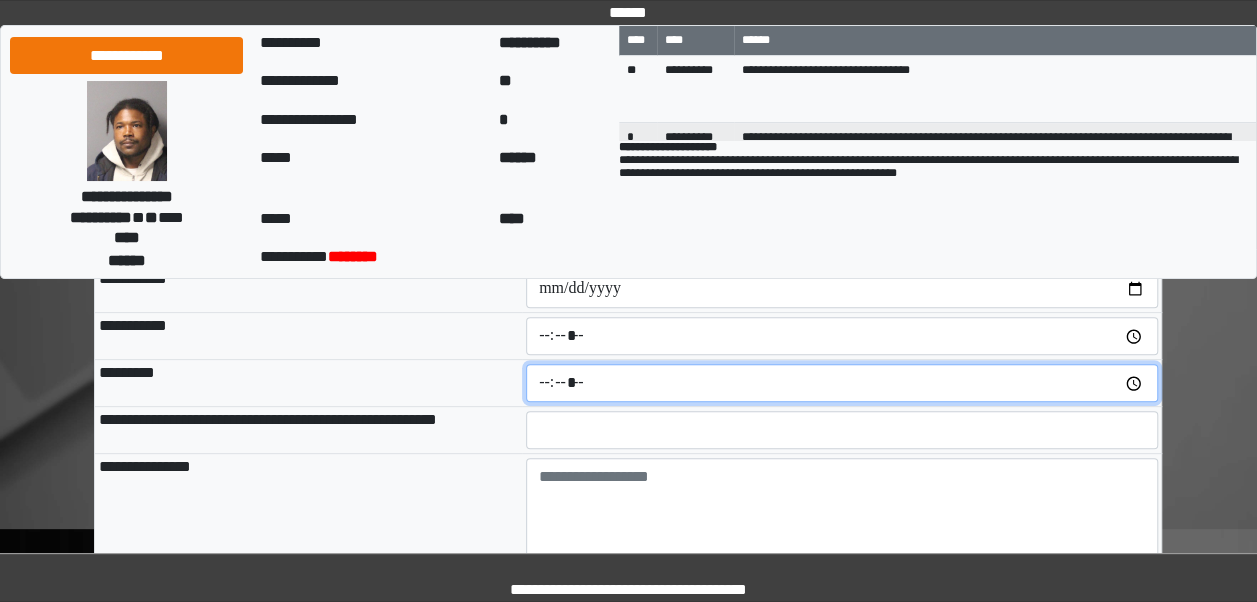click at bounding box center (842, 383) 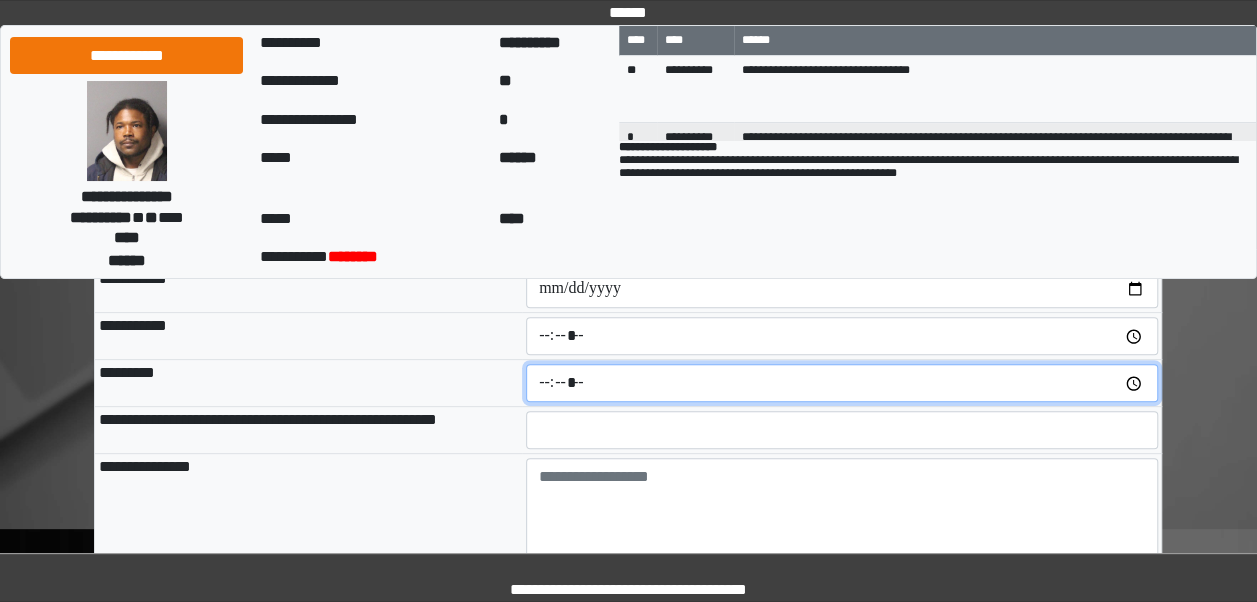 type on "*****" 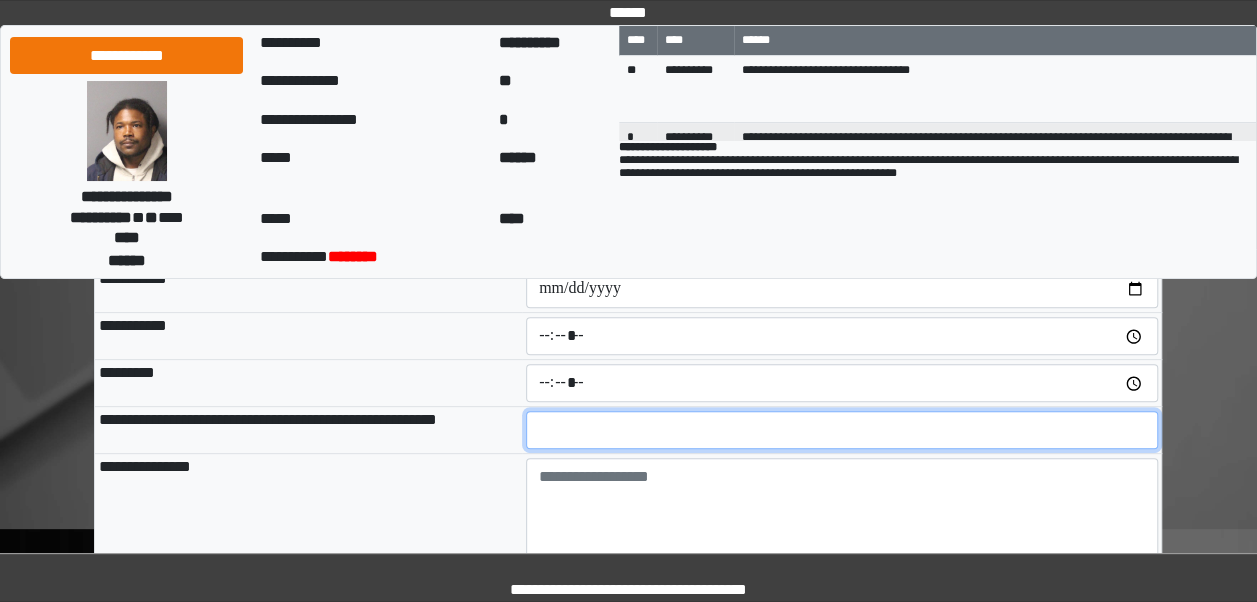 click at bounding box center (842, 430) 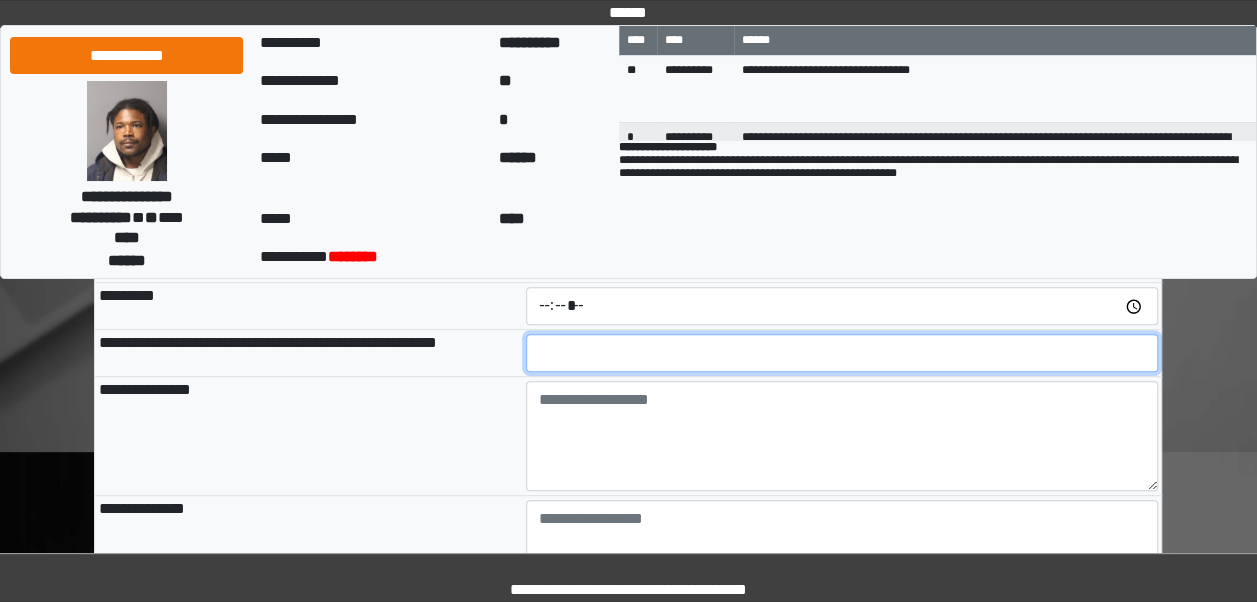 scroll, scrollTop: 252, scrollLeft: 0, axis: vertical 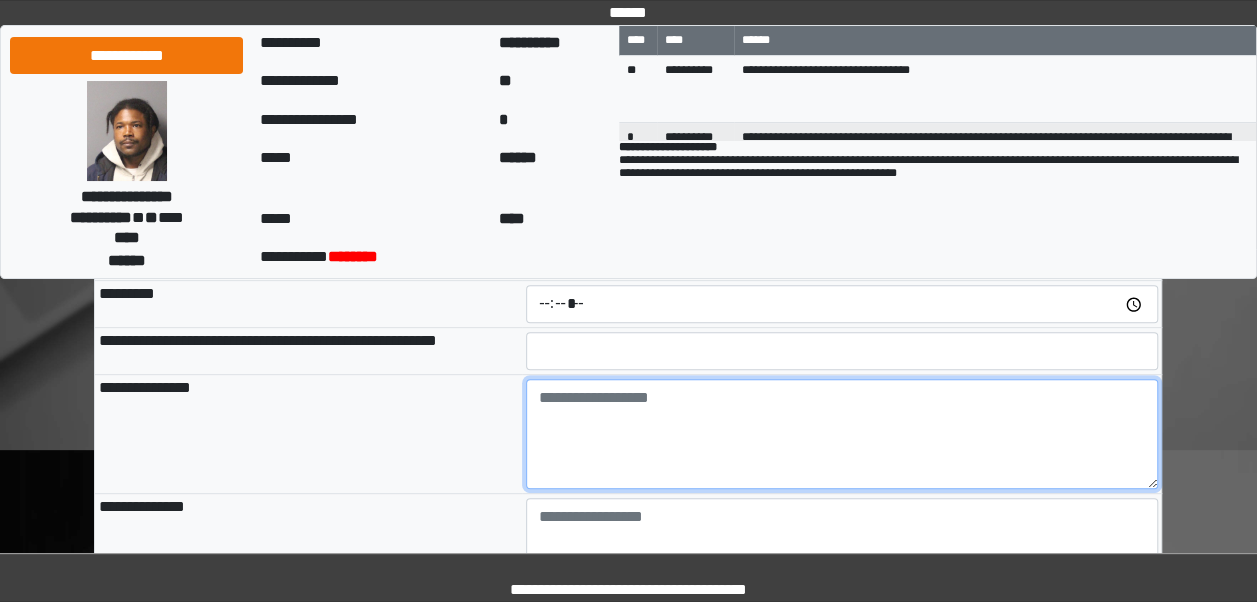 click at bounding box center (842, 434) 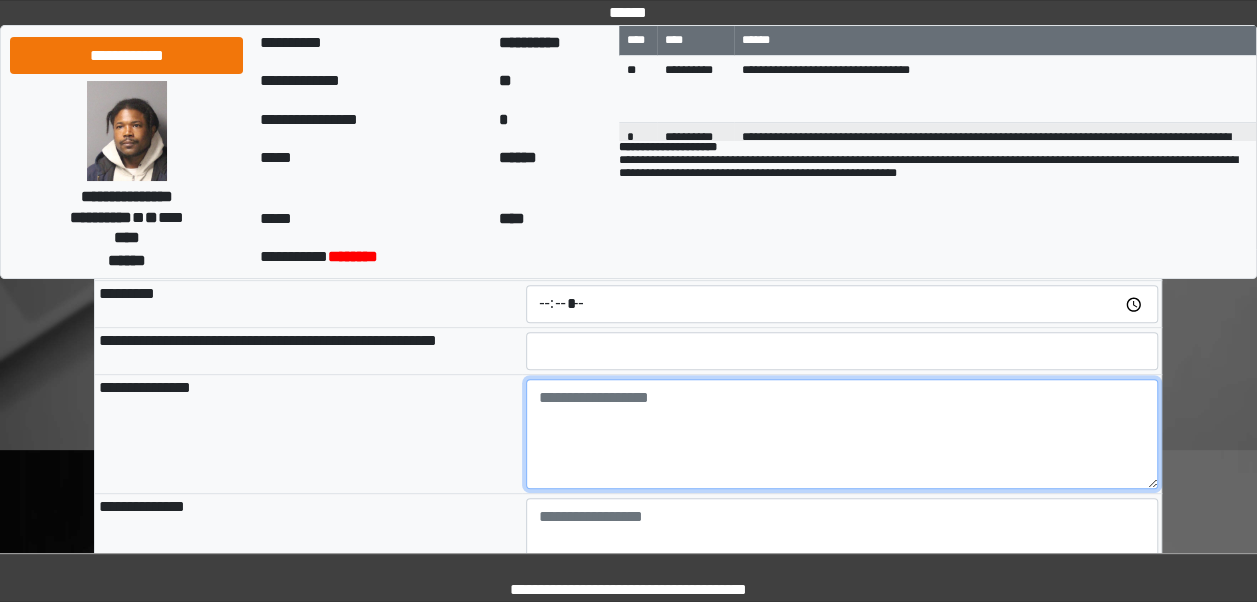 type on "**********" 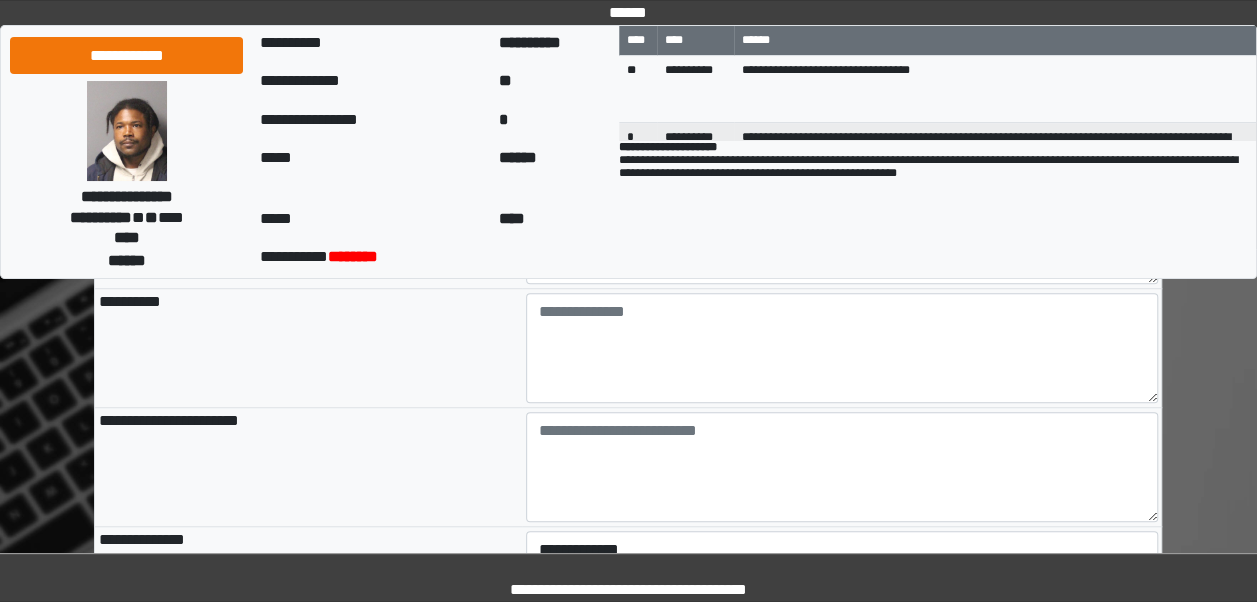 scroll, scrollTop: 586, scrollLeft: 0, axis: vertical 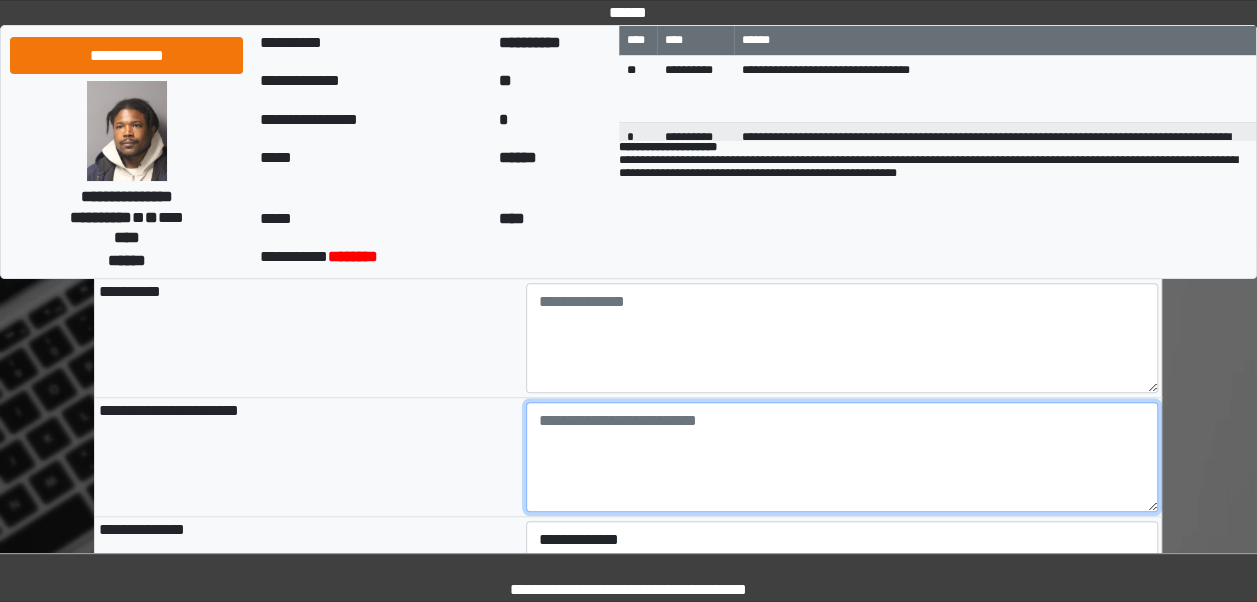 click at bounding box center (842, 457) 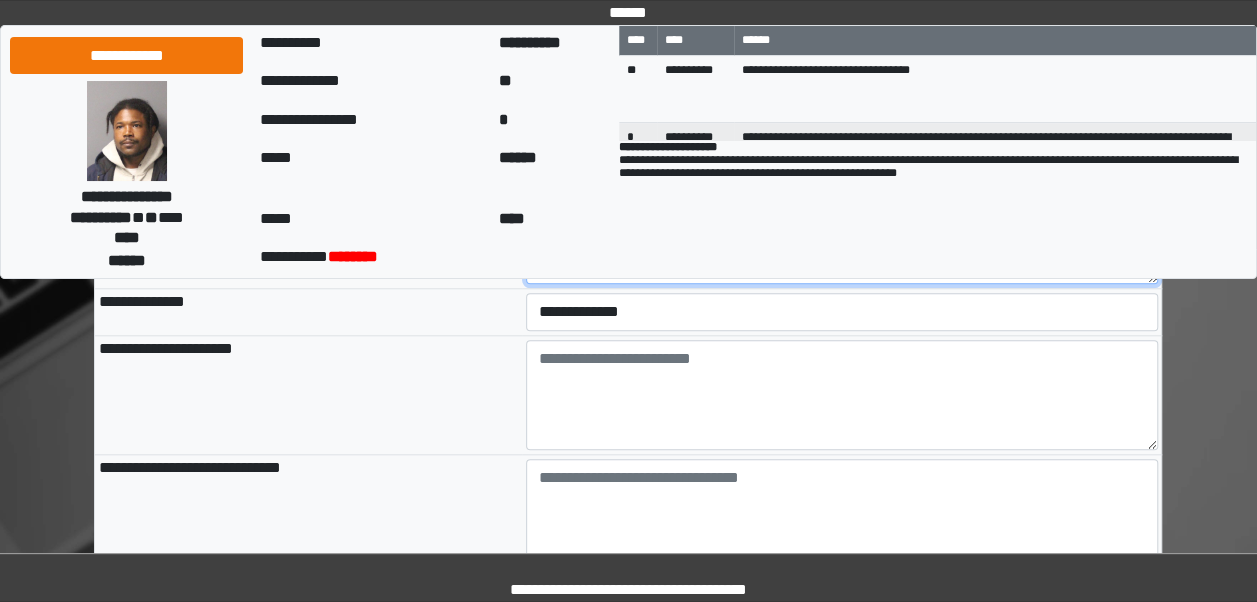 scroll, scrollTop: 818, scrollLeft: 0, axis: vertical 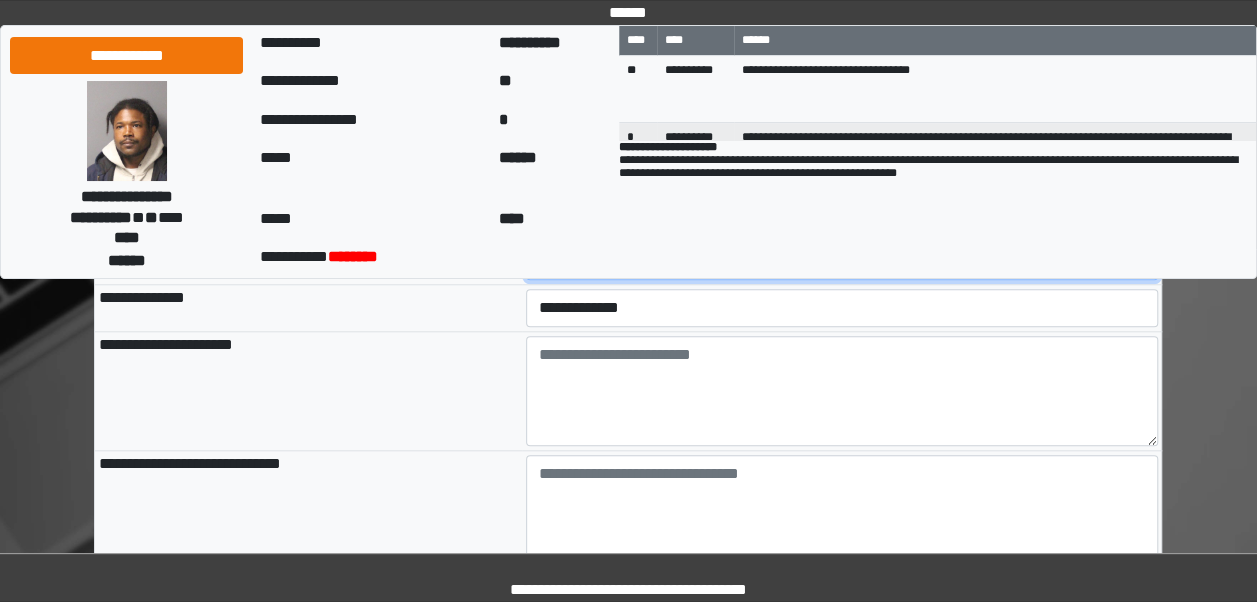 type on "*" 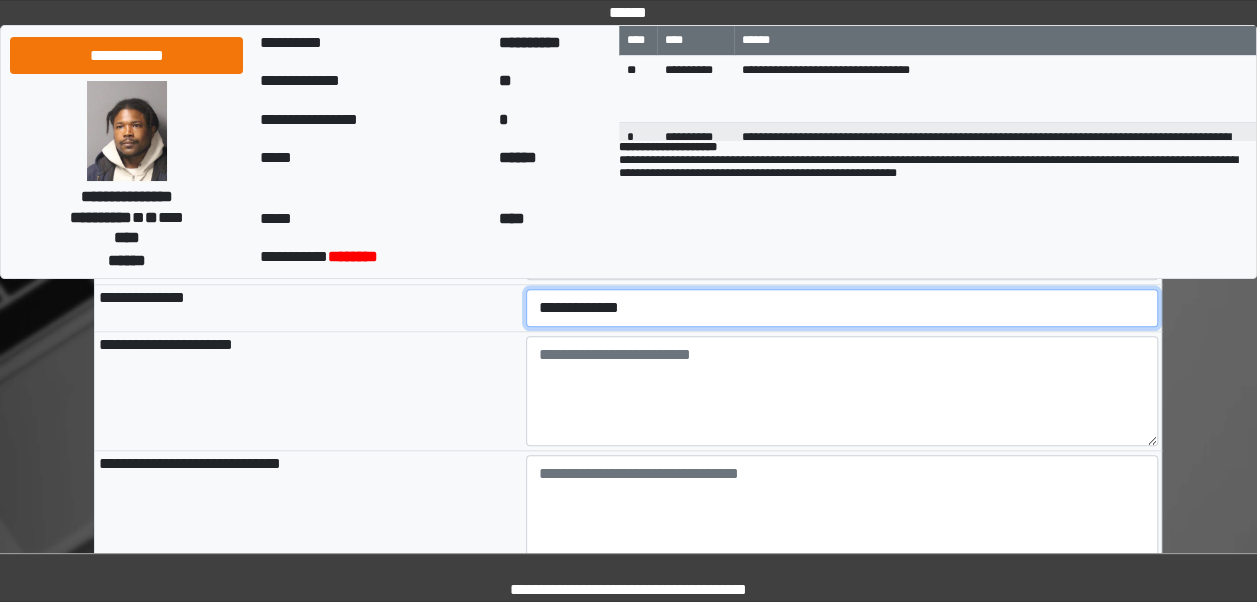 click on "**********" at bounding box center (842, 308) 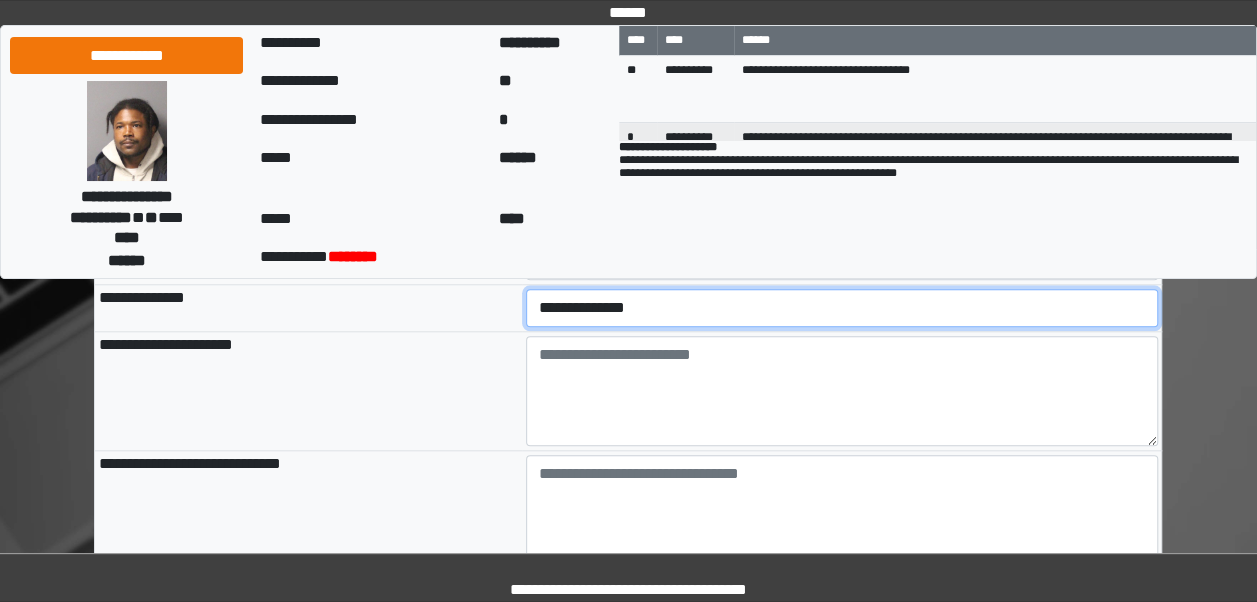 click on "**********" at bounding box center (842, 308) 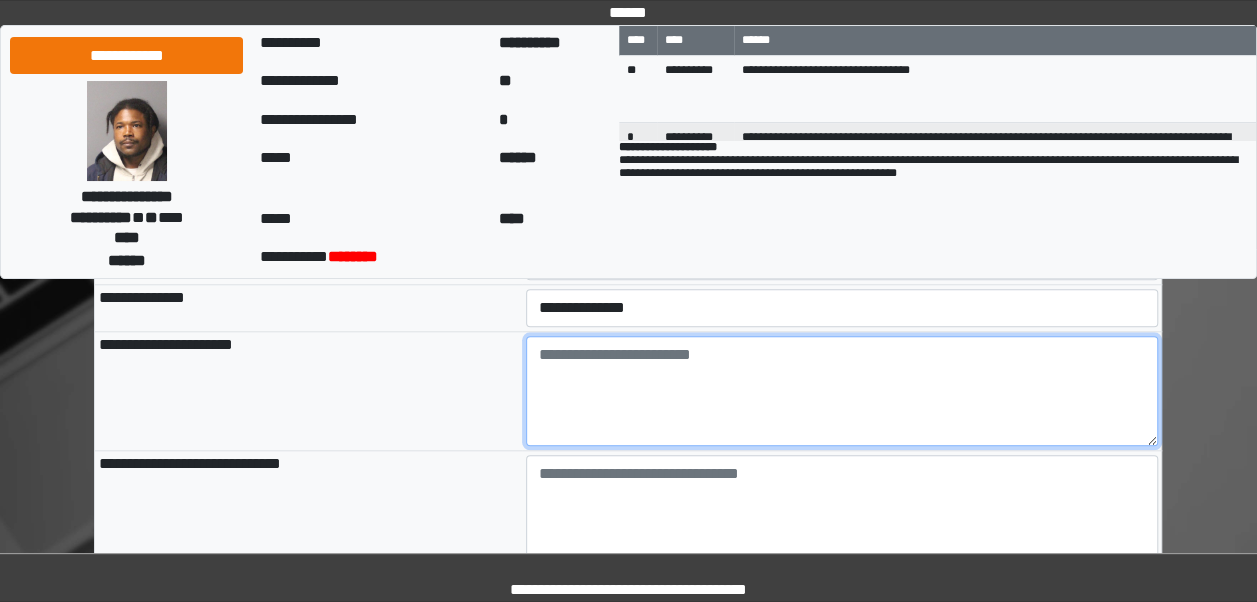 click at bounding box center [842, 391] 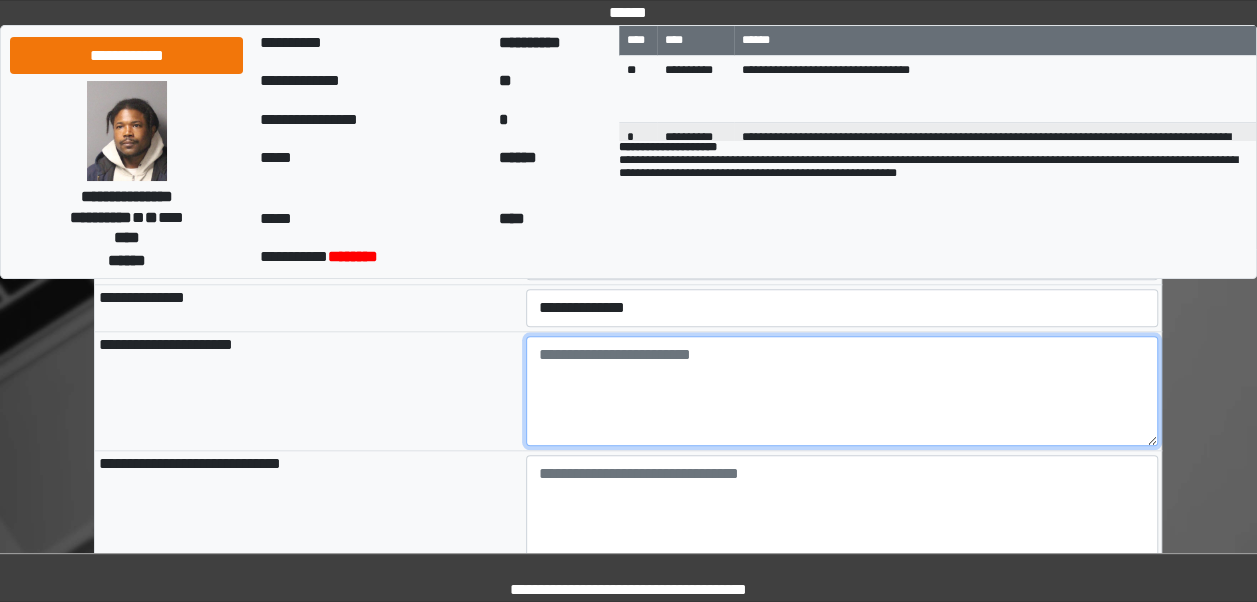 paste on "**********" 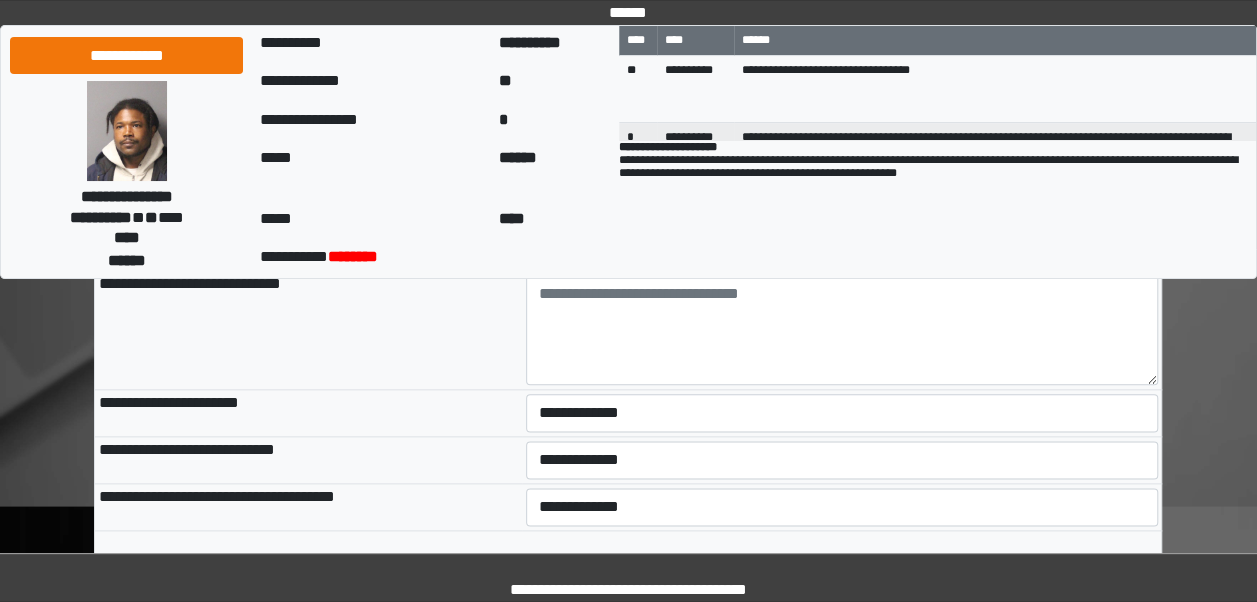scroll, scrollTop: 1004, scrollLeft: 0, axis: vertical 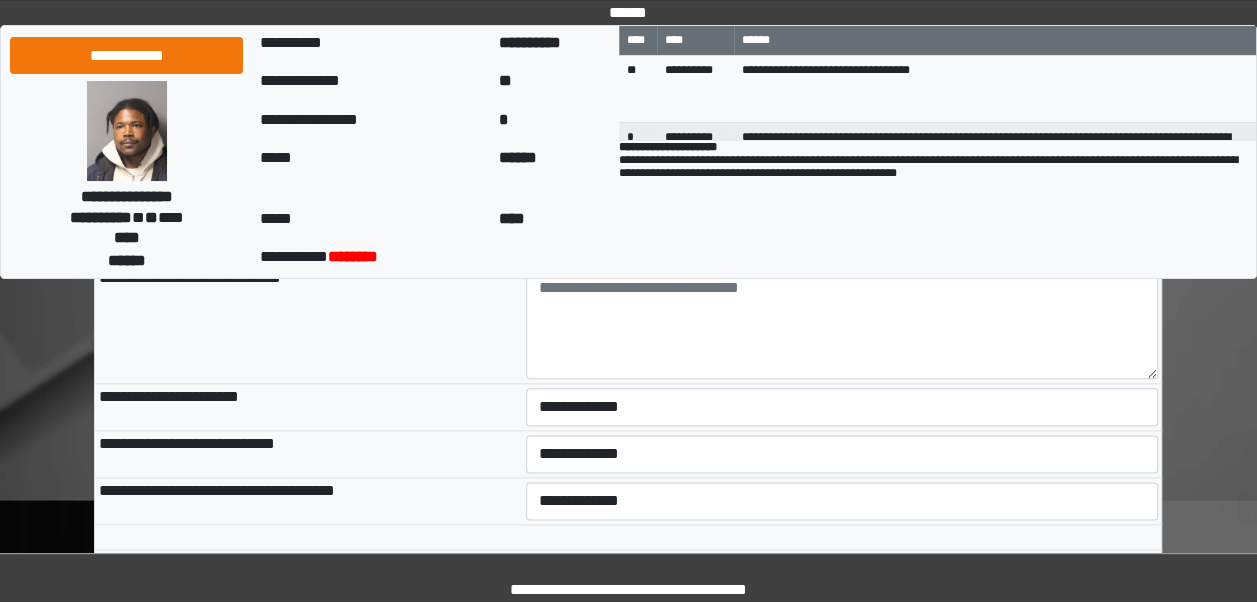 type on "**********" 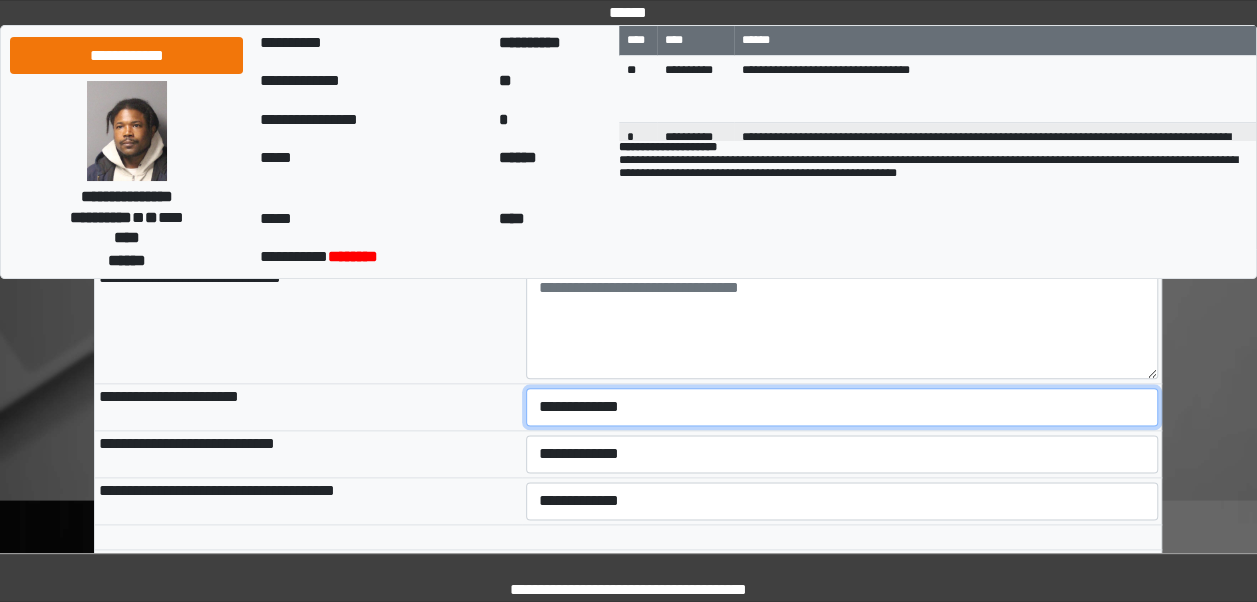 click on "**********" at bounding box center (842, 407) 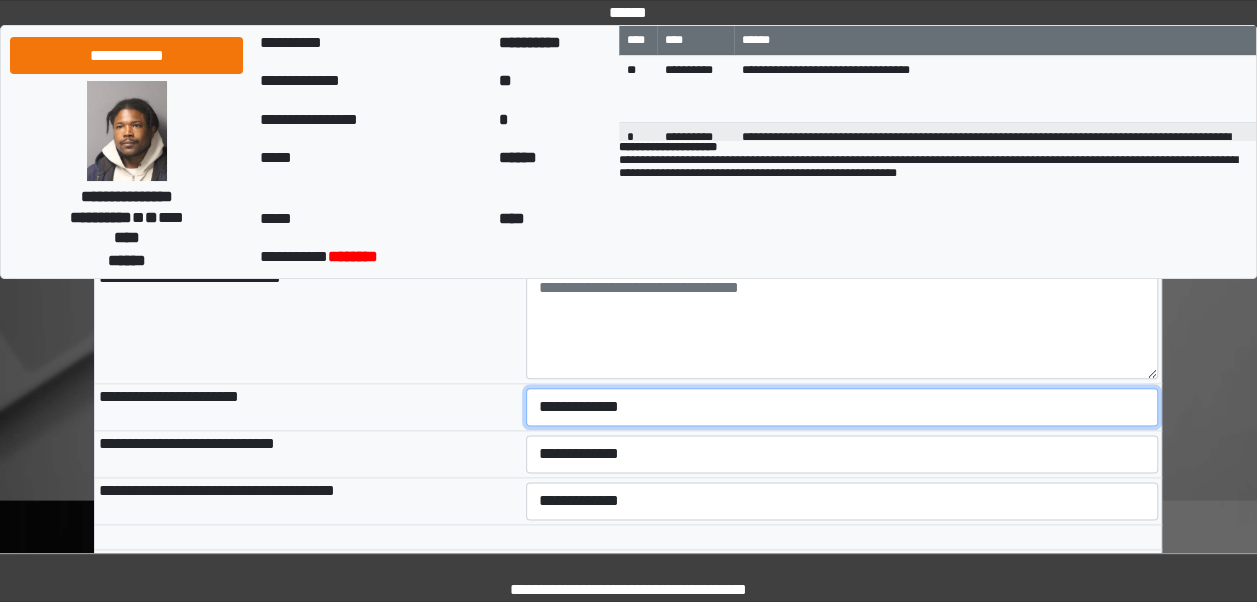 select on "***" 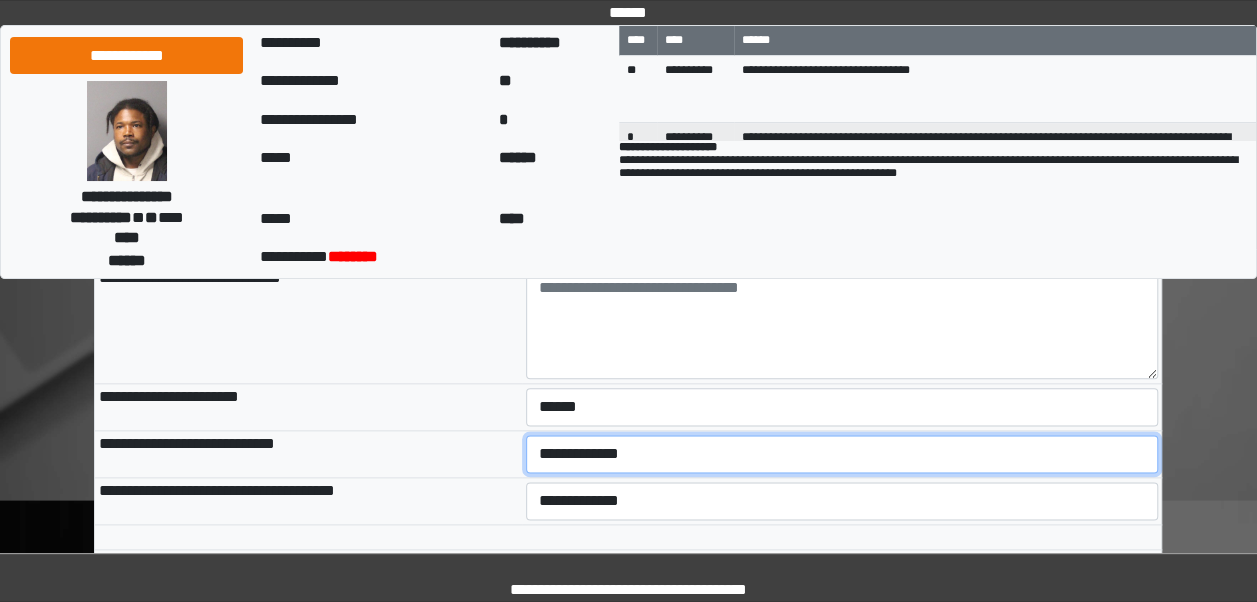 click on "**********" at bounding box center (842, 454) 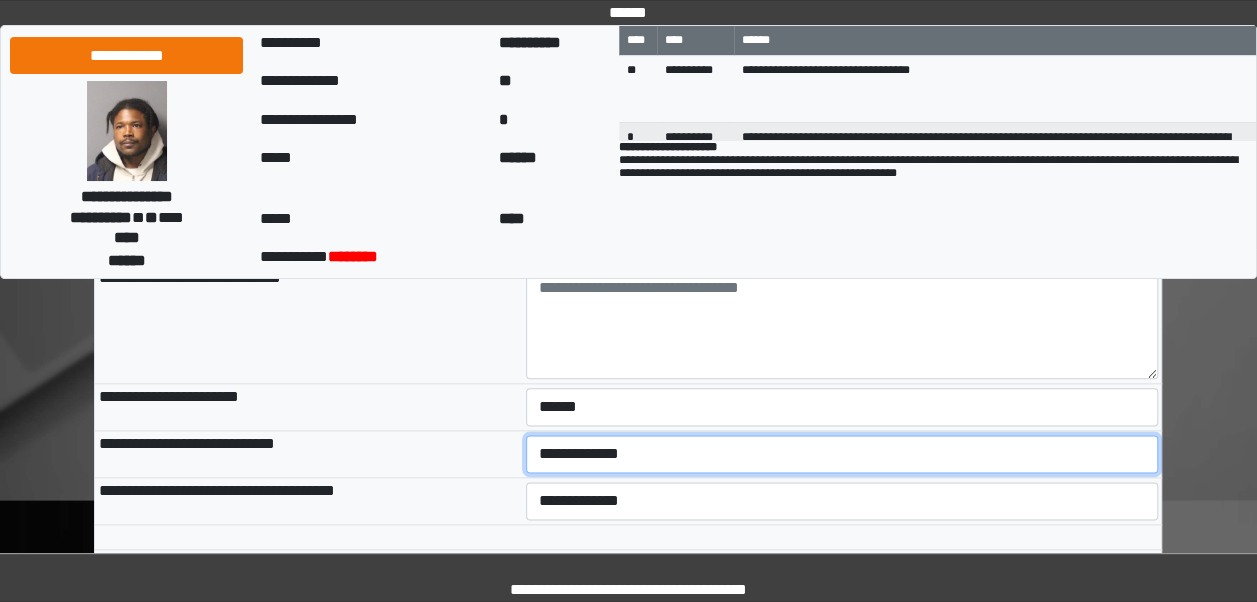 select on "***" 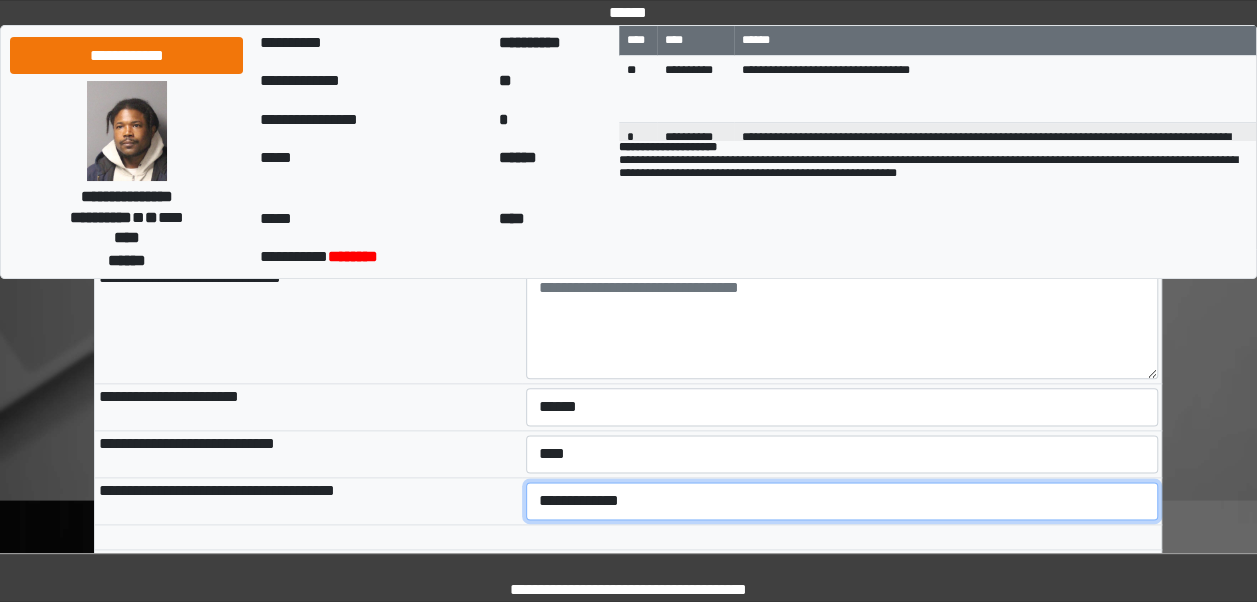 click on "**********" at bounding box center (842, 501) 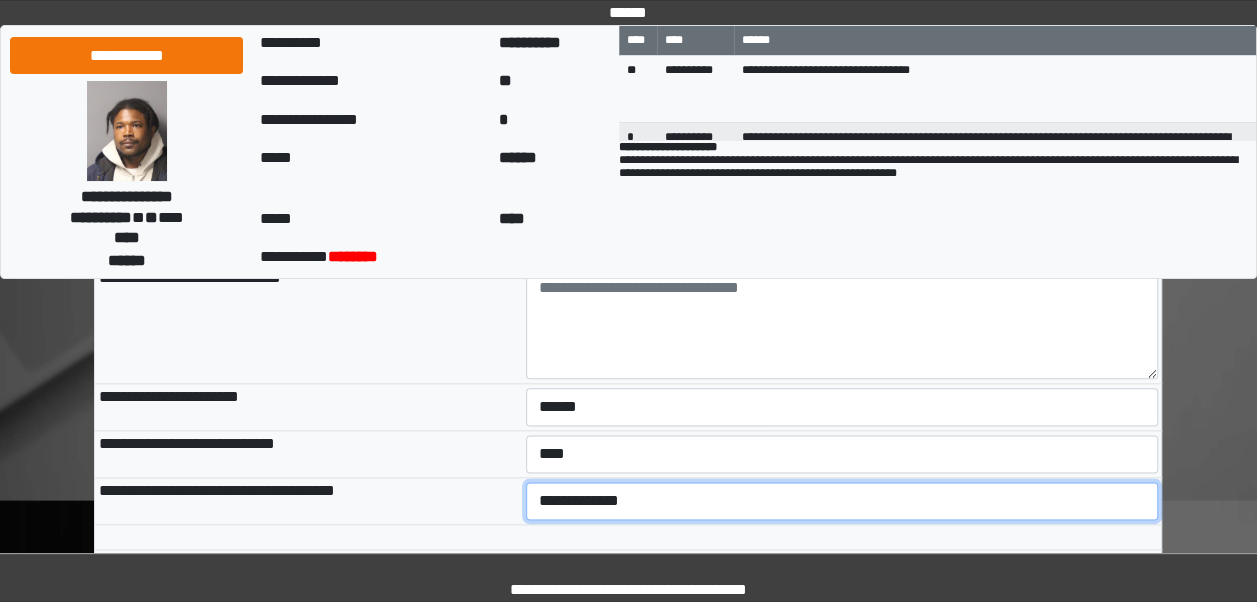 select on "***" 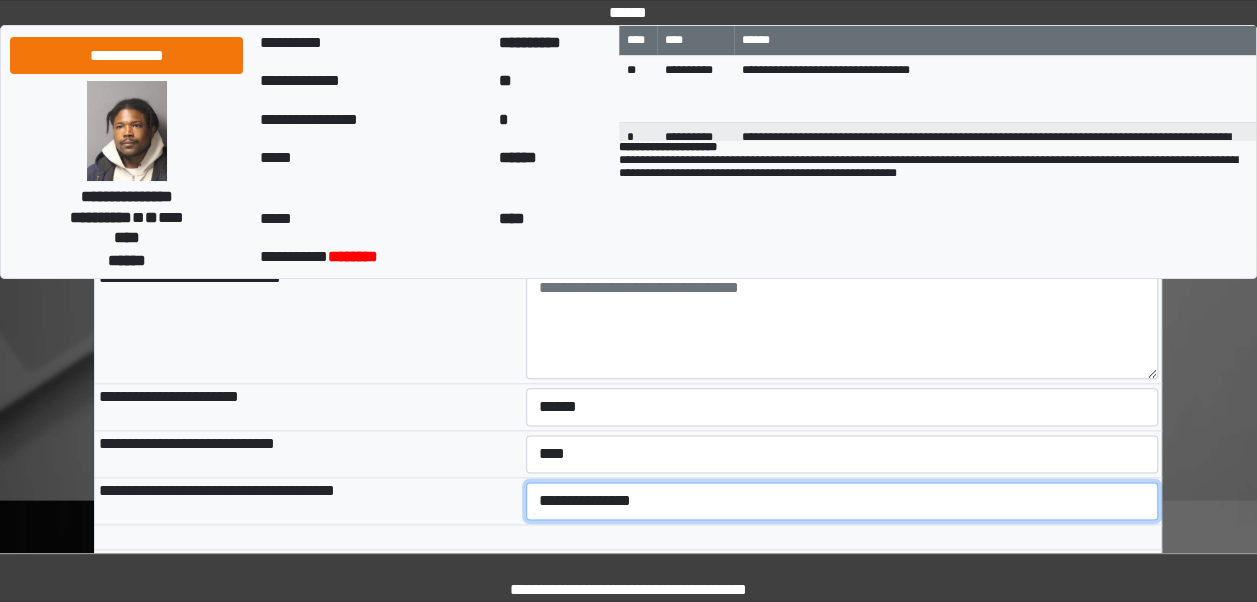 scroll, scrollTop: 1120, scrollLeft: 0, axis: vertical 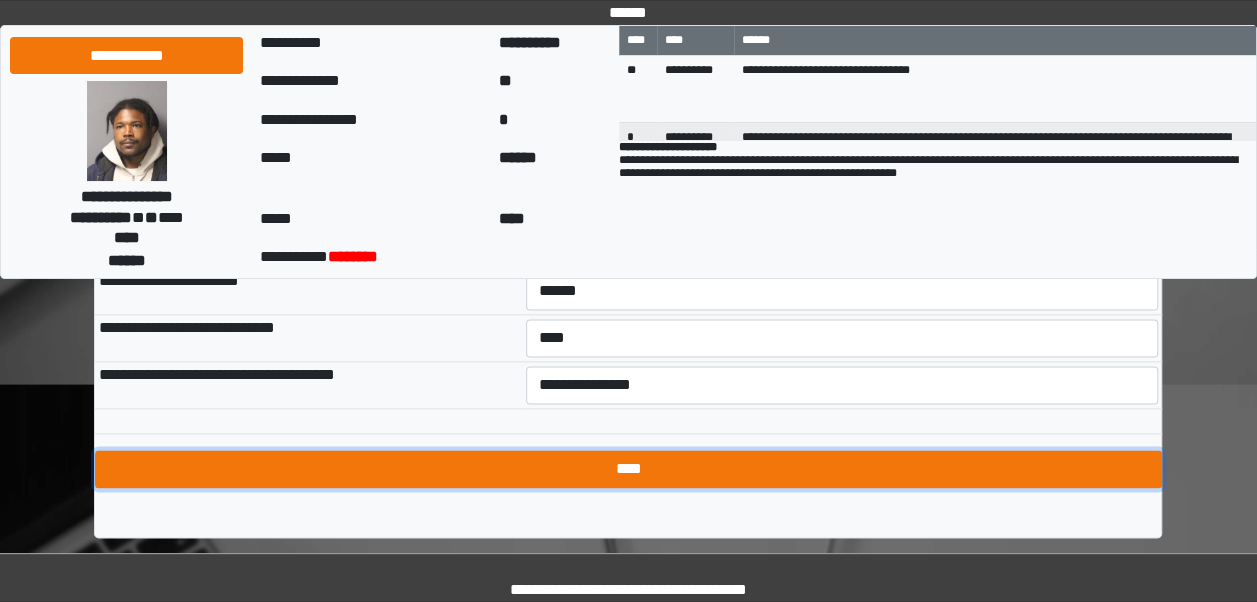 click on "****" at bounding box center [628, 469] 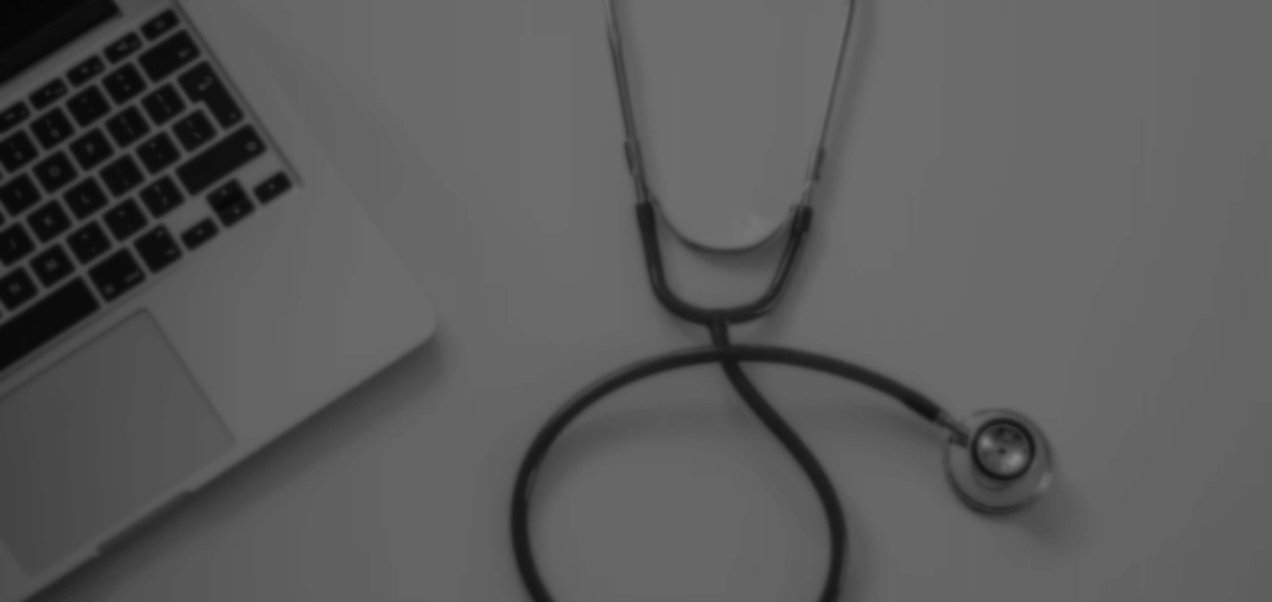 scroll, scrollTop: 0, scrollLeft: 0, axis: both 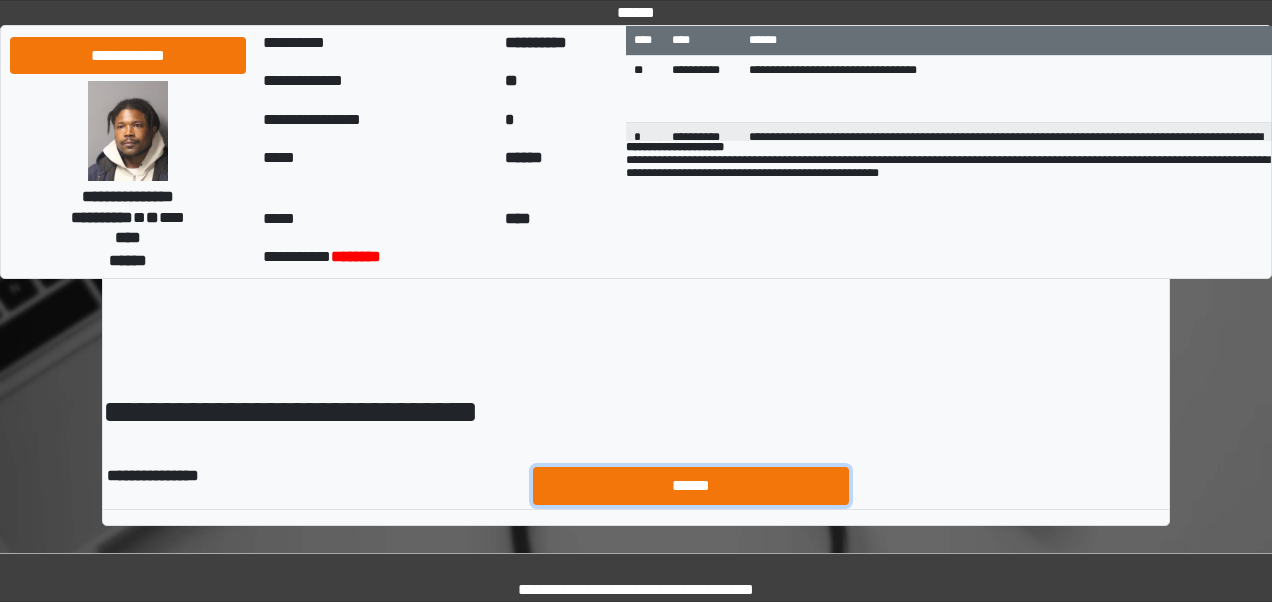 click on "******" at bounding box center [691, 485] 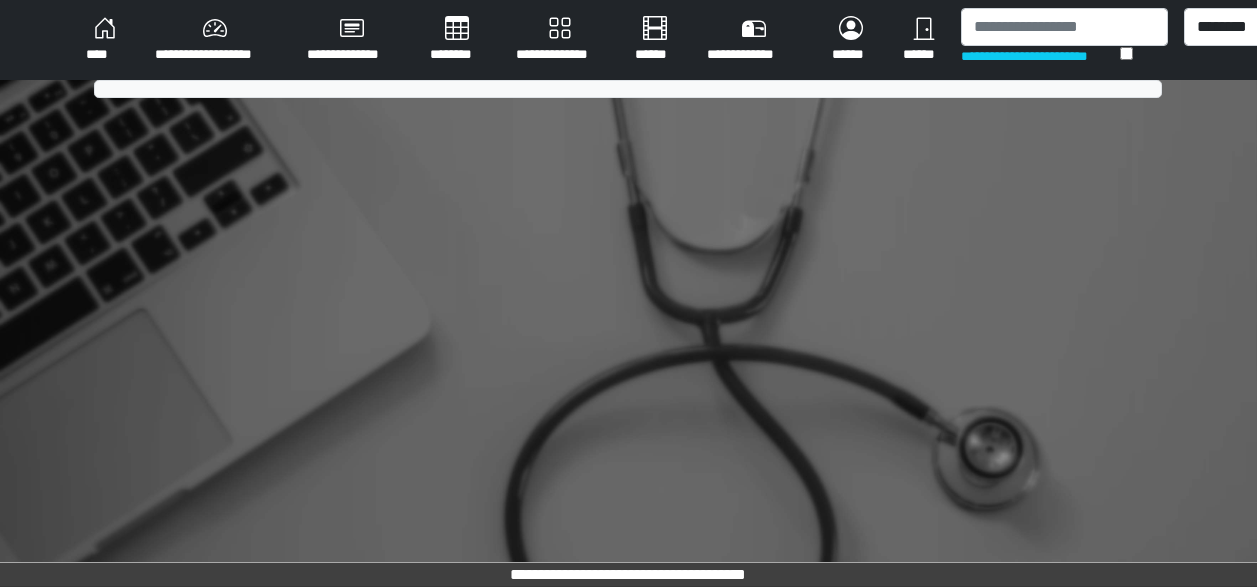scroll, scrollTop: 0, scrollLeft: 0, axis: both 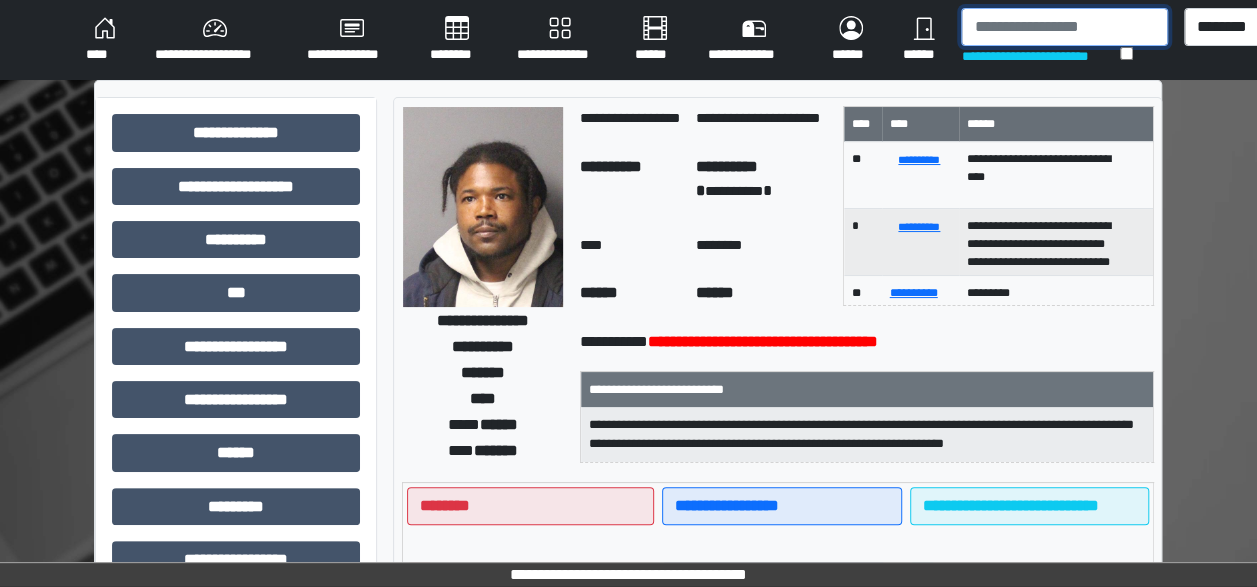click at bounding box center (1064, 27) 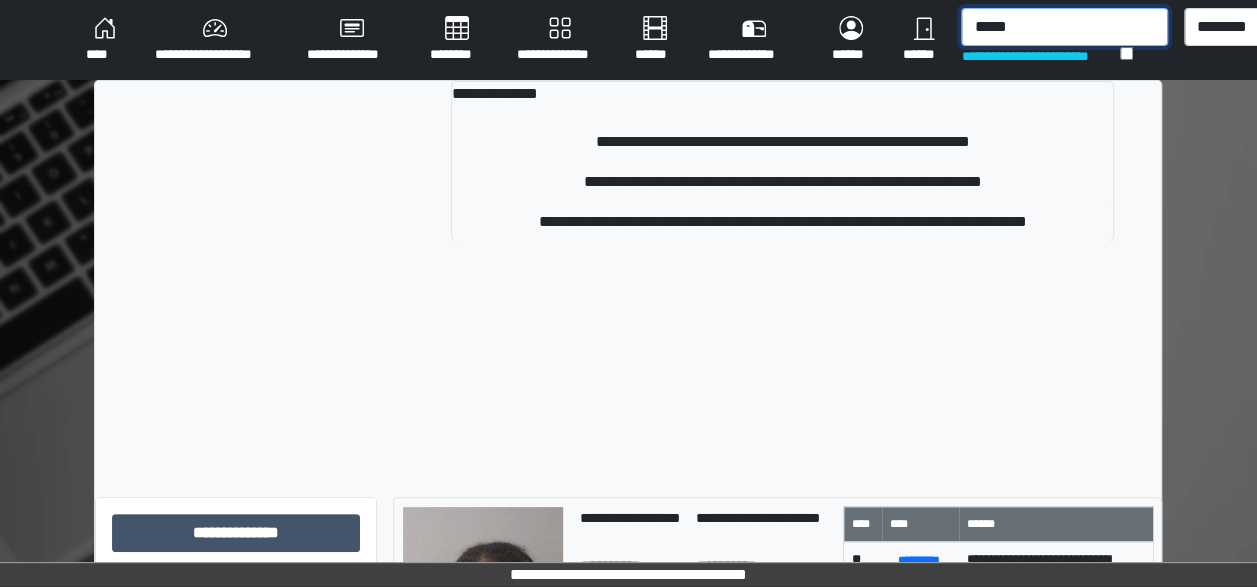 type on "*****" 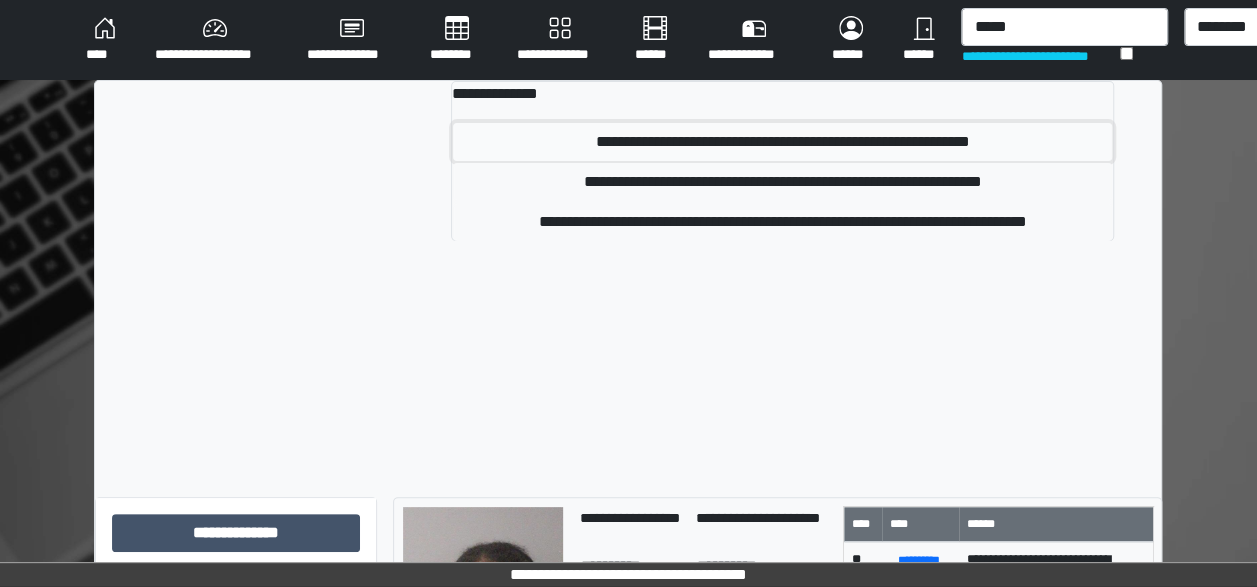 click on "**********" at bounding box center (782, 142) 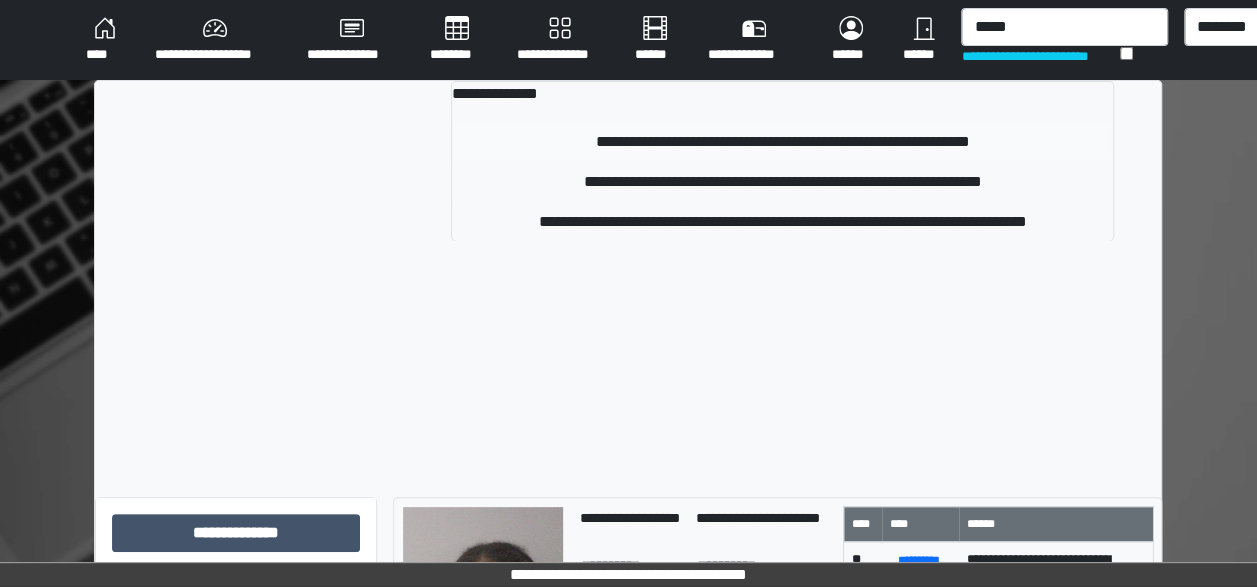 type 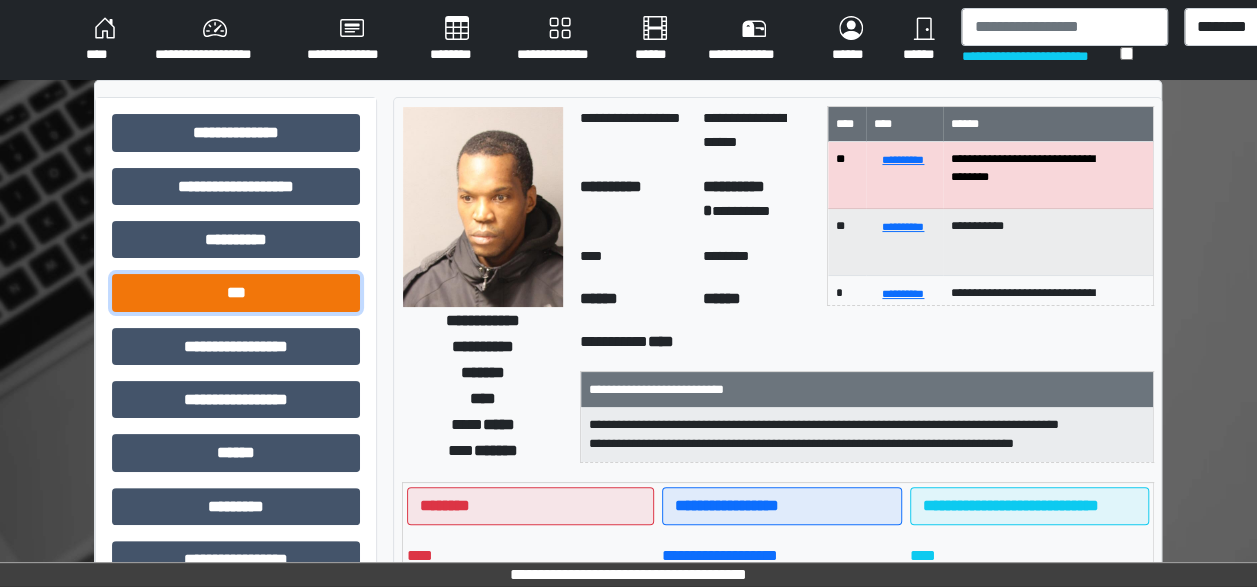 click on "***" at bounding box center (236, 292) 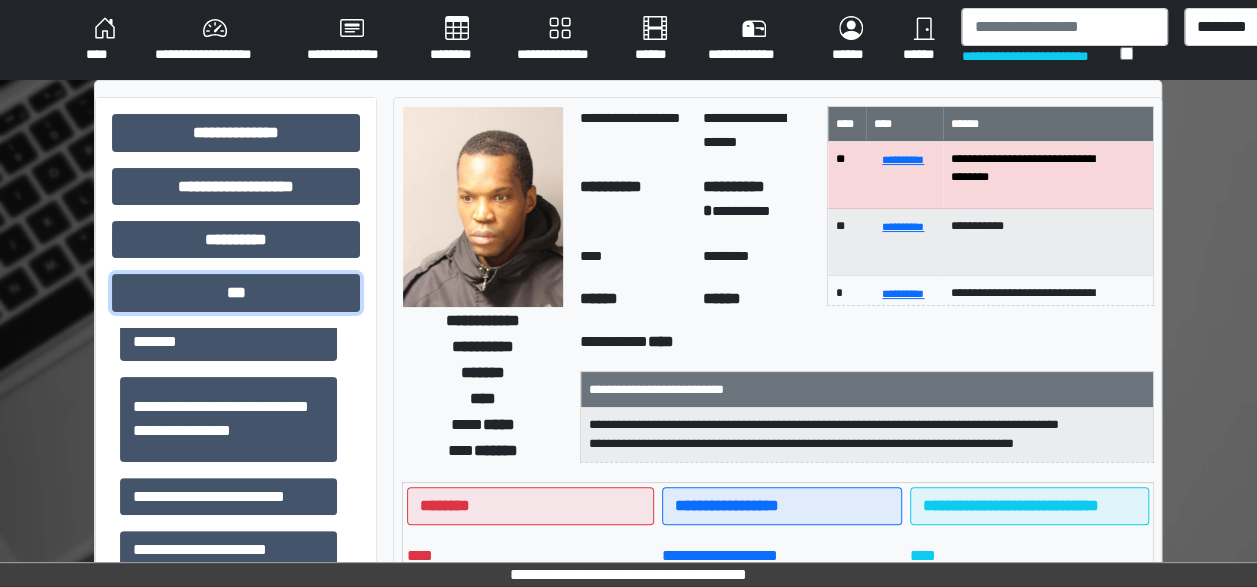 scroll, scrollTop: 214, scrollLeft: 0, axis: vertical 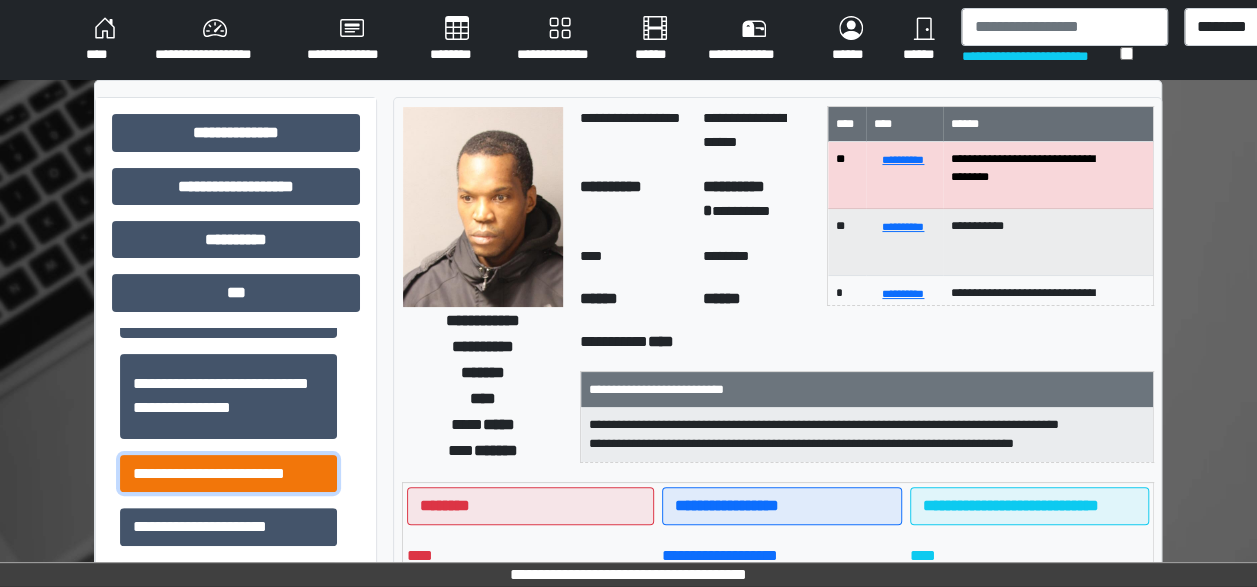 click on "**********" at bounding box center [228, 473] 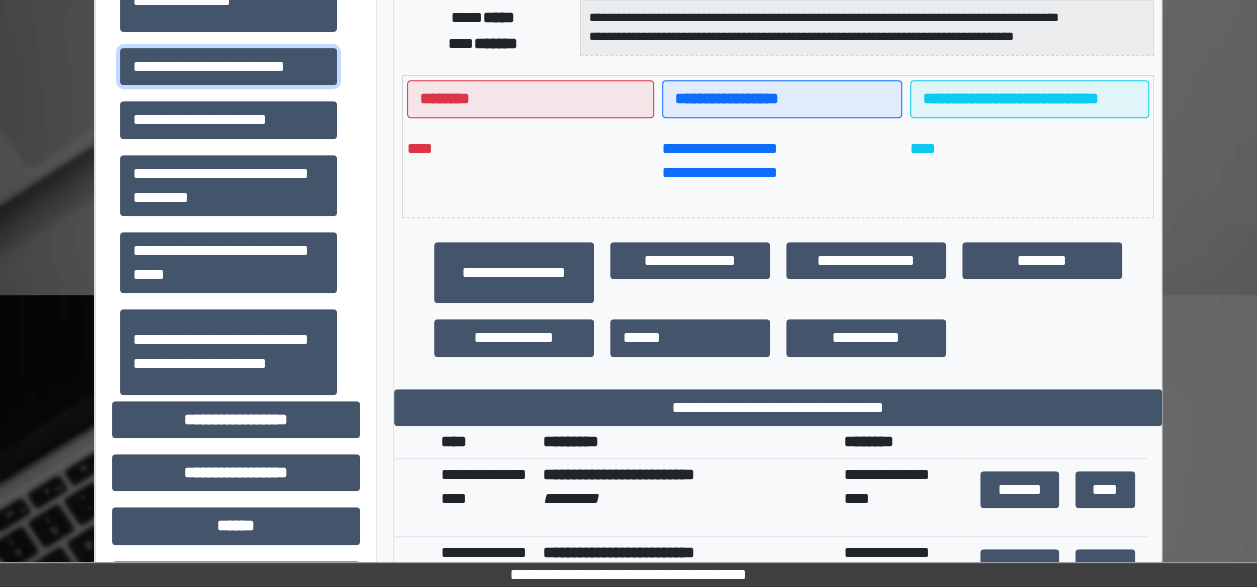 scroll, scrollTop: 419, scrollLeft: 0, axis: vertical 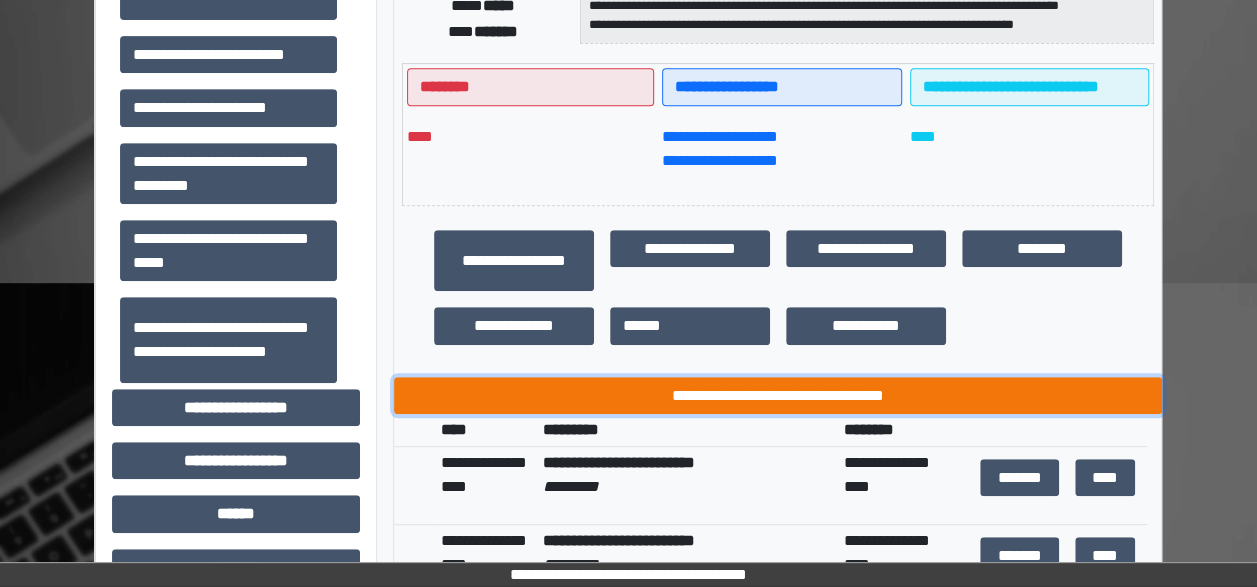 click on "**********" at bounding box center (778, 395) 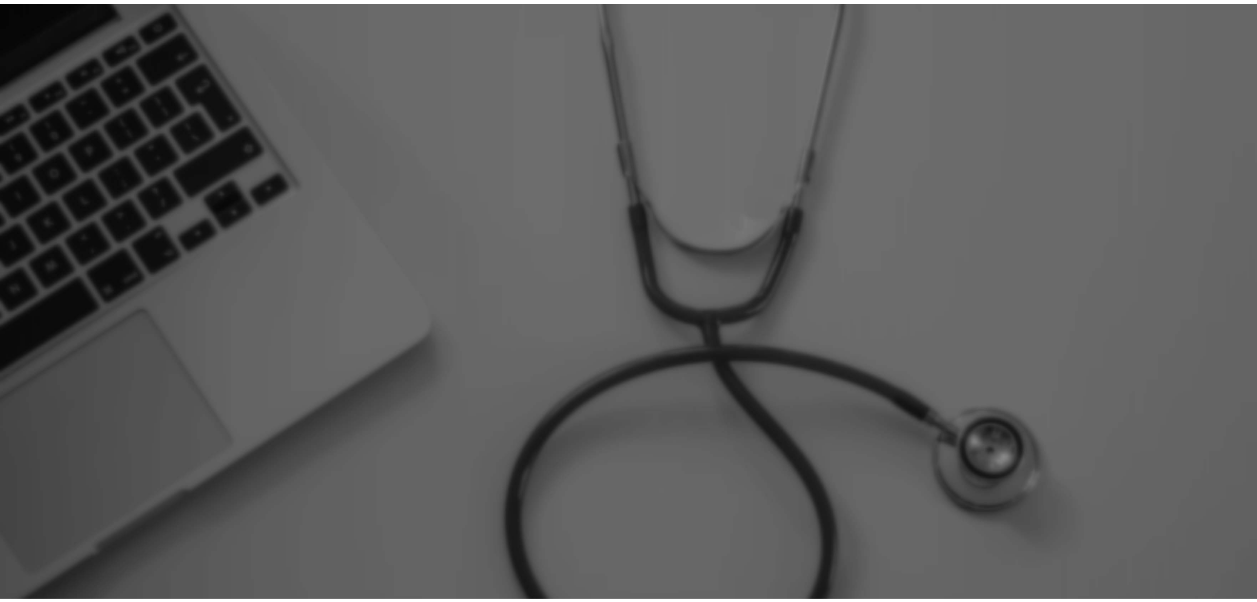 scroll, scrollTop: 0, scrollLeft: 0, axis: both 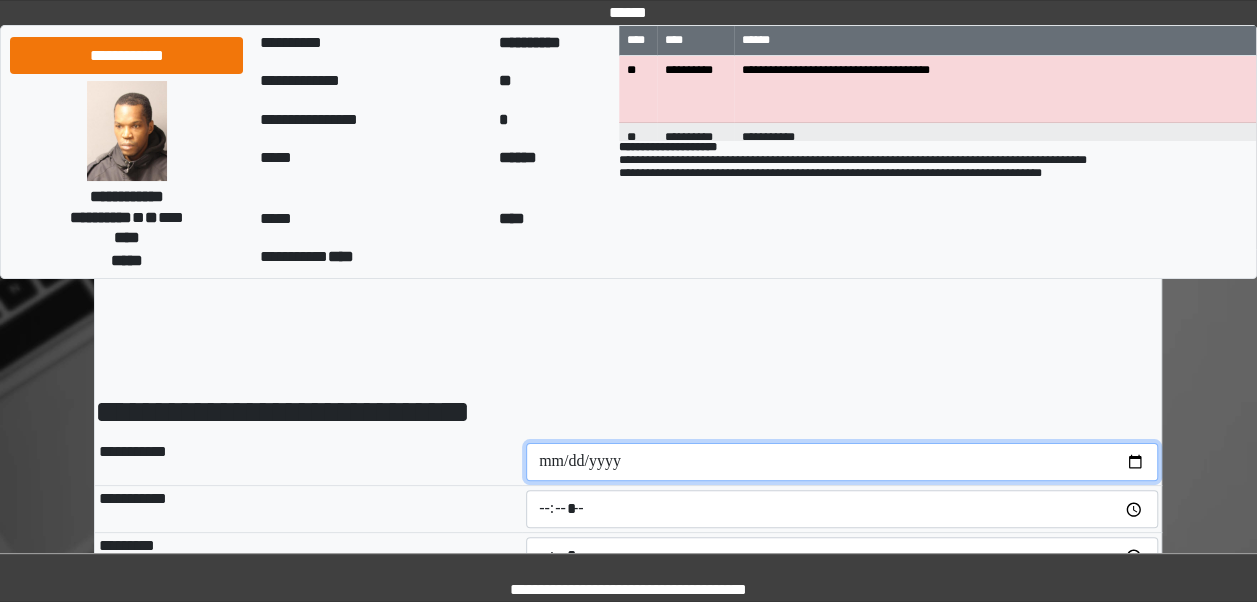 click at bounding box center (842, 462) 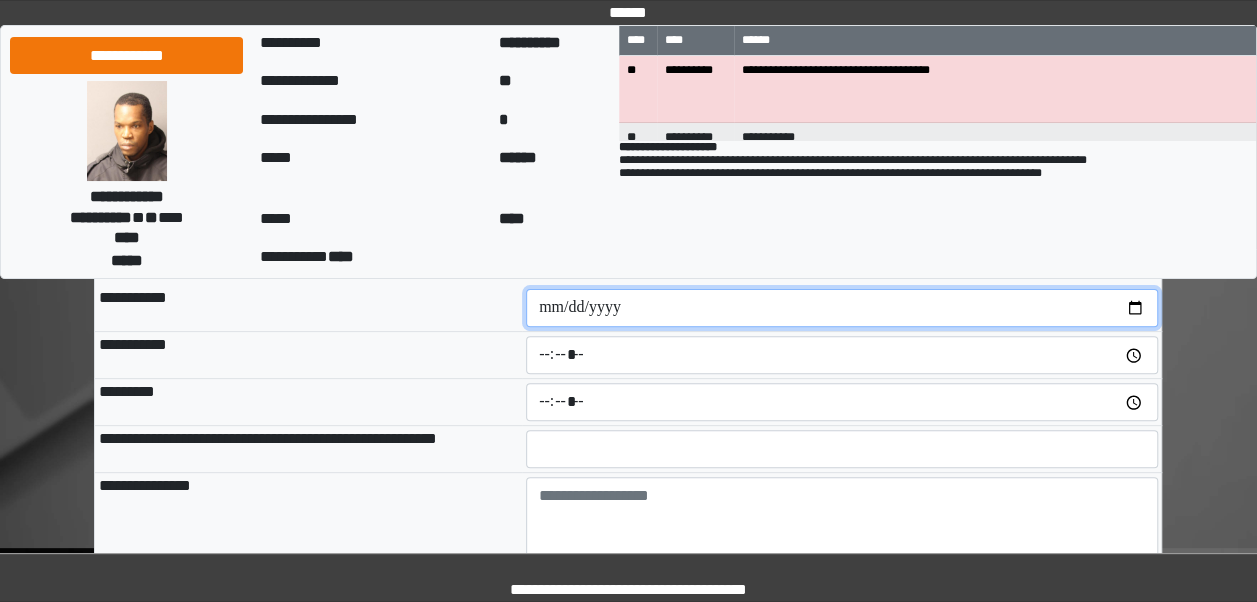 scroll, scrollTop: 152, scrollLeft: 0, axis: vertical 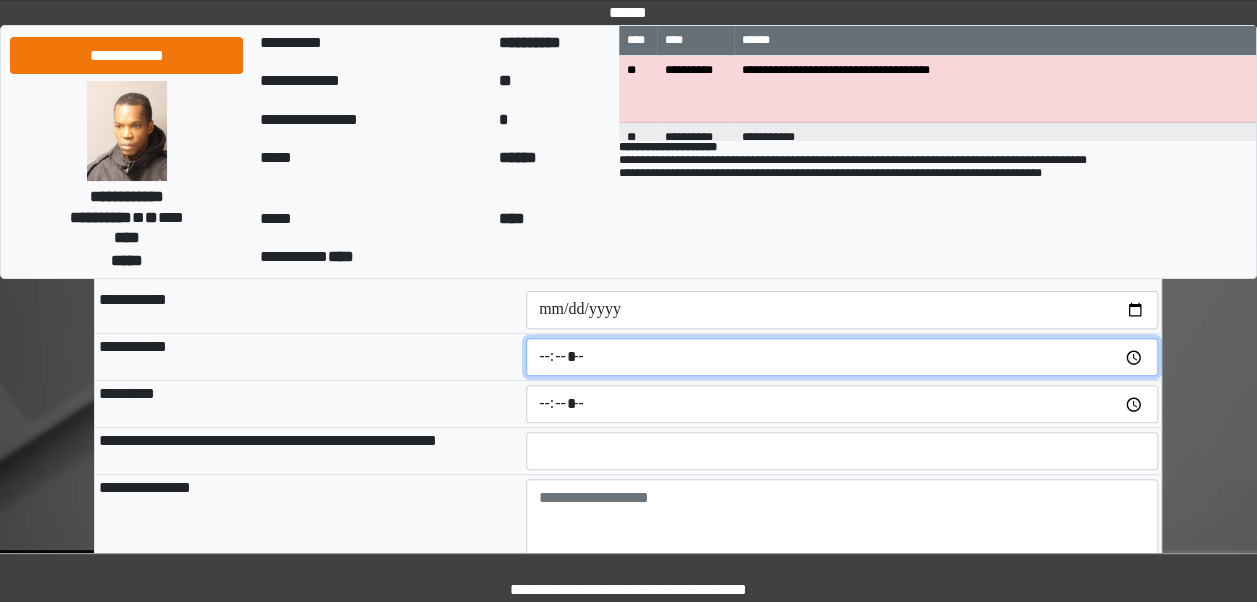 click at bounding box center [842, 357] 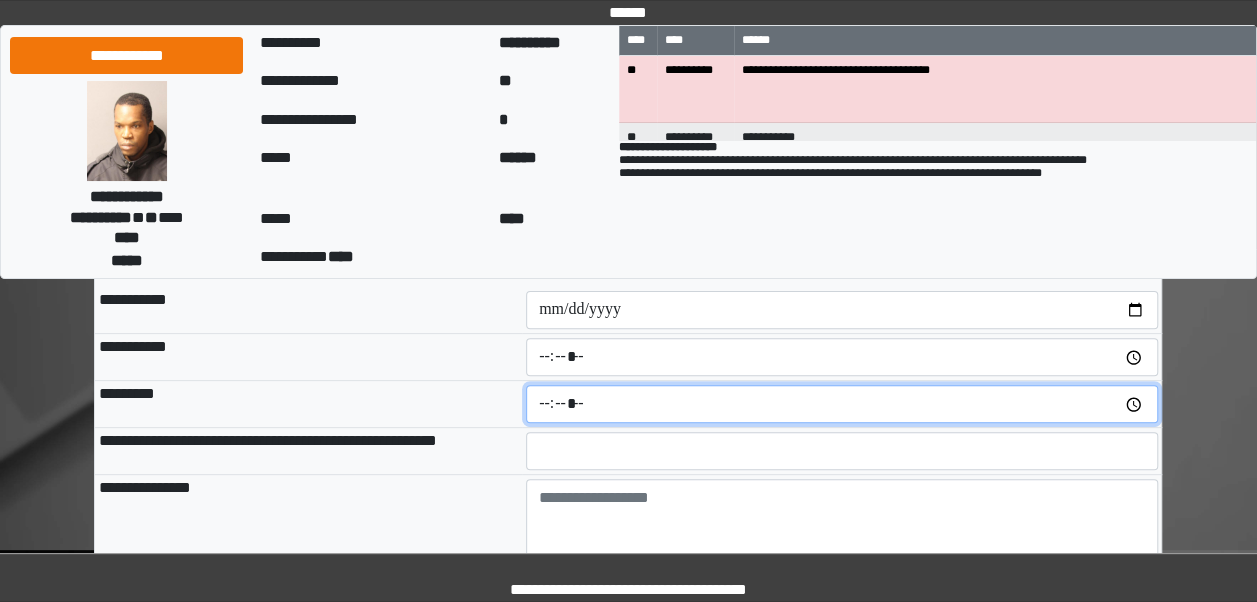 click at bounding box center [842, 404] 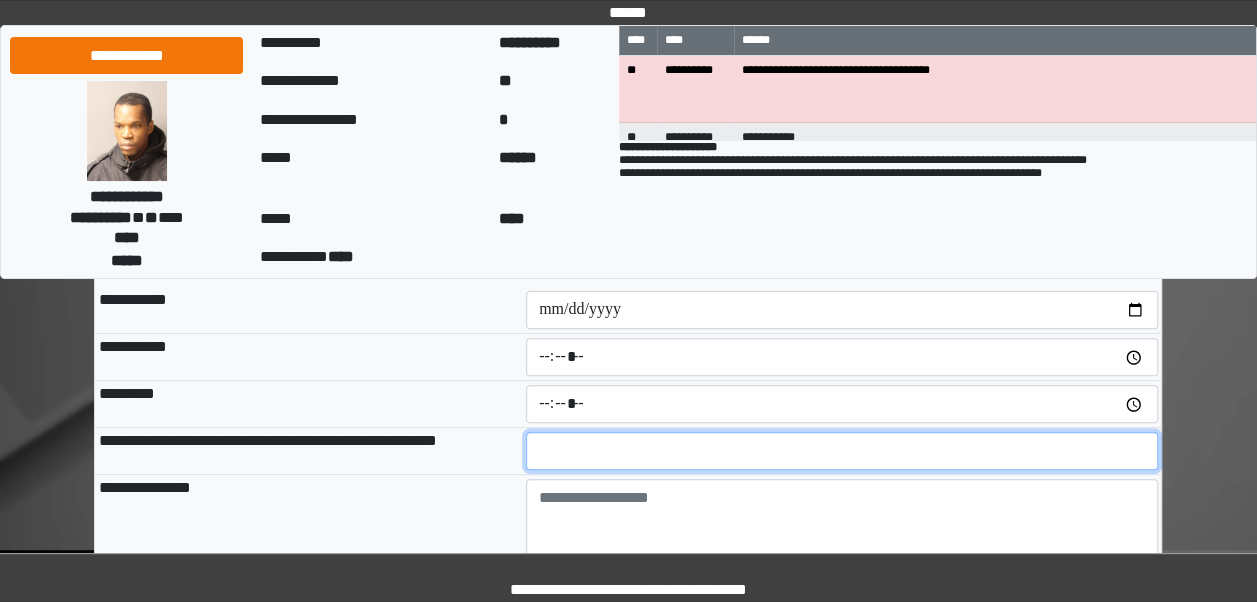 click at bounding box center (842, 451) 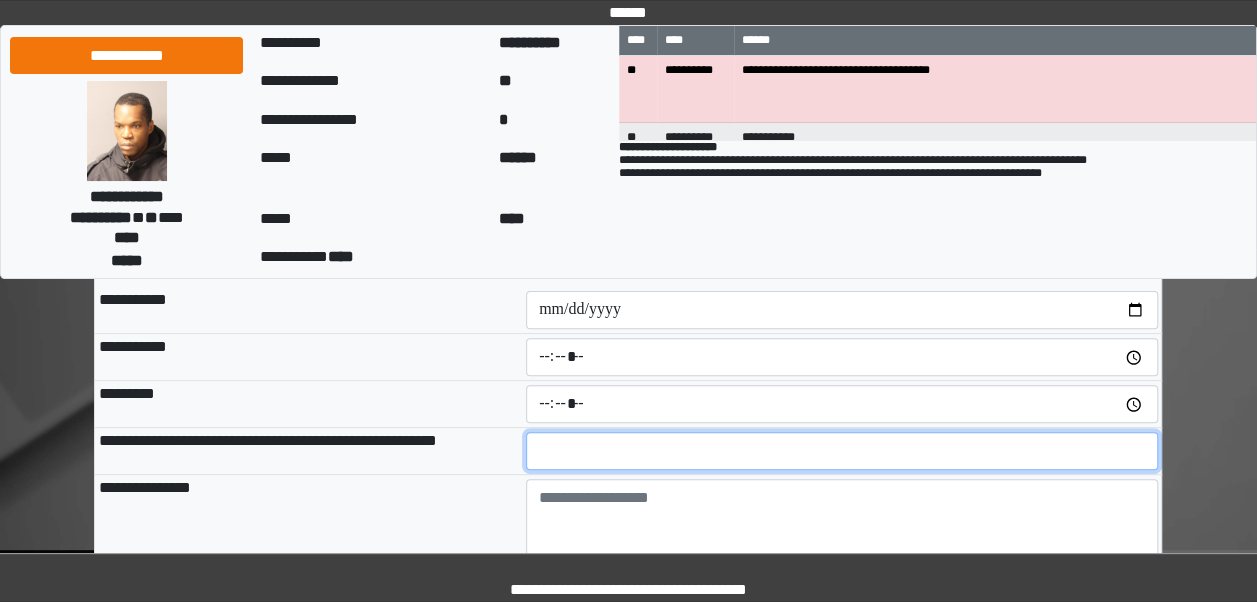type on "**" 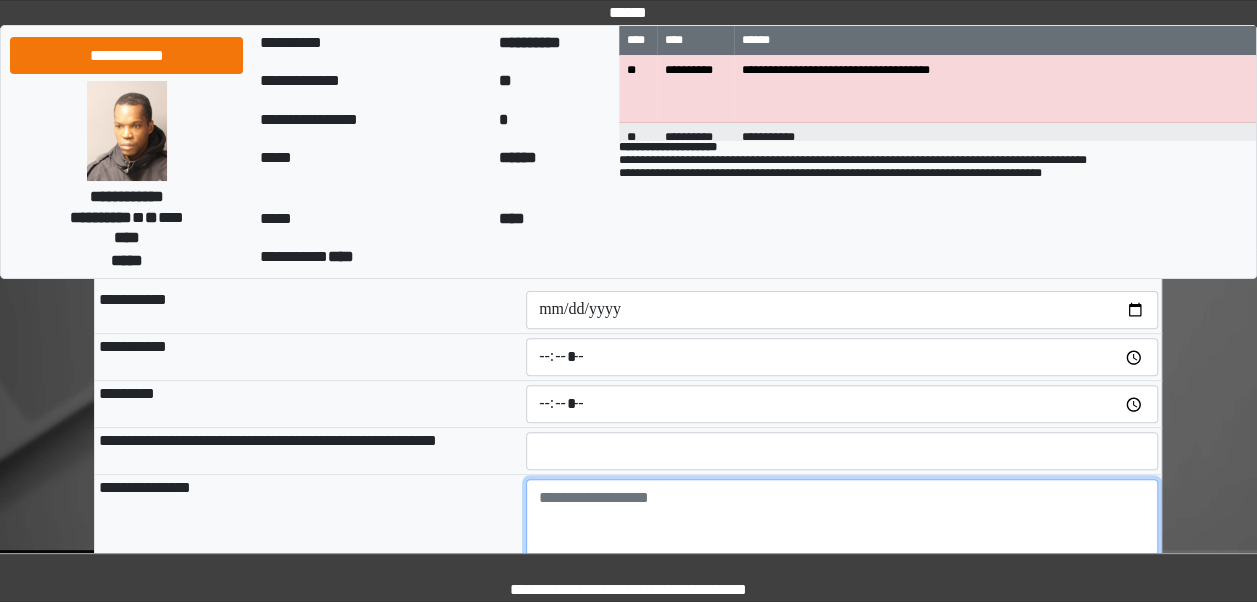 click at bounding box center (842, 534) 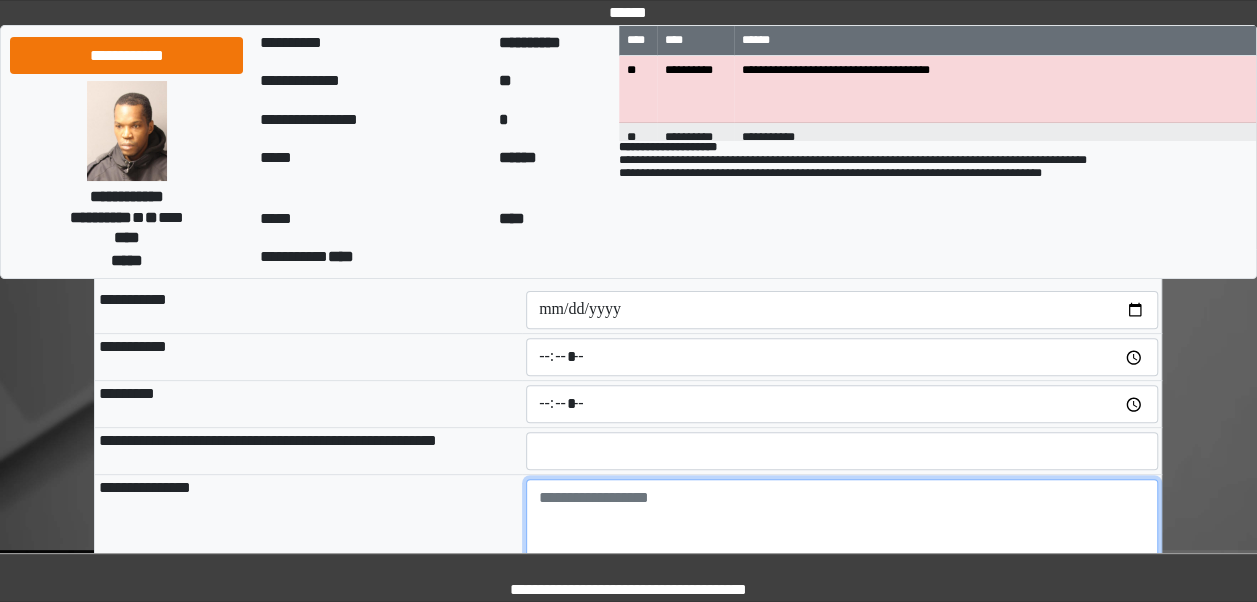 type on "**********" 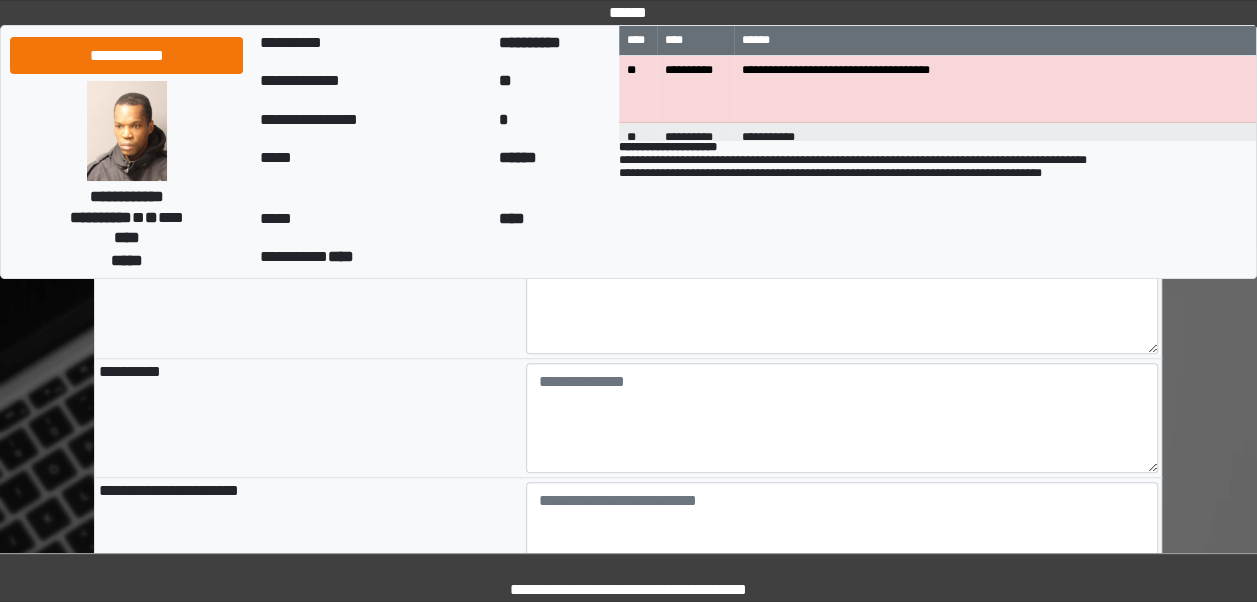 scroll, scrollTop: 568, scrollLeft: 0, axis: vertical 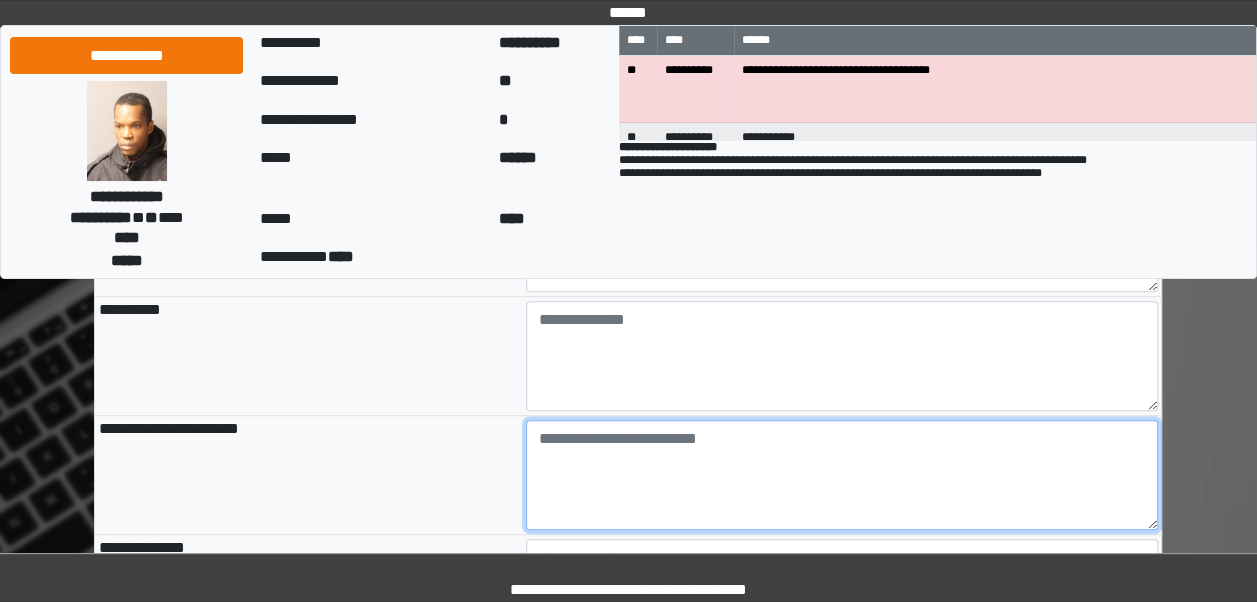 click at bounding box center [842, 475] 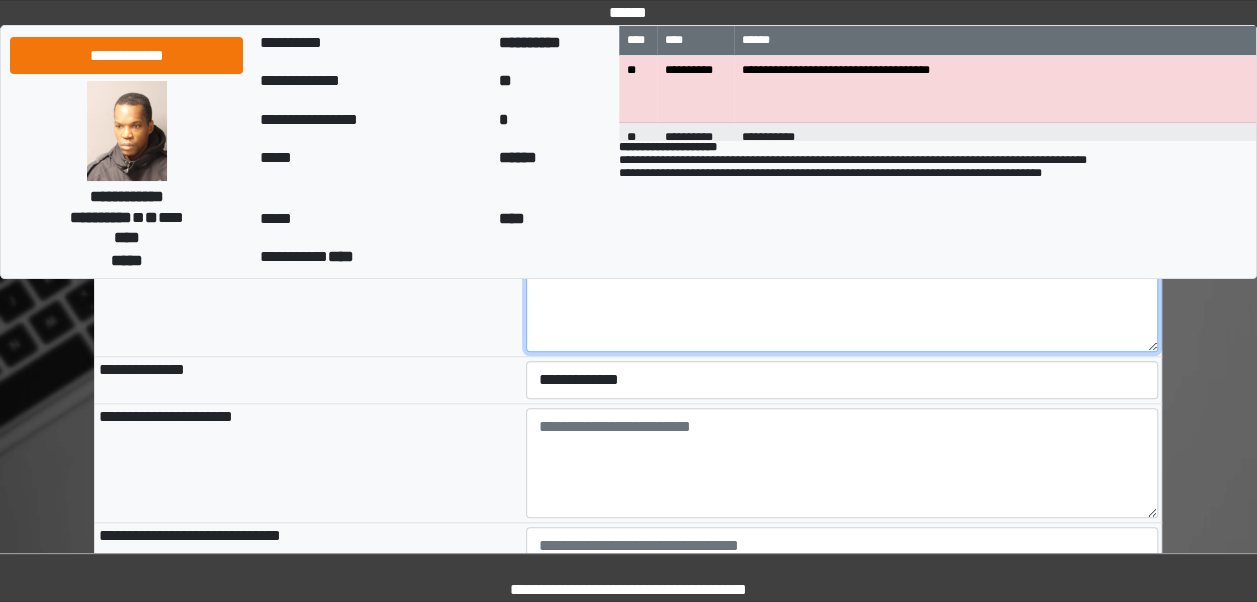 scroll, scrollTop: 754, scrollLeft: 0, axis: vertical 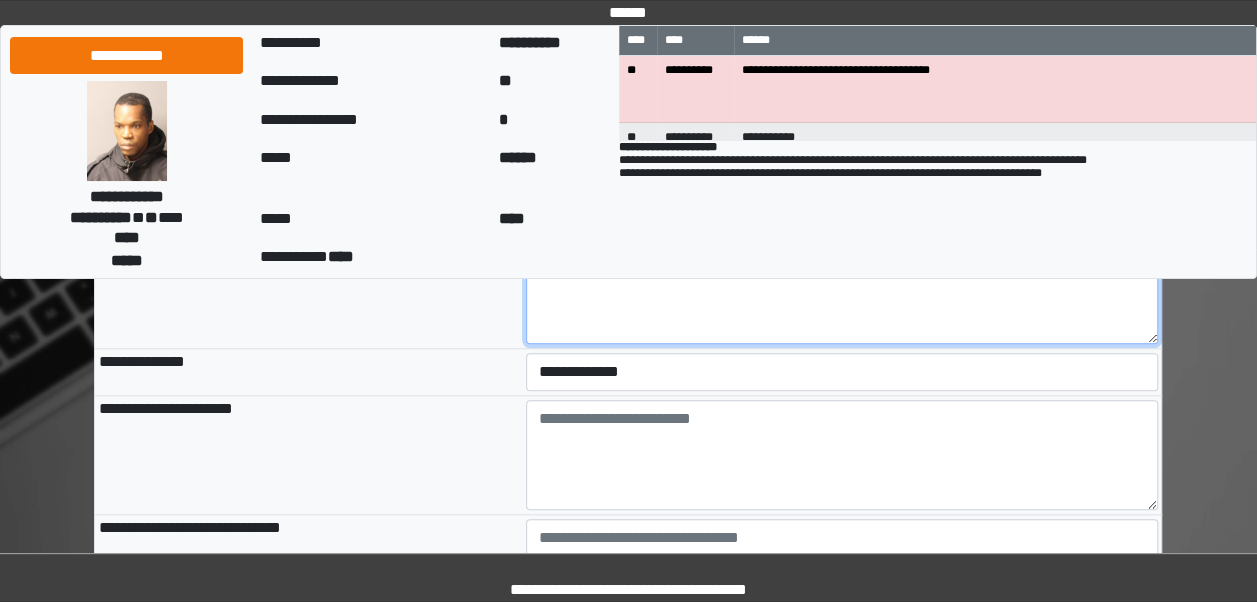 type on "*" 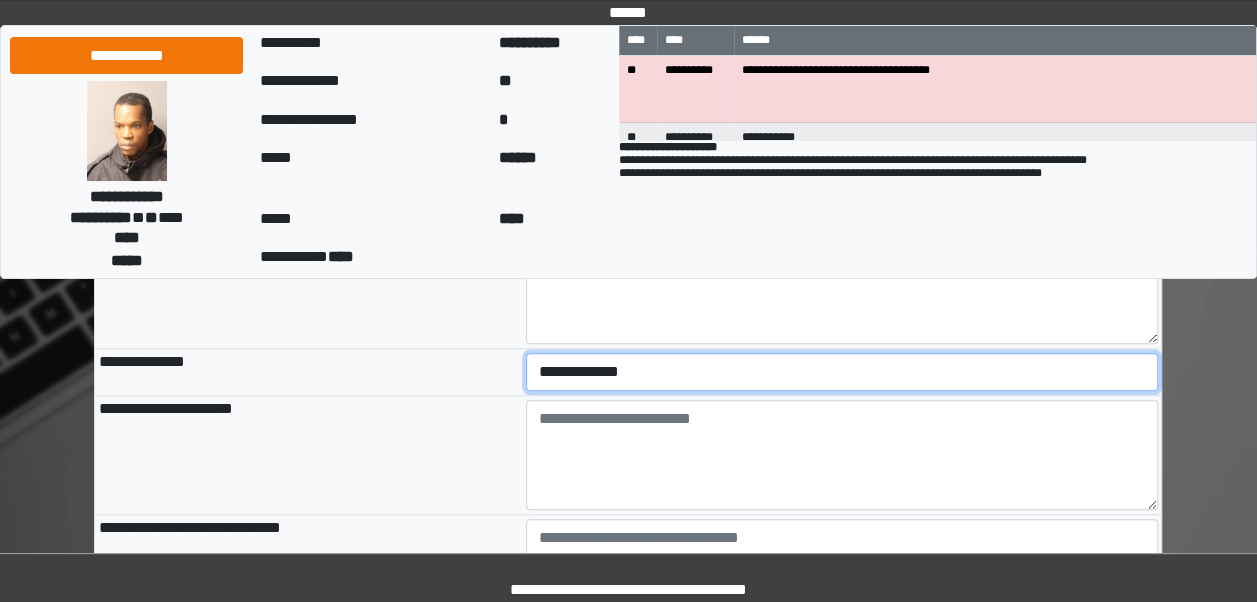 click on "**********" at bounding box center [842, 372] 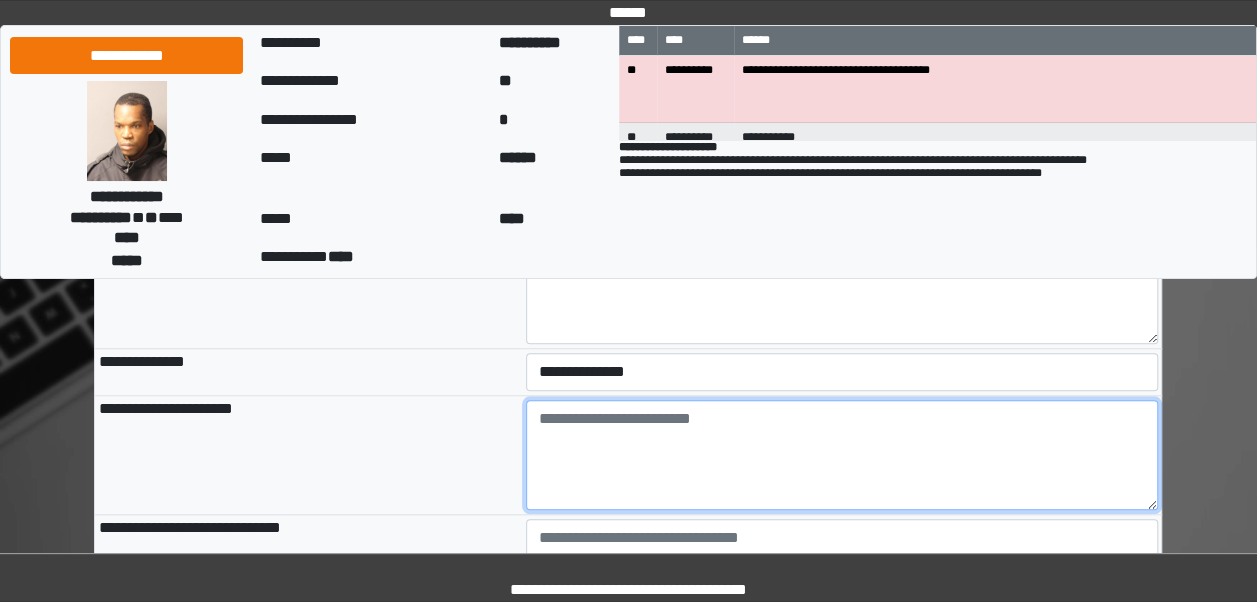 click at bounding box center [842, 455] 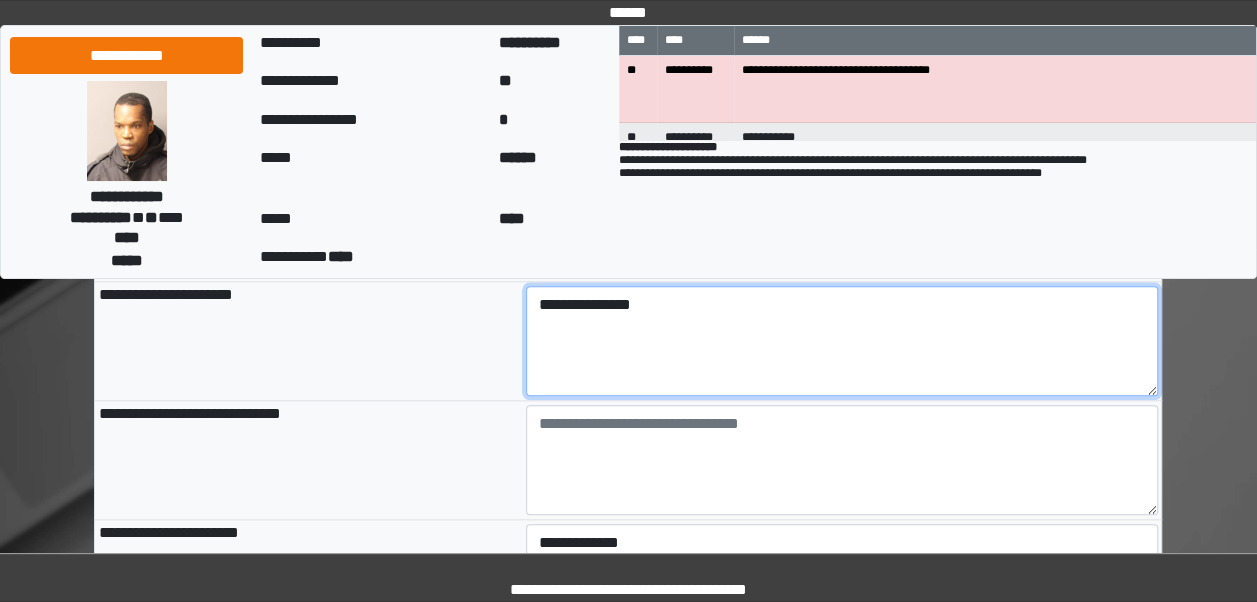 scroll, scrollTop: 930, scrollLeft: 0, axis: vertical 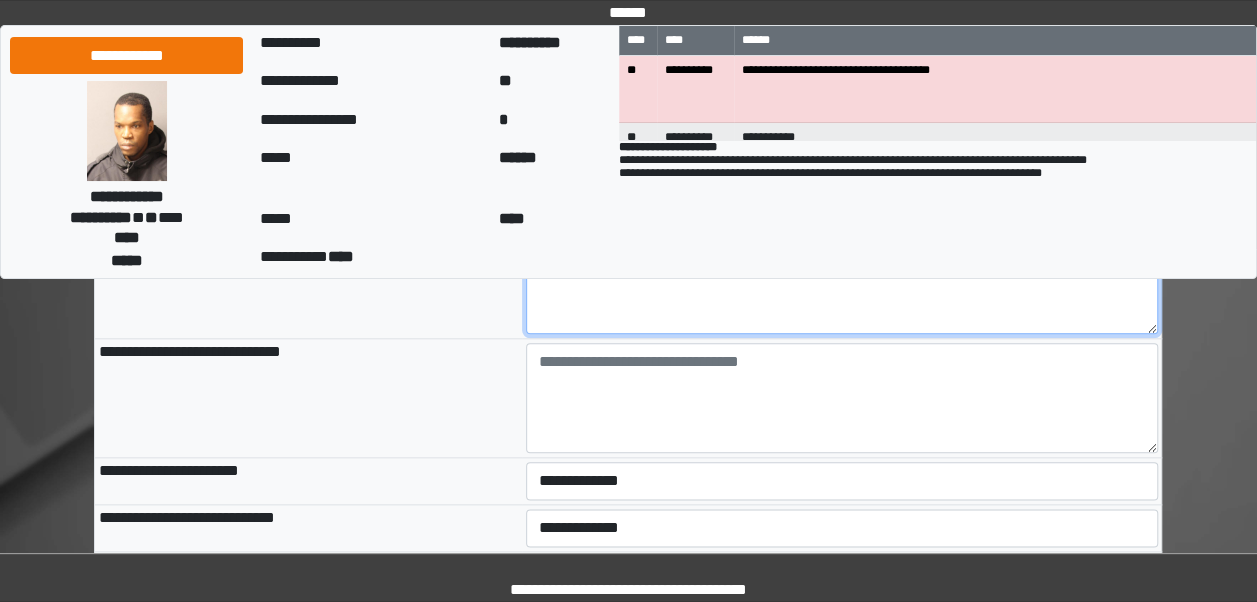 type on "**********" 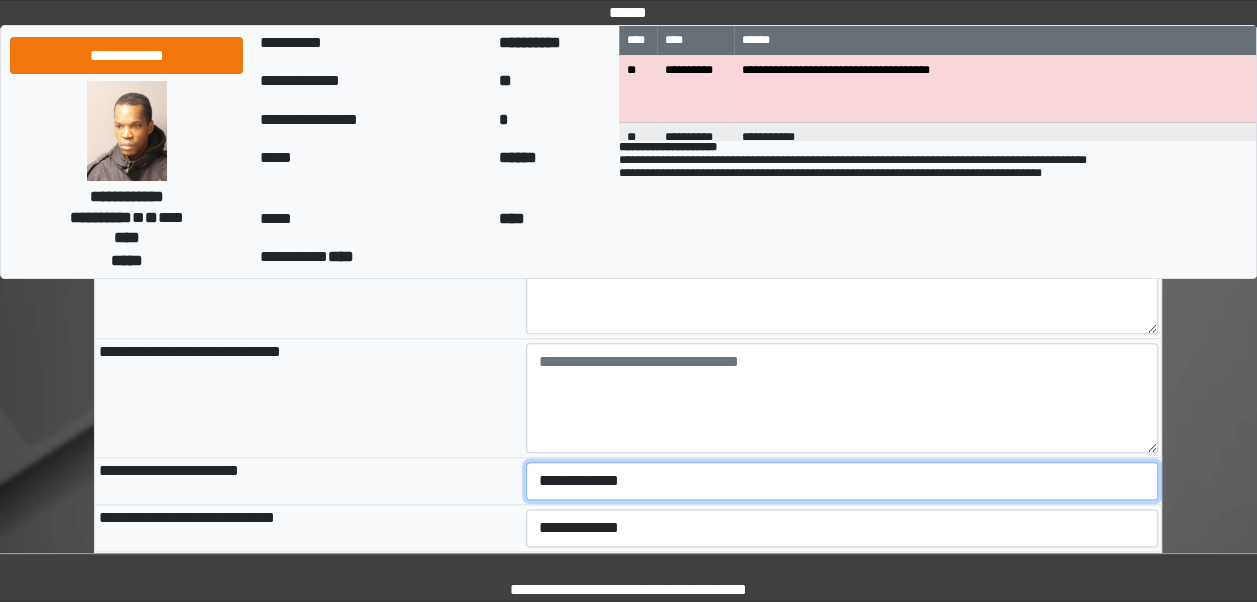click on "**********" at bounding box center [842, 481] 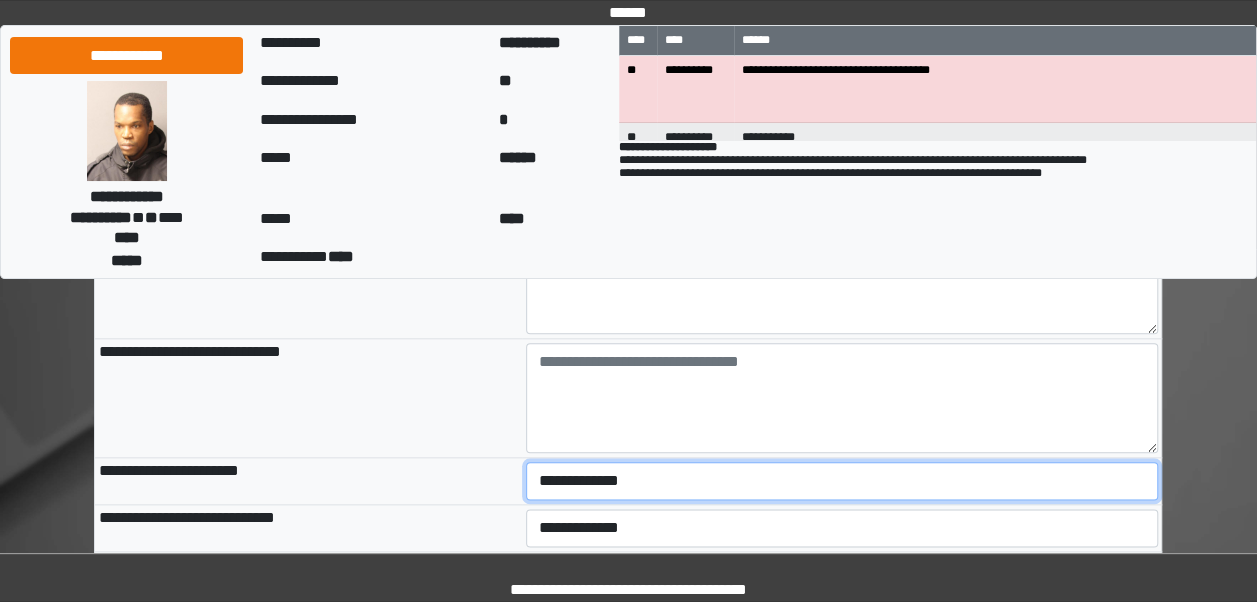 select on "***" 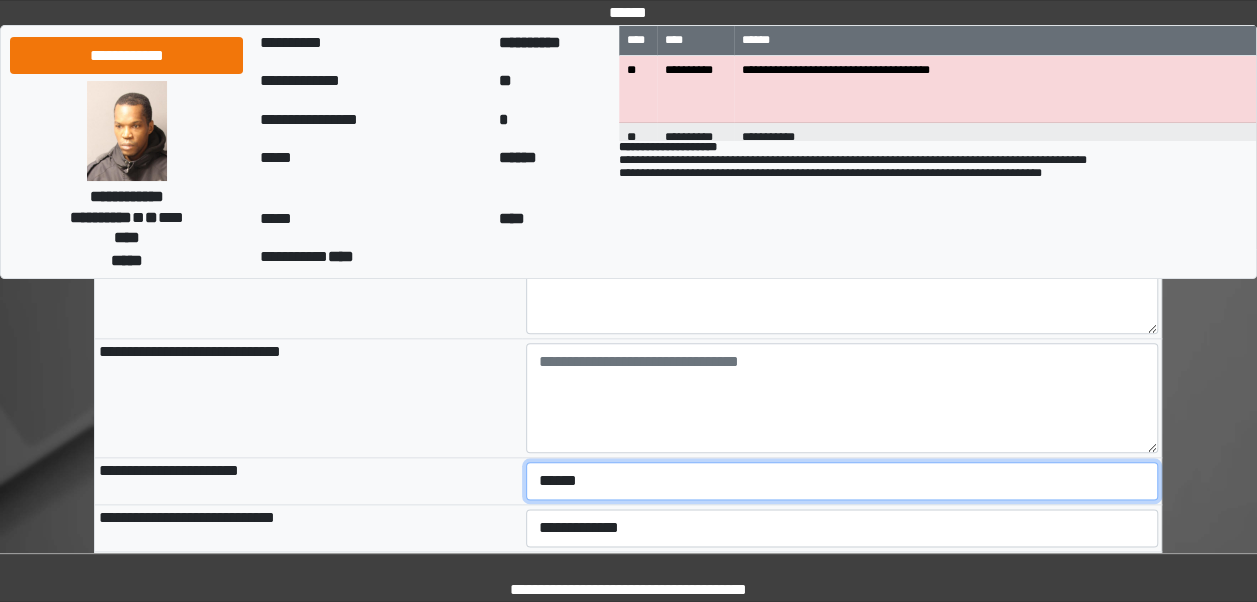 click on "**********" at bounding box center [842, 481] 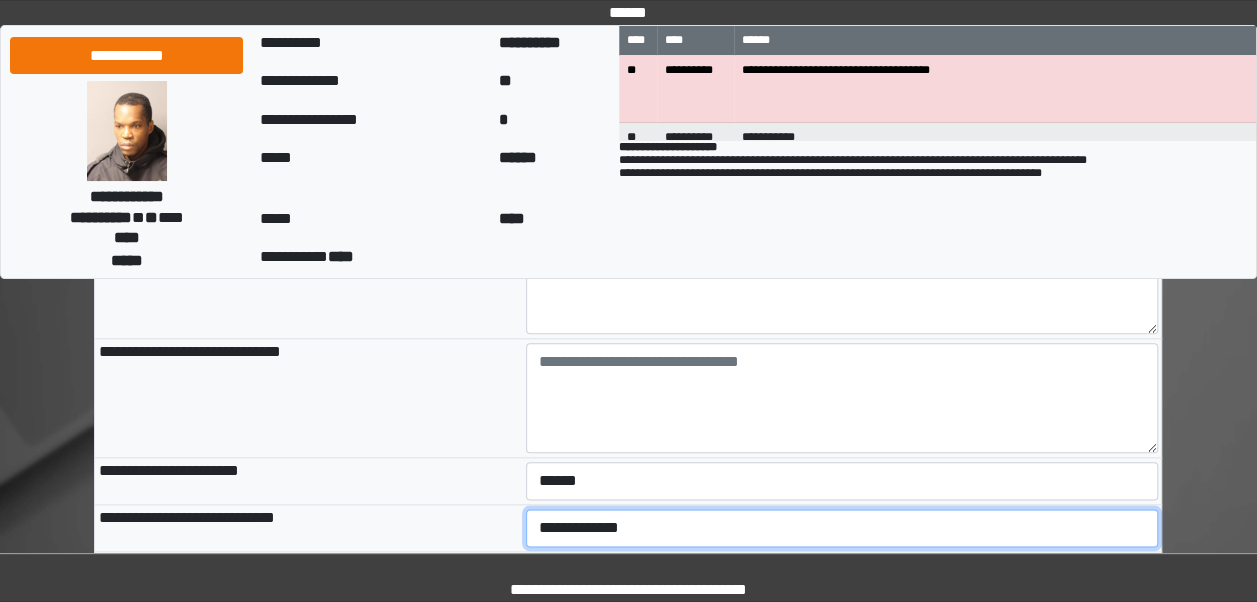 click on "**********" at bounding box center (842, 528) 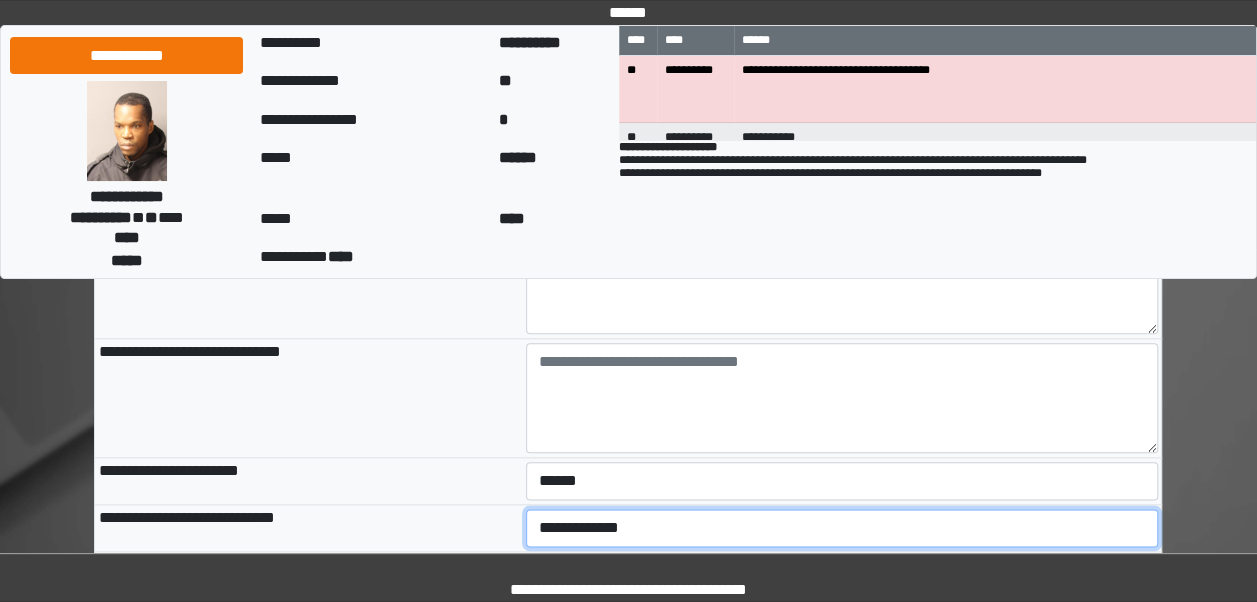 select on "***" 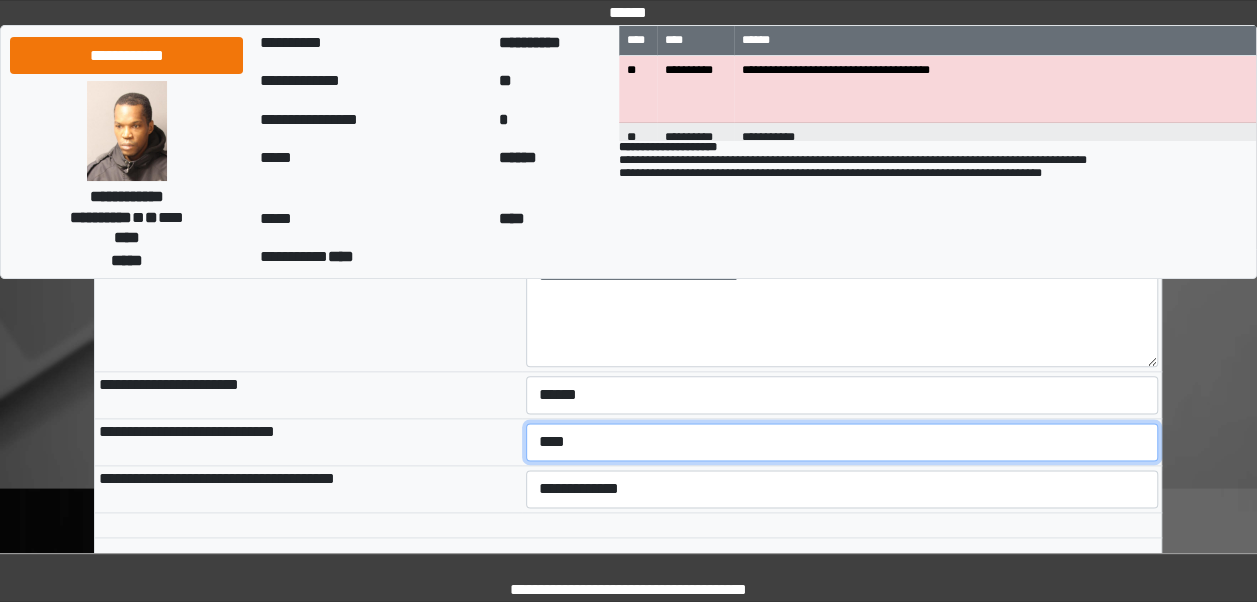 scroll, scrollTop: 1089, scrollLeft: 0, axis: vertical 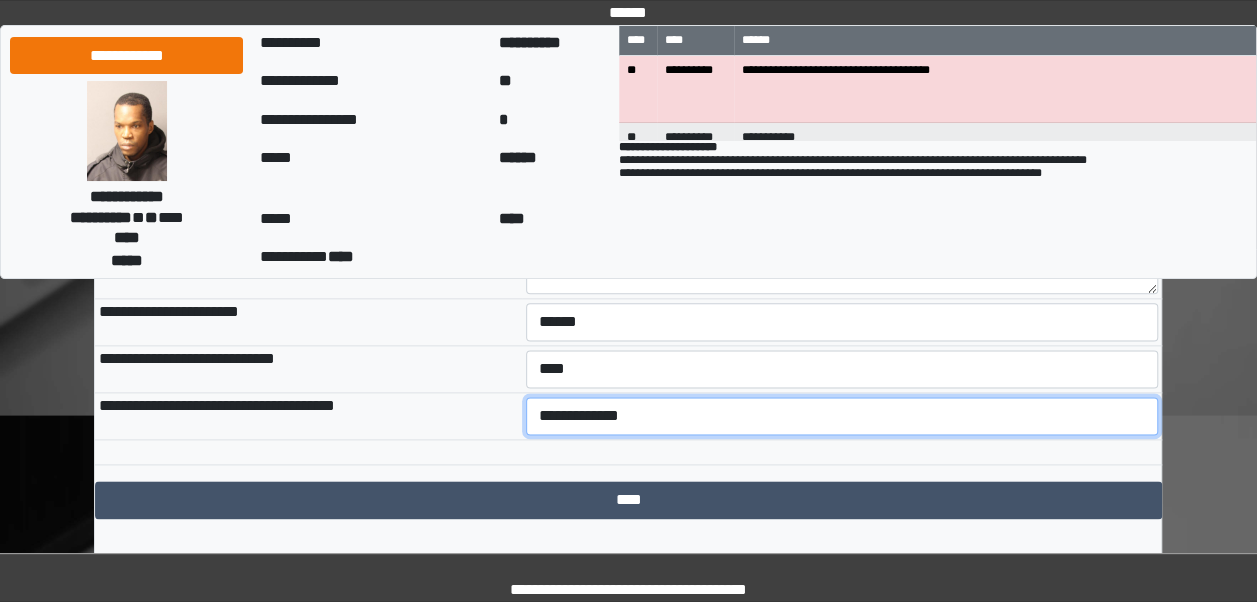 click on "**********" at bounding box center [842, 416] 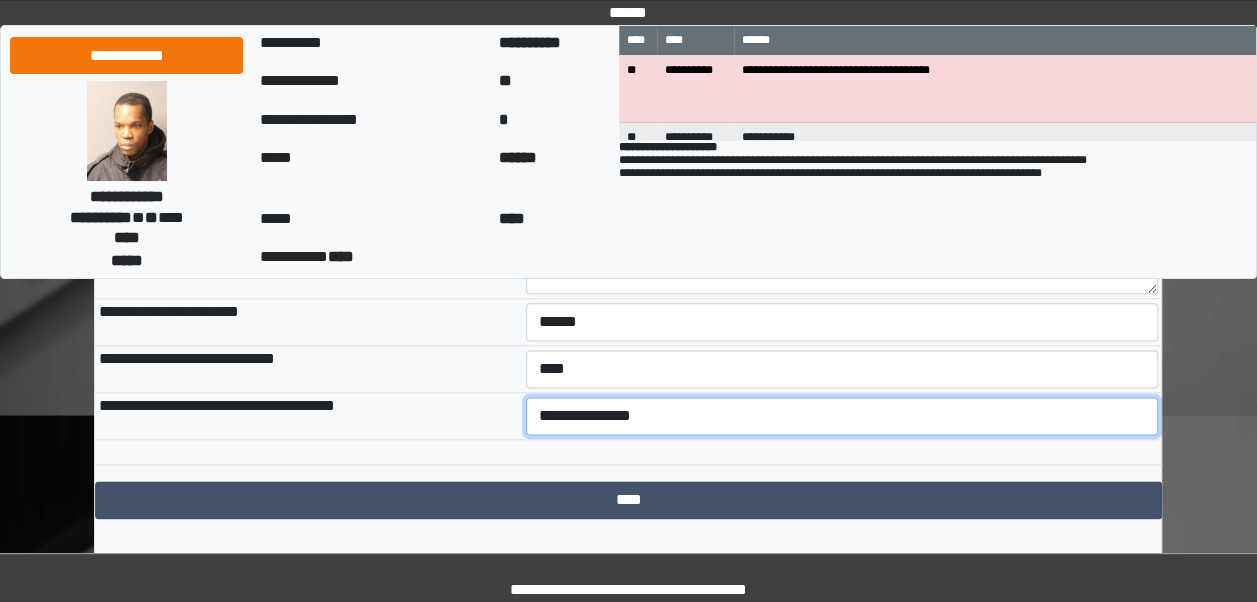 click on "**********" at bounding box center [842, 416] 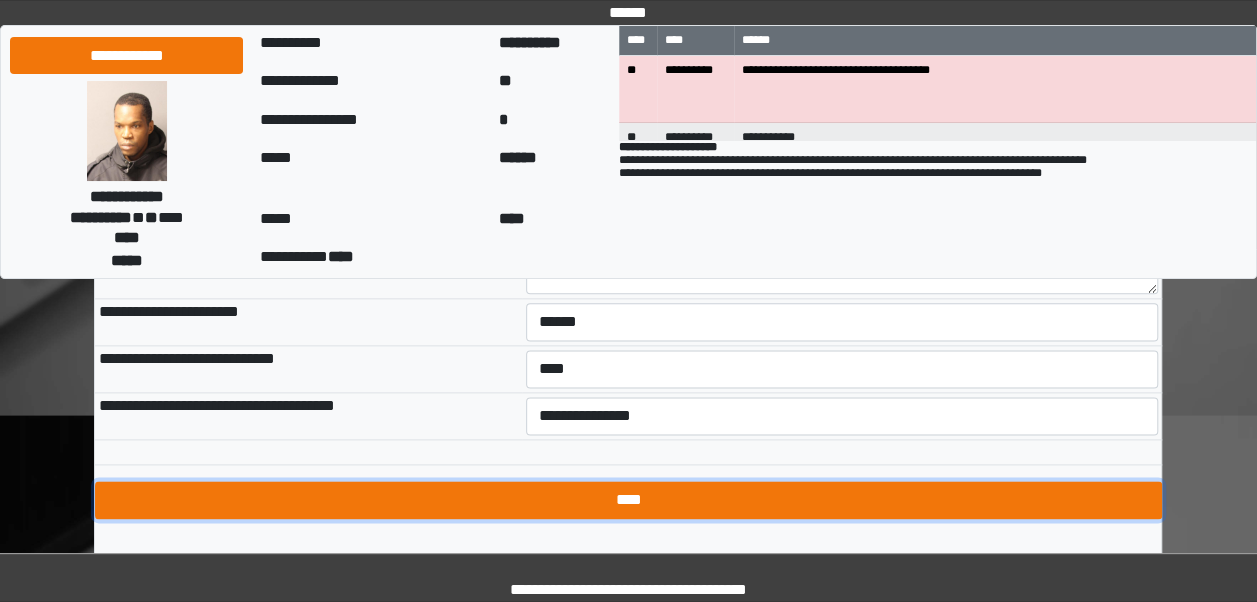 click on "****" at bounding box center (628, 500) 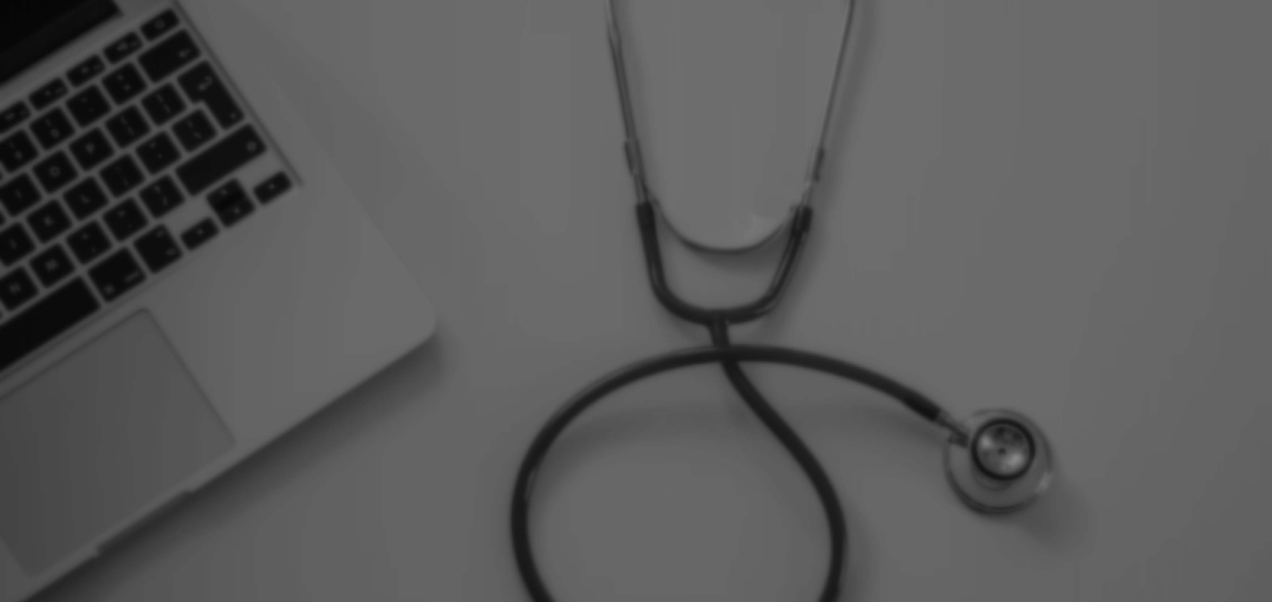 scroll, scrollTop: 0, scrollLeft: 0, axis: both 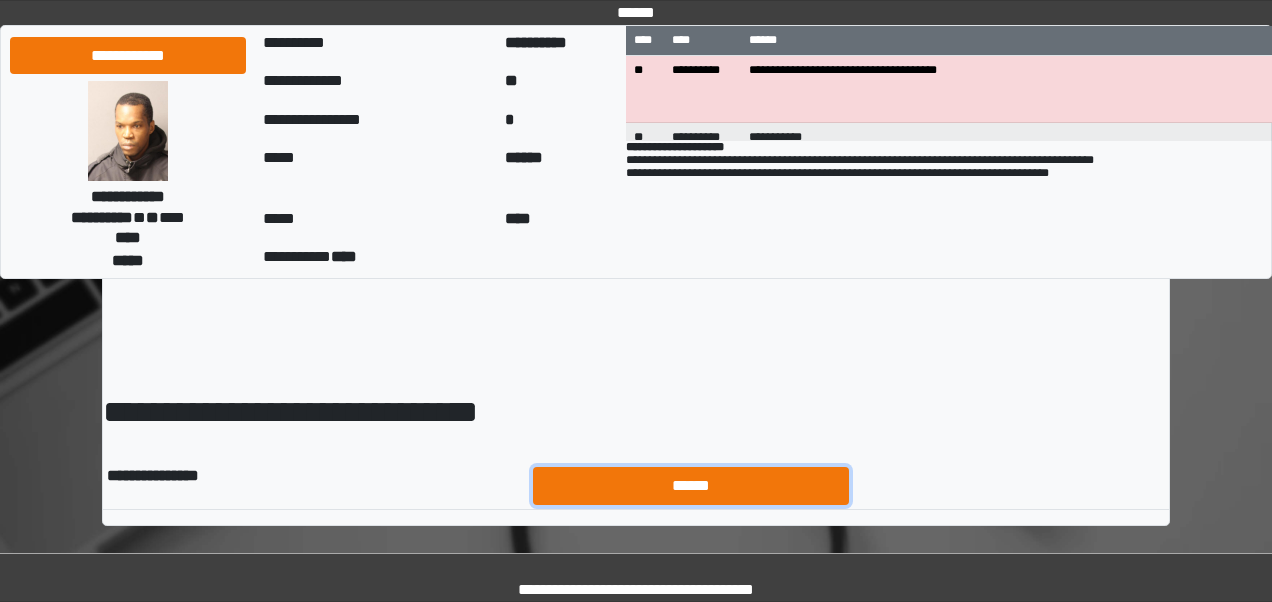 click on "******" at bounding box center (691, 485) 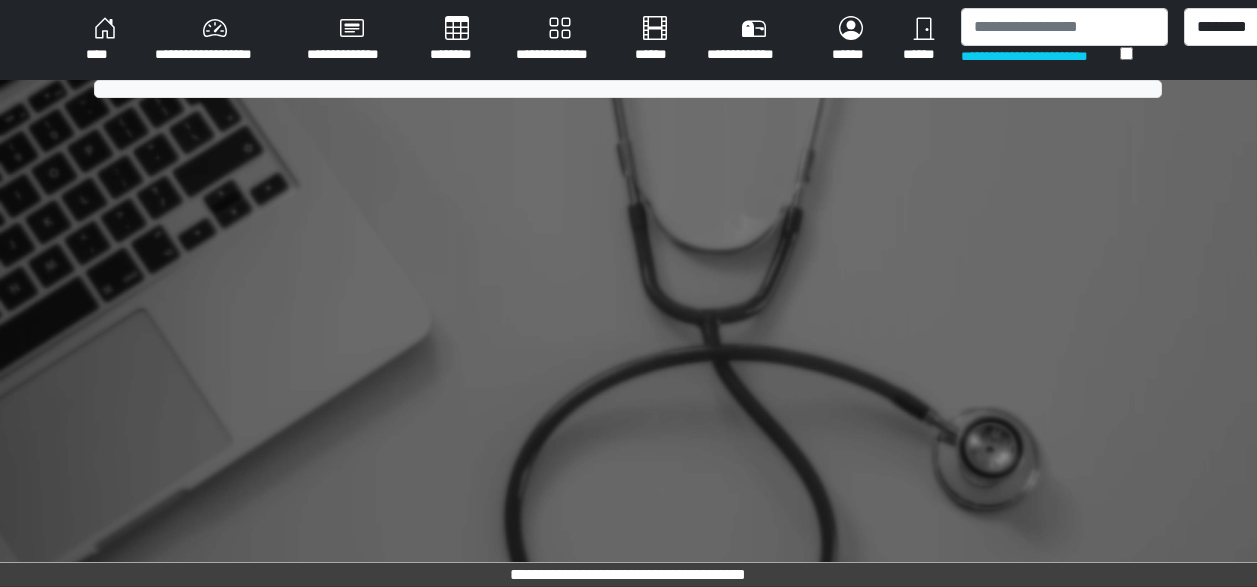 scroll, scrollTop: 0, scrollLeft: 0, axis: both 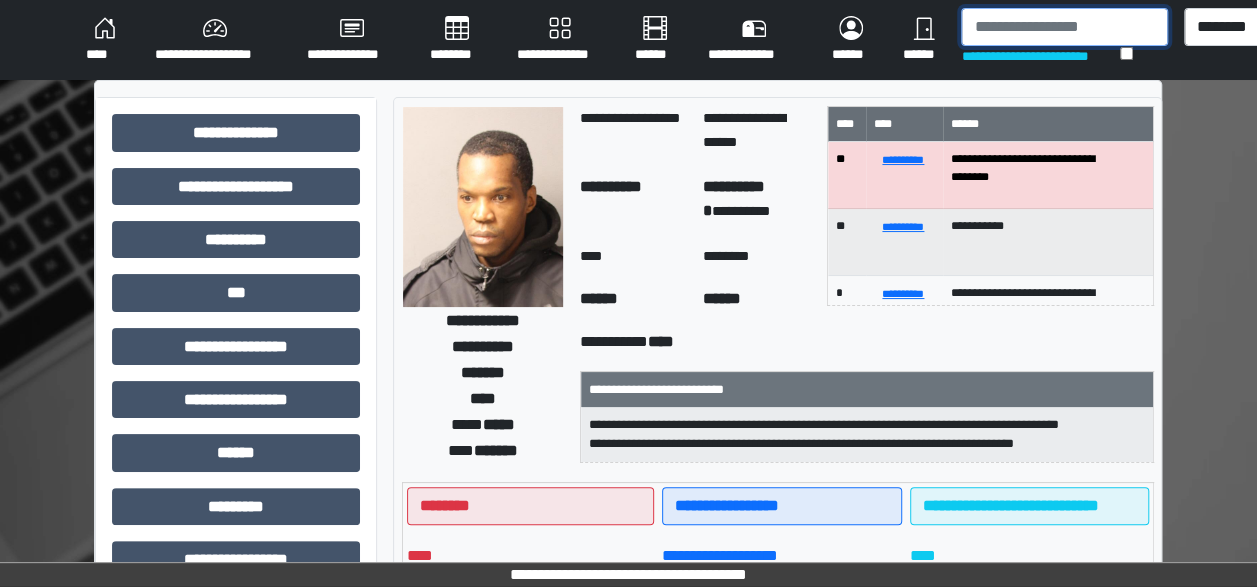 click at bounding box center [1064, 27] 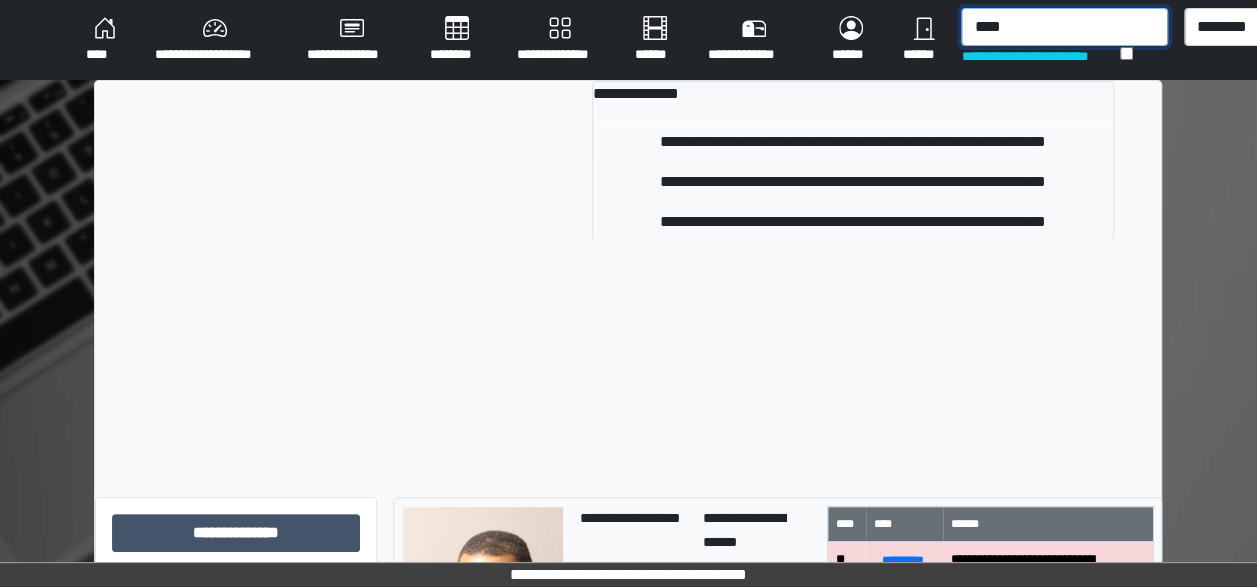 type on "****" 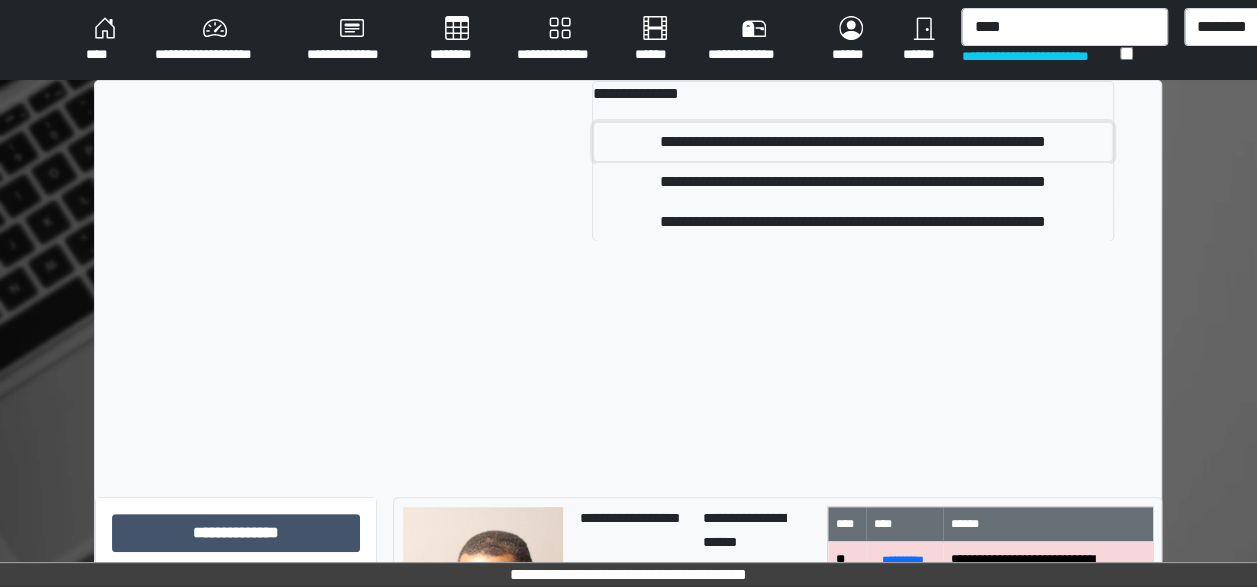 click on "**********" at bounding box center [853, 142] 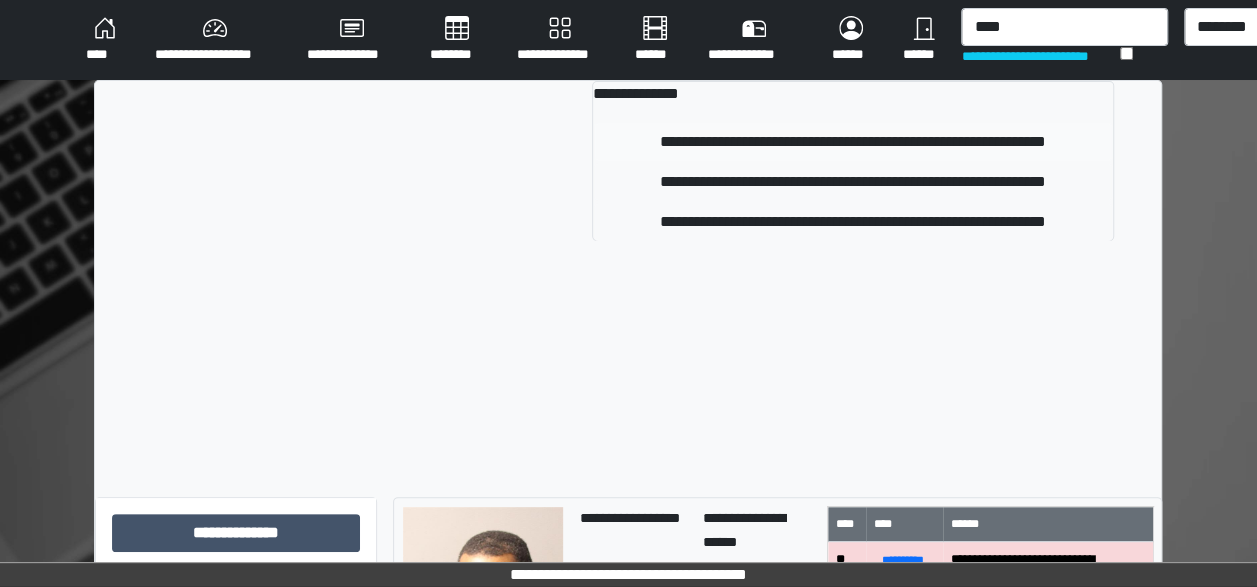 type 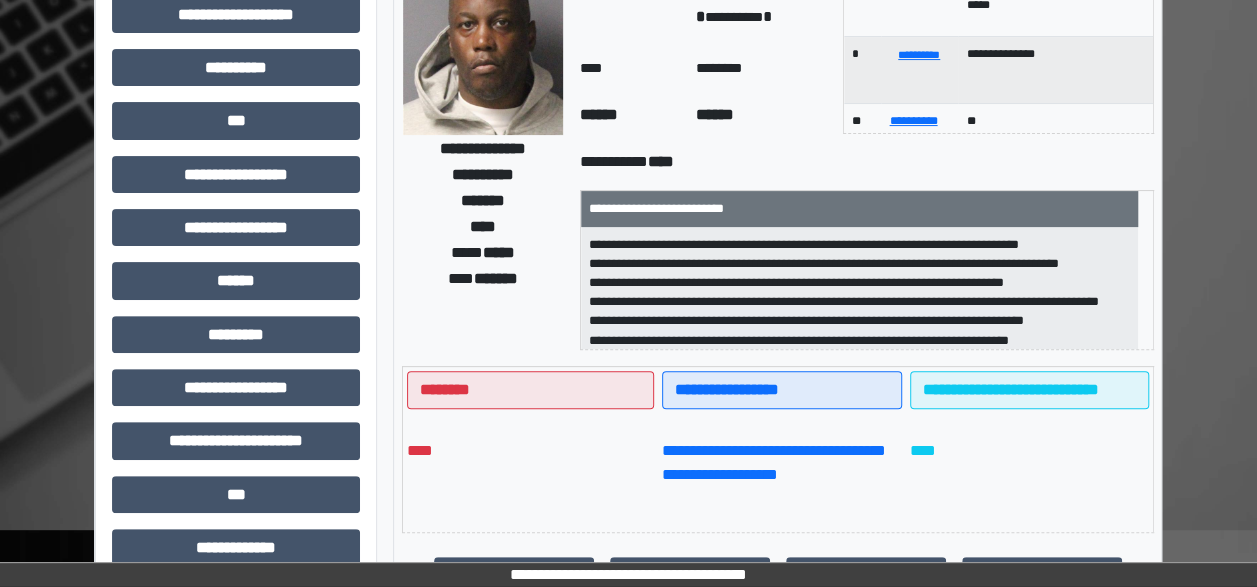 scroll, scrollTop: 170, scrollLeft: 0, axis: vertical 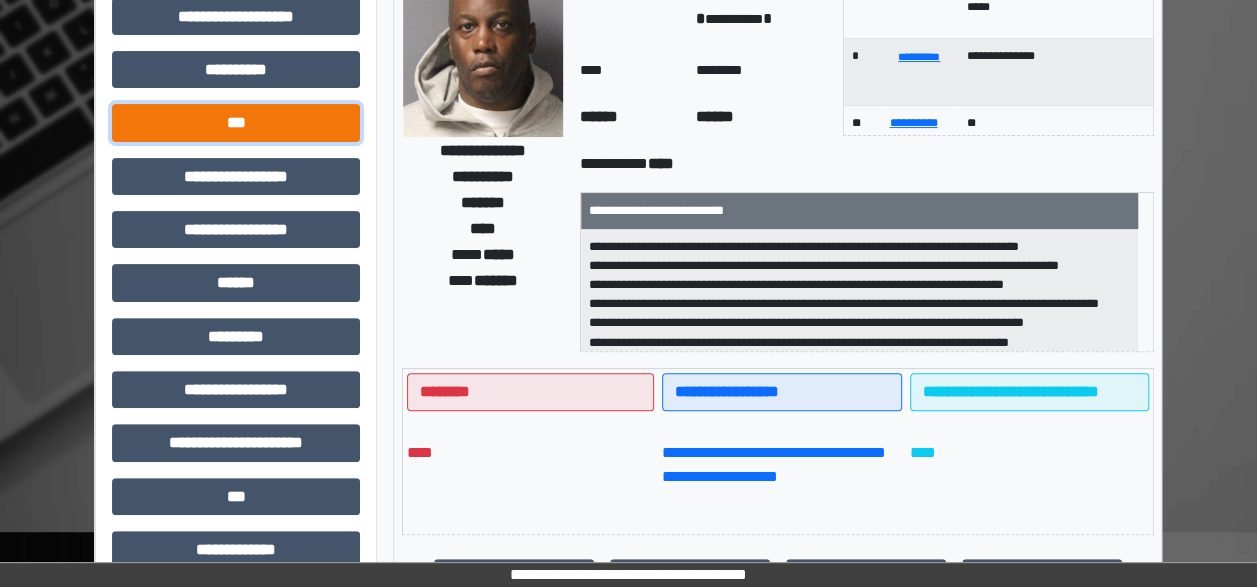 click on "***" at bounding box center (236, 122) 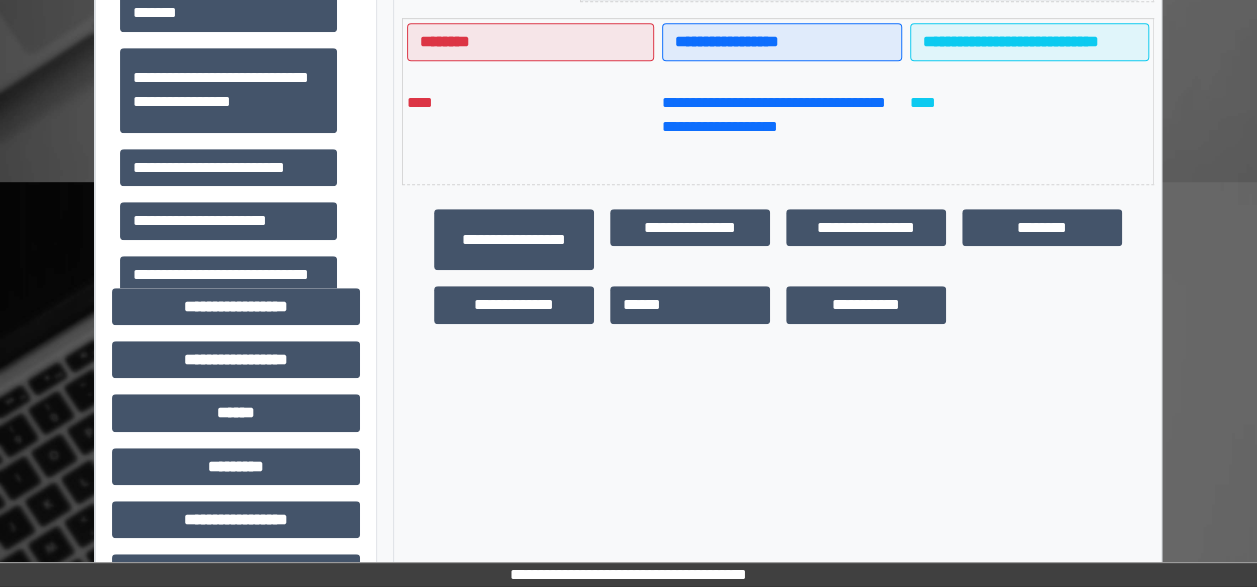 scroll, scrollTop: 512, scrollLeft: 0, axis: vertical 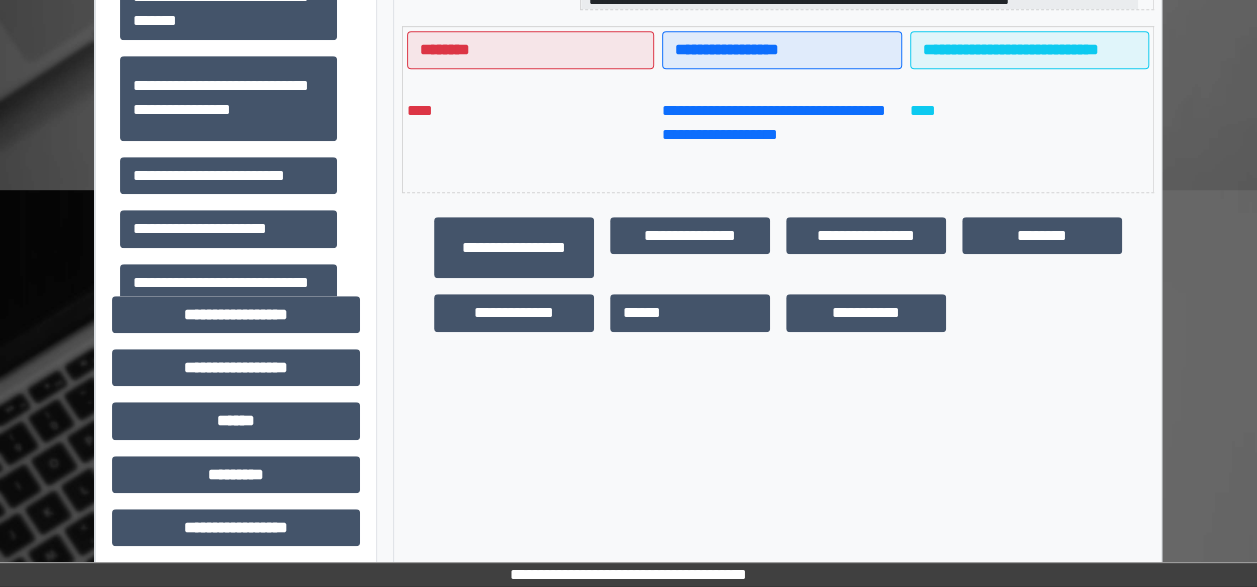 drag, startPoint x: 1250, startPoint y: 303, endPoint x: 568, endPoint y: 174, distance: 694.09296 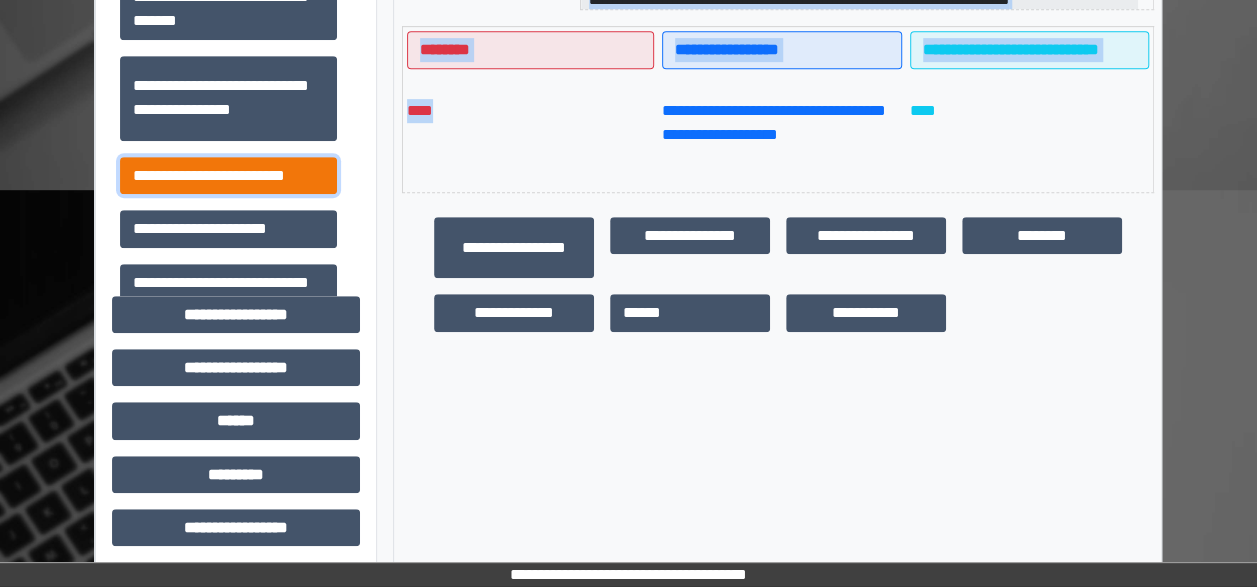 click on "**********" at bounding box center (228, 175) 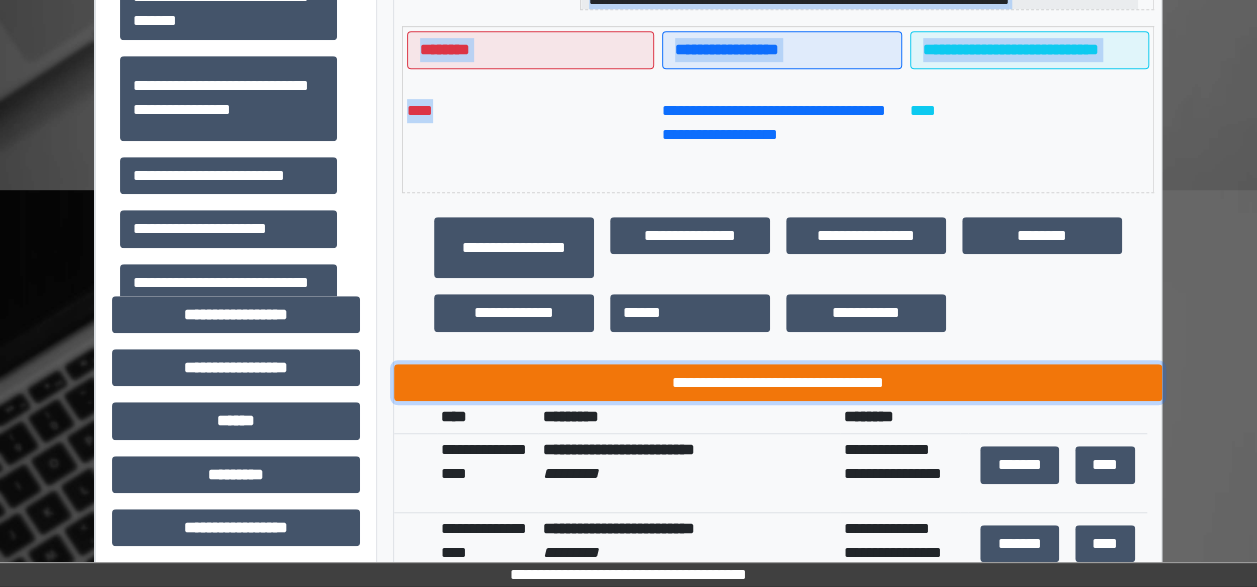 click on "**********" at bounding box center [778, 382] 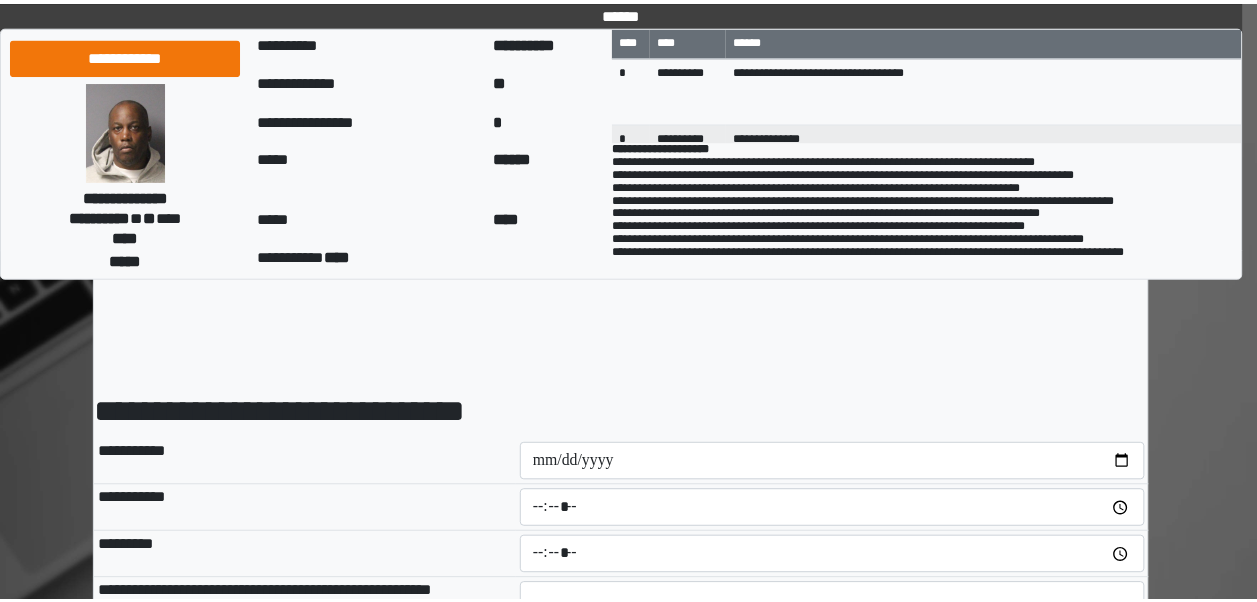 scroll, scrollTop: 0, scrollLeft: 0, axis: both 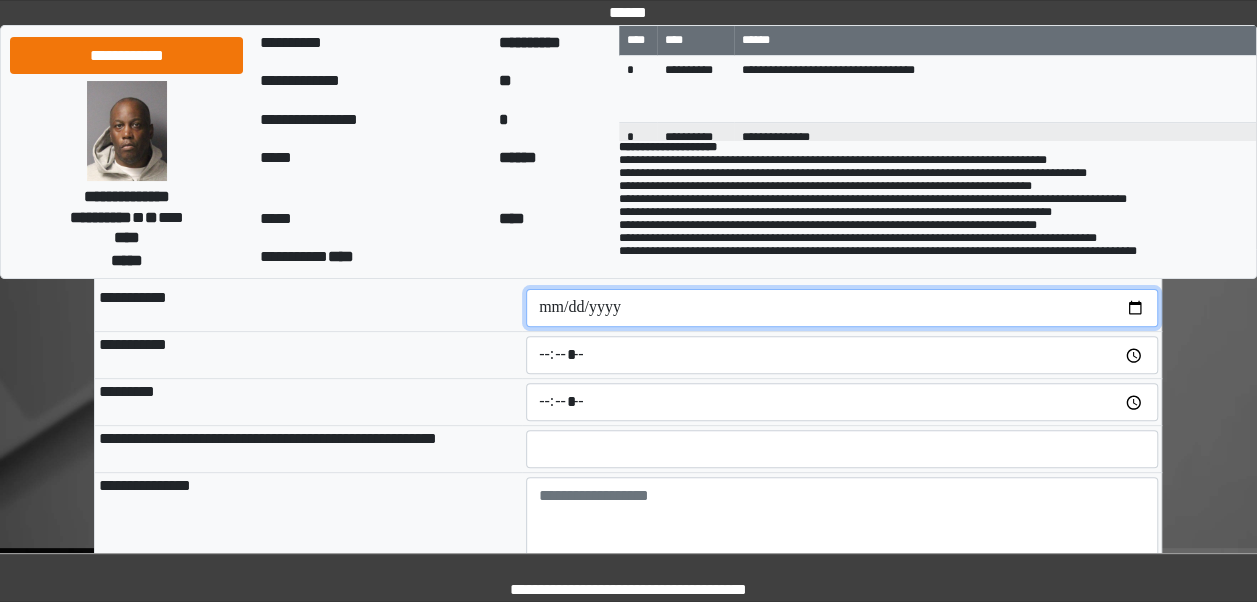 click at bounding box center [842, 308] 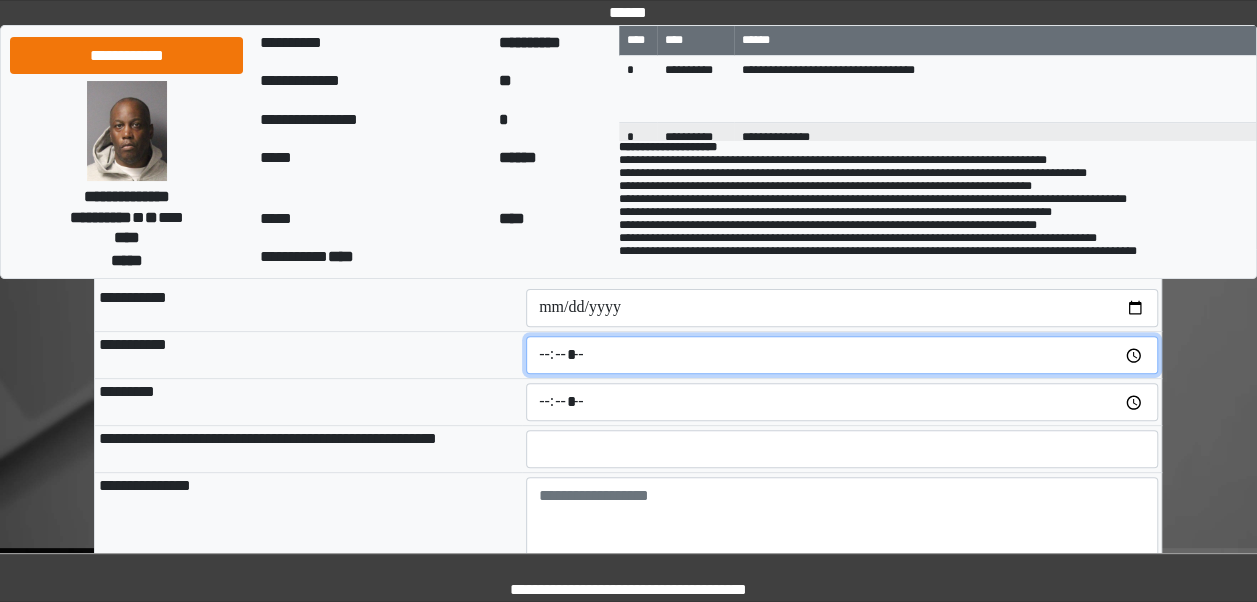 click at bounding box center [842, 355] 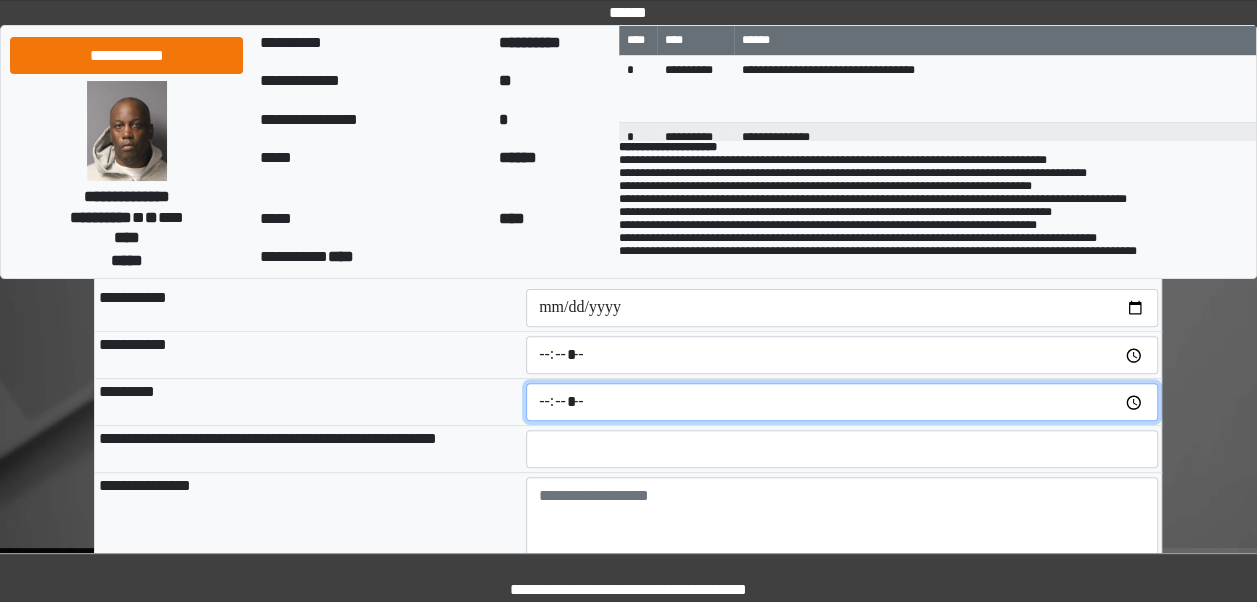 click at bounding box center (842, 402) 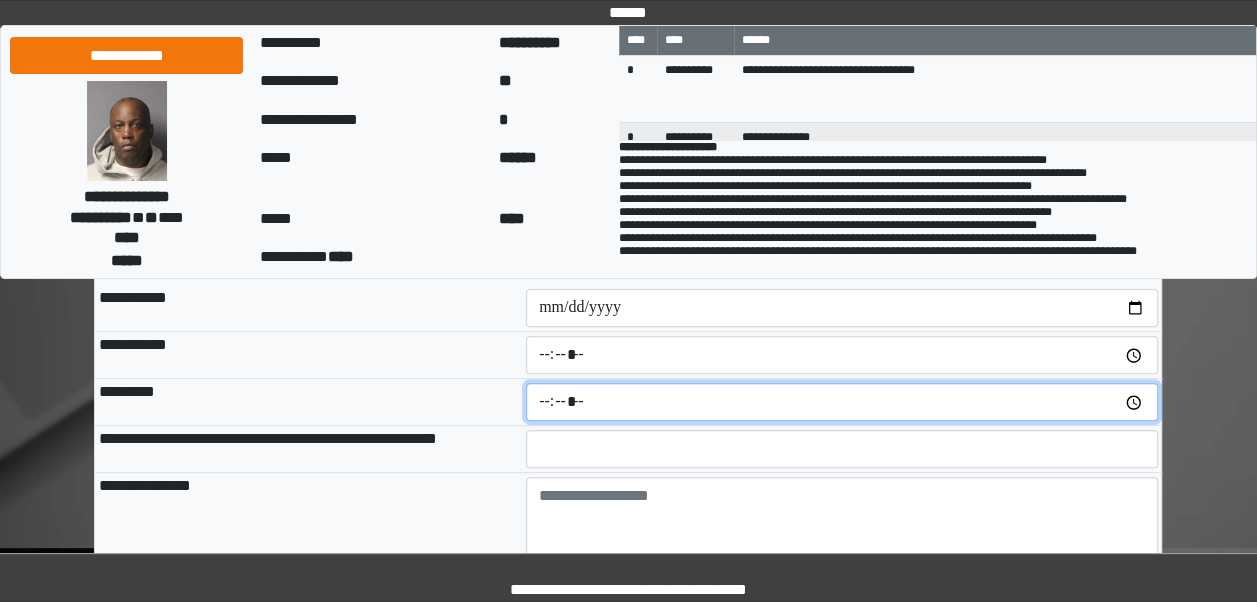 type on "*****" 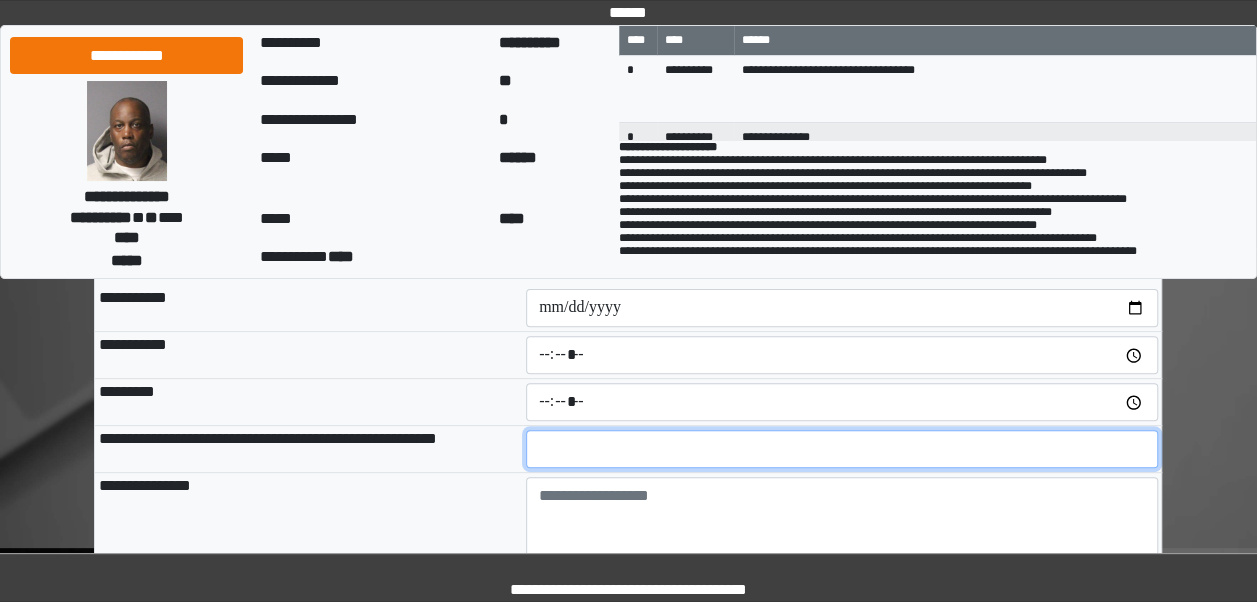 click at bounding box center (842, 449) 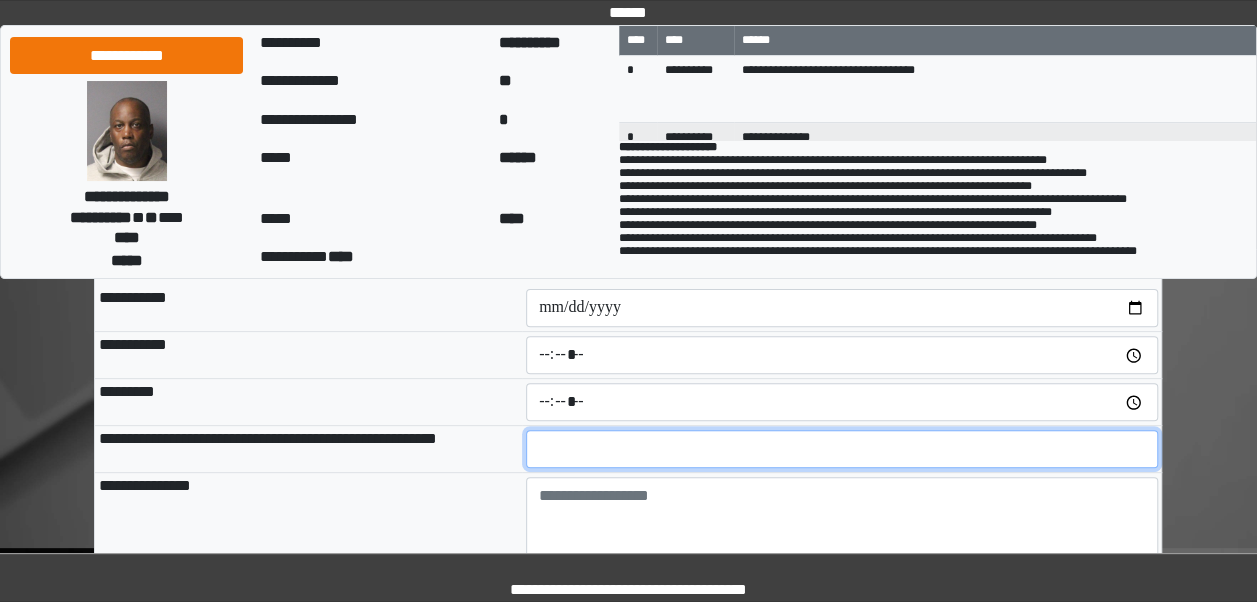 type on "**" 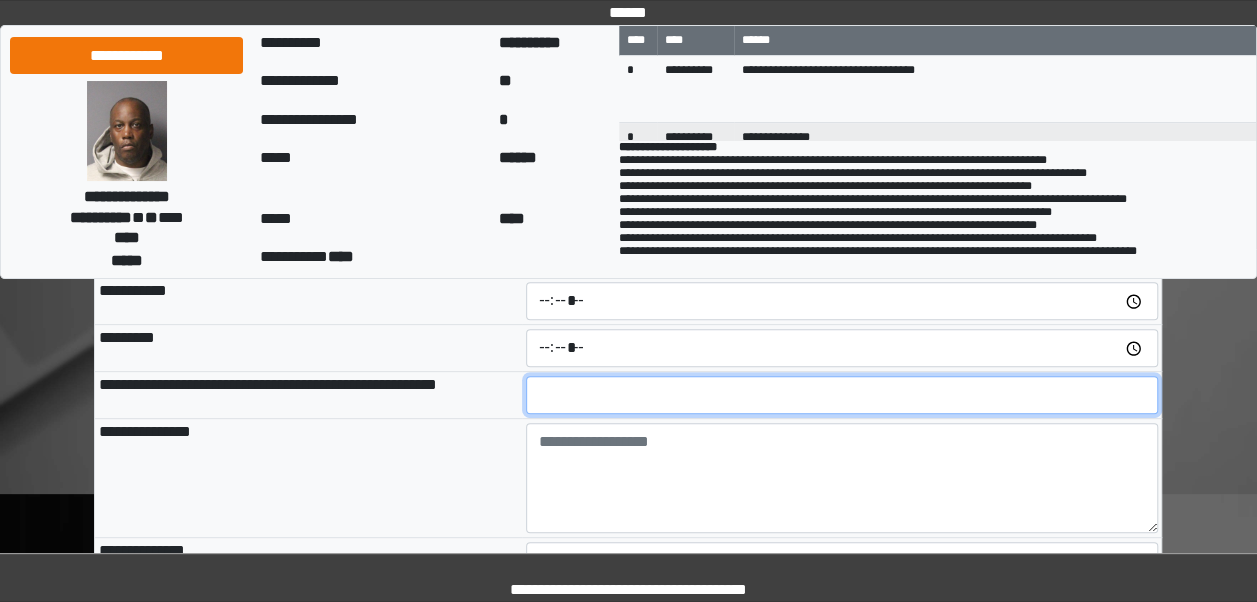 scroll, scrollTop: 281, scrollLeft: 0, axis: vertical 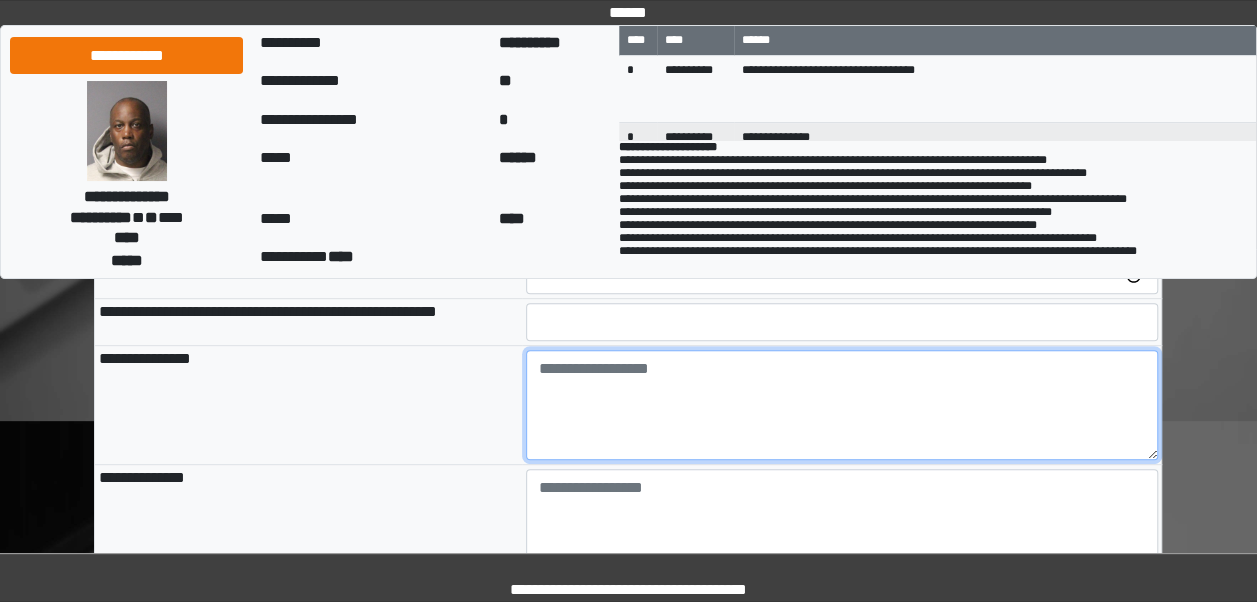 click at bounding box center [842, 405] 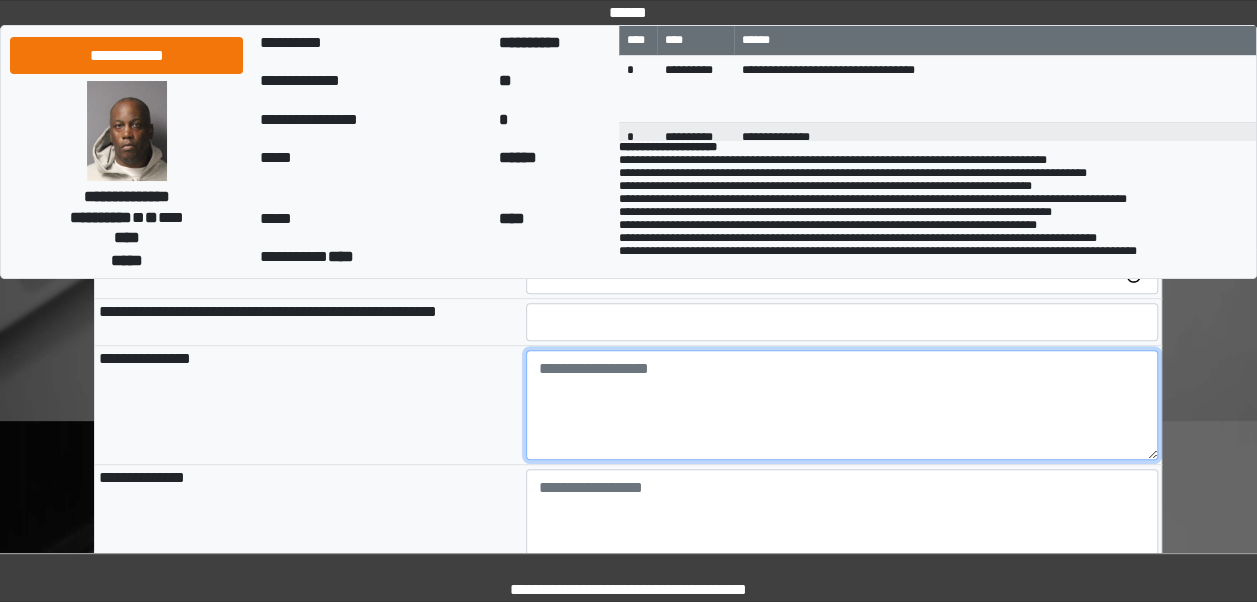 type on "**********" 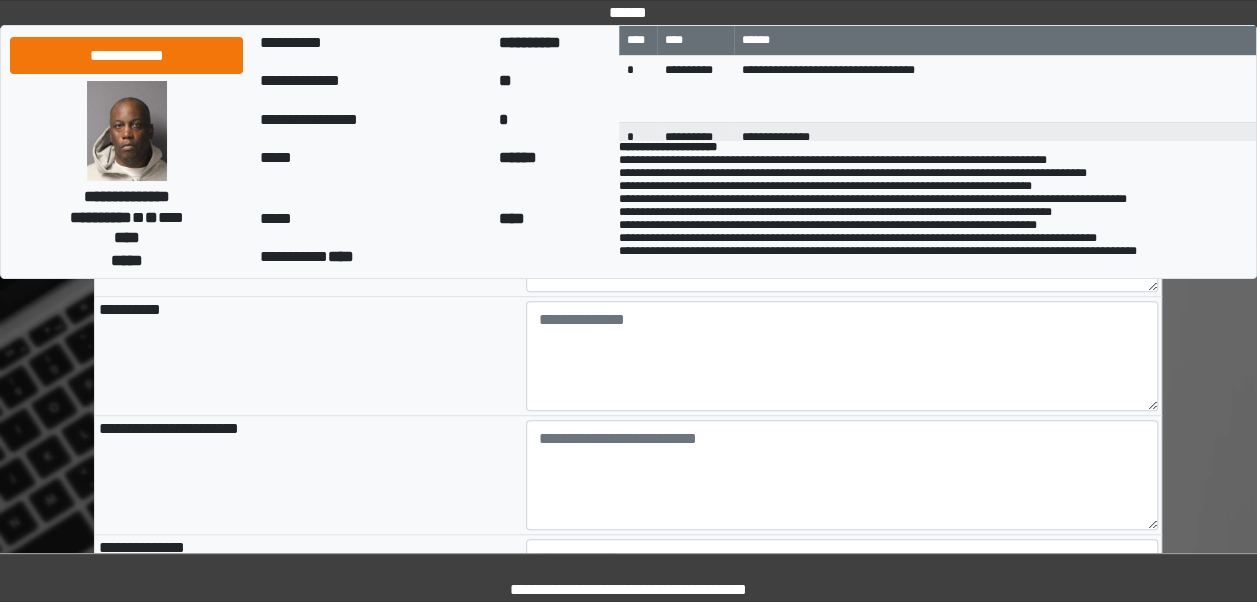 scroll, scrollTop: 572, scrollLeft: 0, axis: vertical 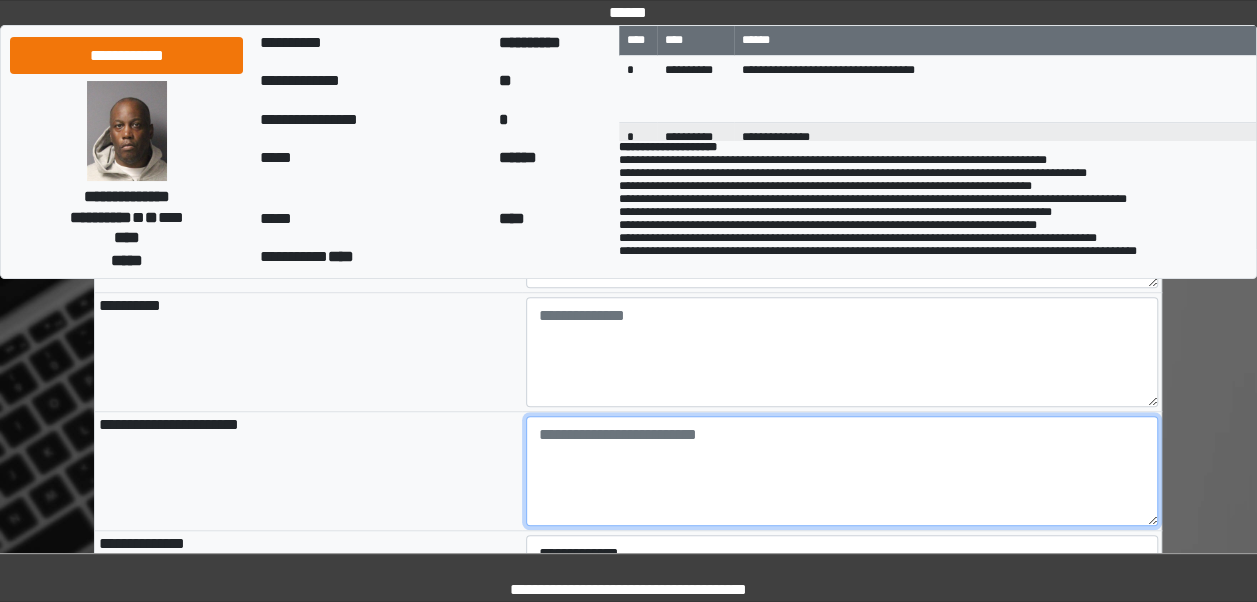 click at bounding box center (842, 471) 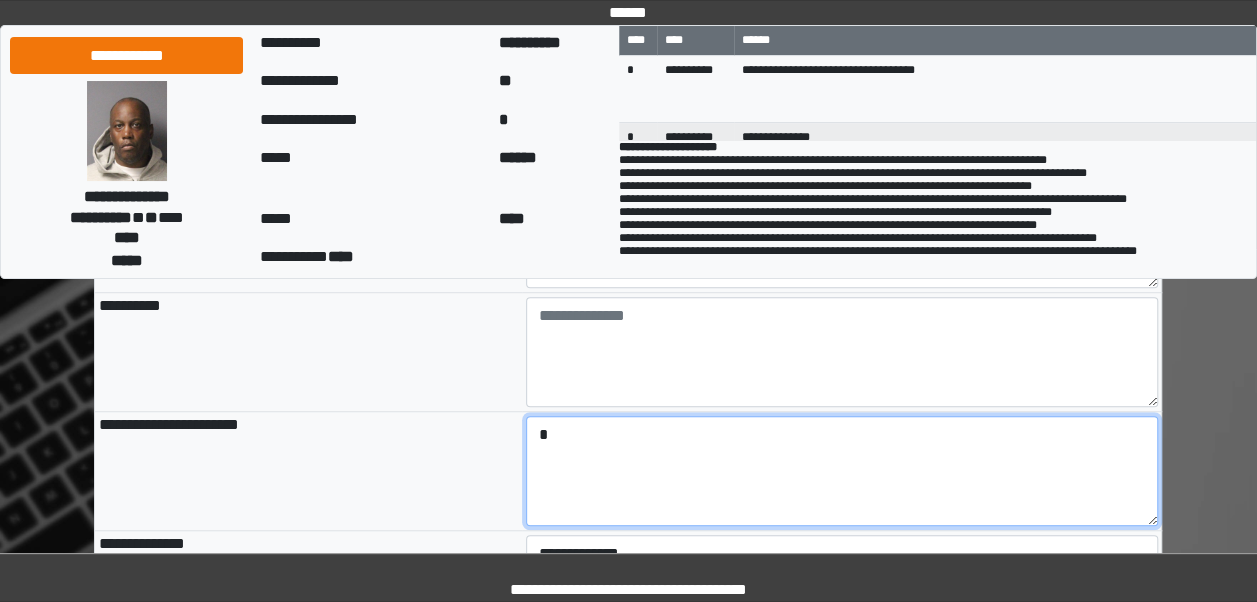 type on "*" 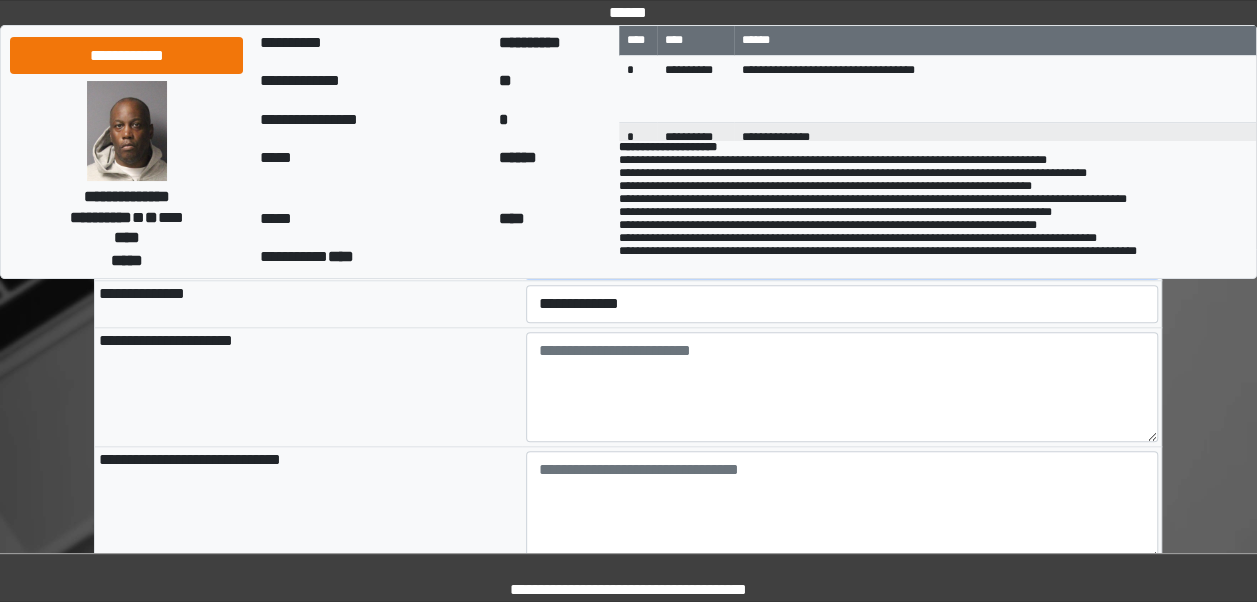 scroll, scrollTop: 818, scrollLeft: 0, axis: vertical 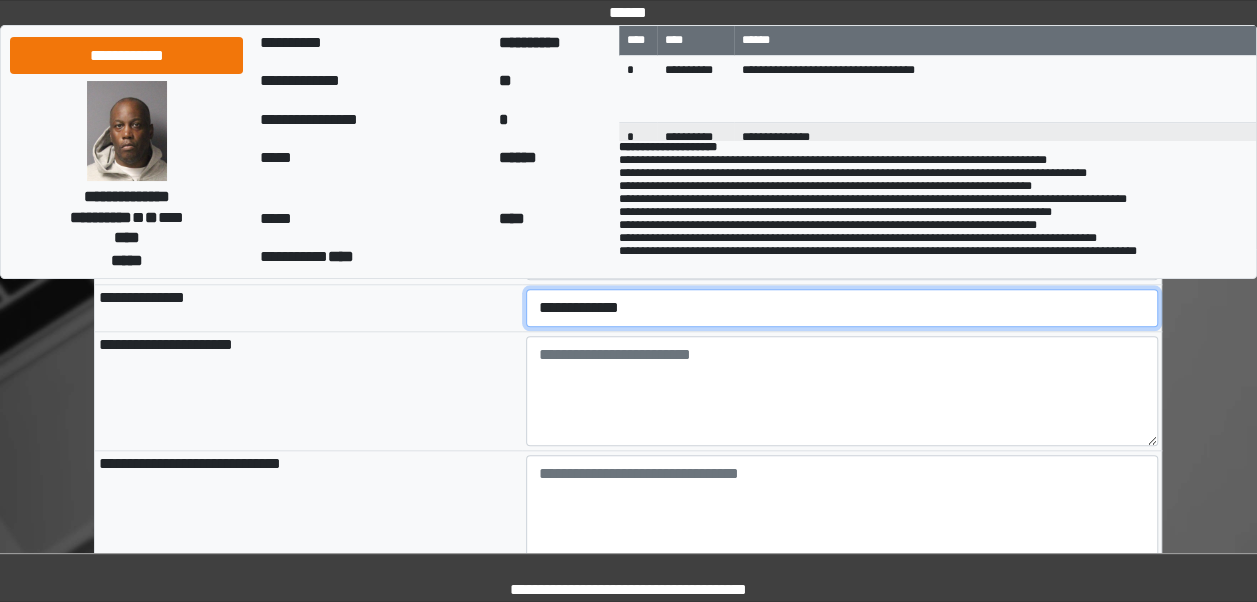 click on "**********" at bounding box center (842, 308) 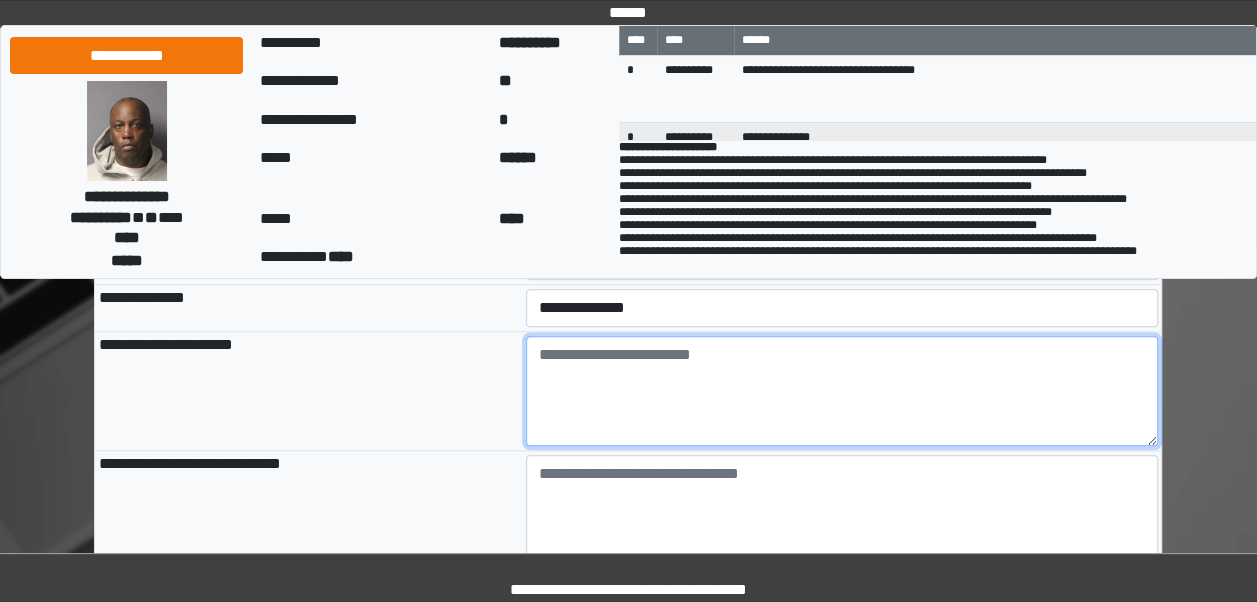 click at bounding box center (842, 391) 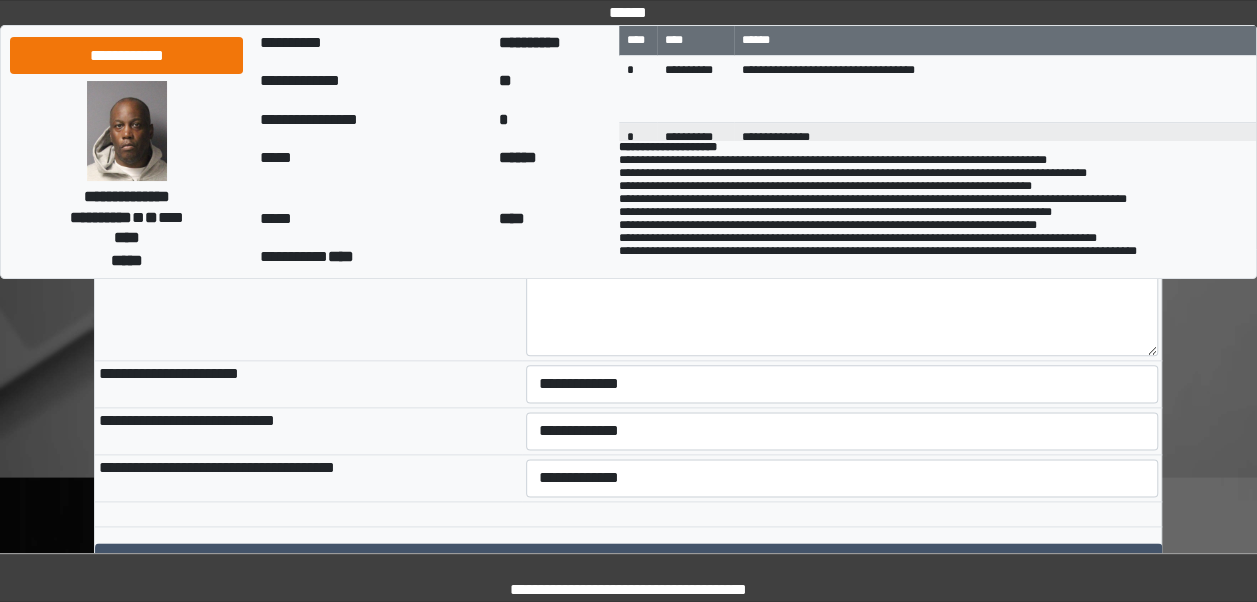 scroll, scrollTop: 1033, scrollLeft: 0, axis: vertical 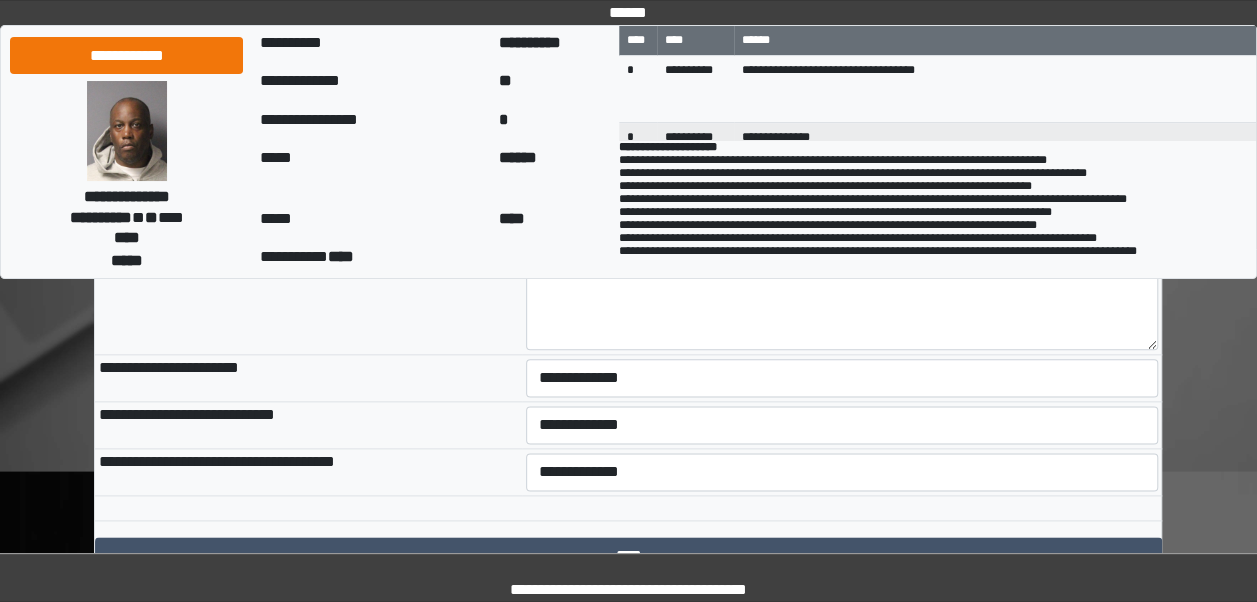 type on "**********" 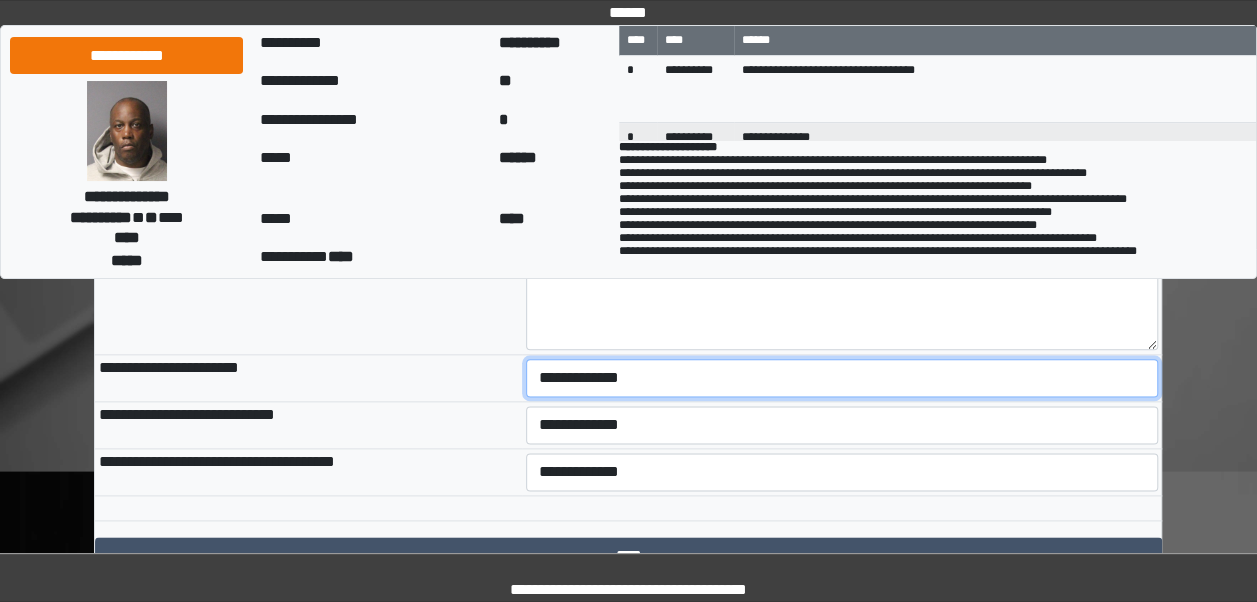 click on "**********" at bounding box center [842, 378] 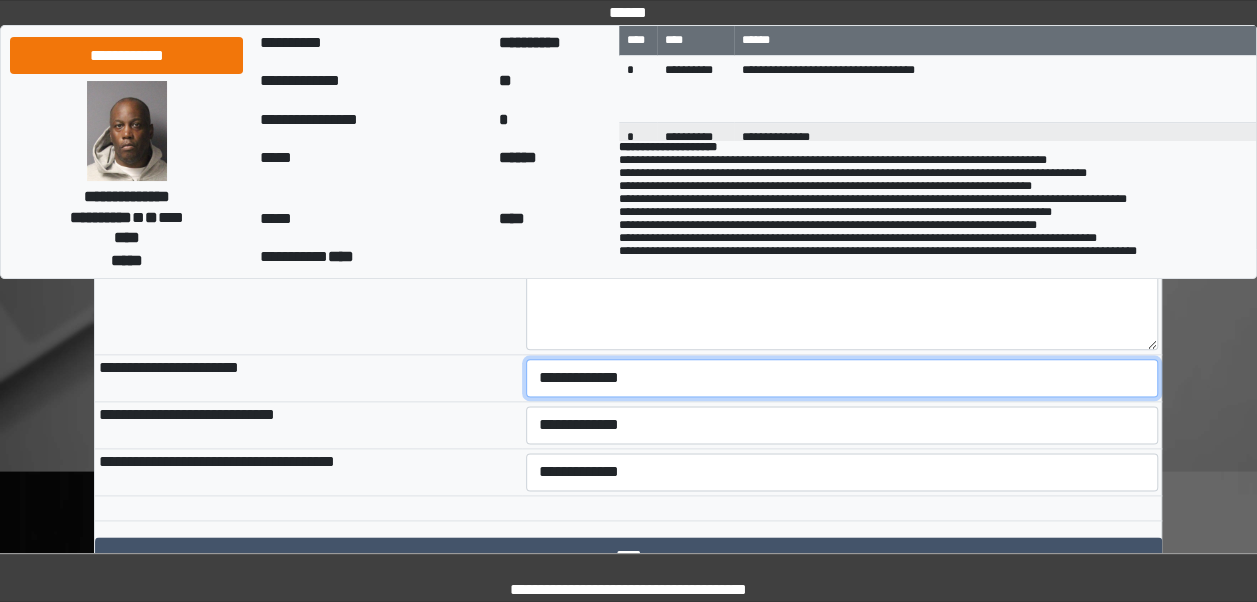 select on "***" 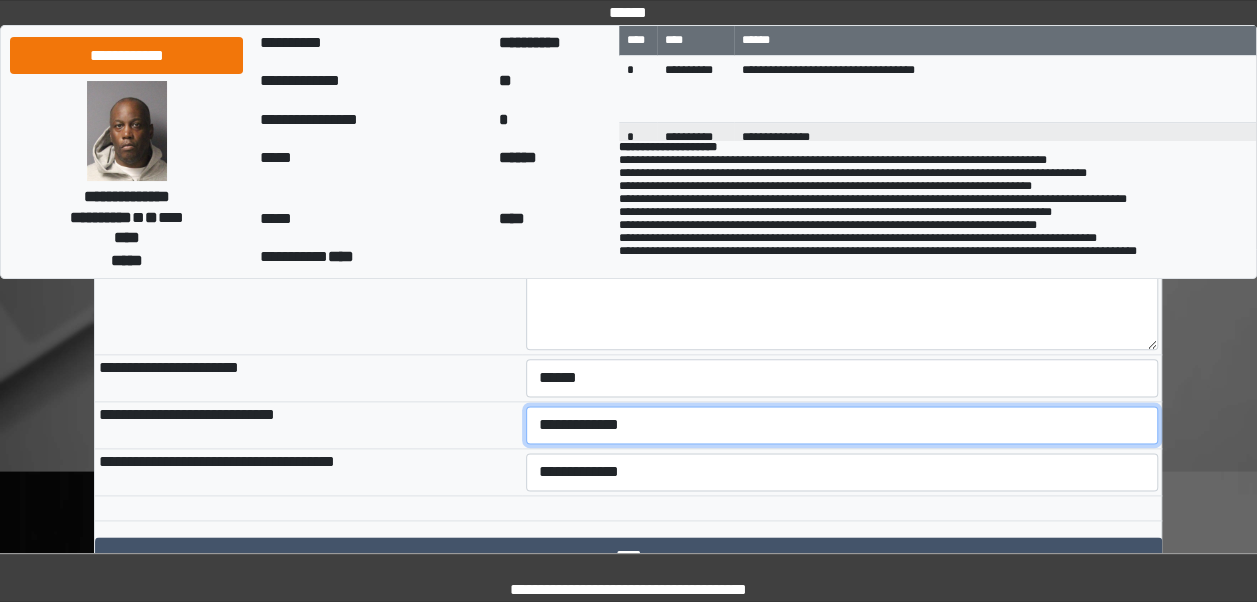 click on "**********" at bounding box center (842, 425) 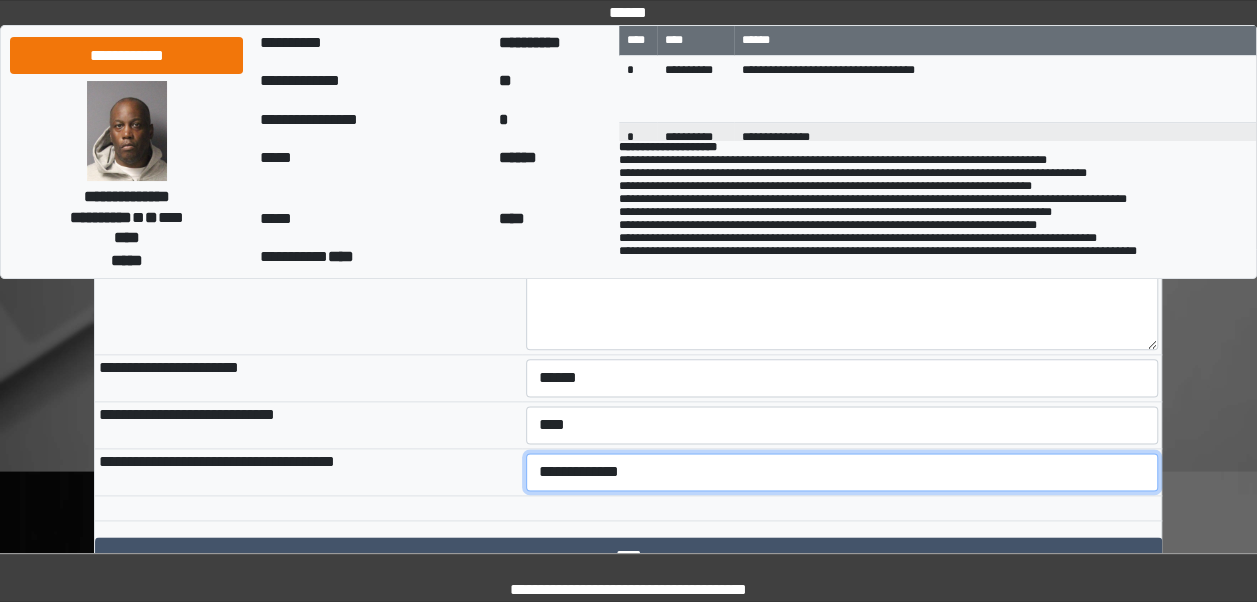 click on "**********" at bounding box center [842, 472] 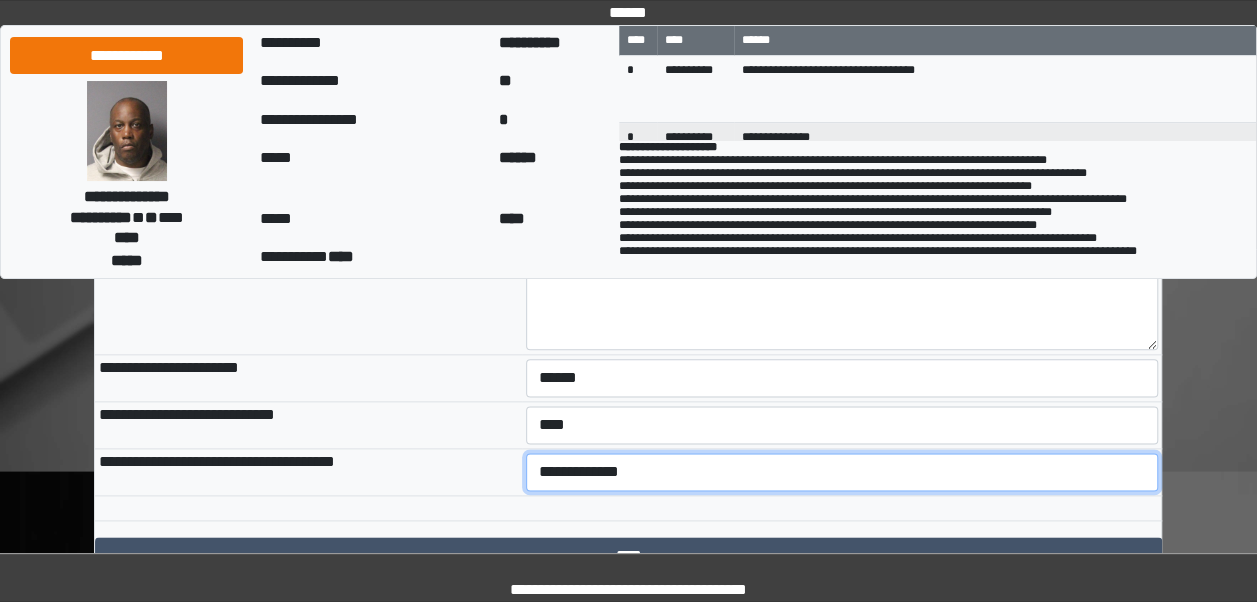 select on "***" 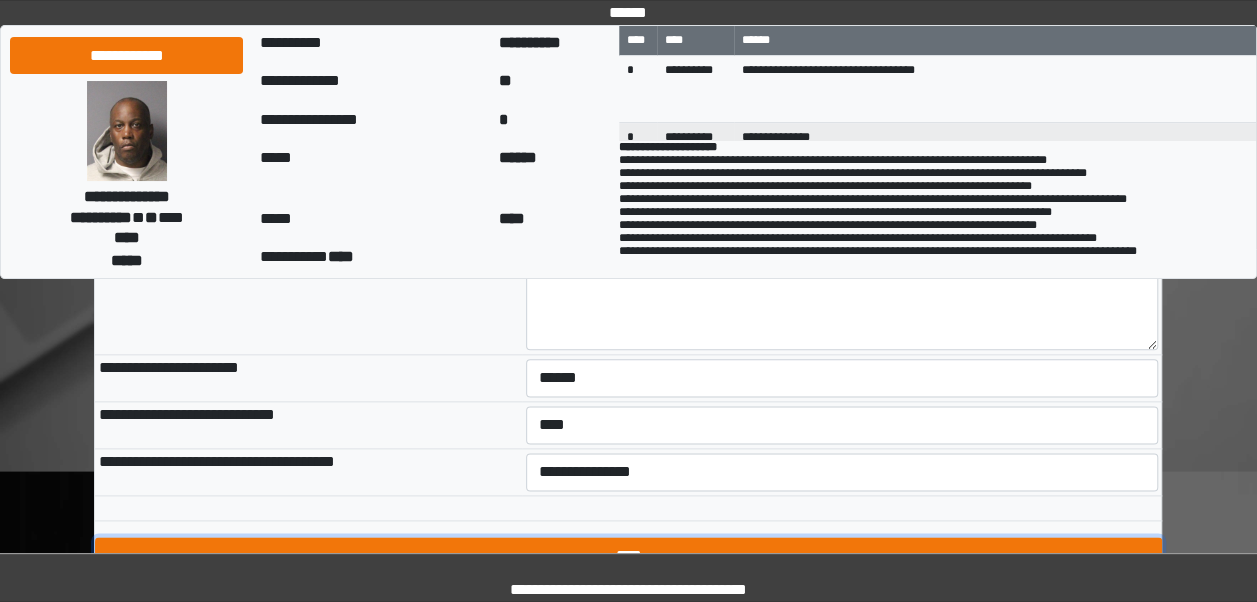 click on "****" at bounding box center [628, 556] 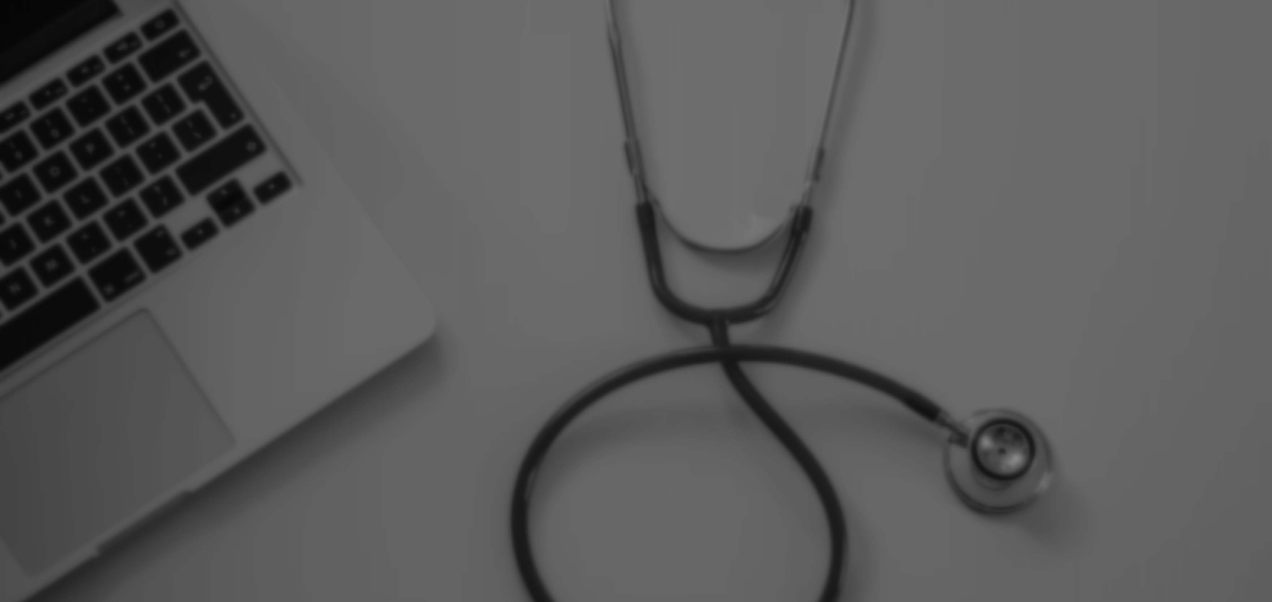 scroll, scrollTop: 0, scrollLeft: 0, axis: both 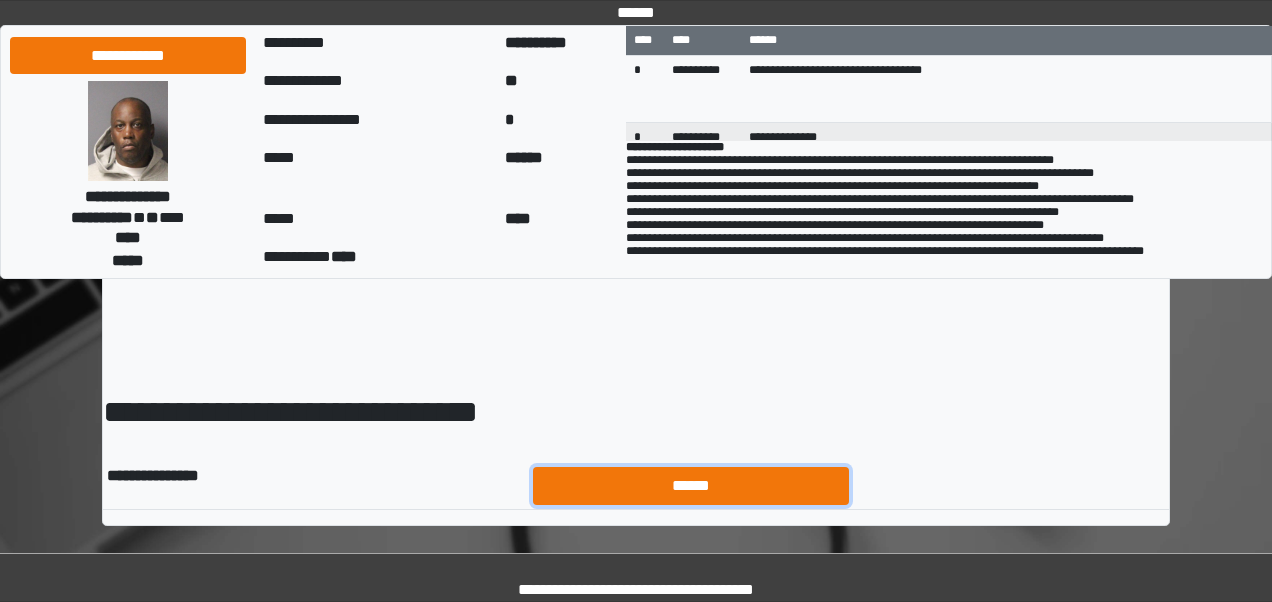 click on "******" at bounding box center (691, 485) 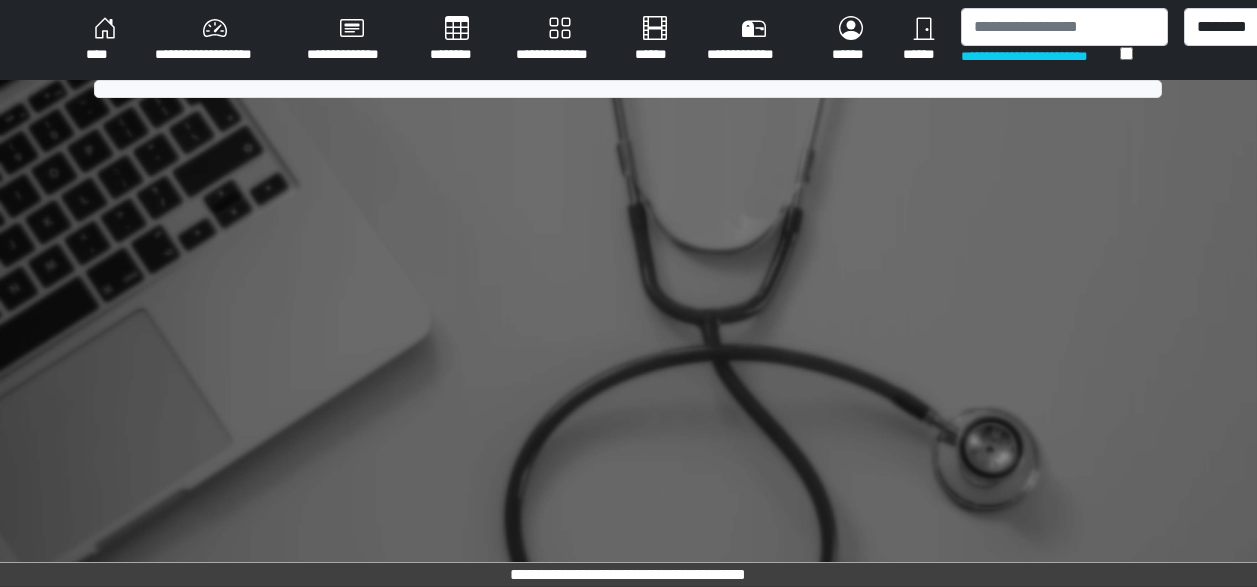 scroll, scrollTop: 0, scrollLeft: 0, axis: both 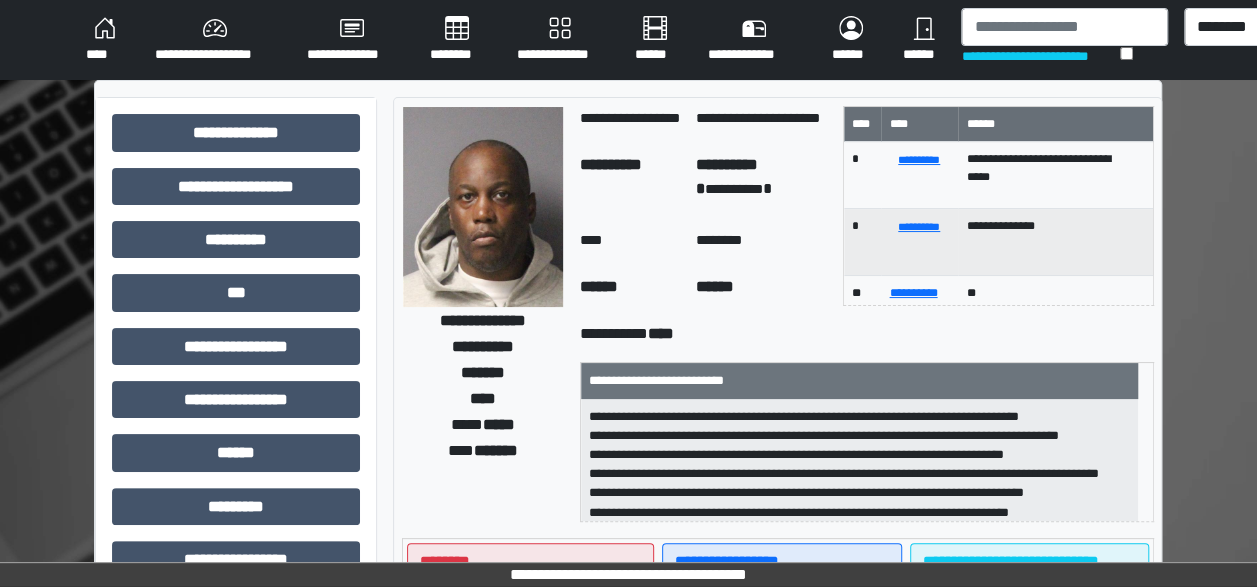 click on "****" at bounding box center (104, 40) 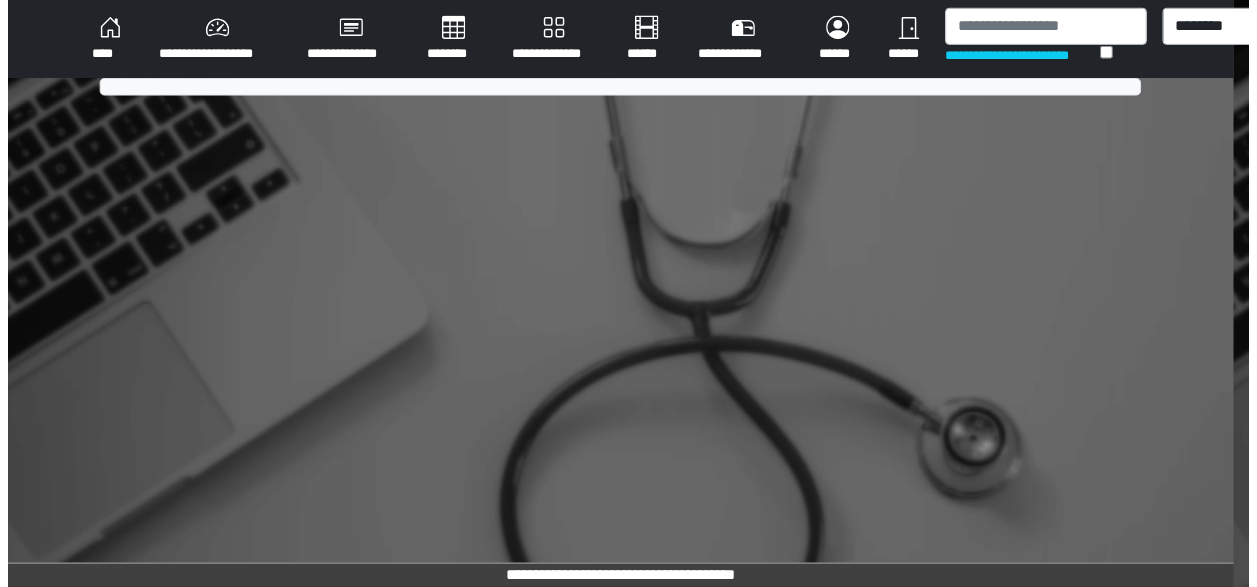 scroll, scrollTop: 0, scrollLeft: 0, axis: both 